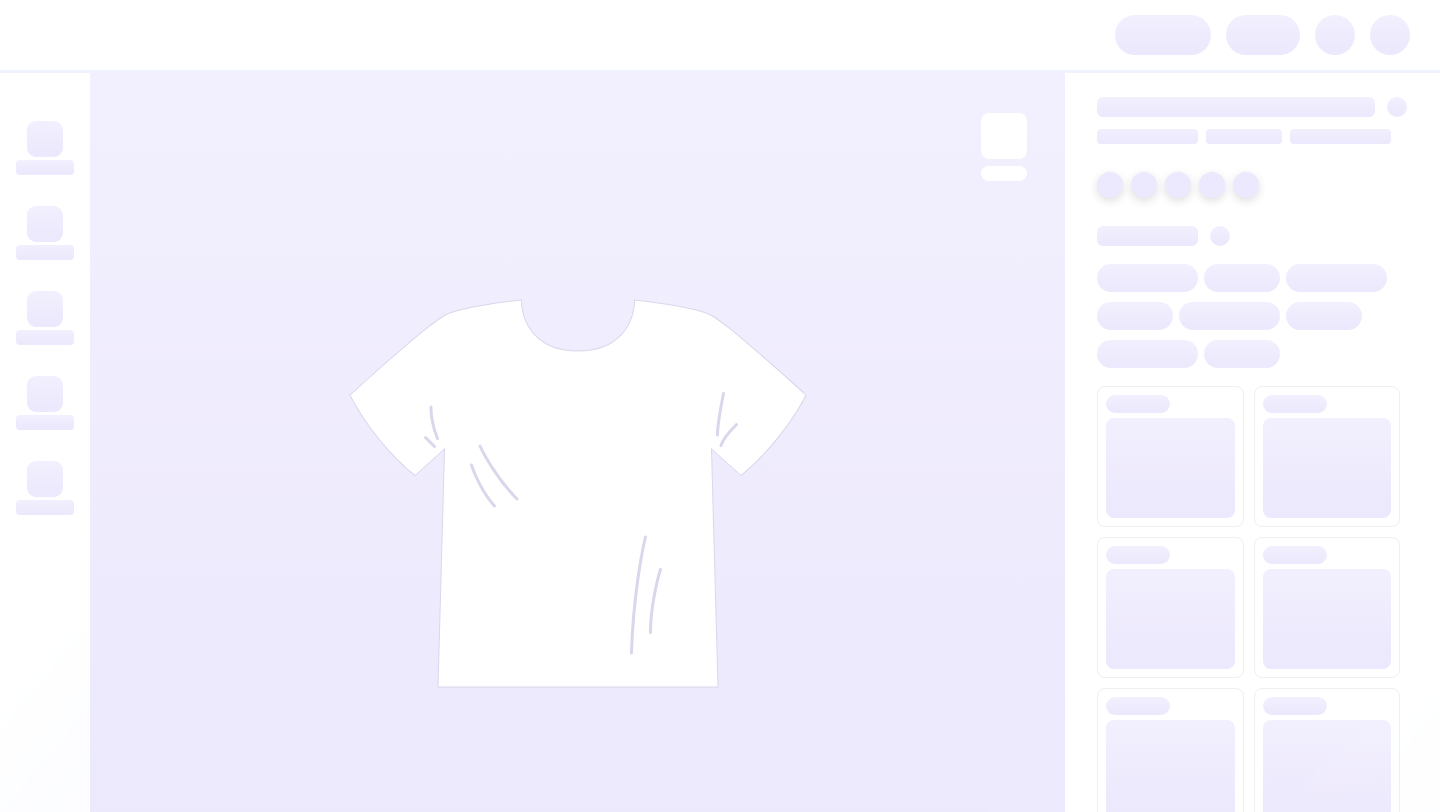 scroll, scrollTop: 0, scrollLeft: 0, axis: both 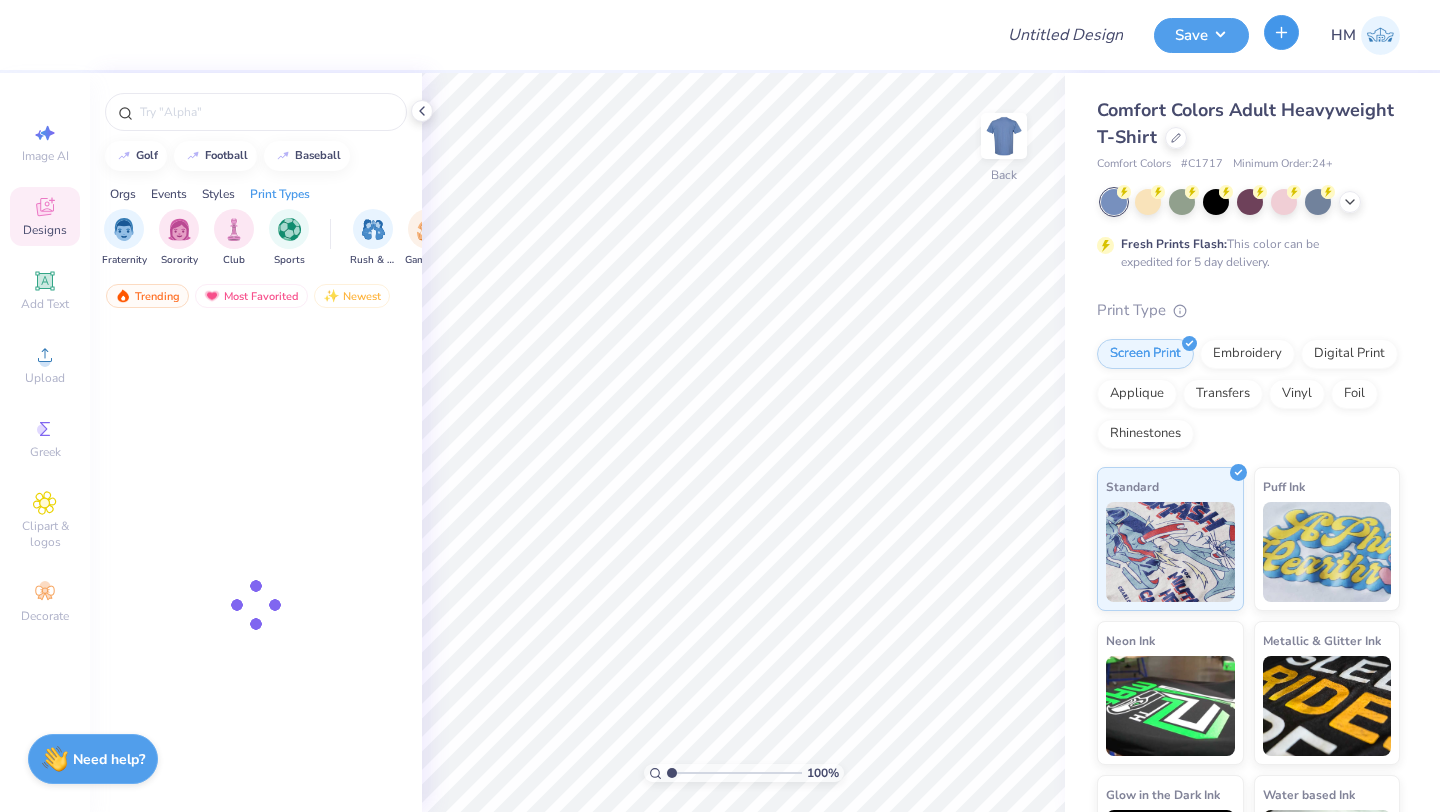 click at bounding box center (1281, 32) 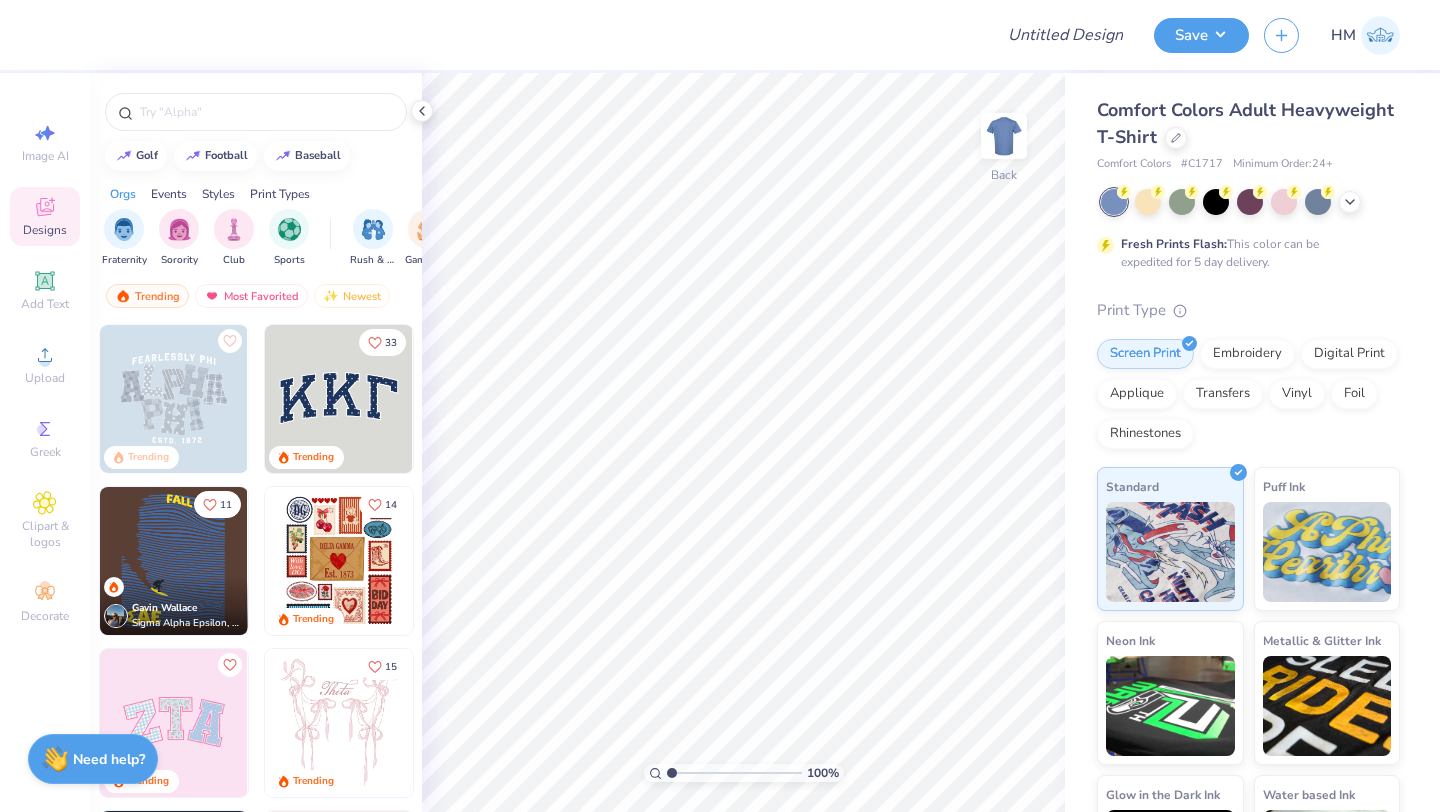 click at bounding box center [516, 35] 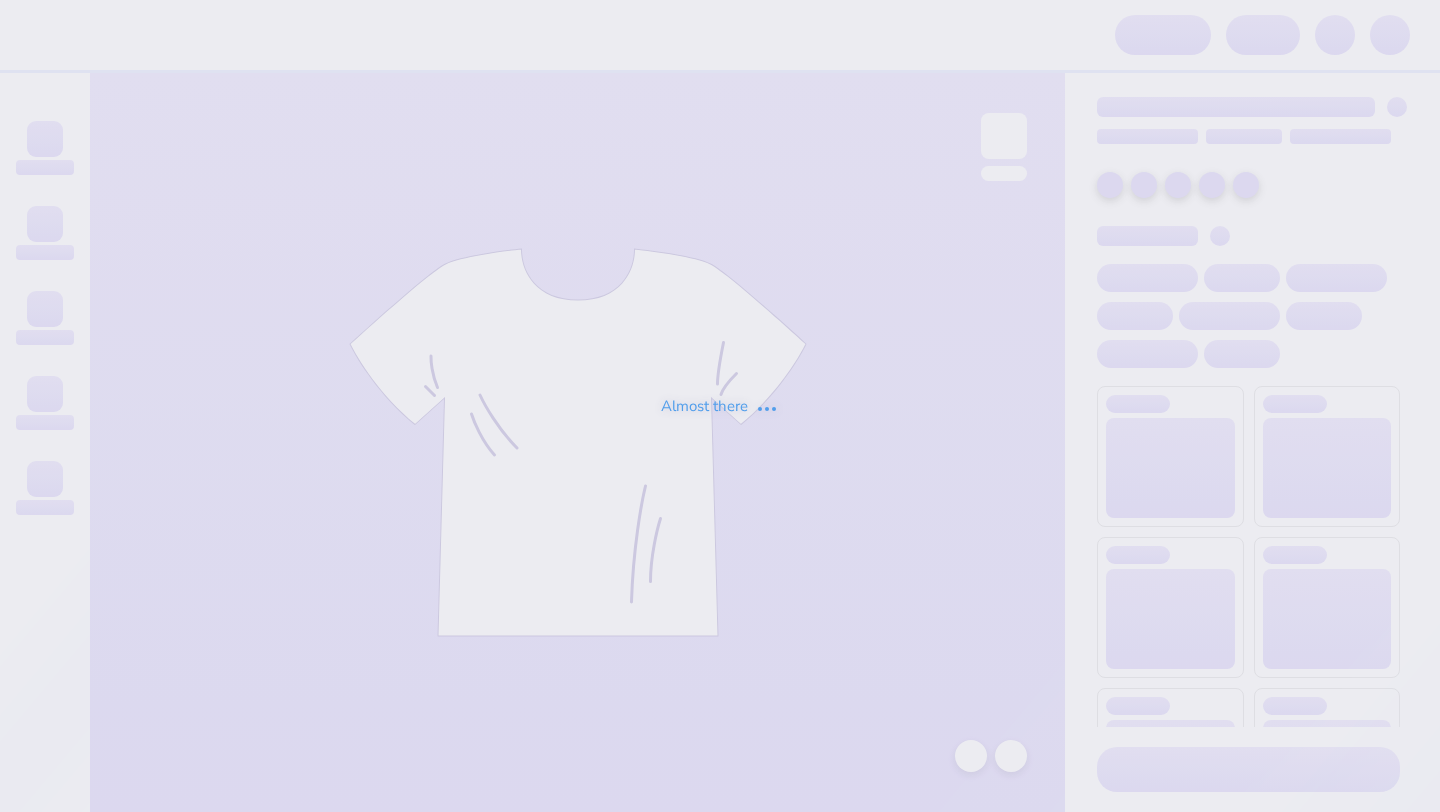 scroll, scrollTop: 0, scrollLeft: 0, axis: both 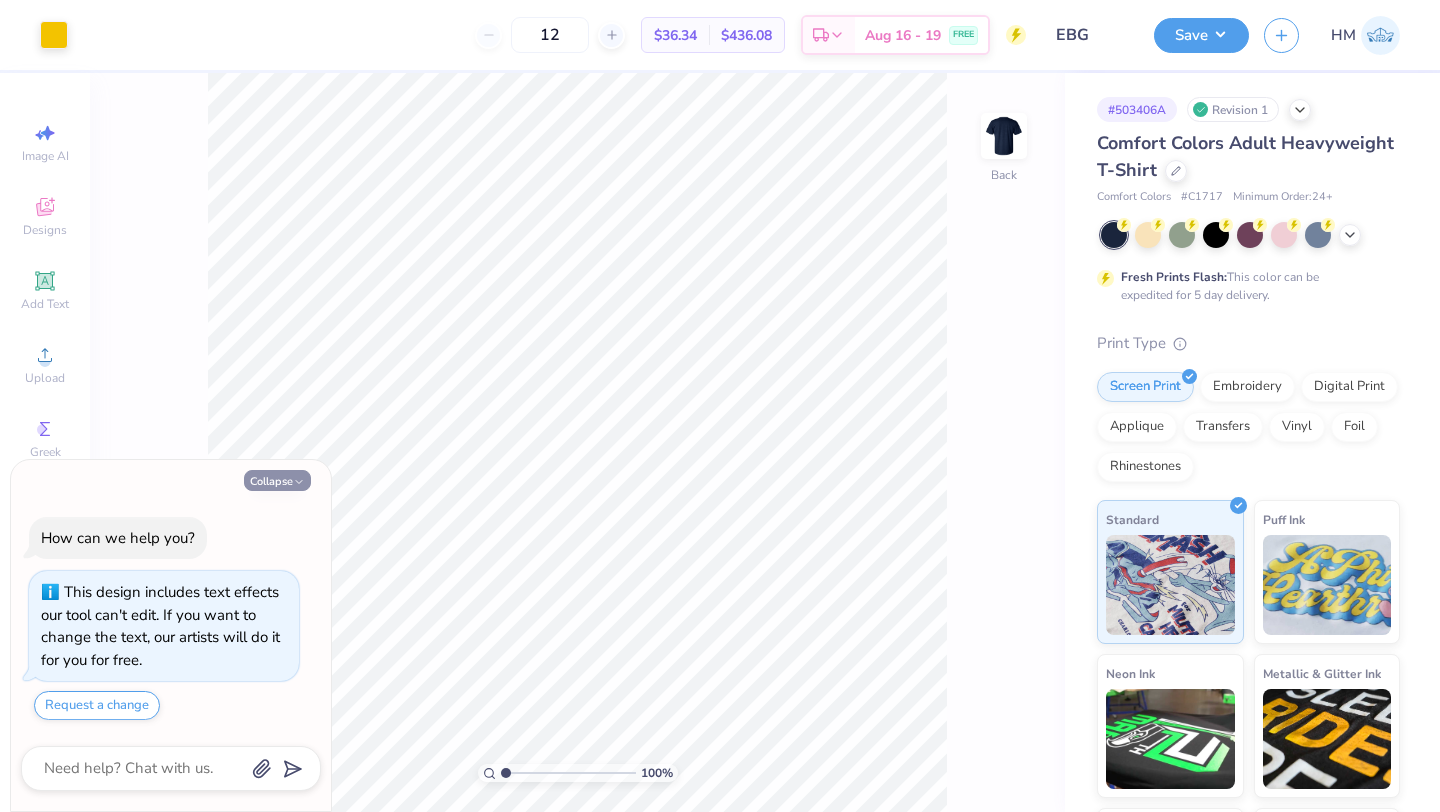 click on "Collapse" at bounding box center (277, 480) 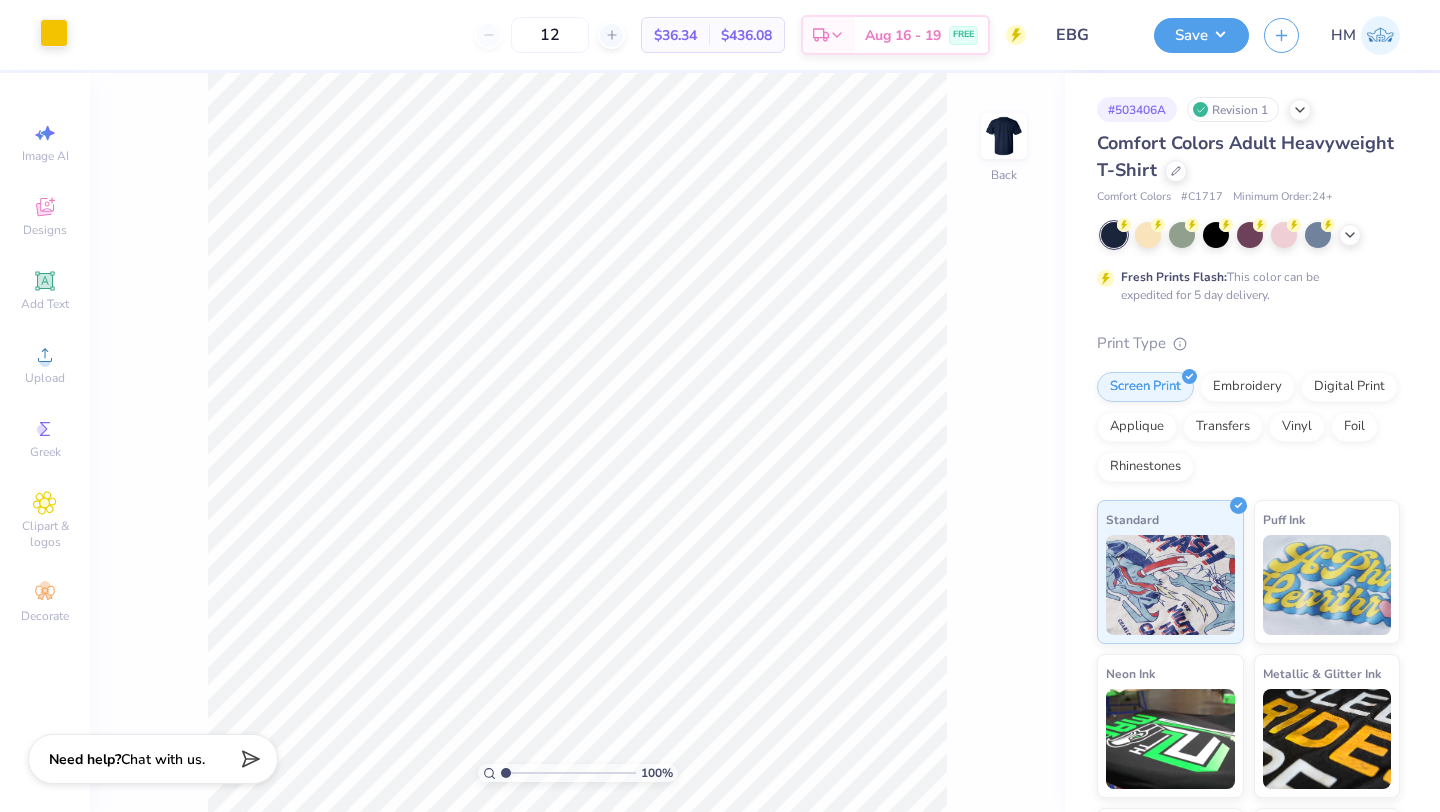 click at bounding box center [54, 33] 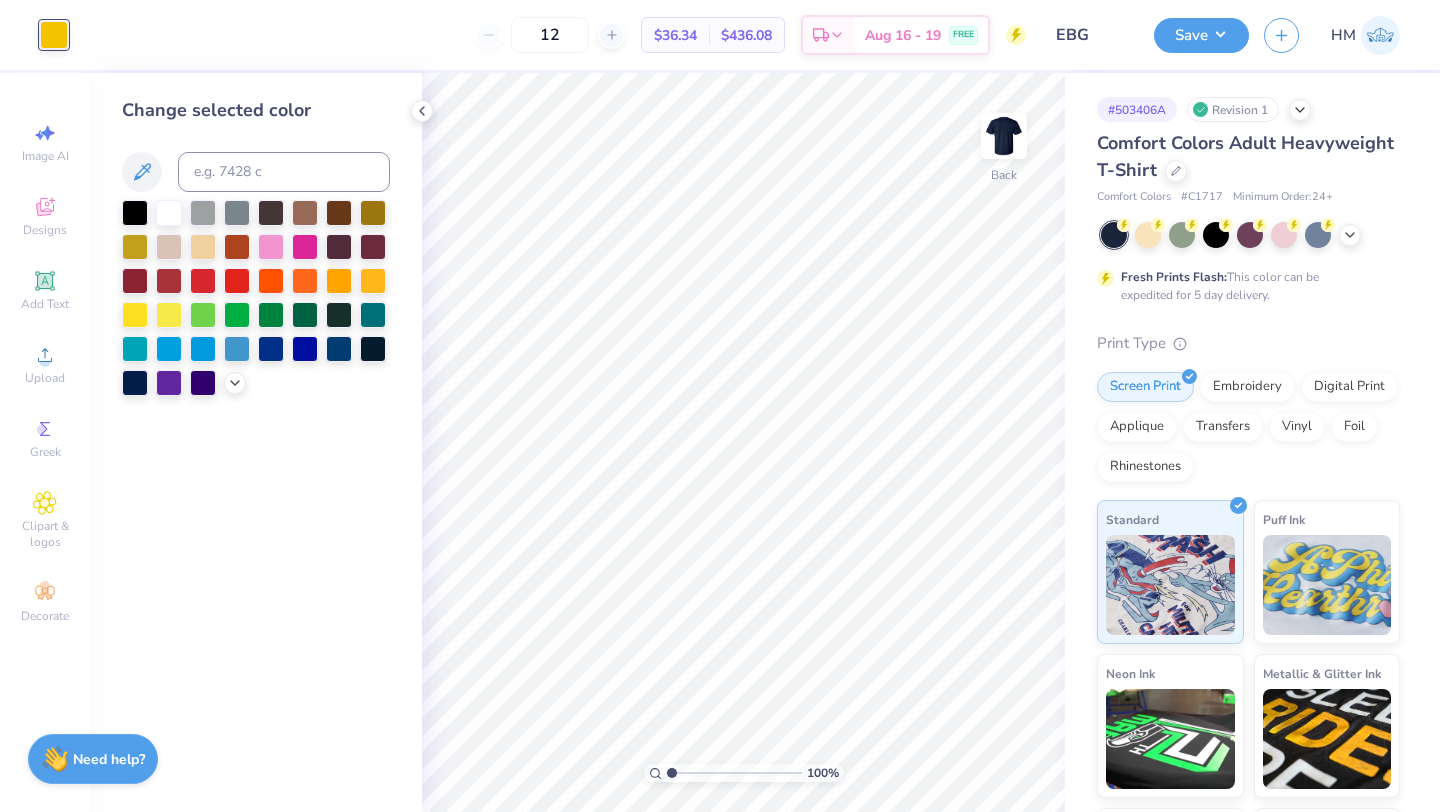 click on "12 $36.34 Per Item $436.08 Total Est.  Delivery Aug 16 - 19 FREE" at bounding box center (554, 35) 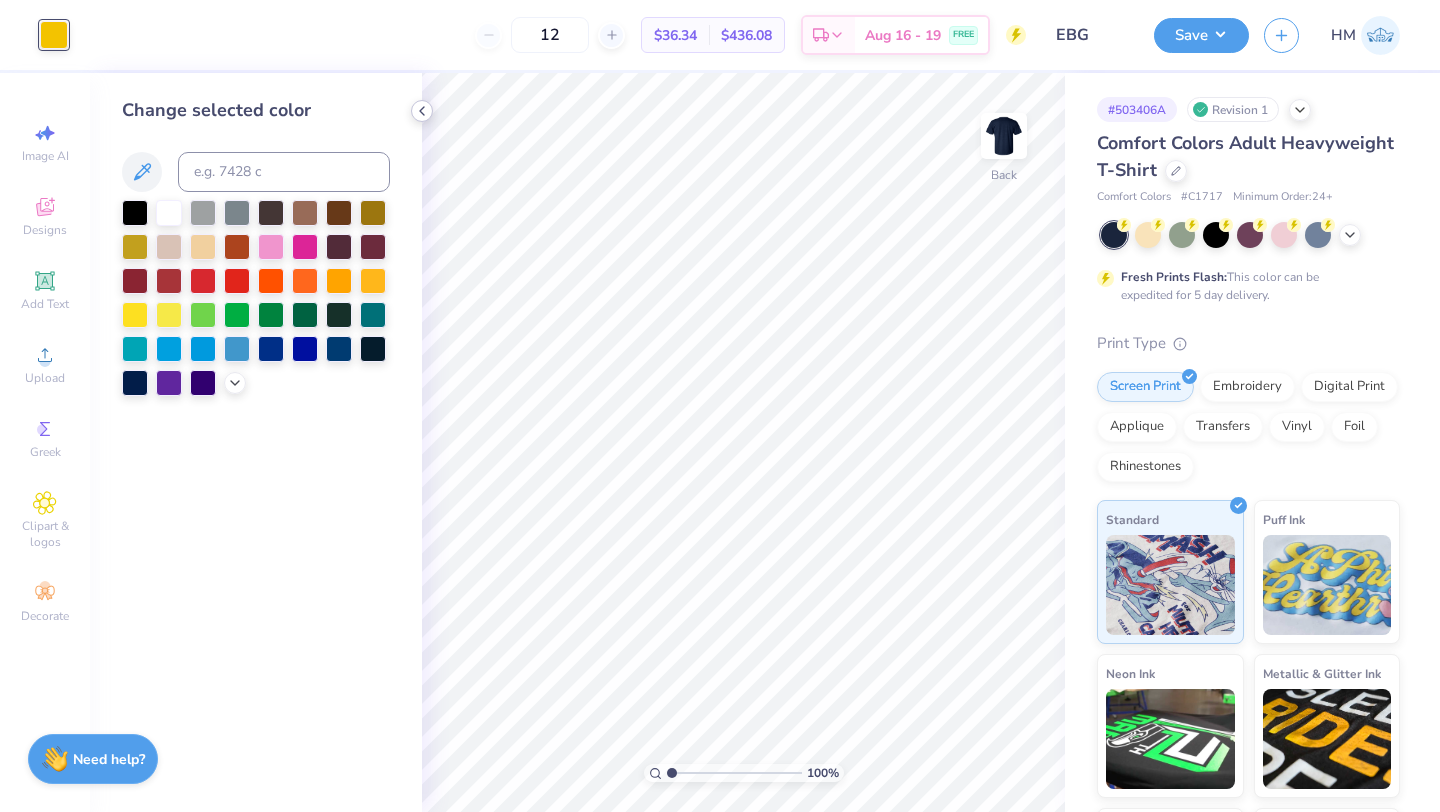 click 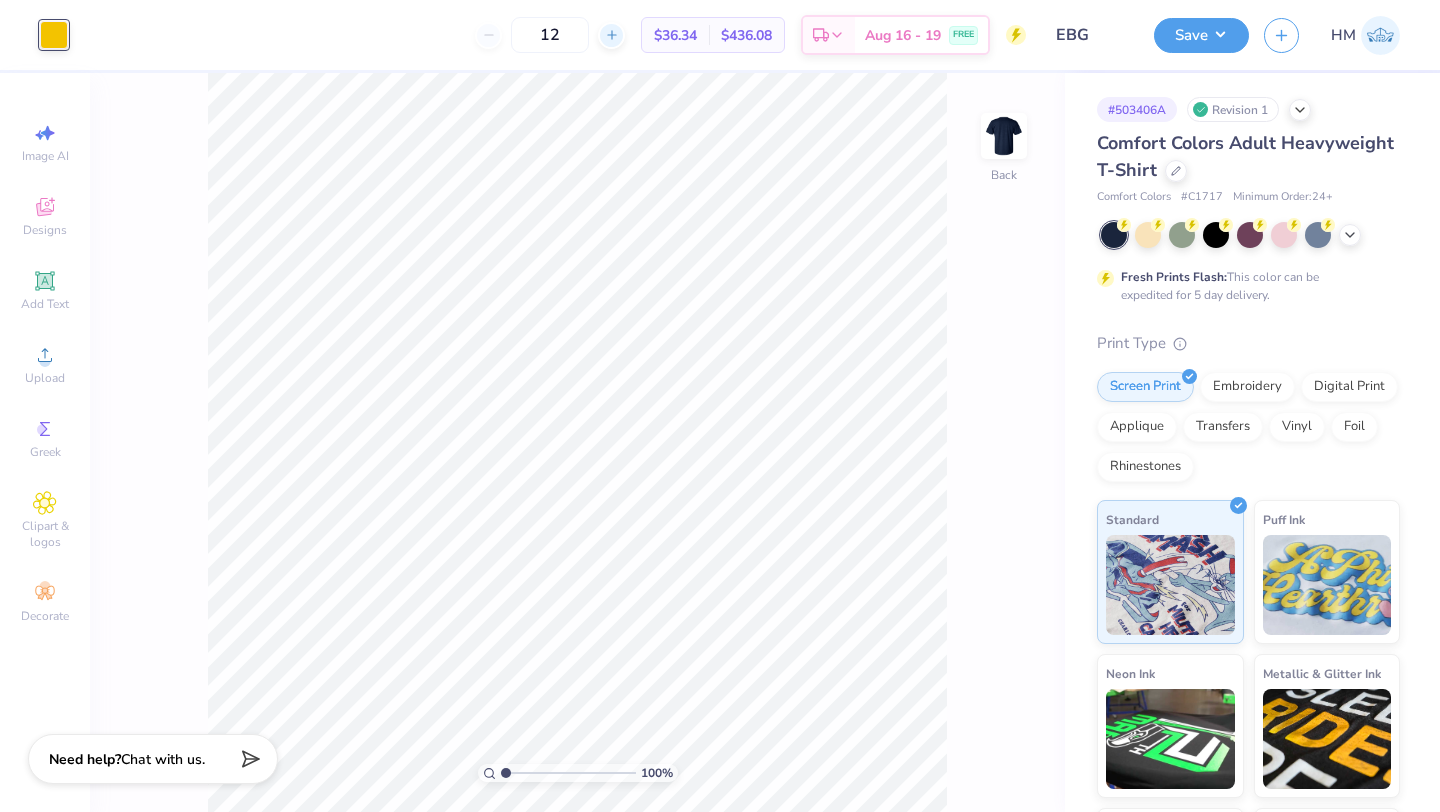 click 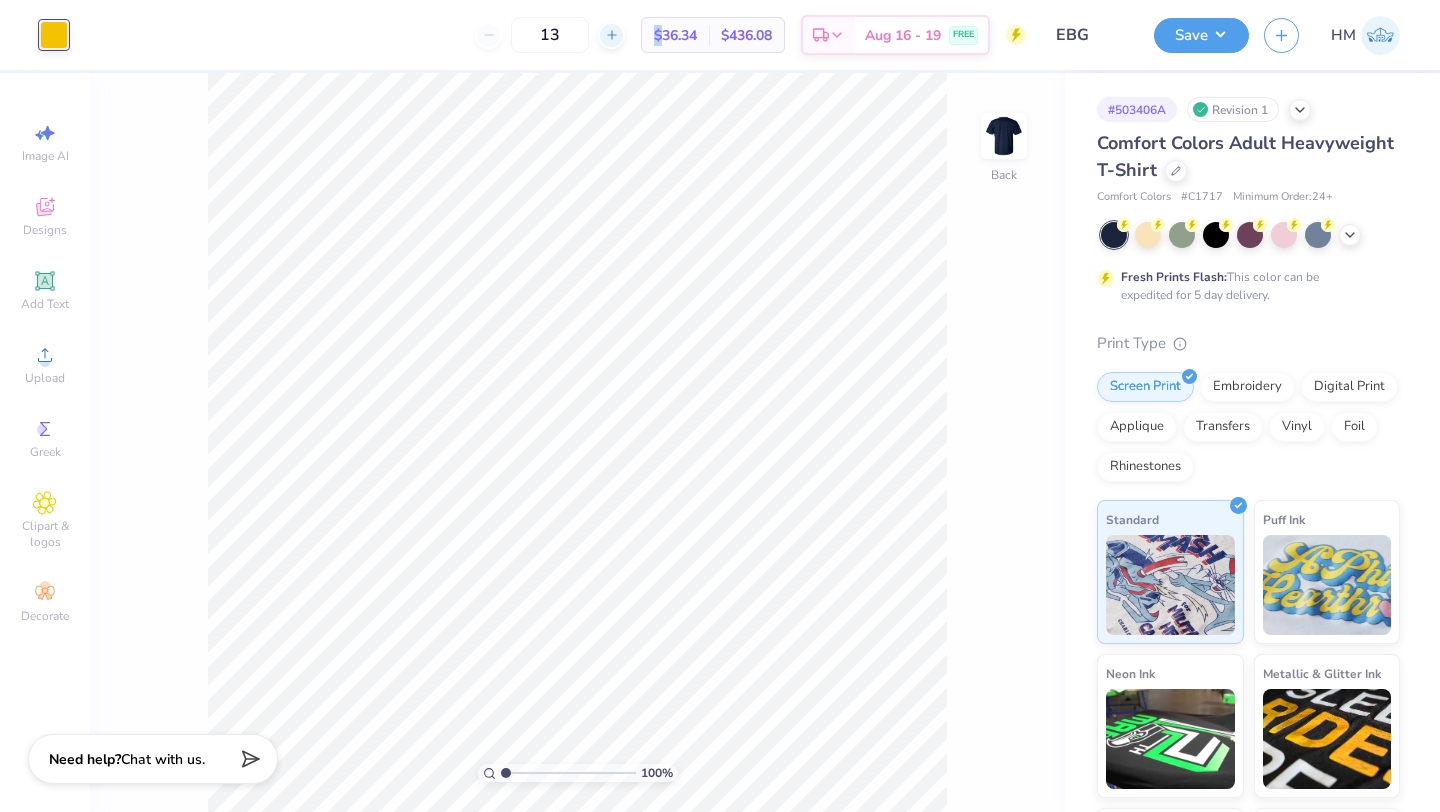 click 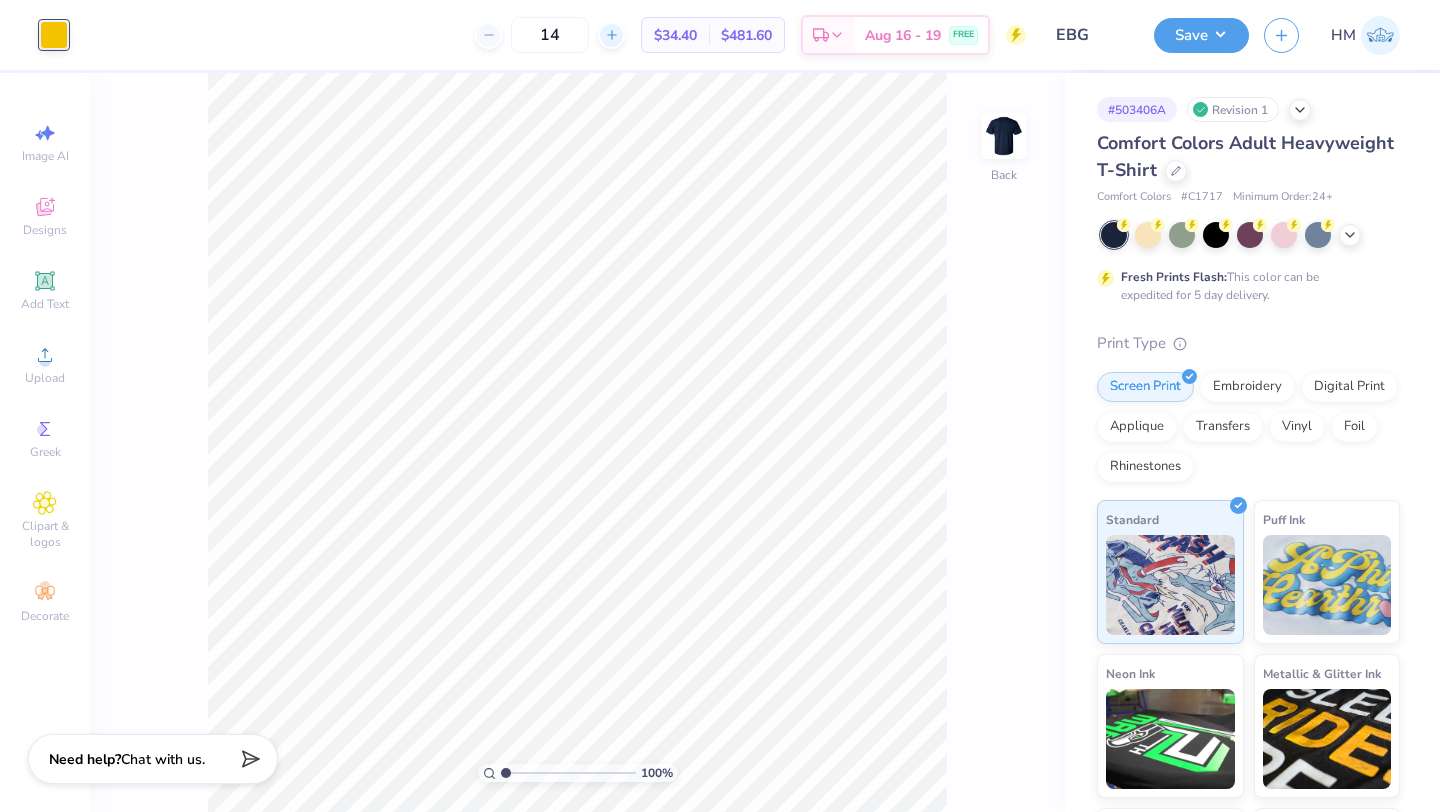 click 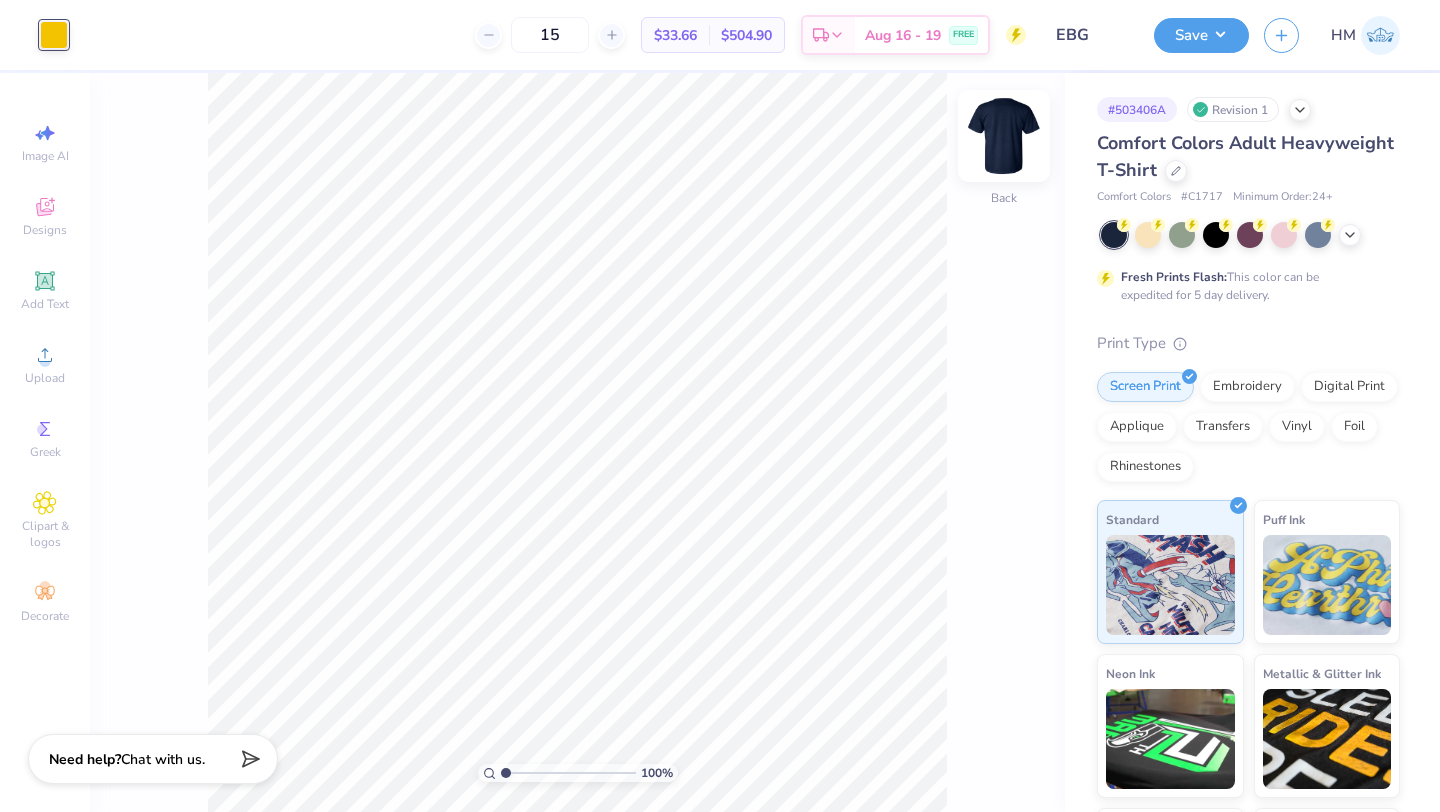 click at bounding box center [1004, 136] 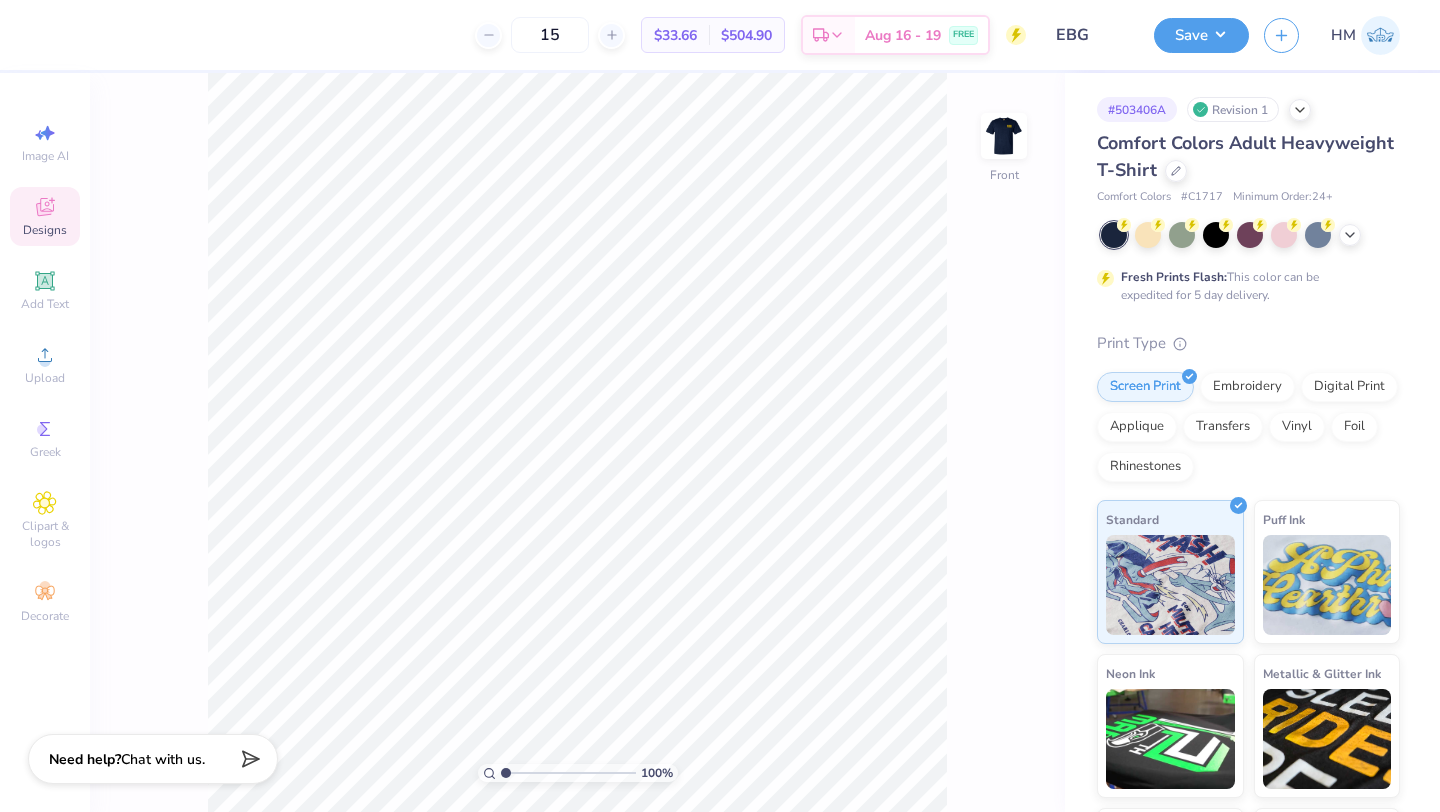 click on "Designs" at bounding box center [45, 230] 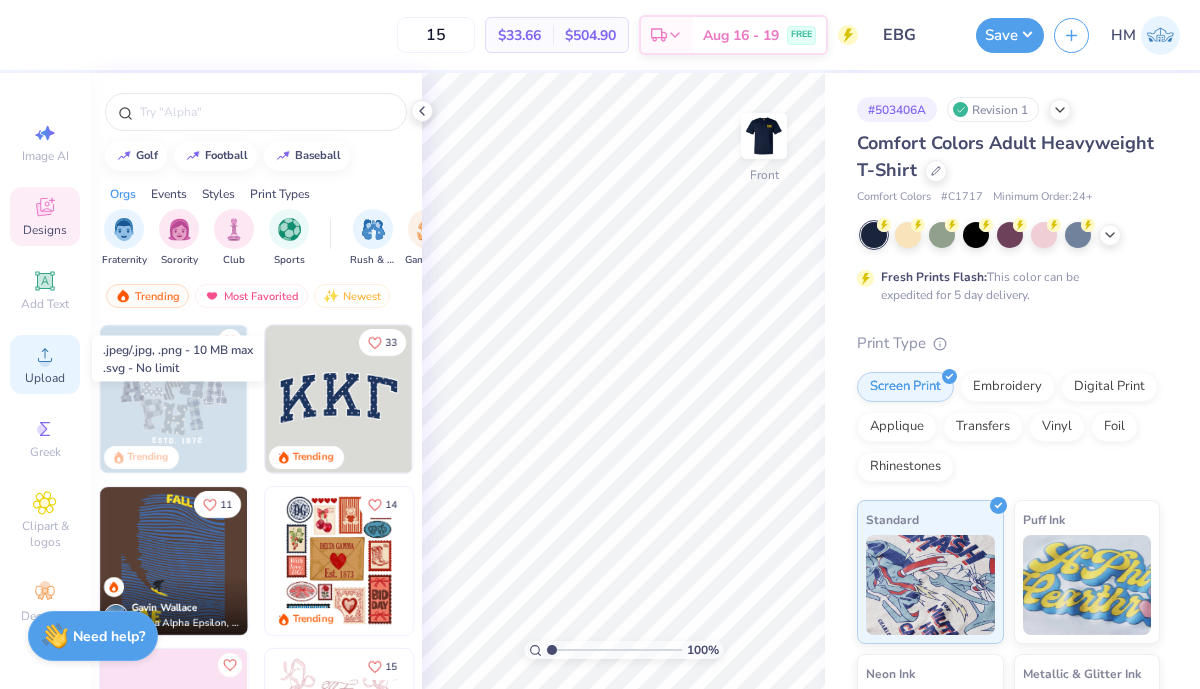 click on "Upload" at bounding box center [45, 378] 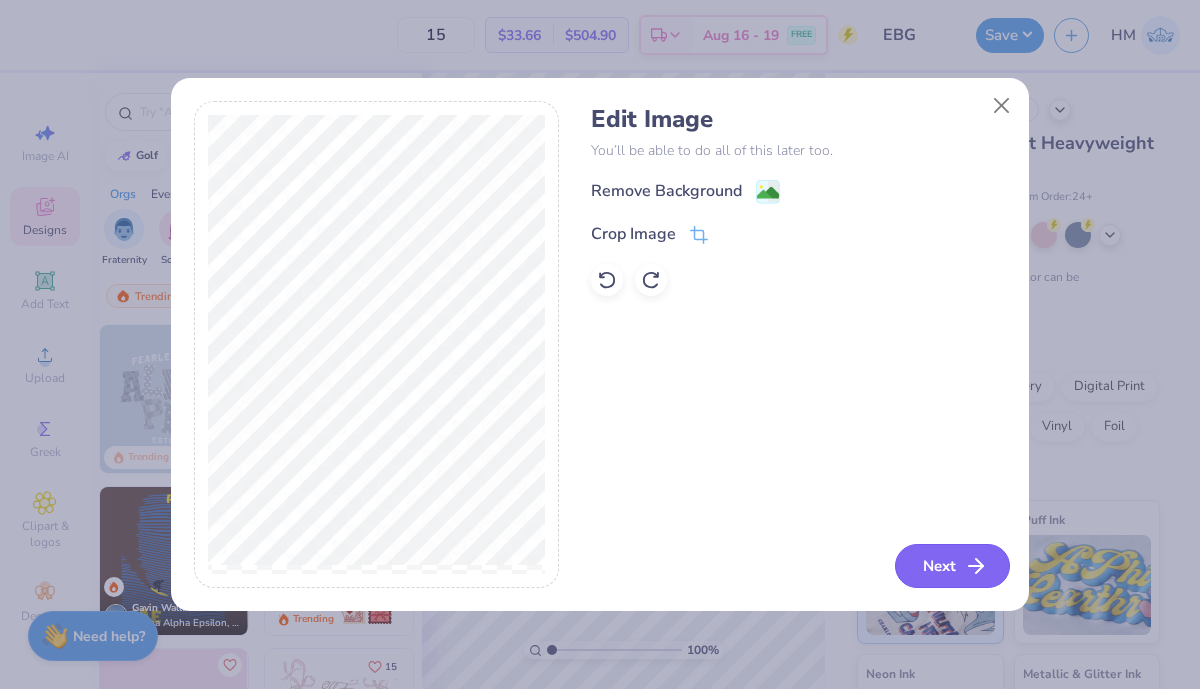 click 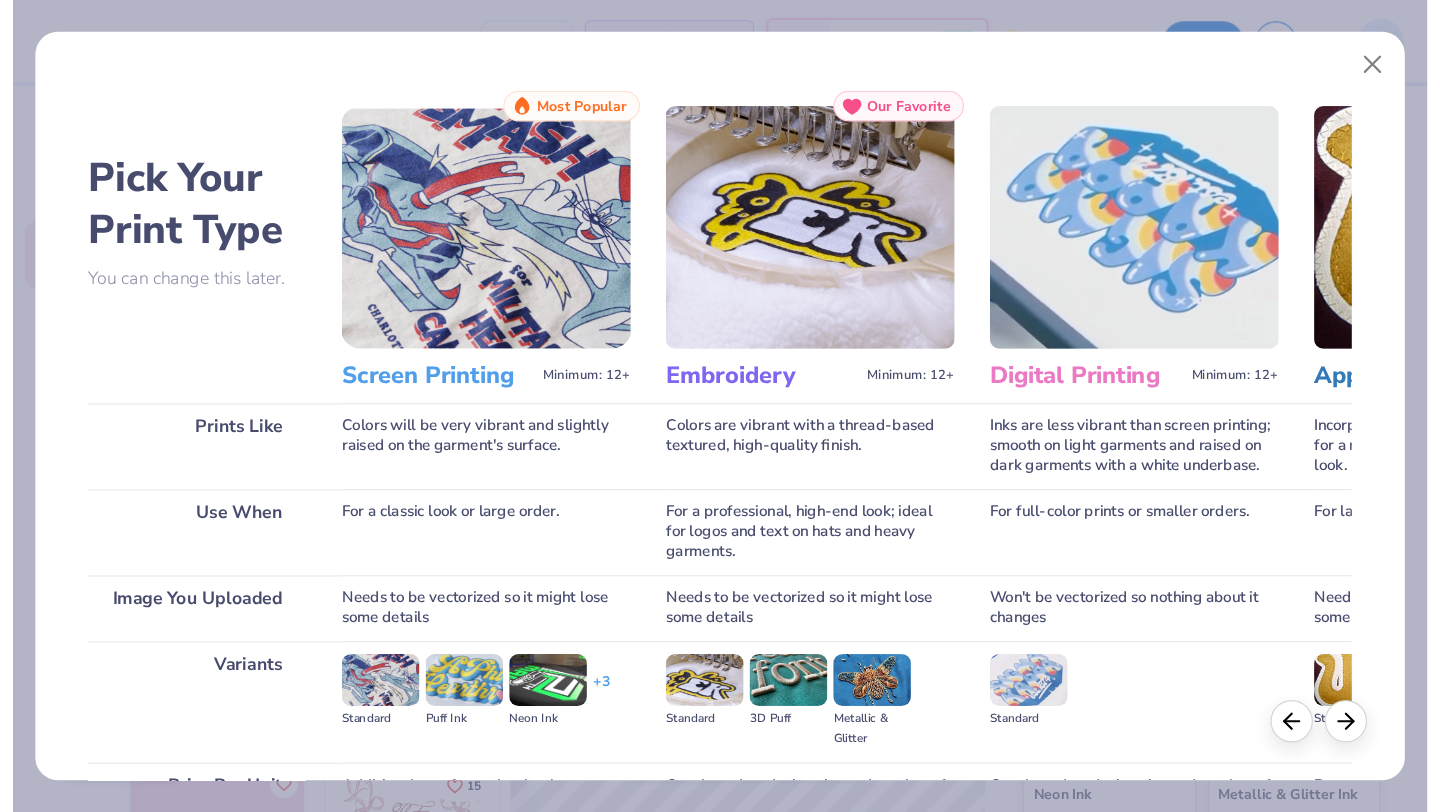 scroll, scrollTop: 208, scrollLeft: 0, axis: vertical 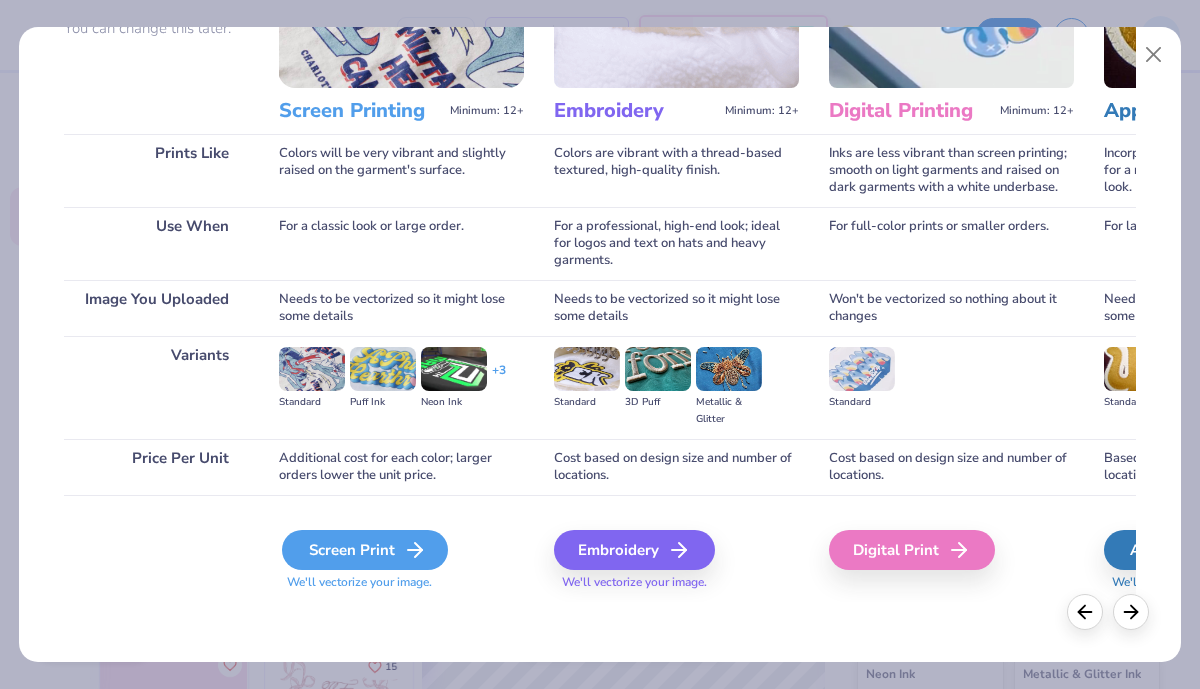 click 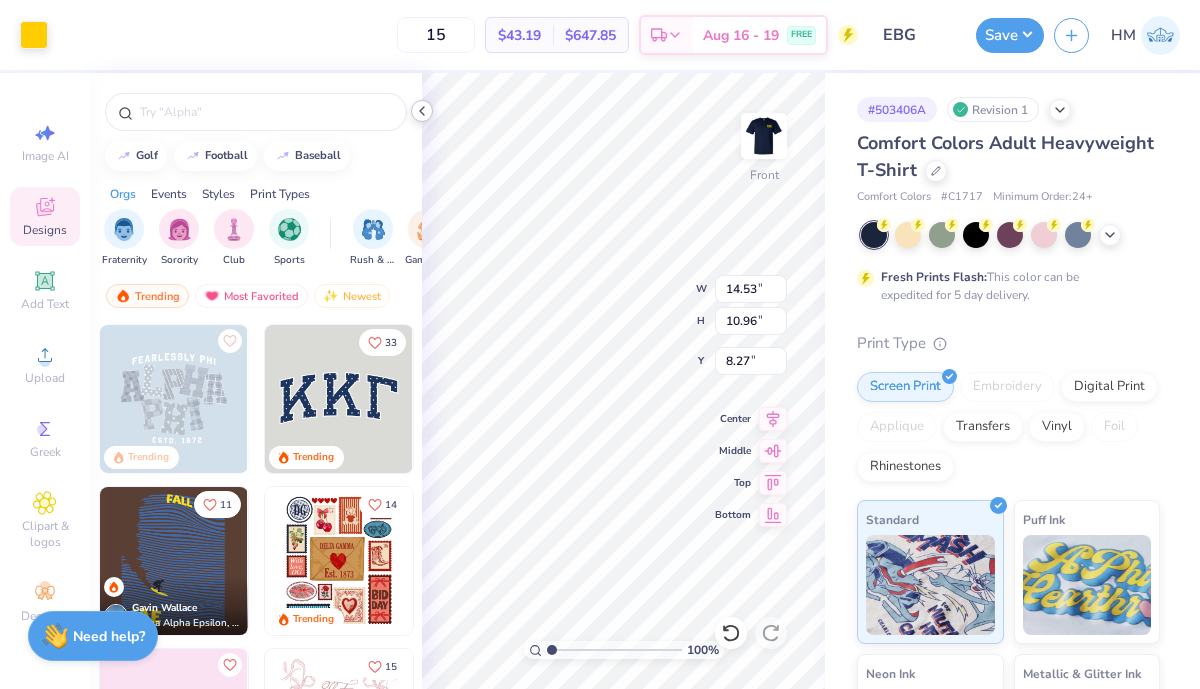 click 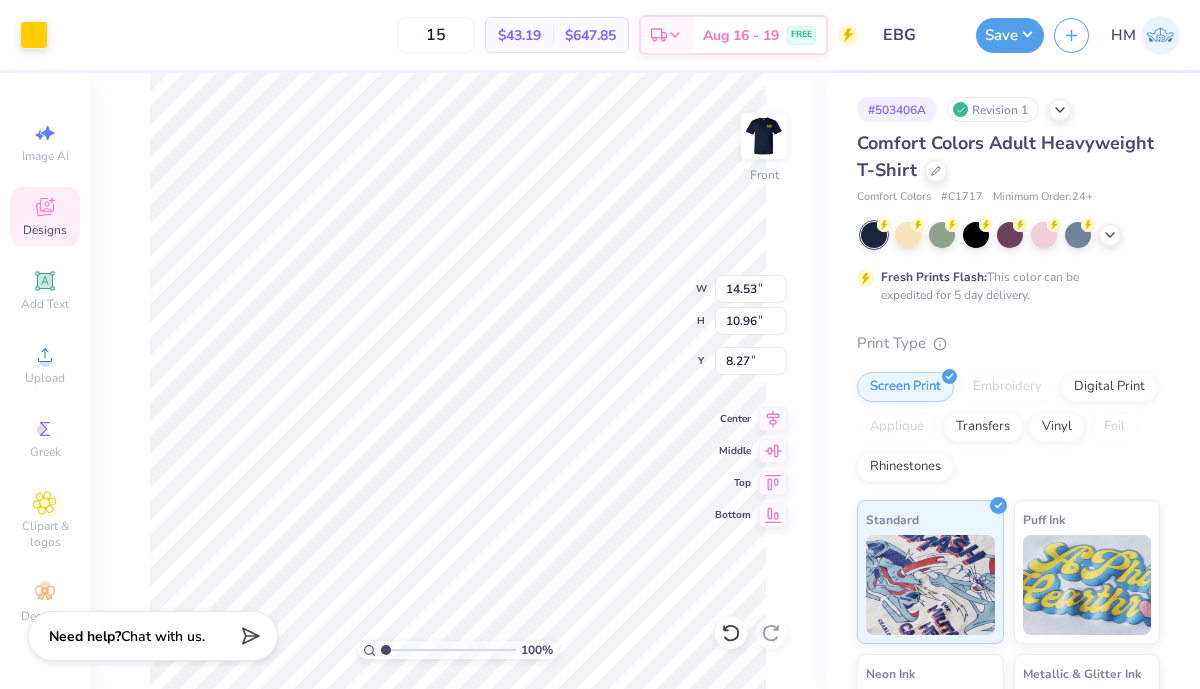 type on "11.51" 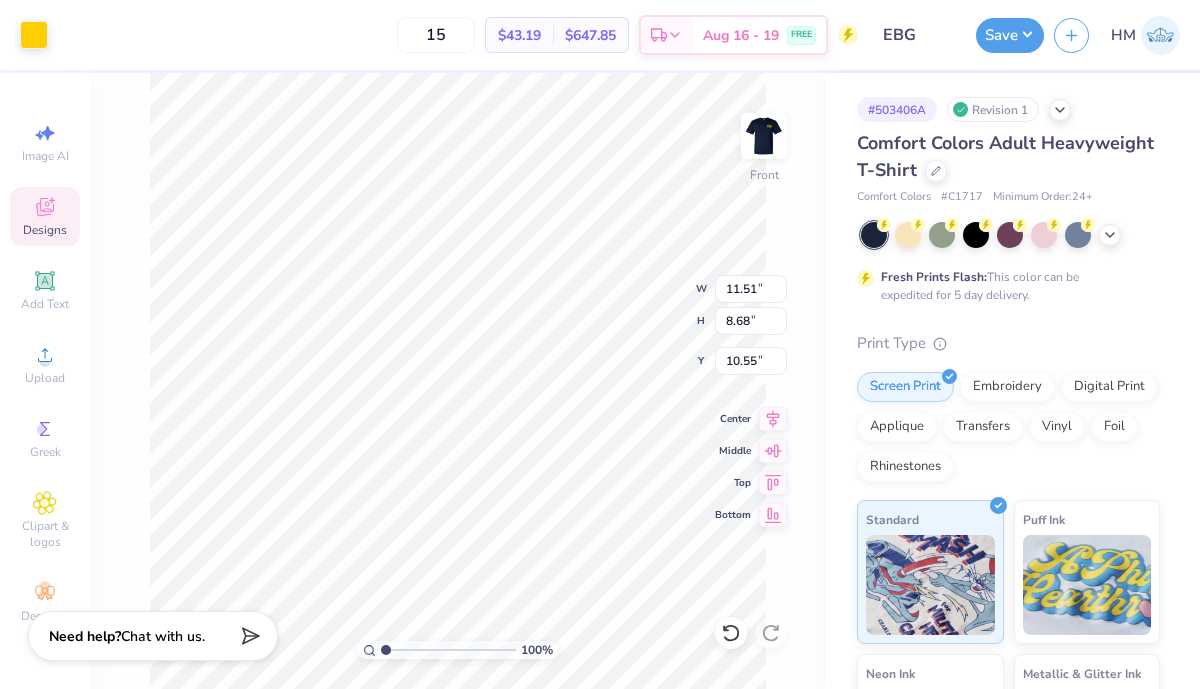 type on "3.00" 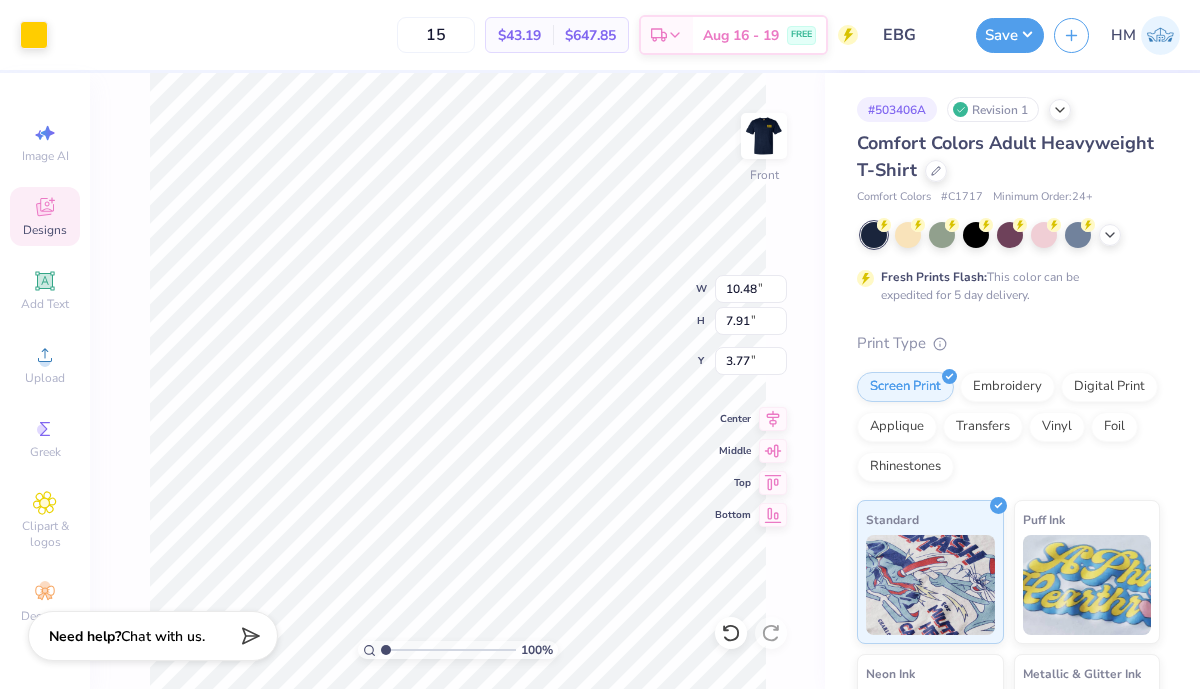 type on "10.48" 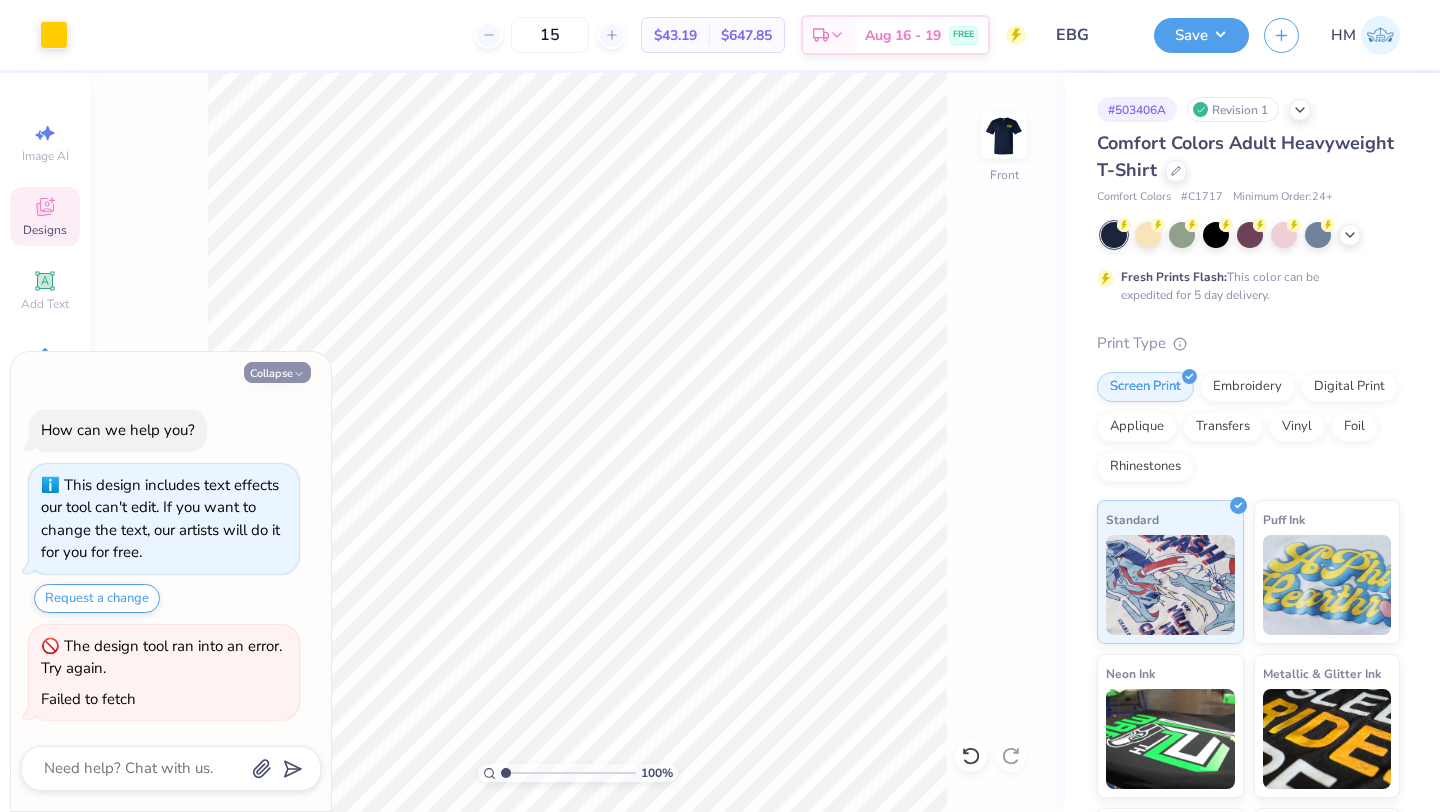 click on "Collapse" at bounding box center (277, 372) 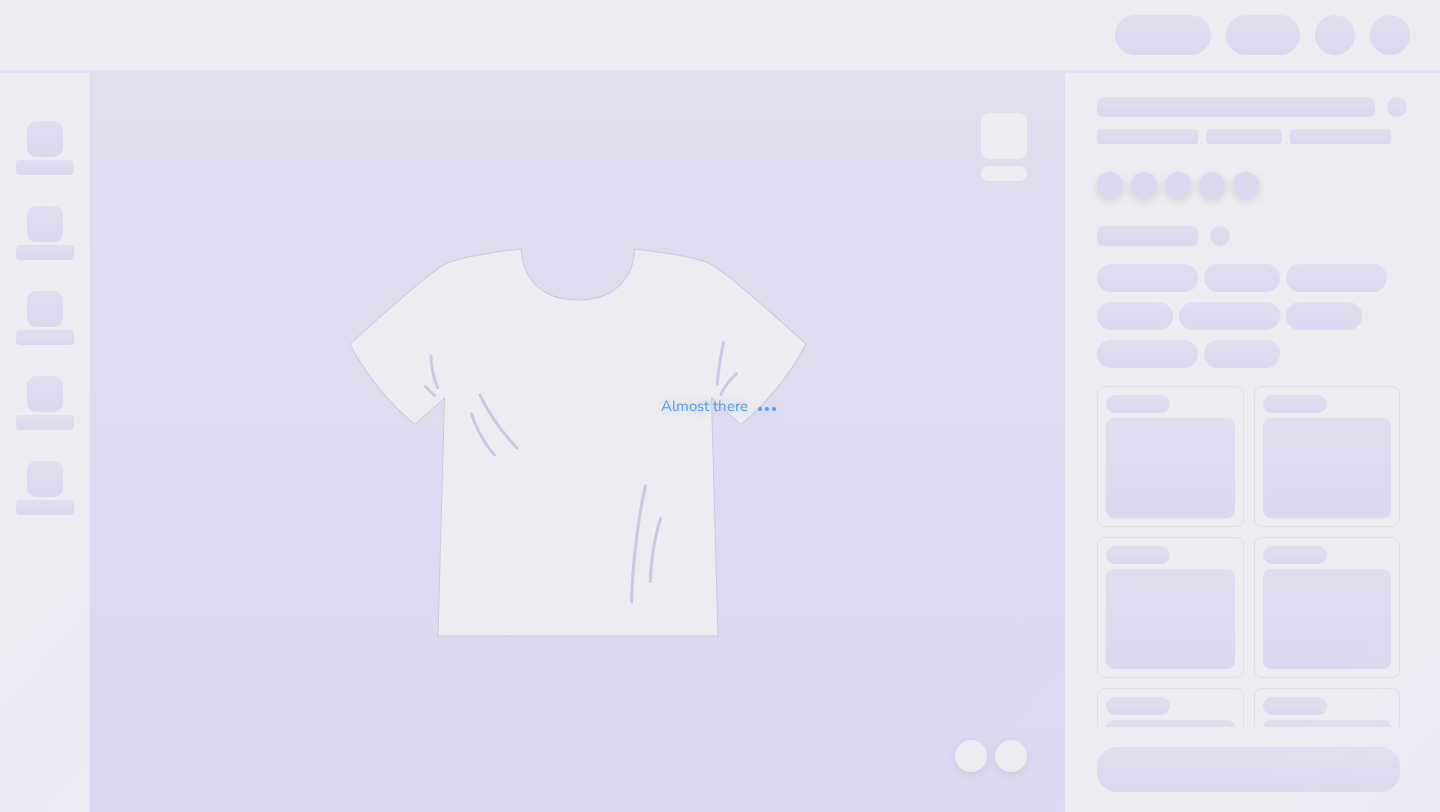 scroll, scrollTop: 0, scrollLeft: 0, axis: both 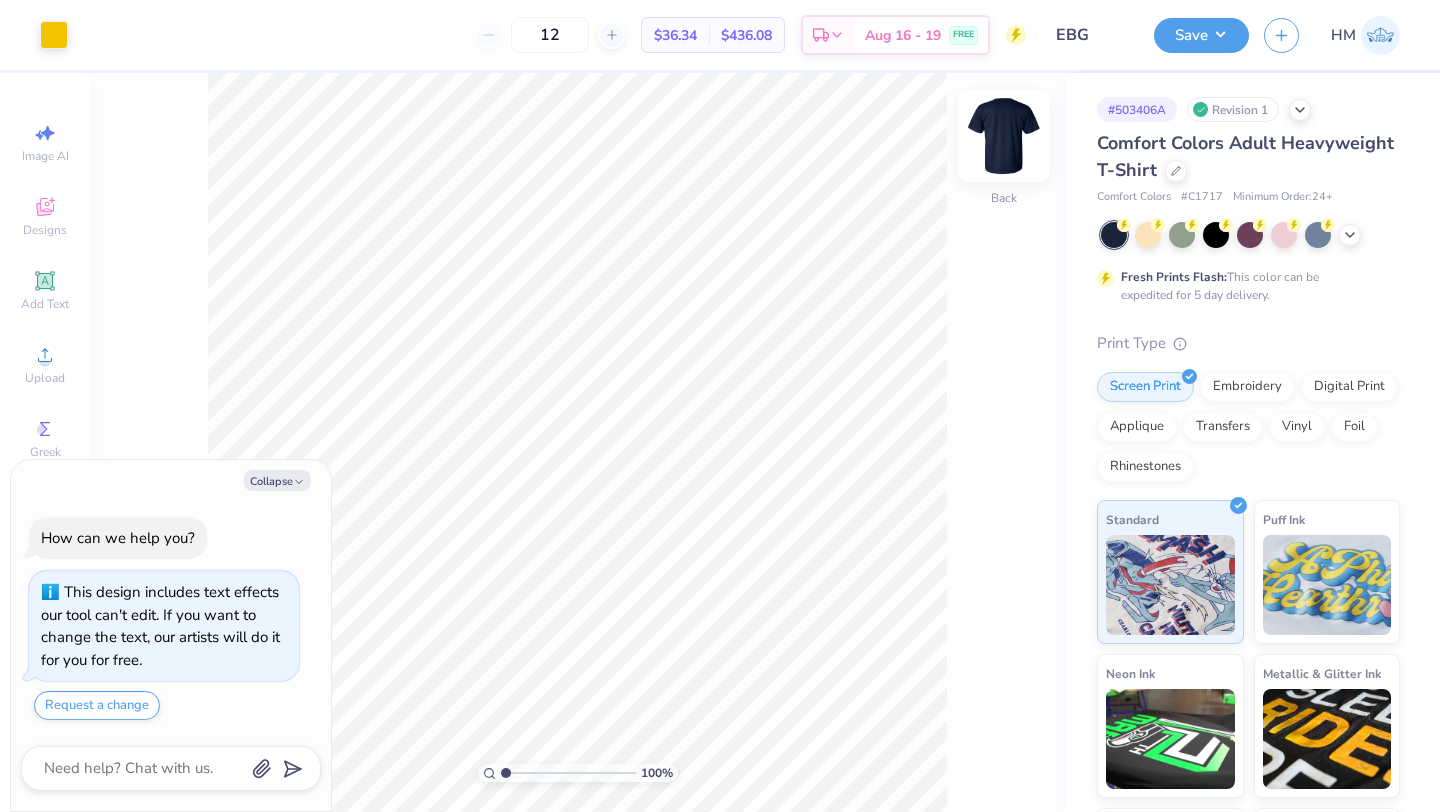 click at bounding box center [1004, 136] 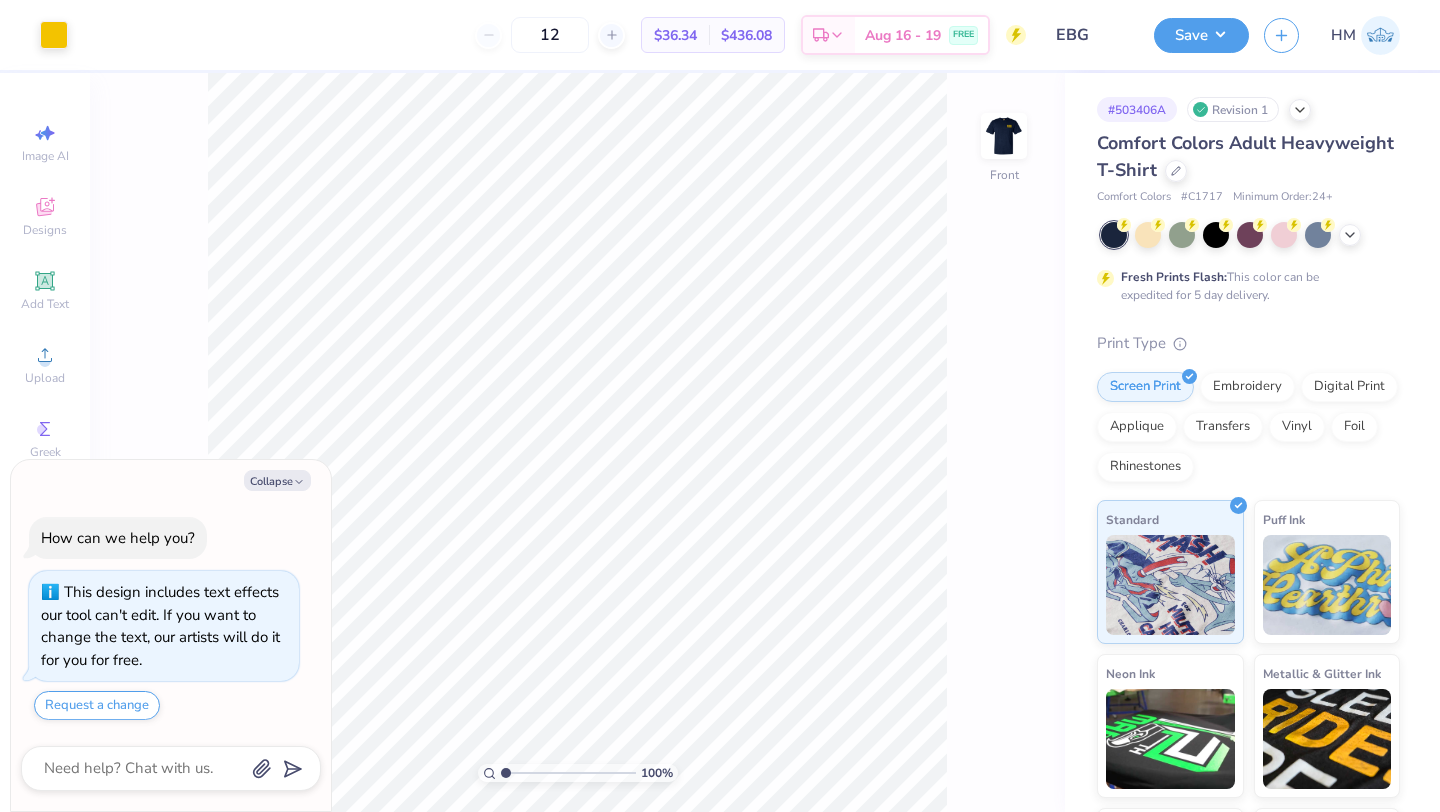 type on "x" 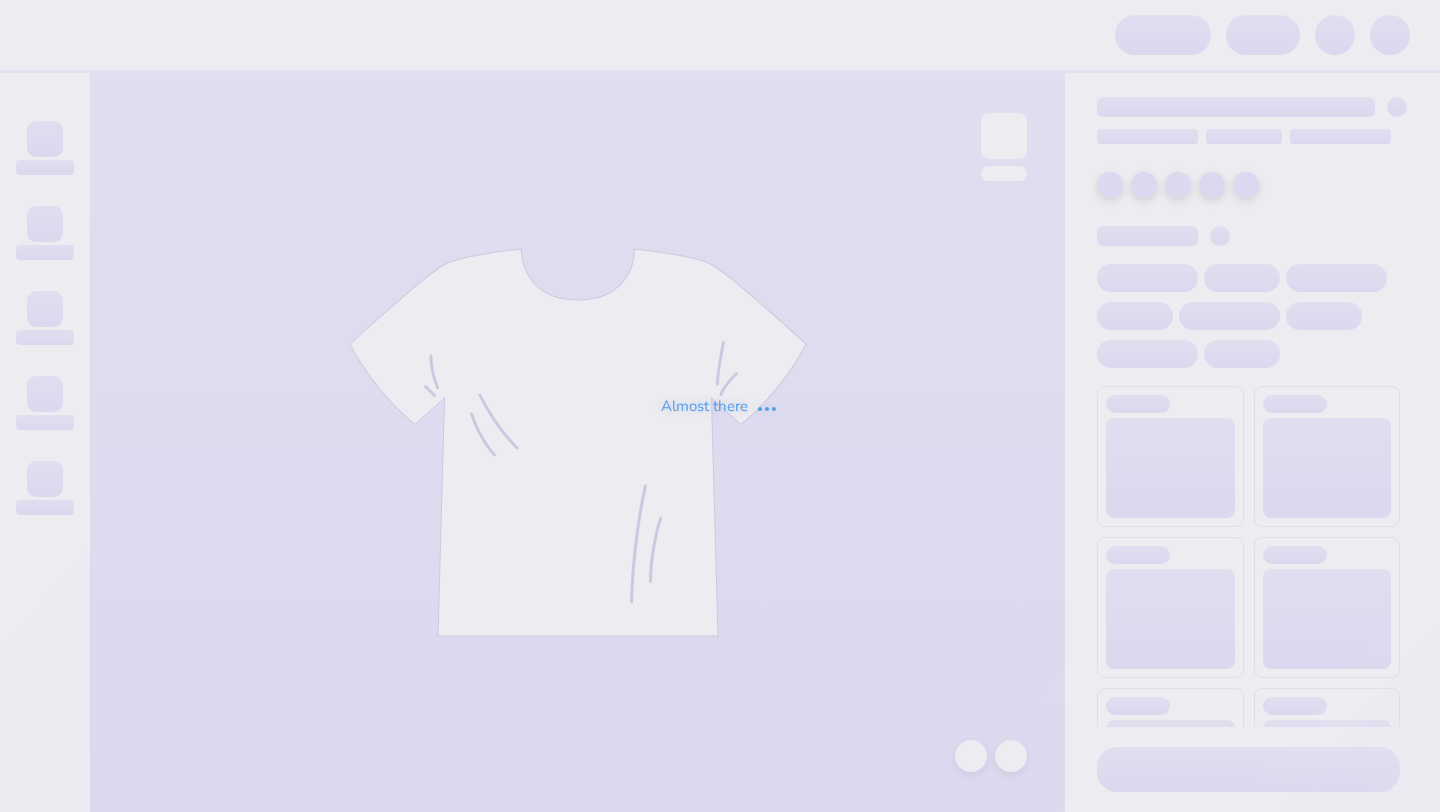 scroll, scrollTop: 0, scrollLeft: 0, axis: both 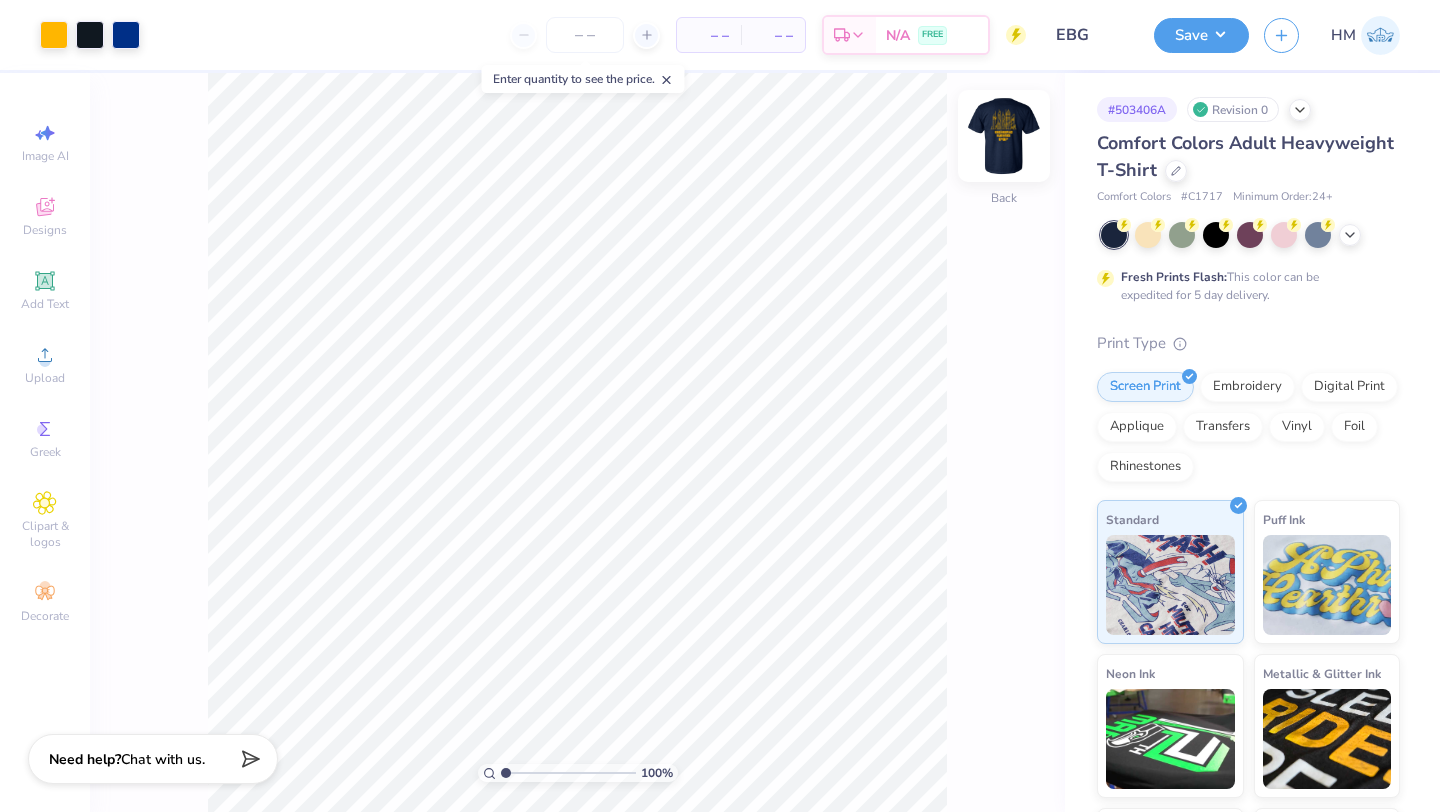 click at bounding box center (1004, 136) 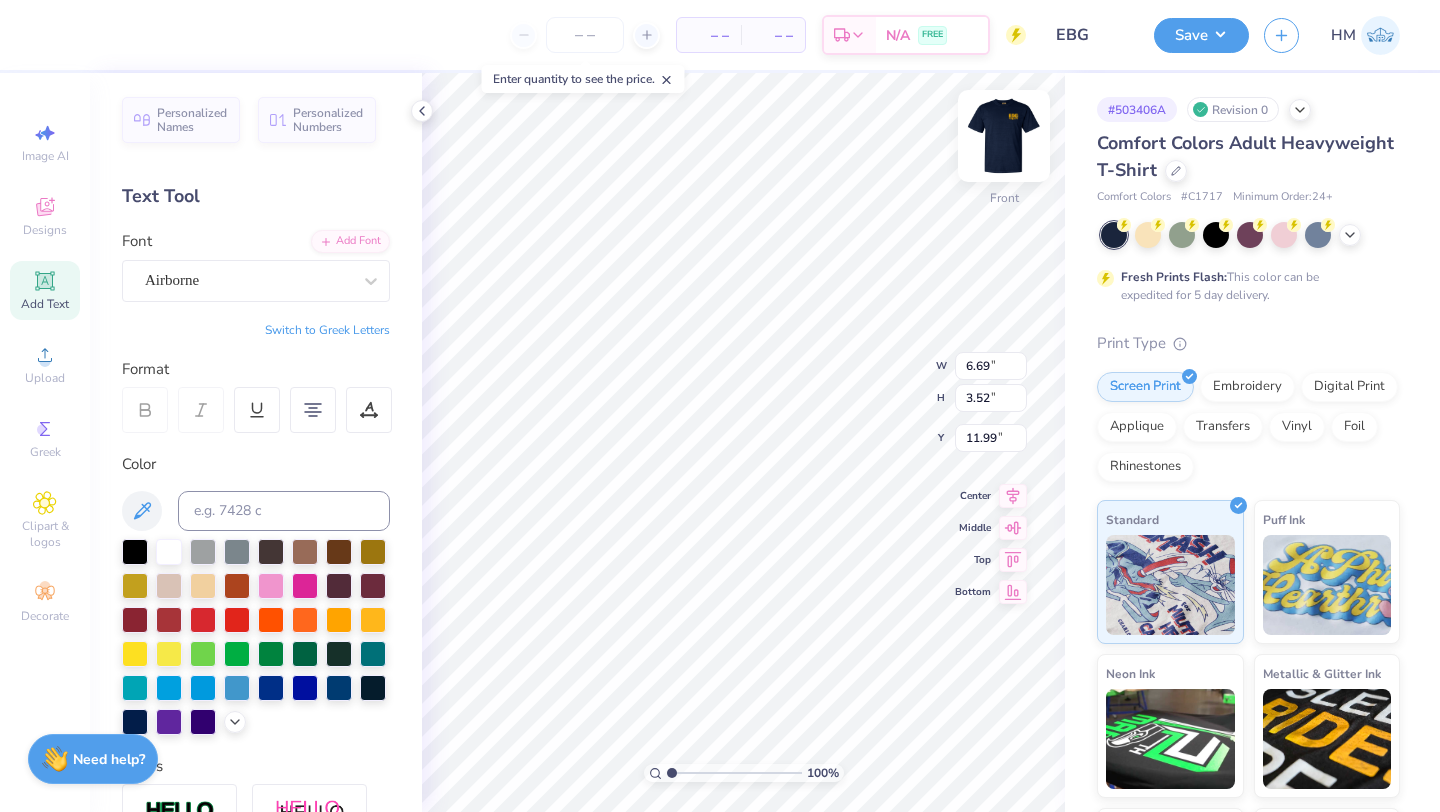 scroll, scrollTop: 4, scrollLeft: 0, axis: vertical 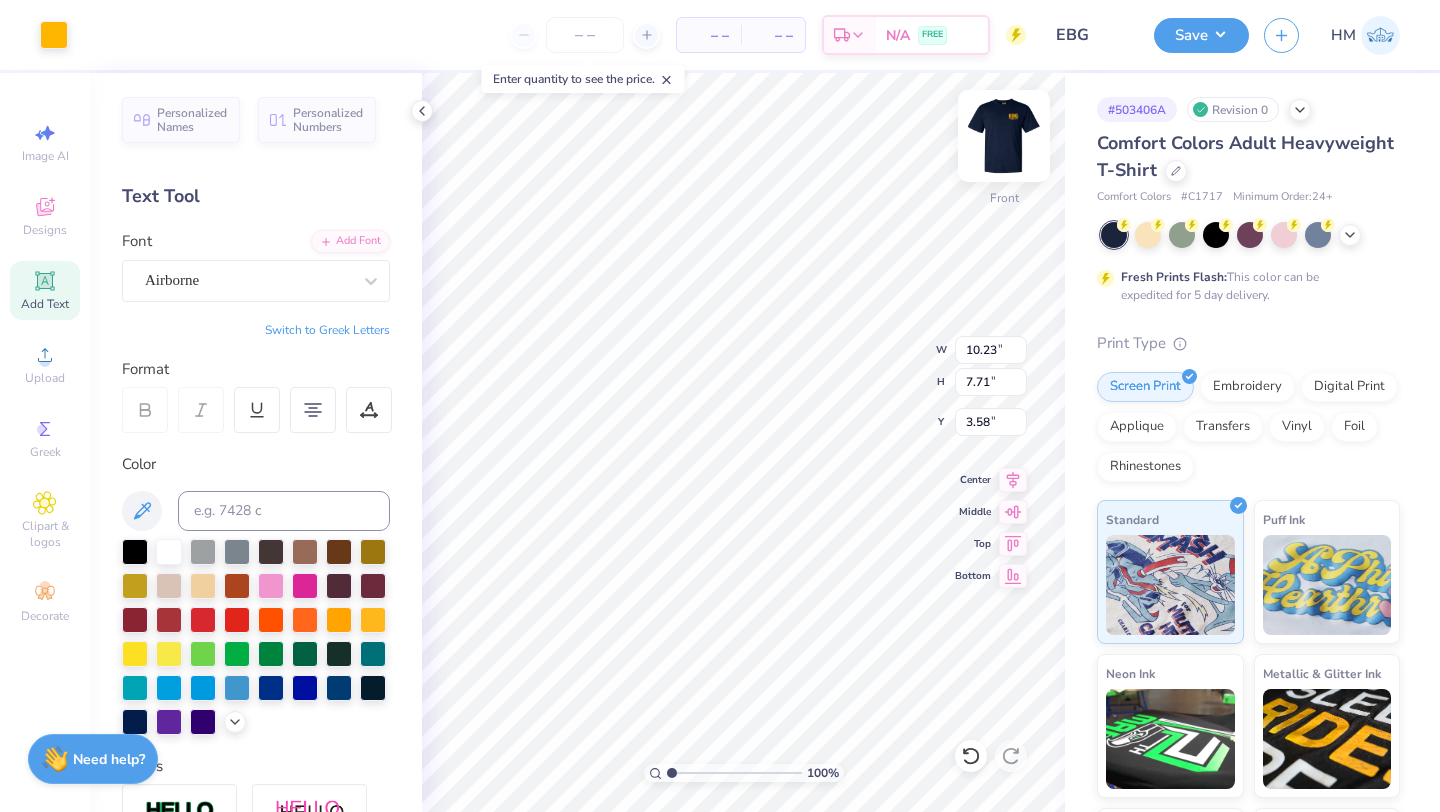 type on "10.23" 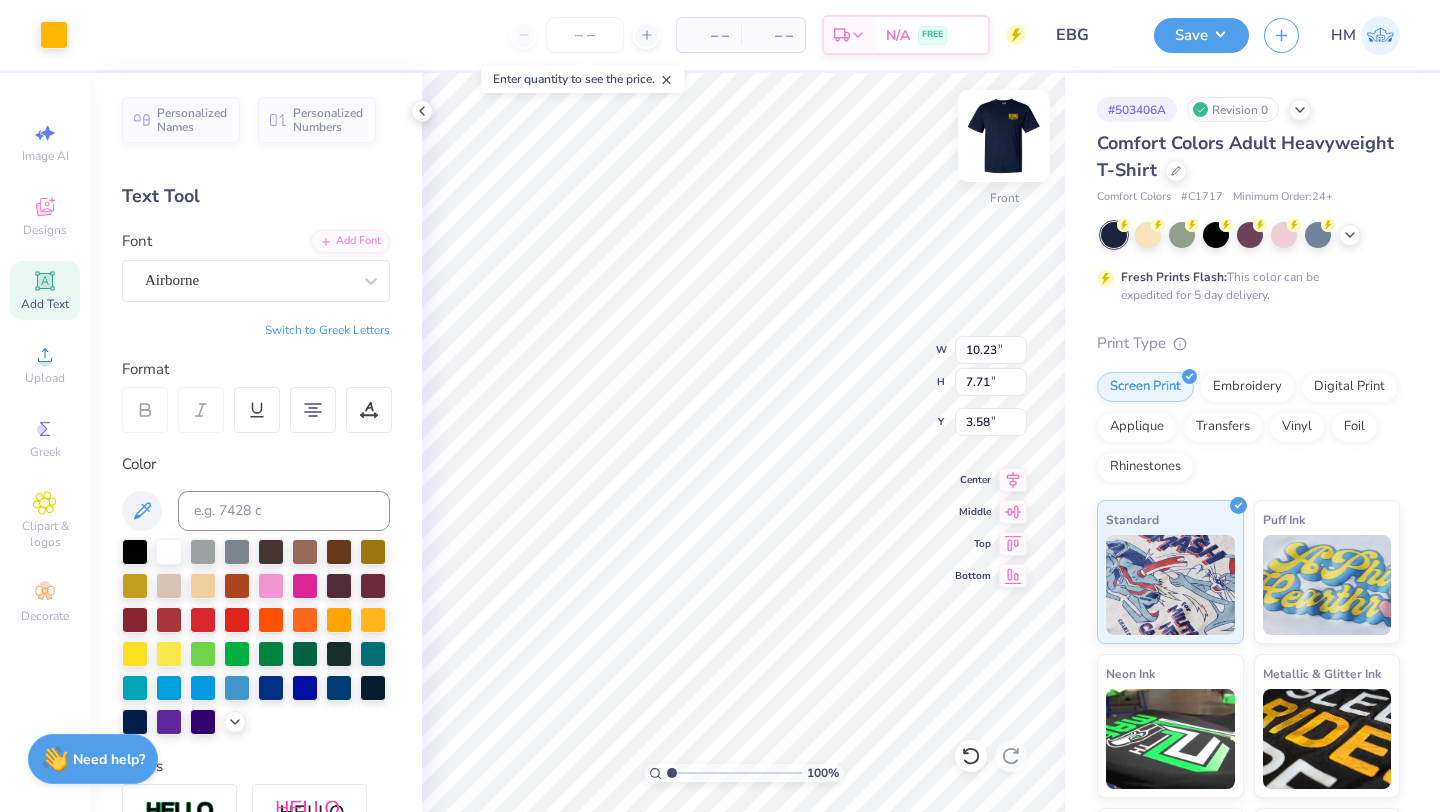 type on "6.69" 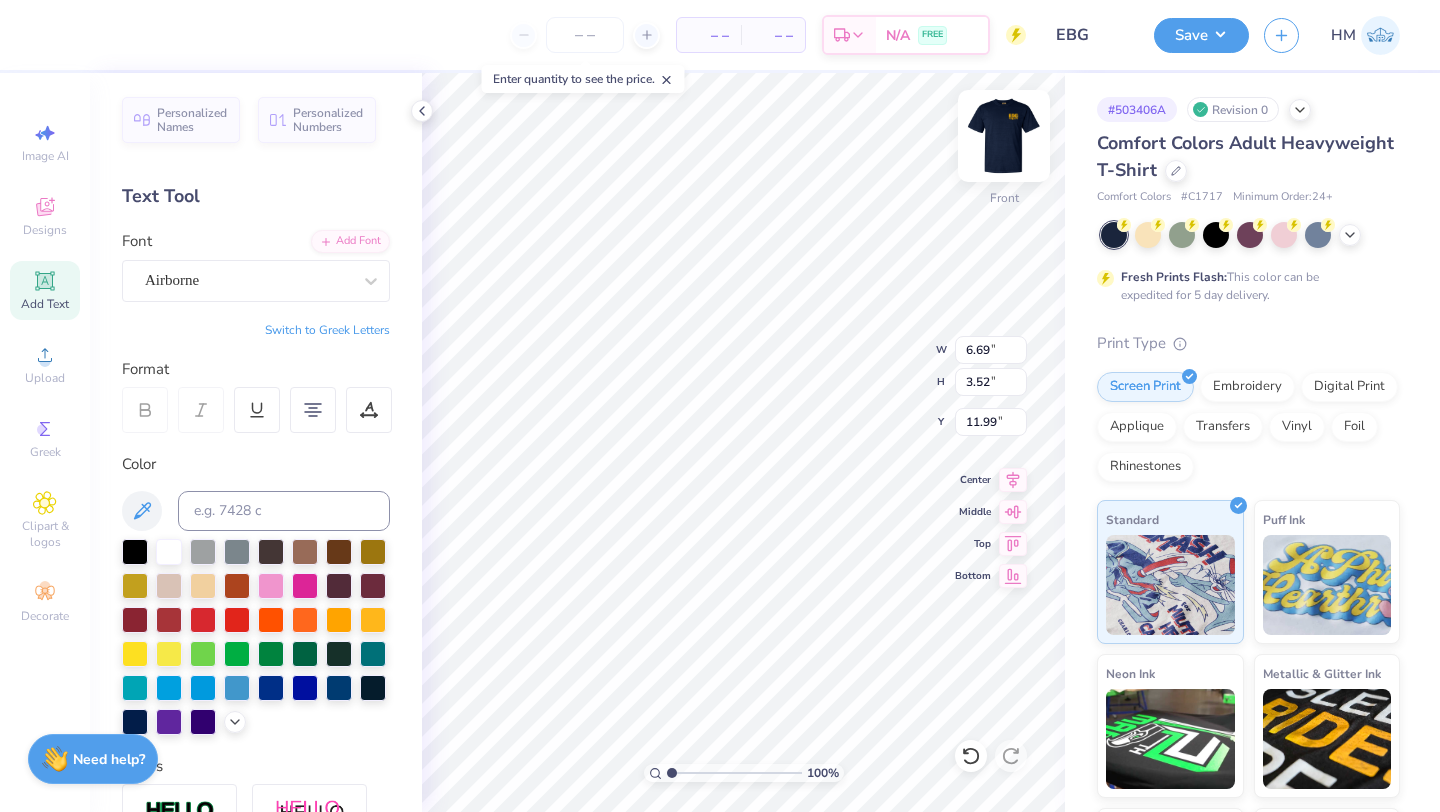 scroll, scrollTop: 4, scrollLeft: 0, axis: vertical 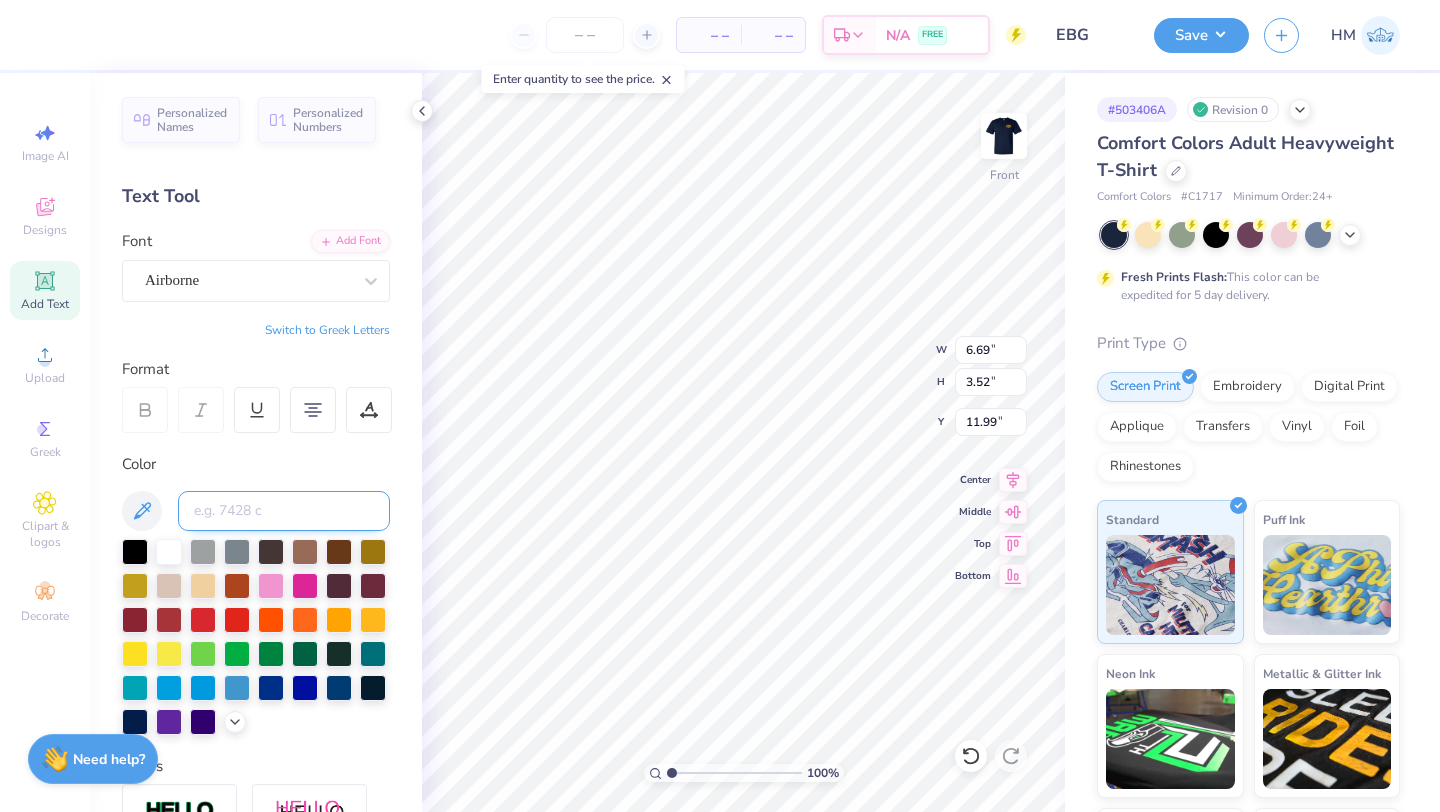 click at bounding box center [284, 511] 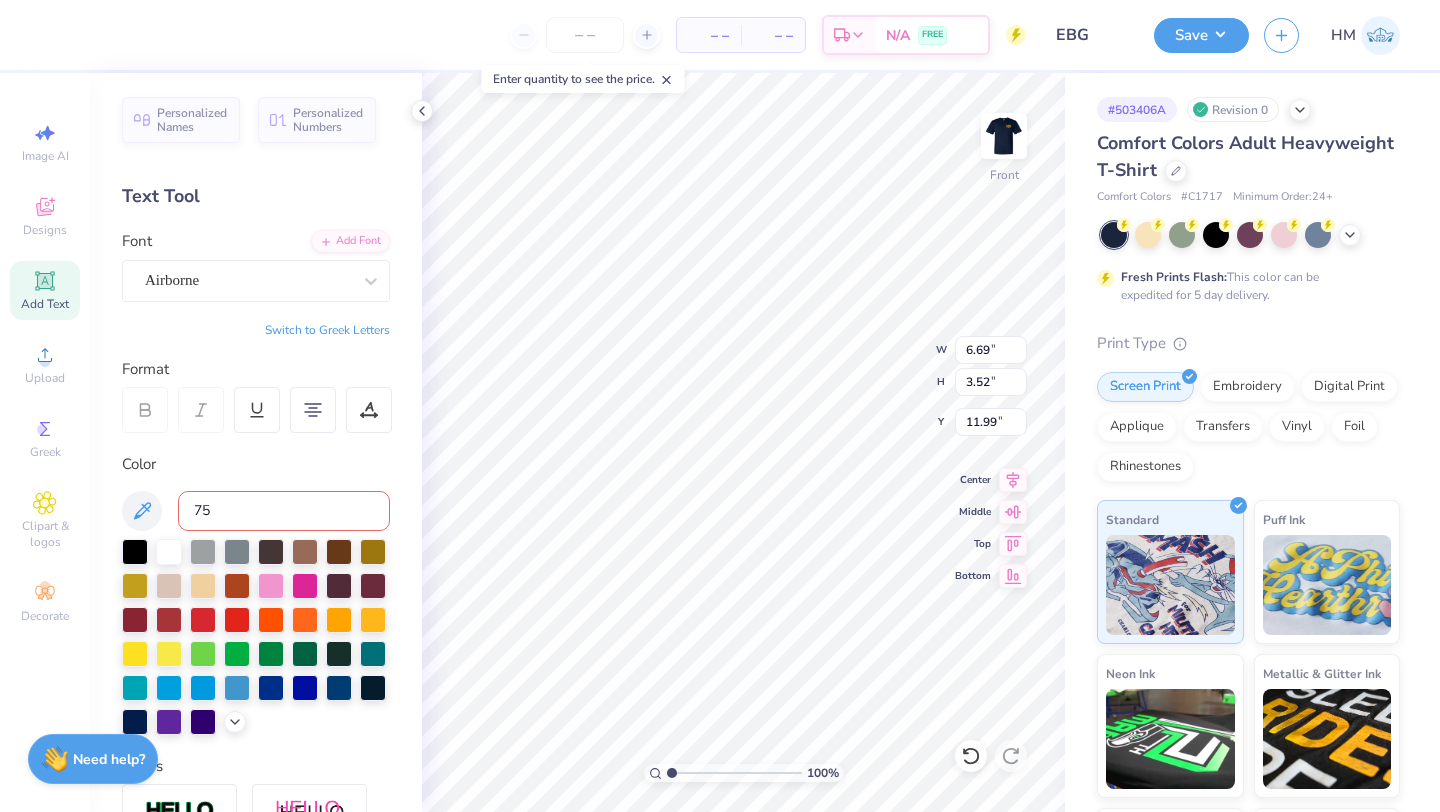type on "7" 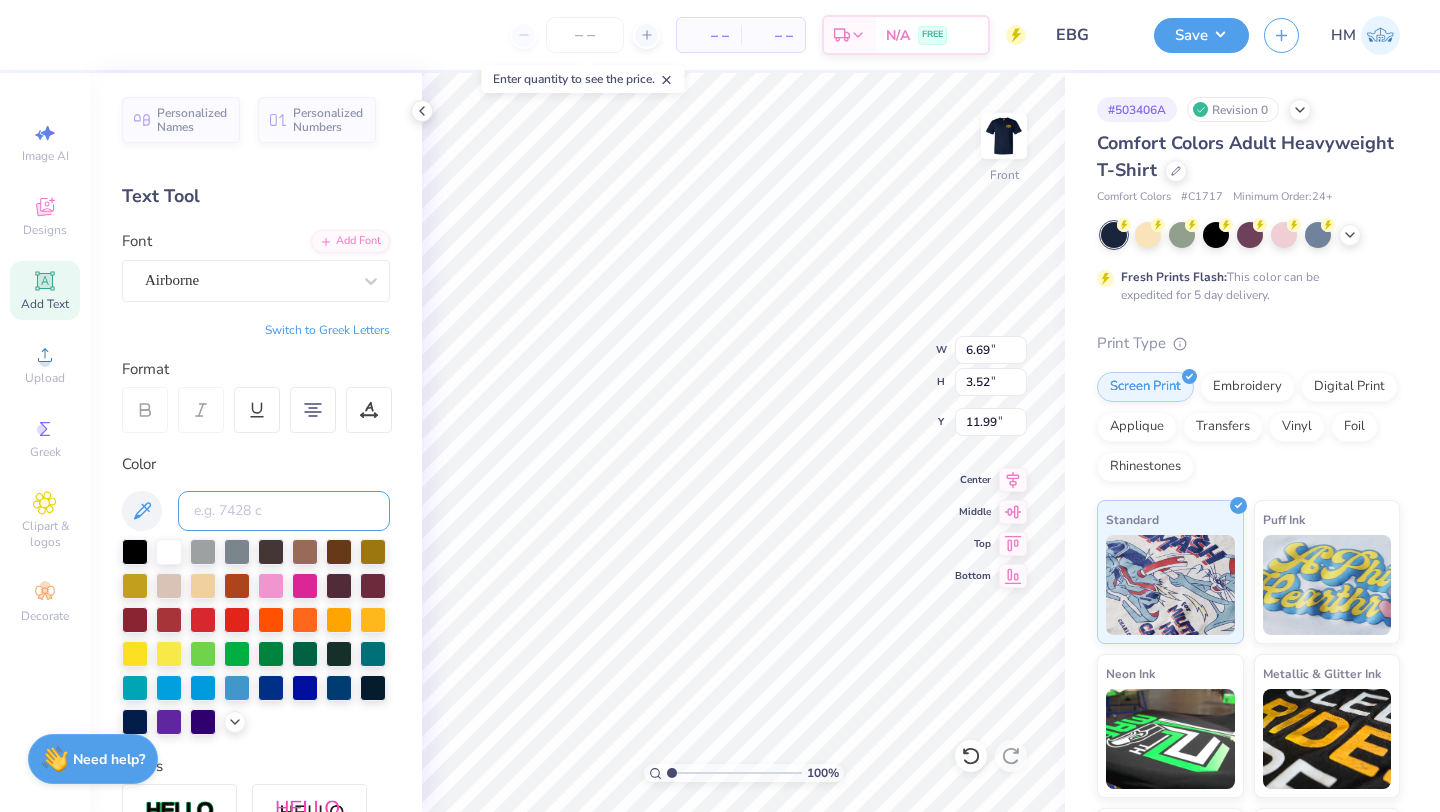 type 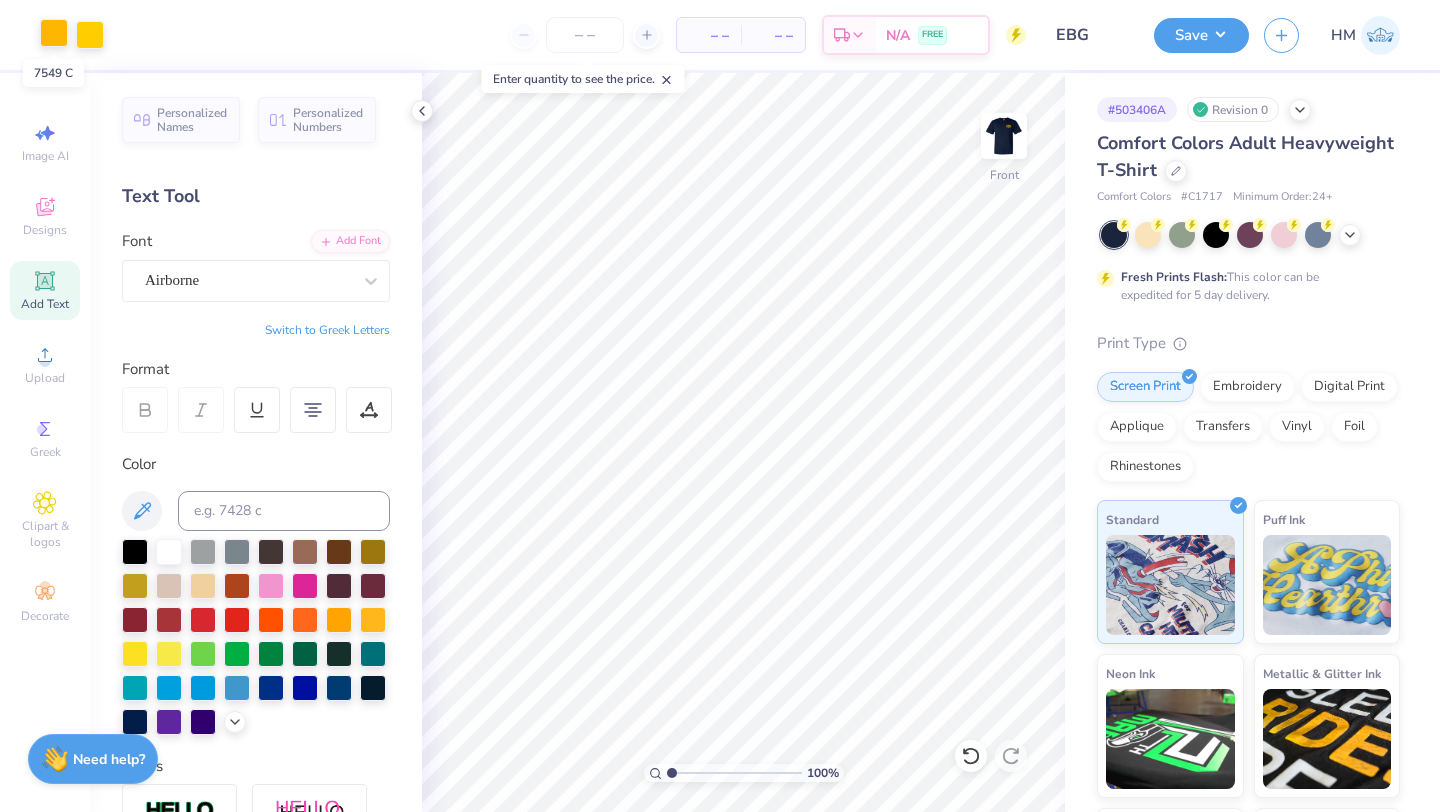 click at bounding box center [54, 33] 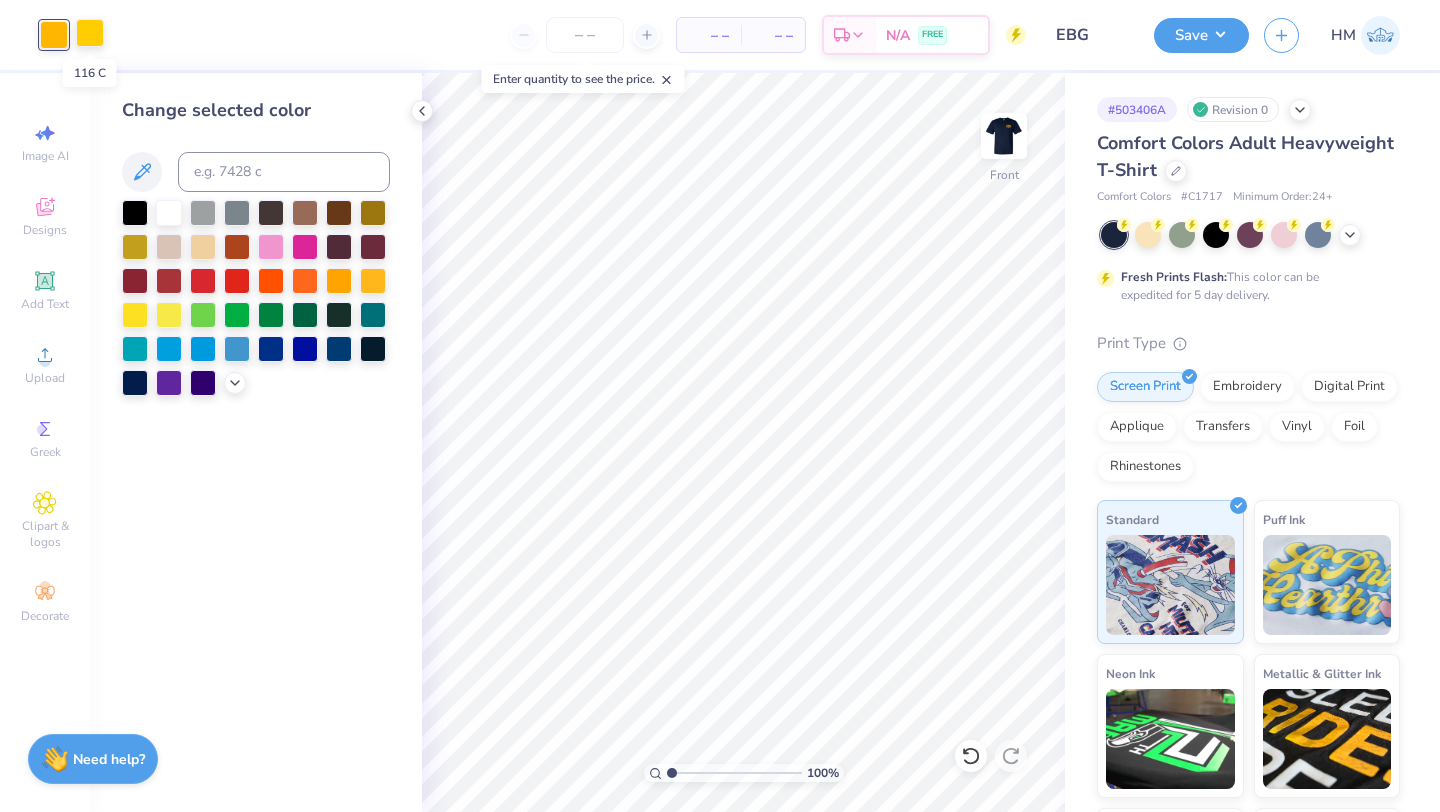 click at bounding box center (90, 33) 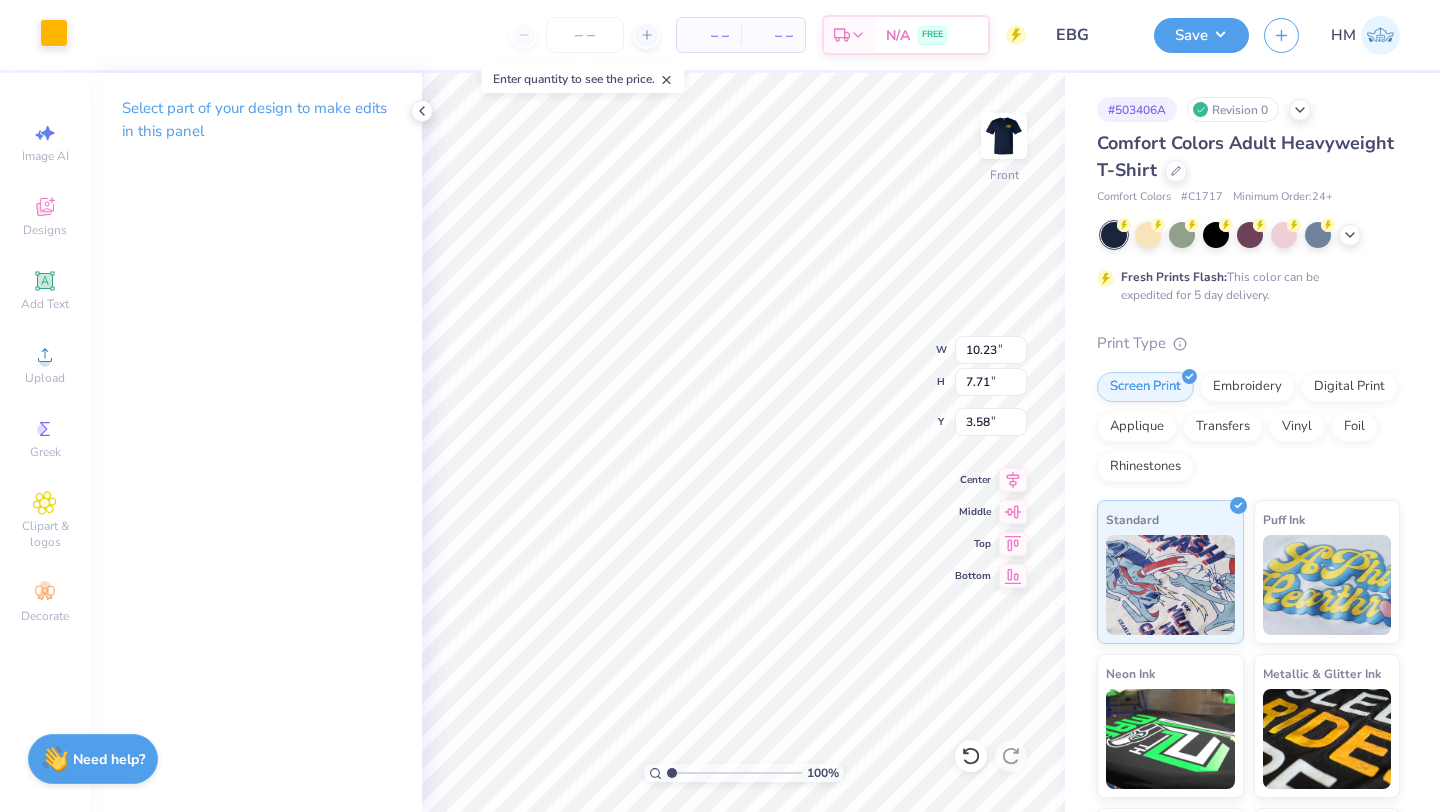 click at bounding box center (54, 33) 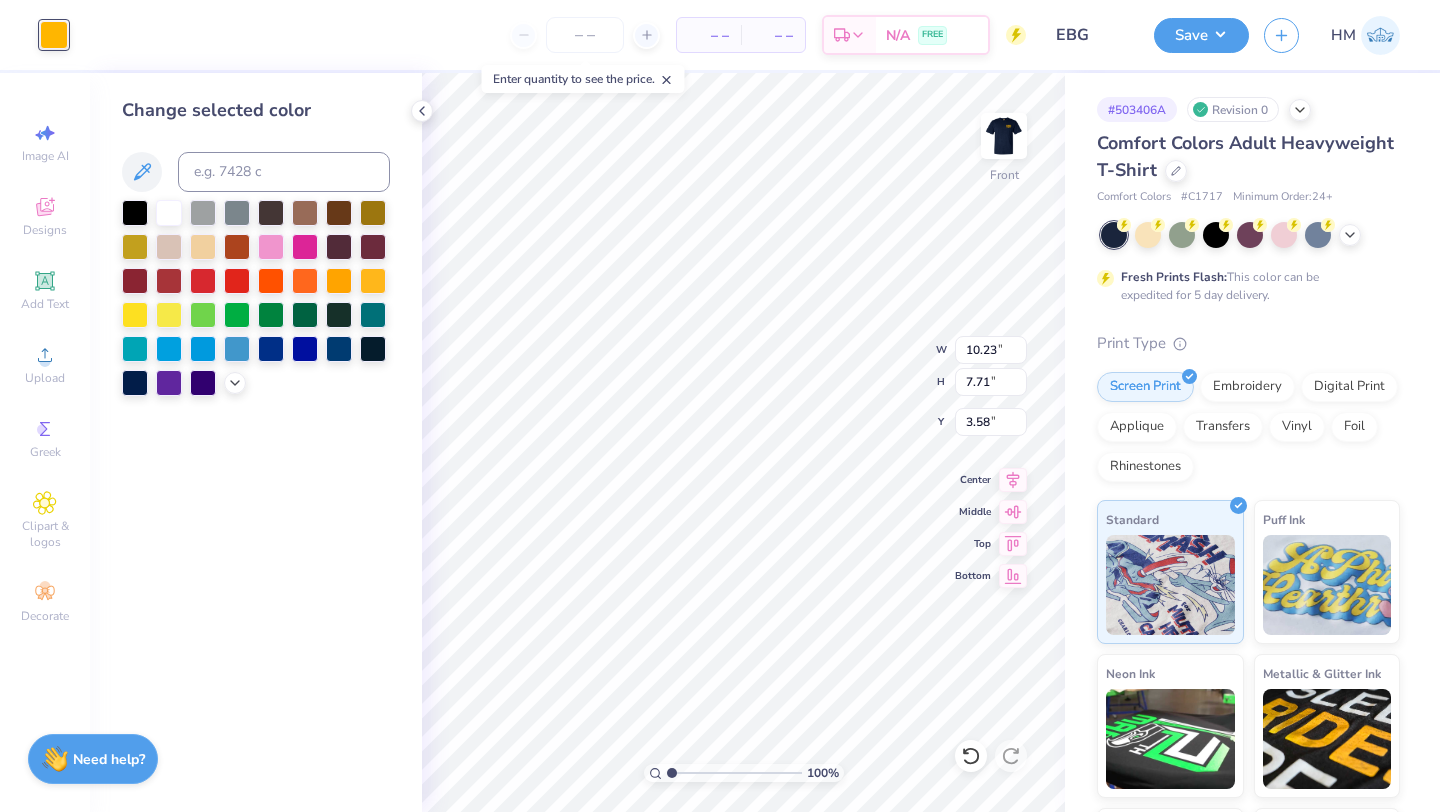 type on "6.69" 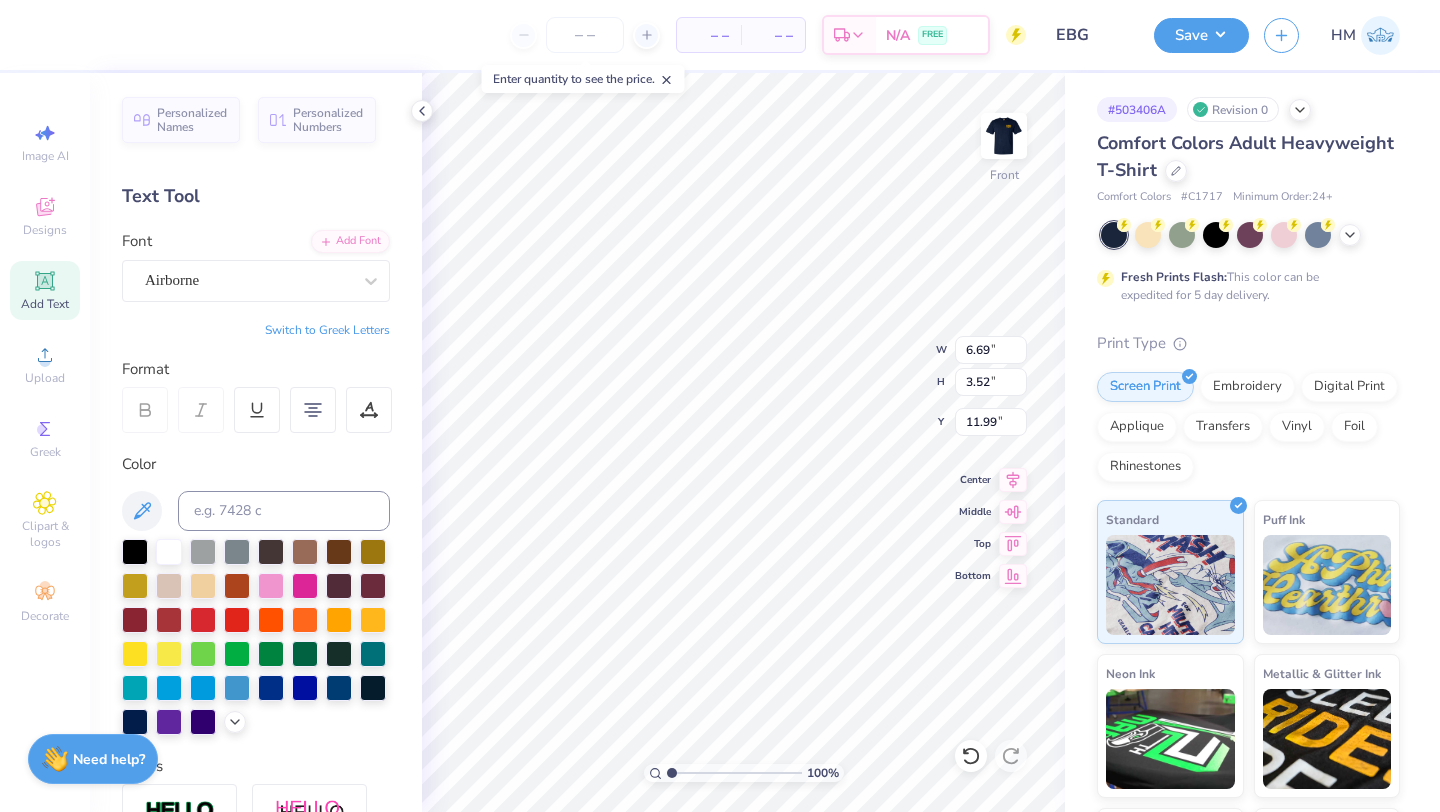 scroll, scrollTop: 1, scrollLeft: 3, axis: both 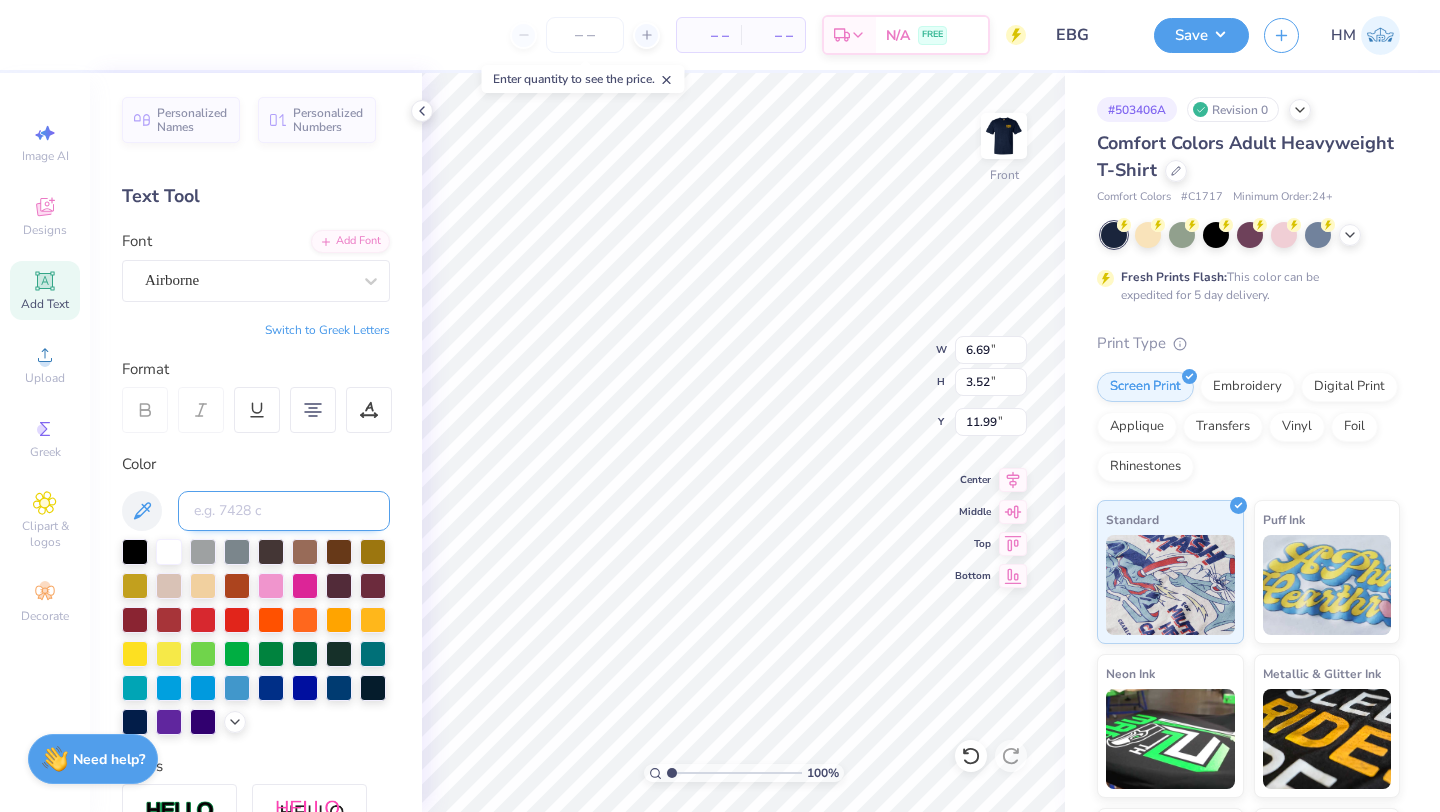 click at bounding box center [284, 511] 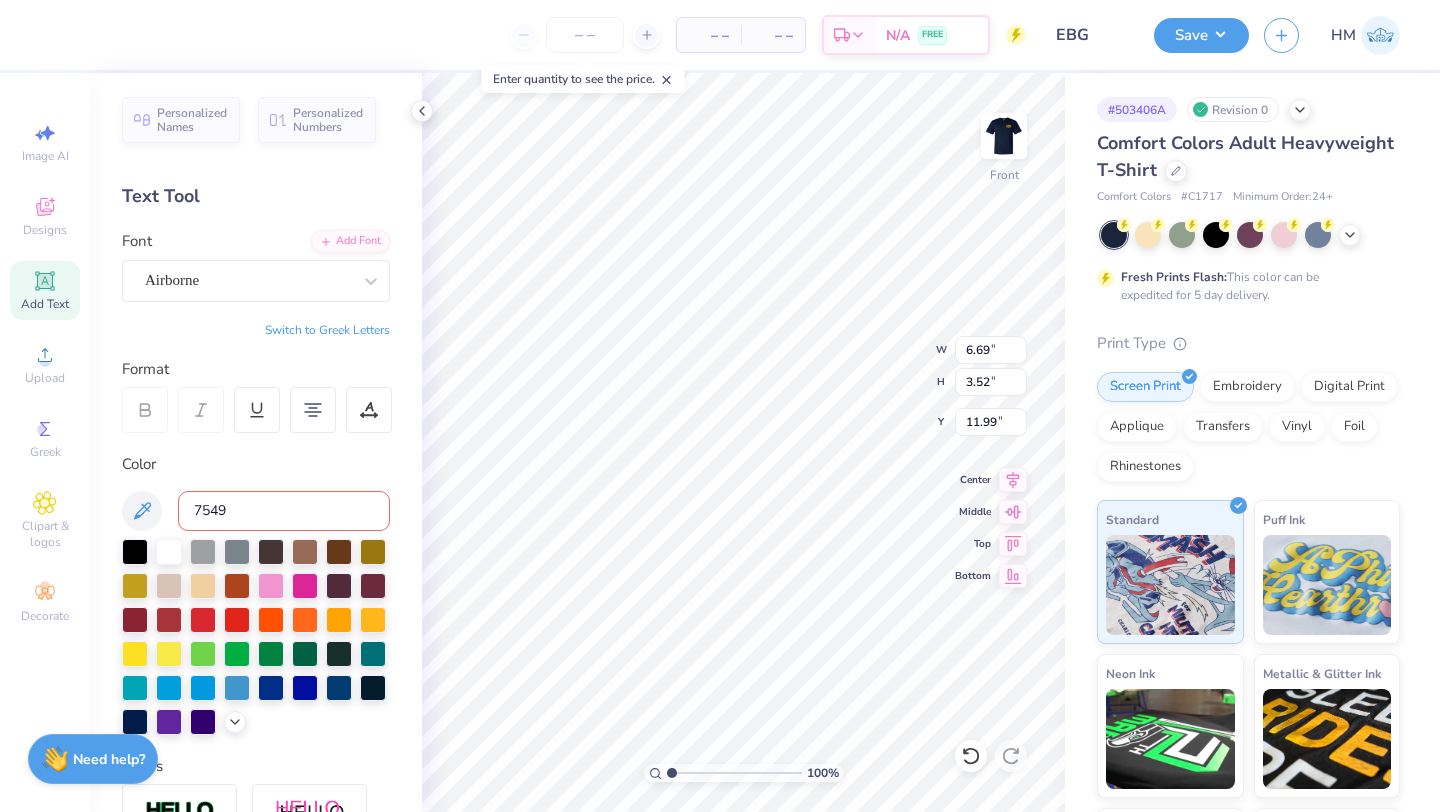 type on "7549c" 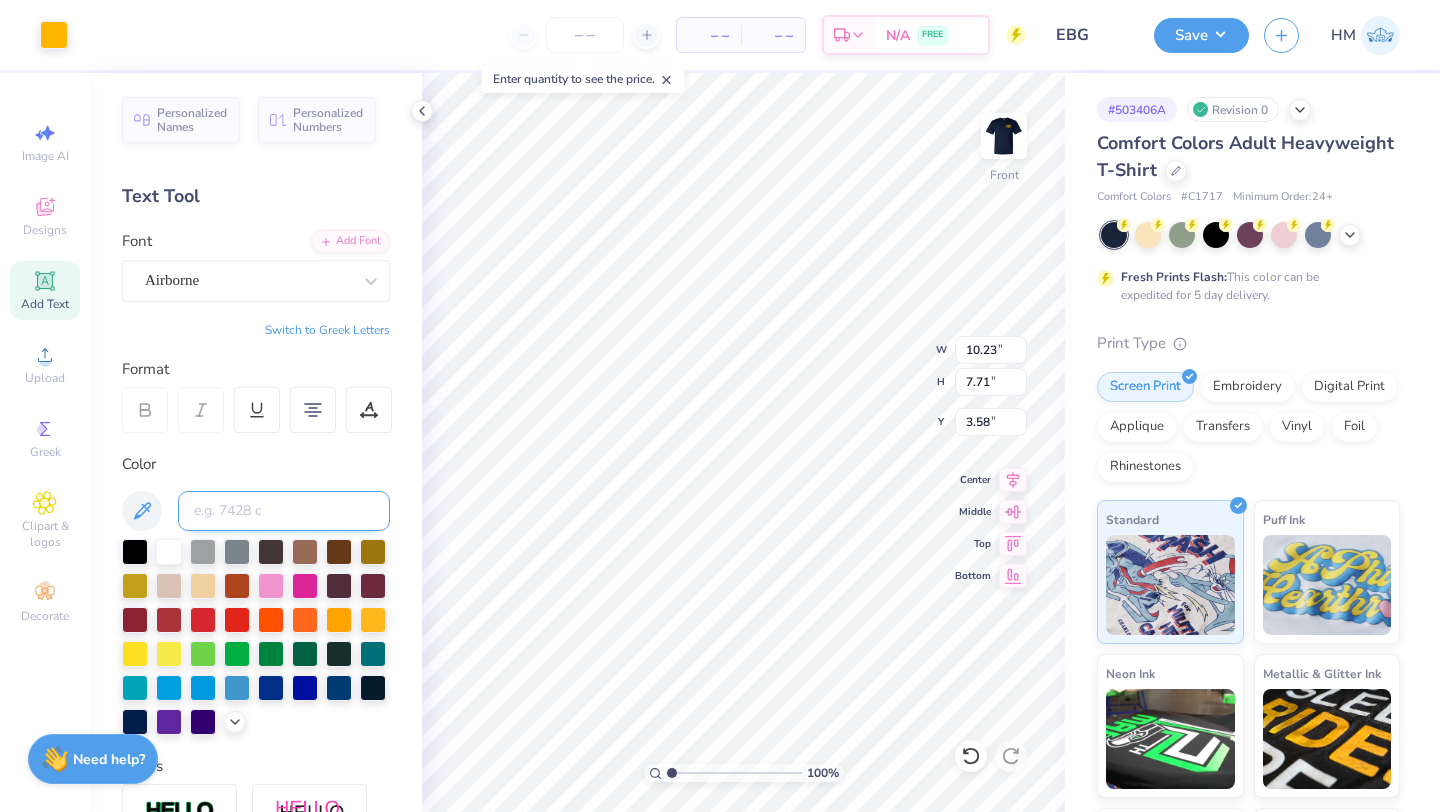 click at bounding box center [284, 511] 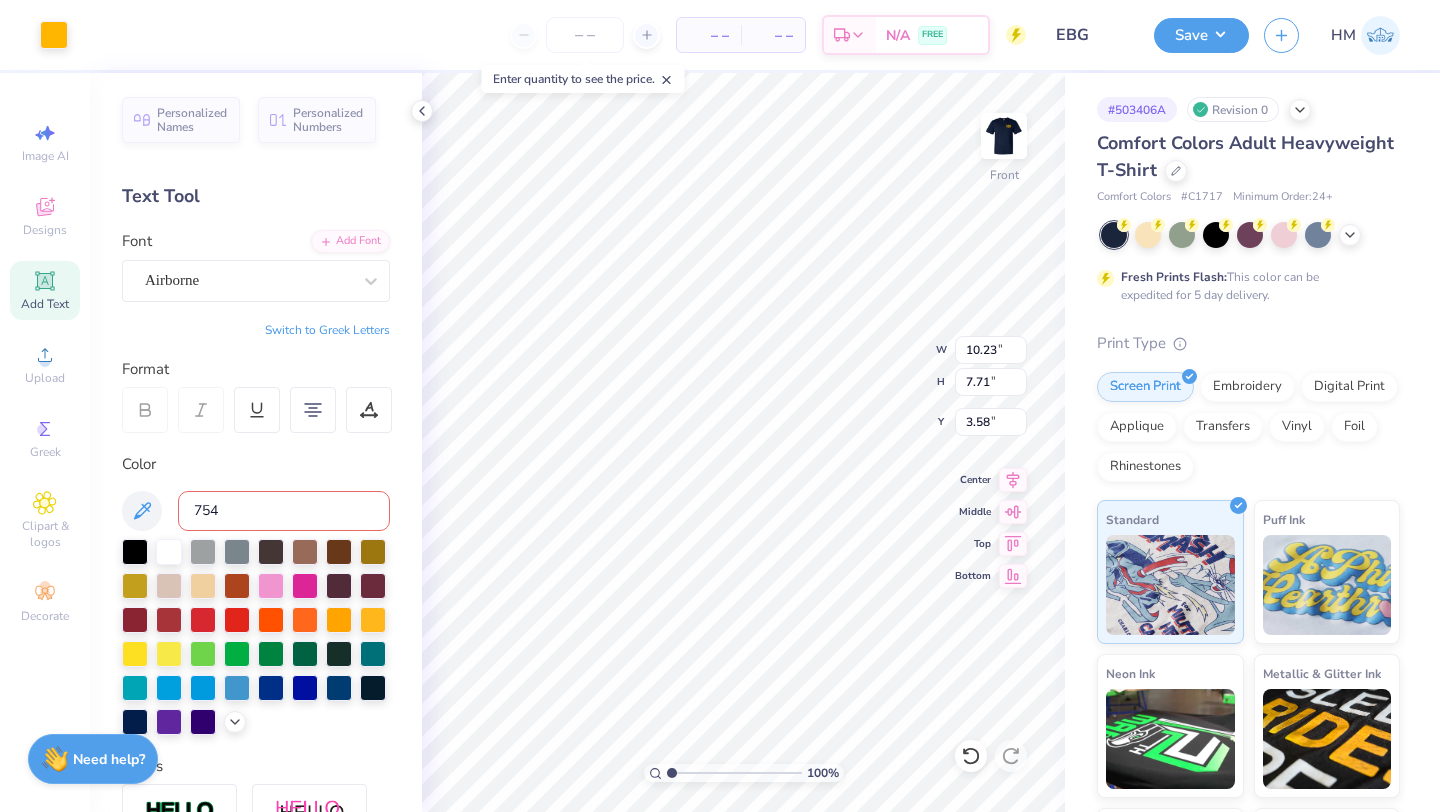 type on "7549" 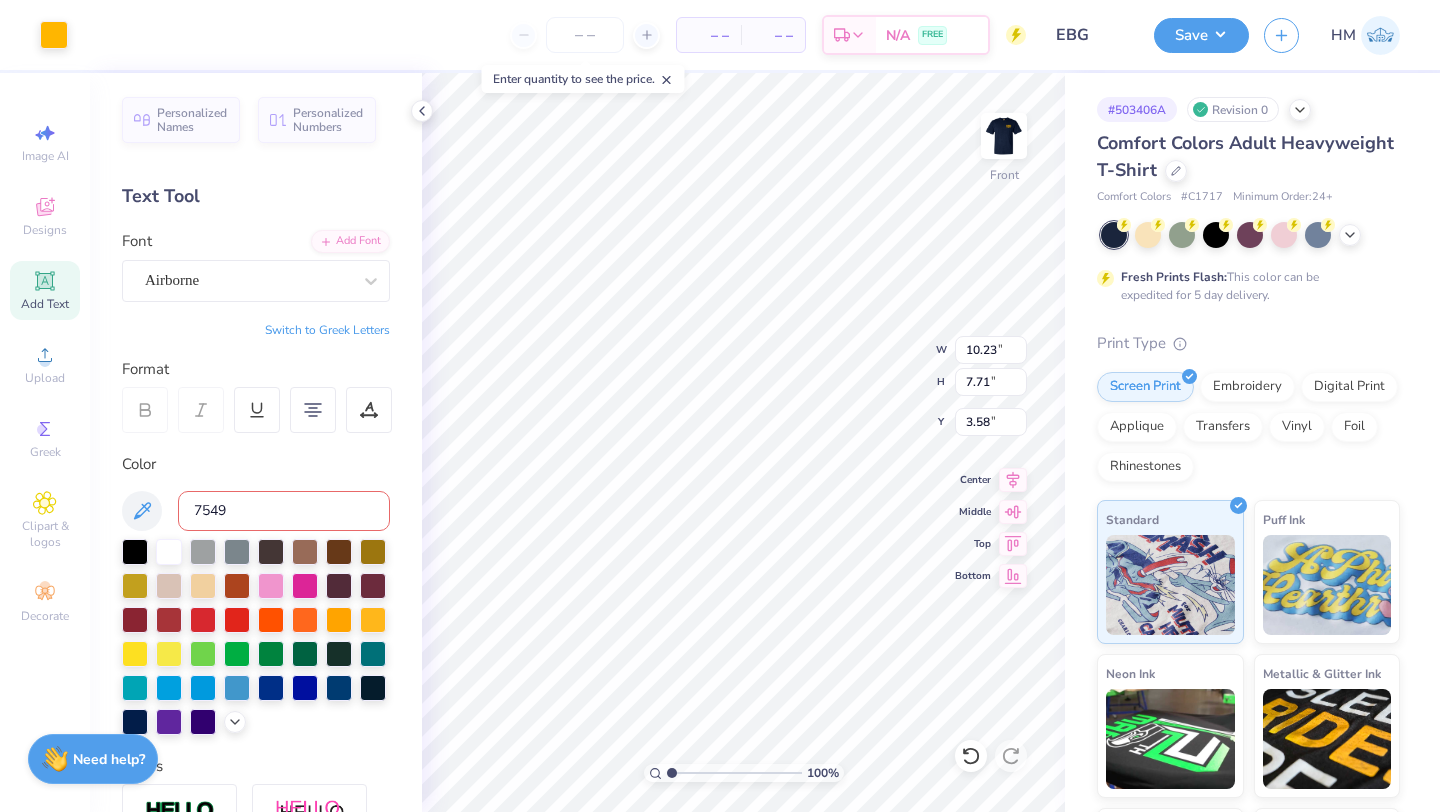 type 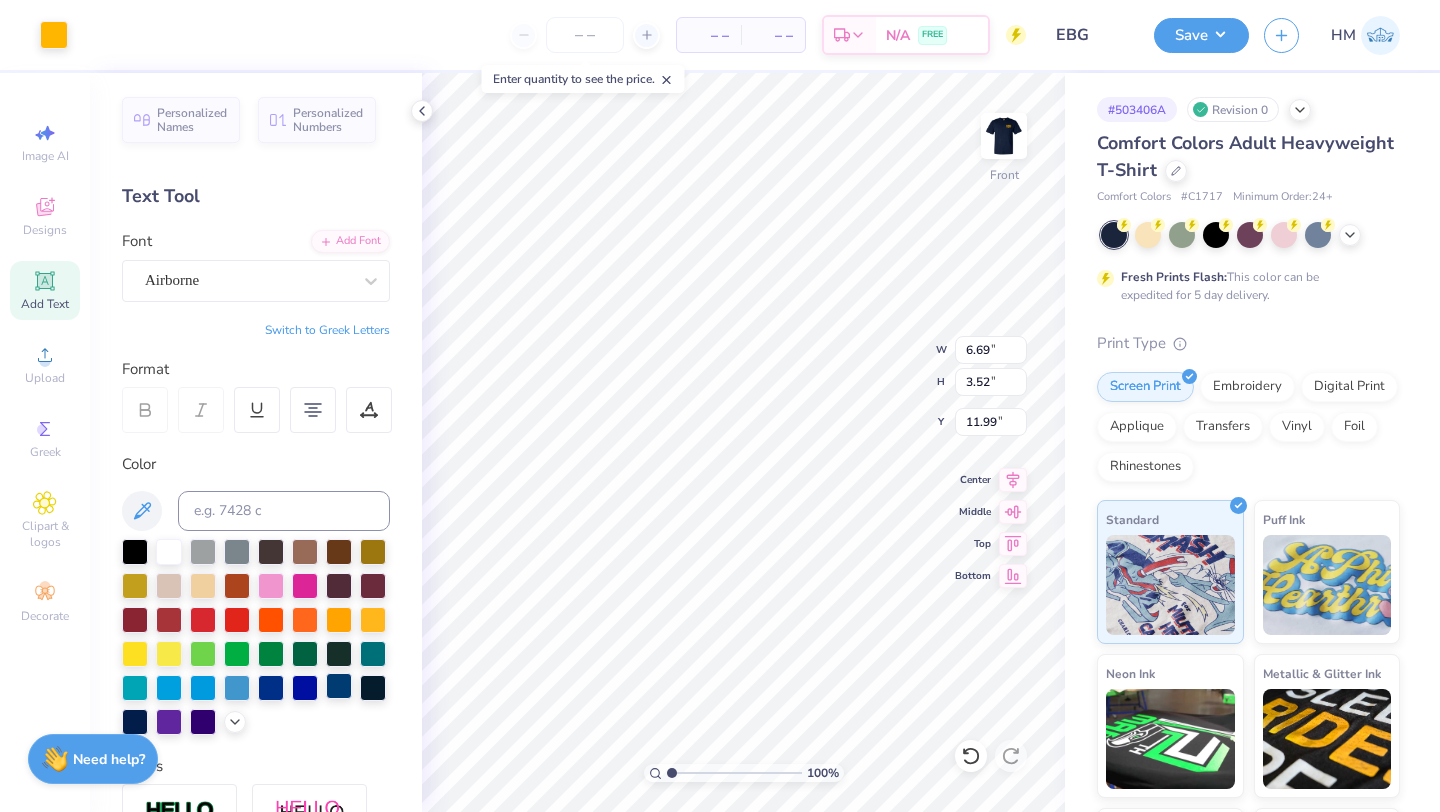 type on "6.69" 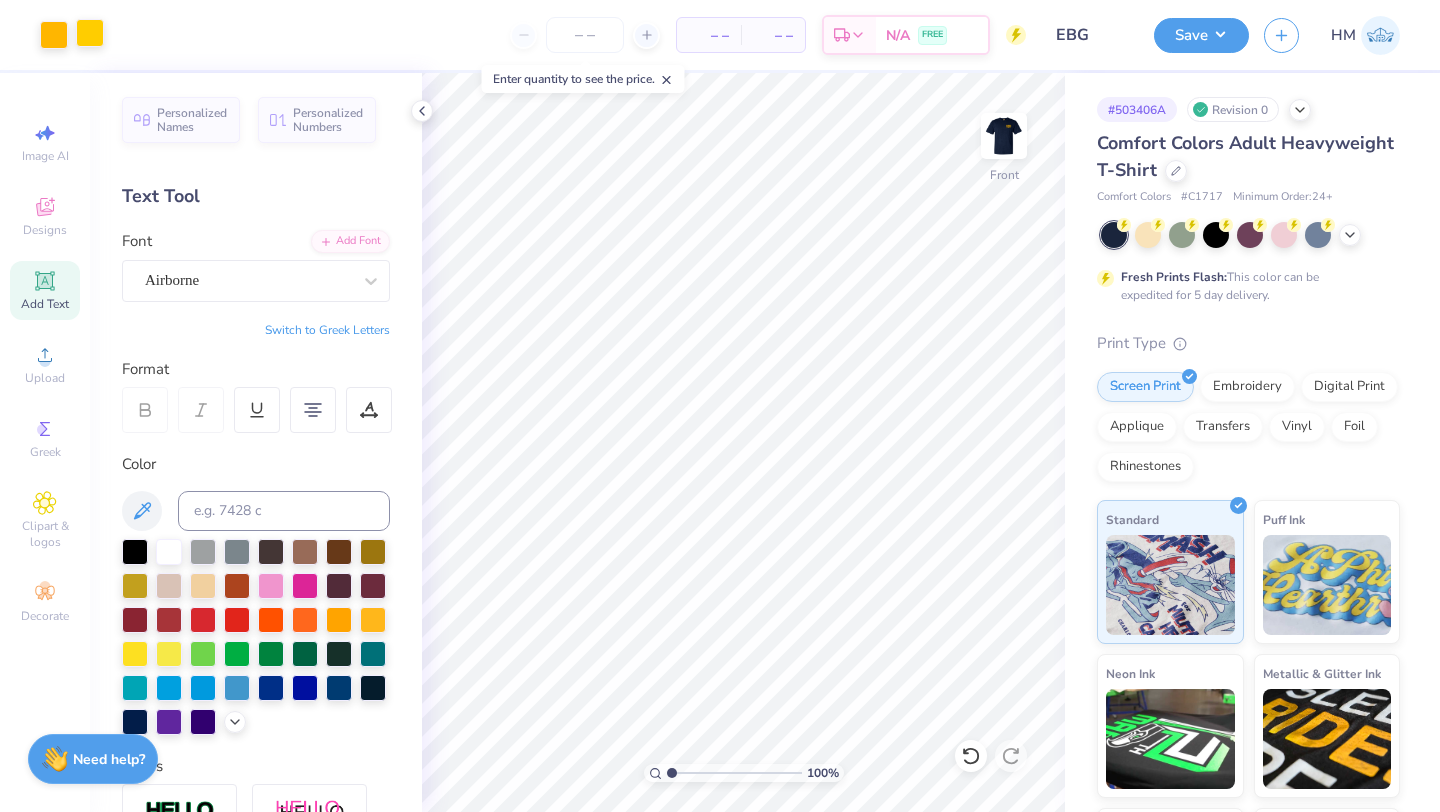 click at bounding box center (90, 33) 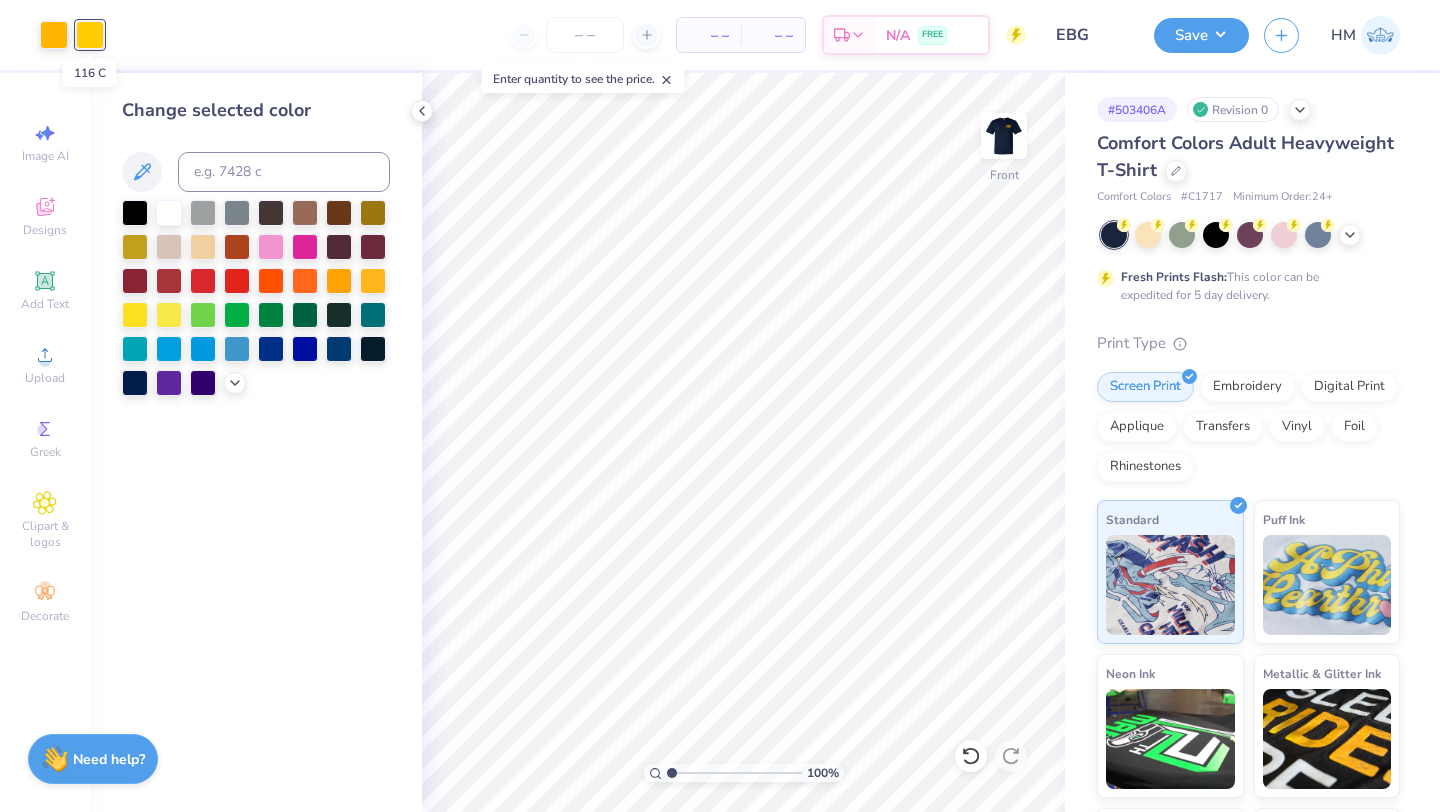 click at bounding box center (90, 35) 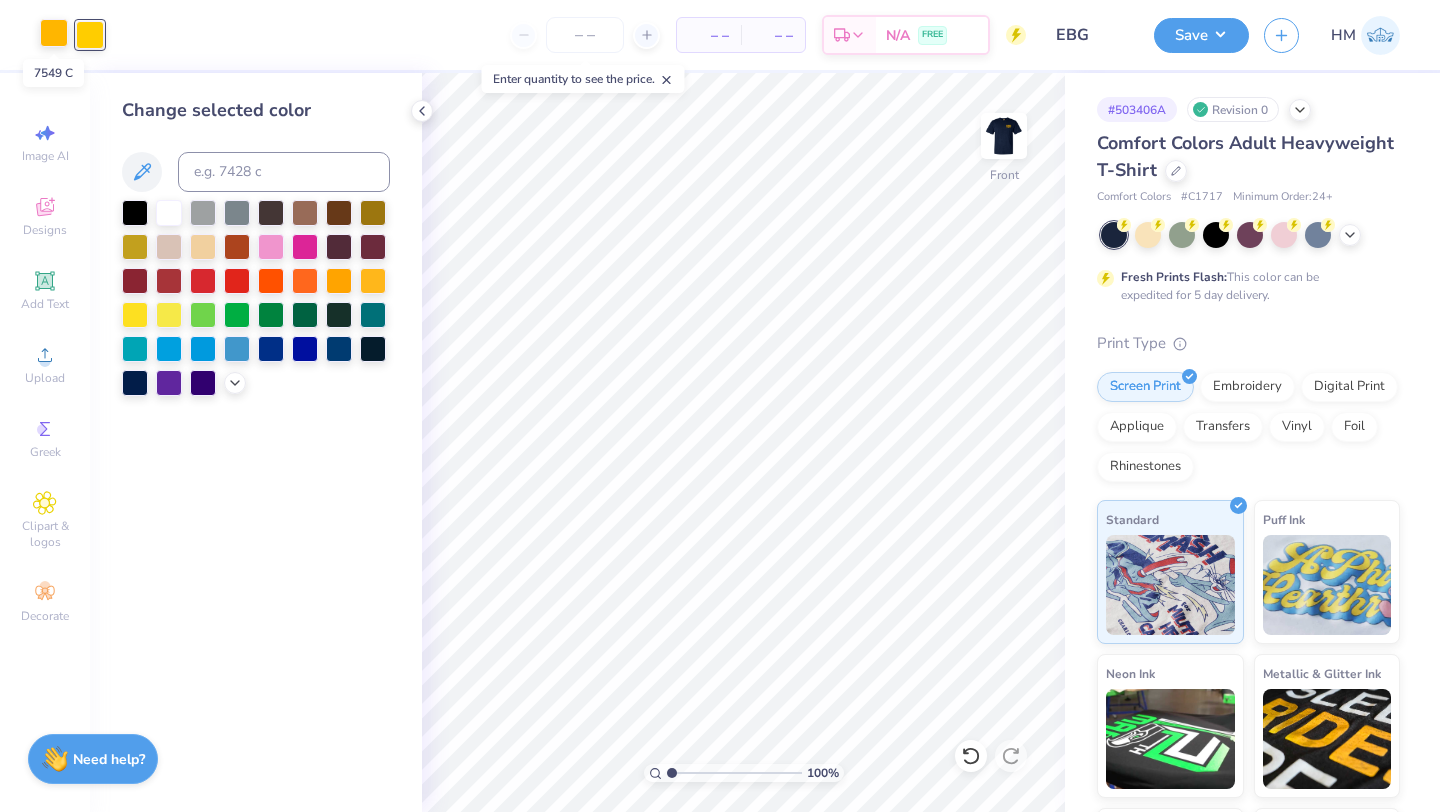 click at bounding box center [54, 33] 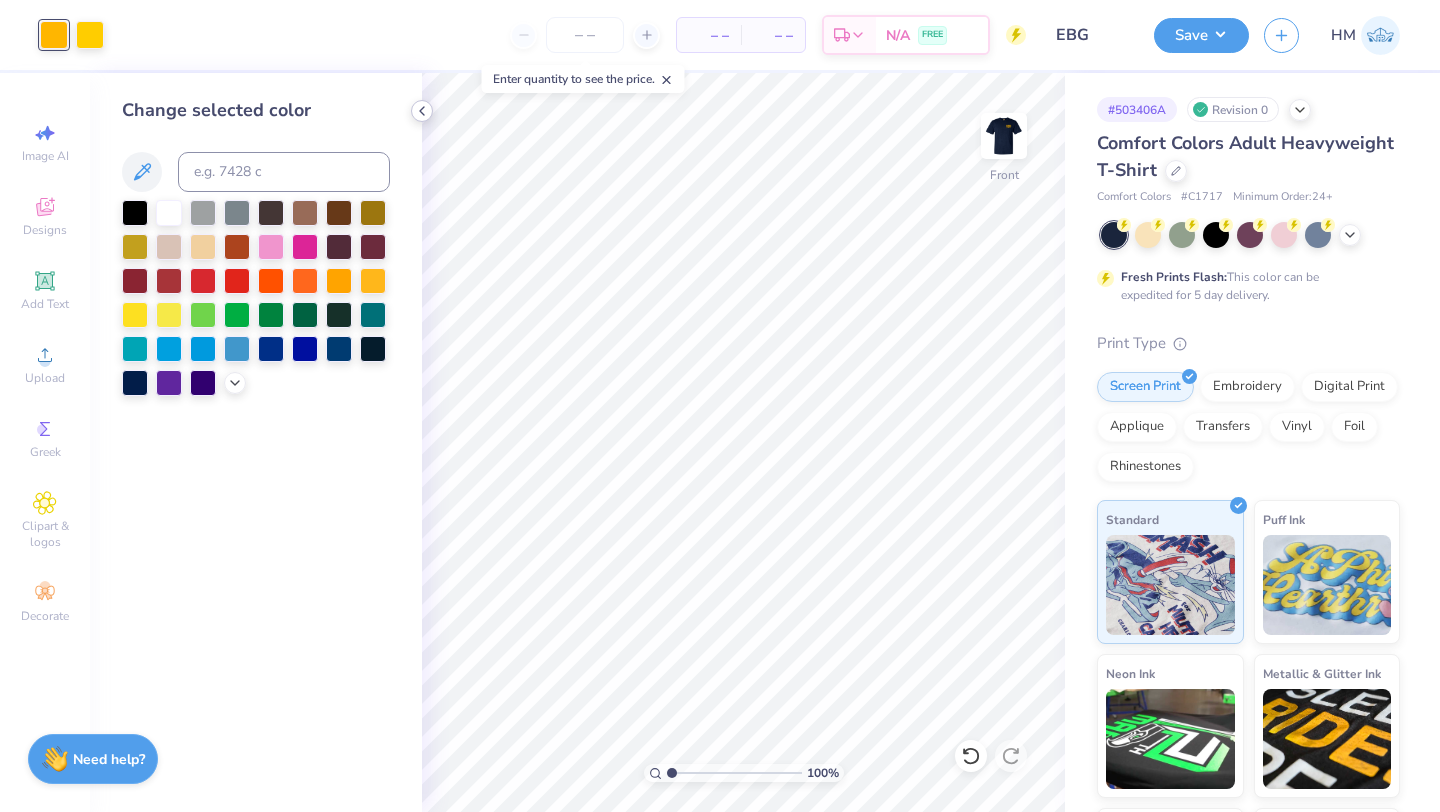 click 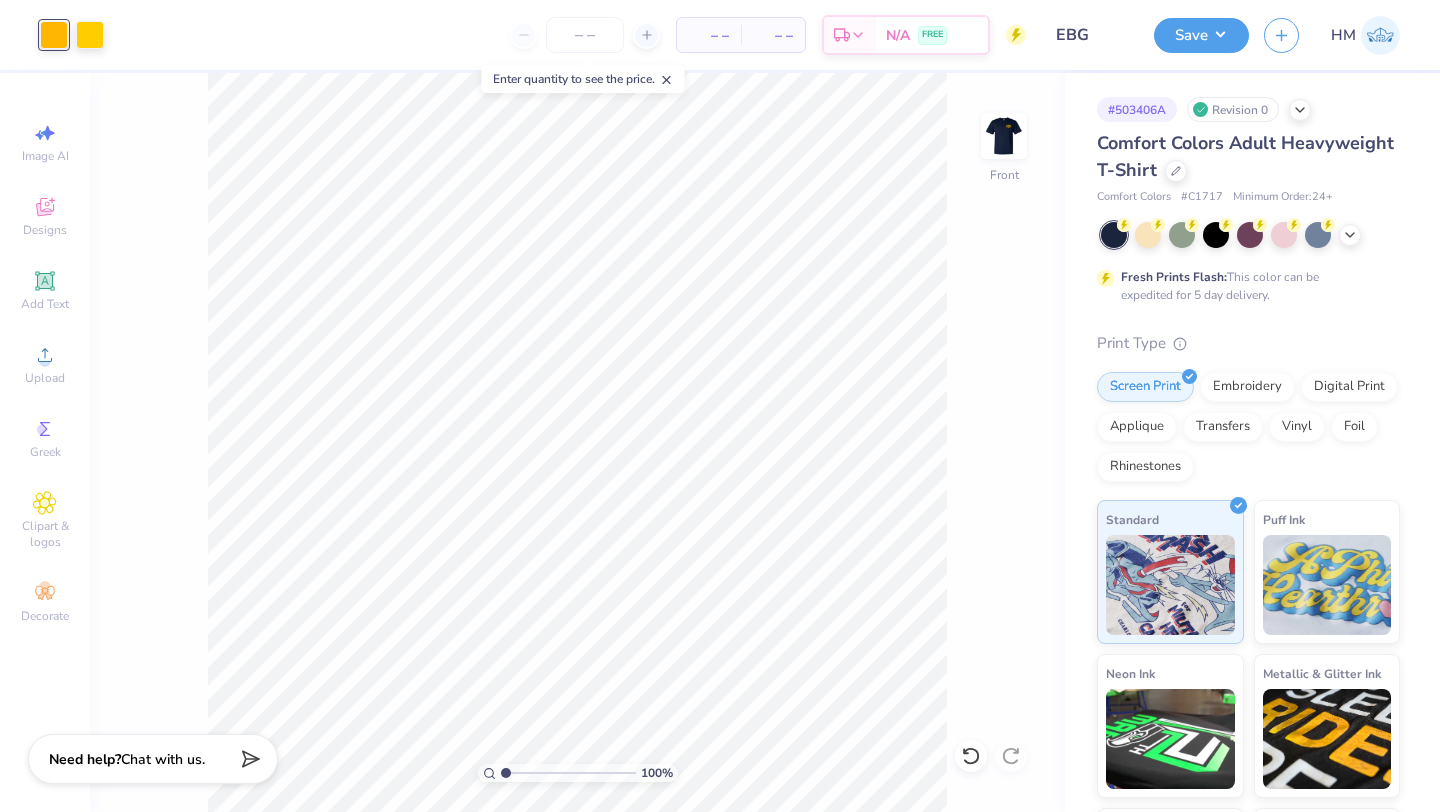 click on "100  % Front" at bounding box center [577, 442] 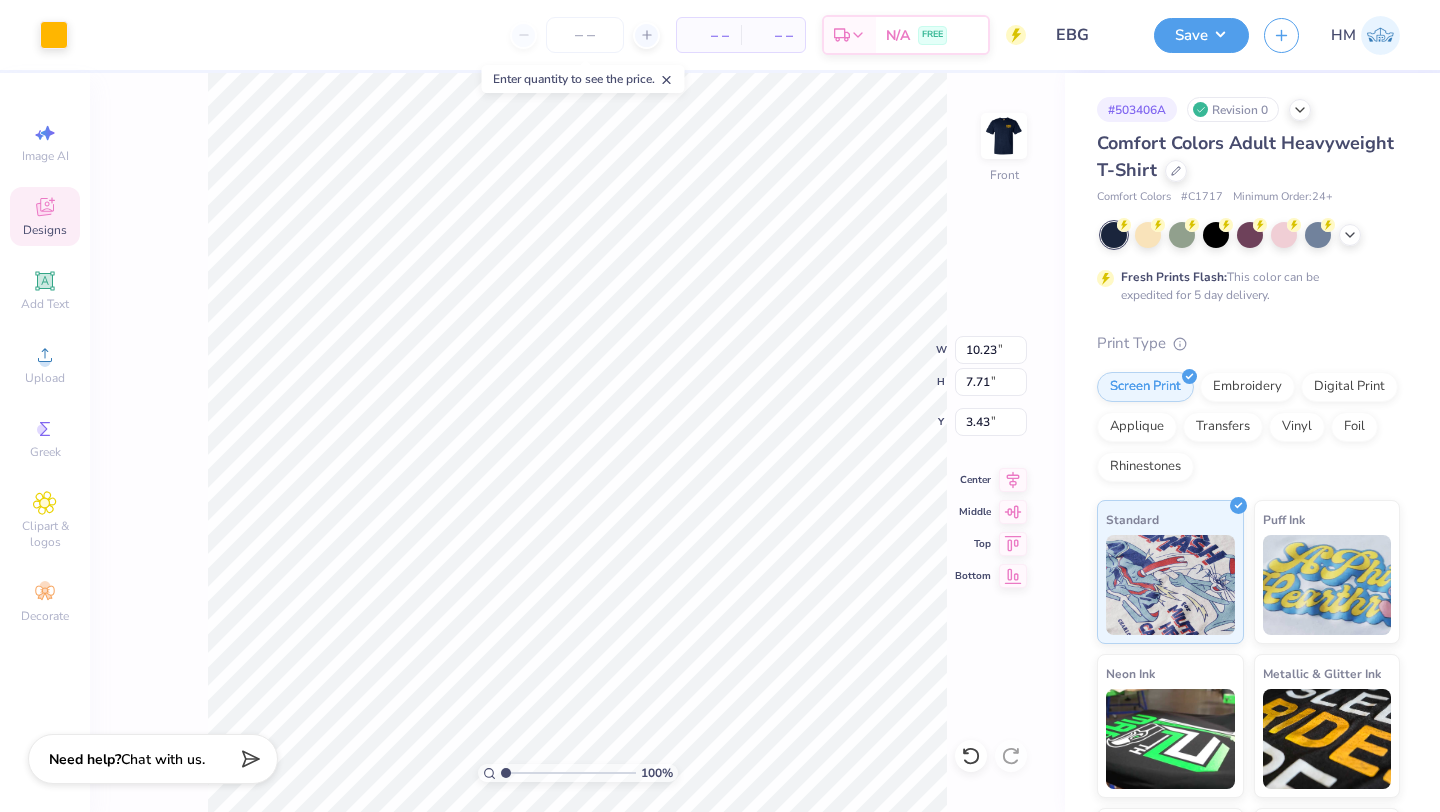 click 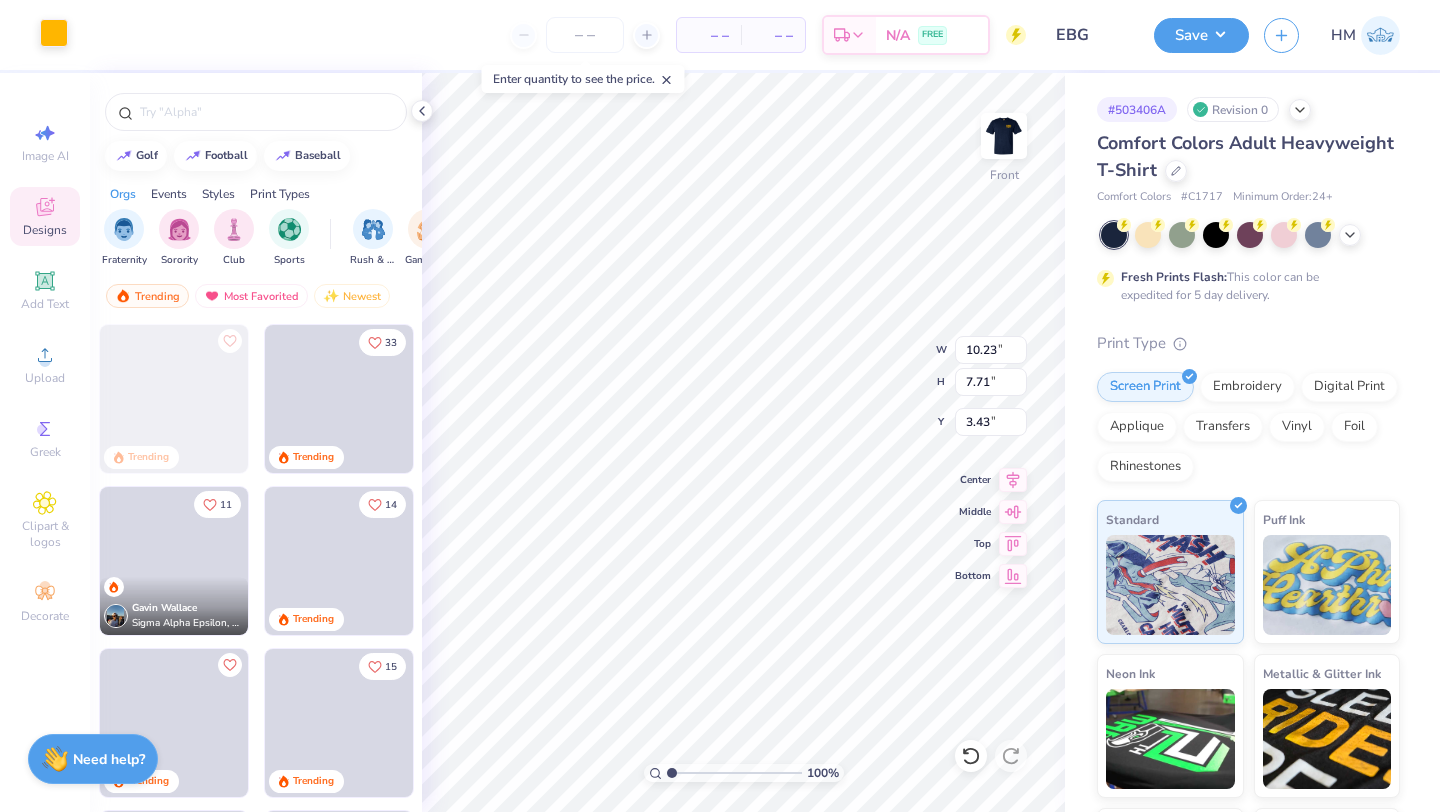 click at bounding box center (54, 33) 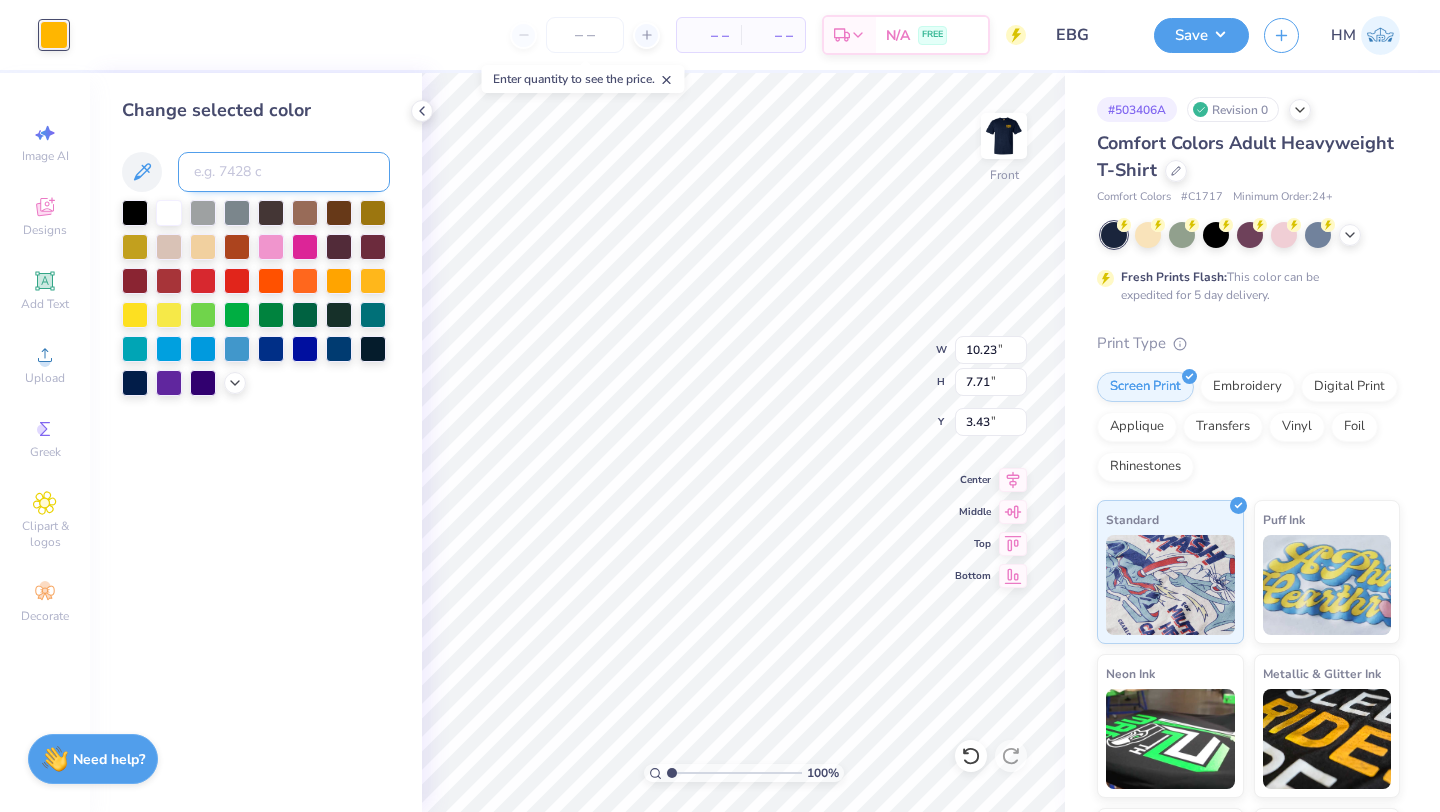 click at bounding box center (284, 172) 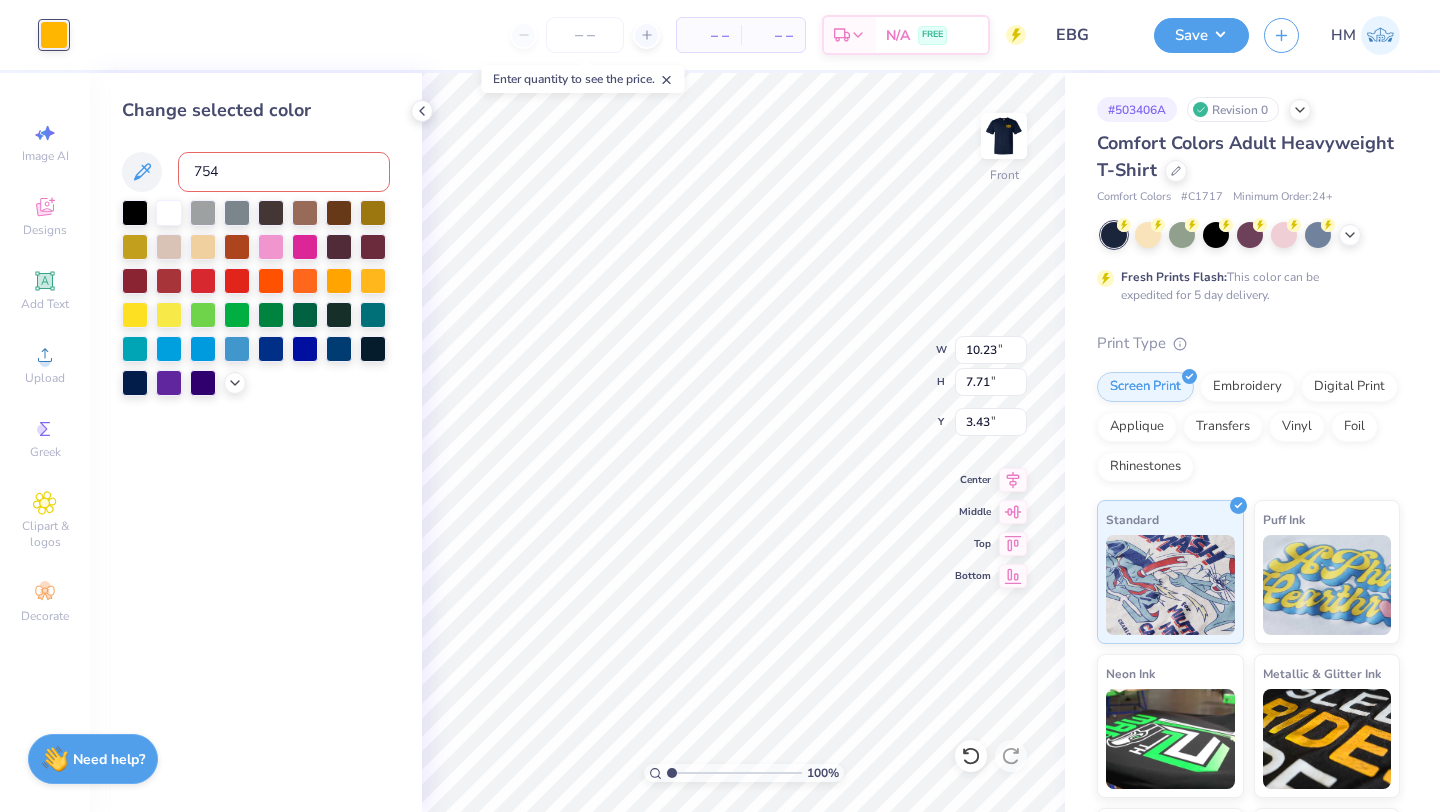 type on "7549" 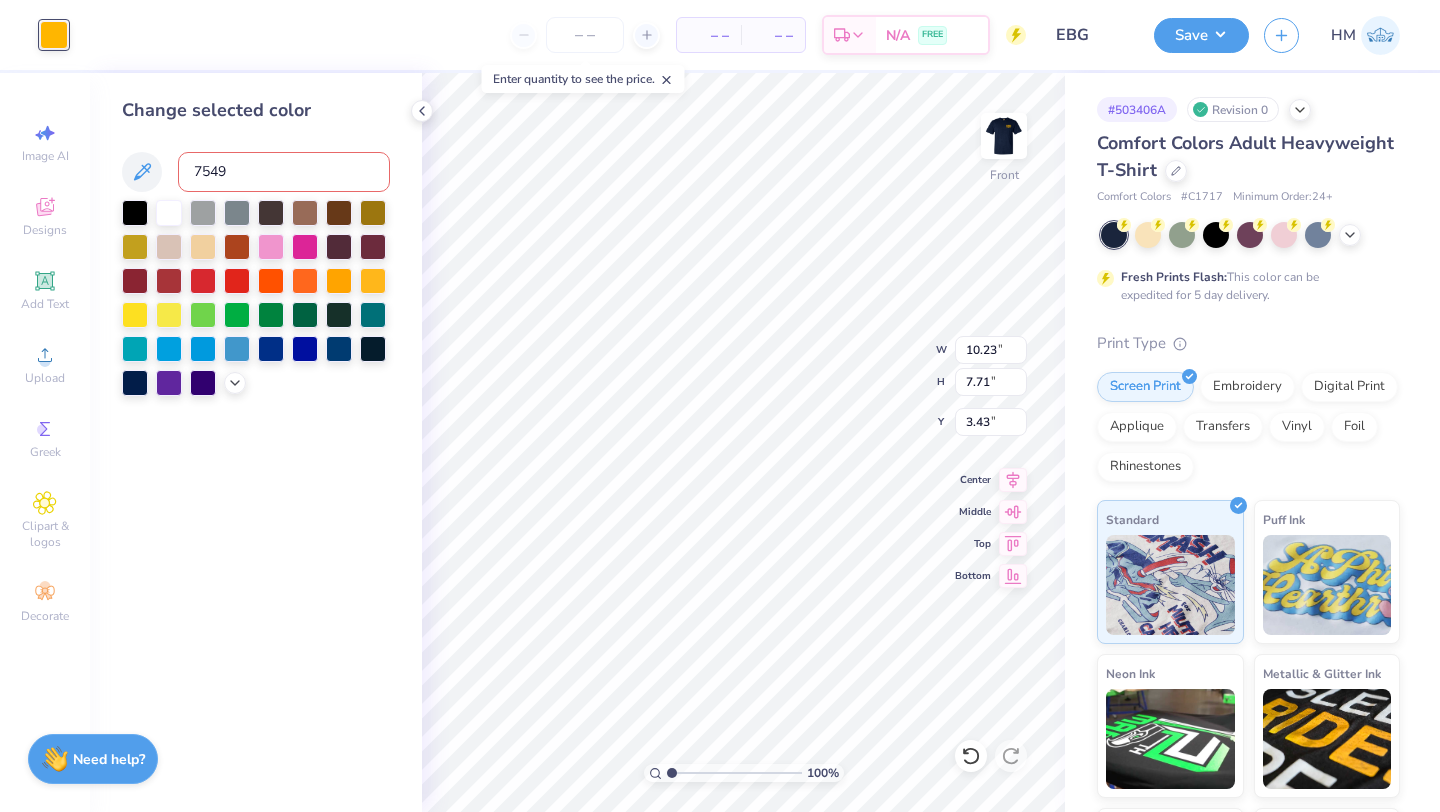 type on "7549" 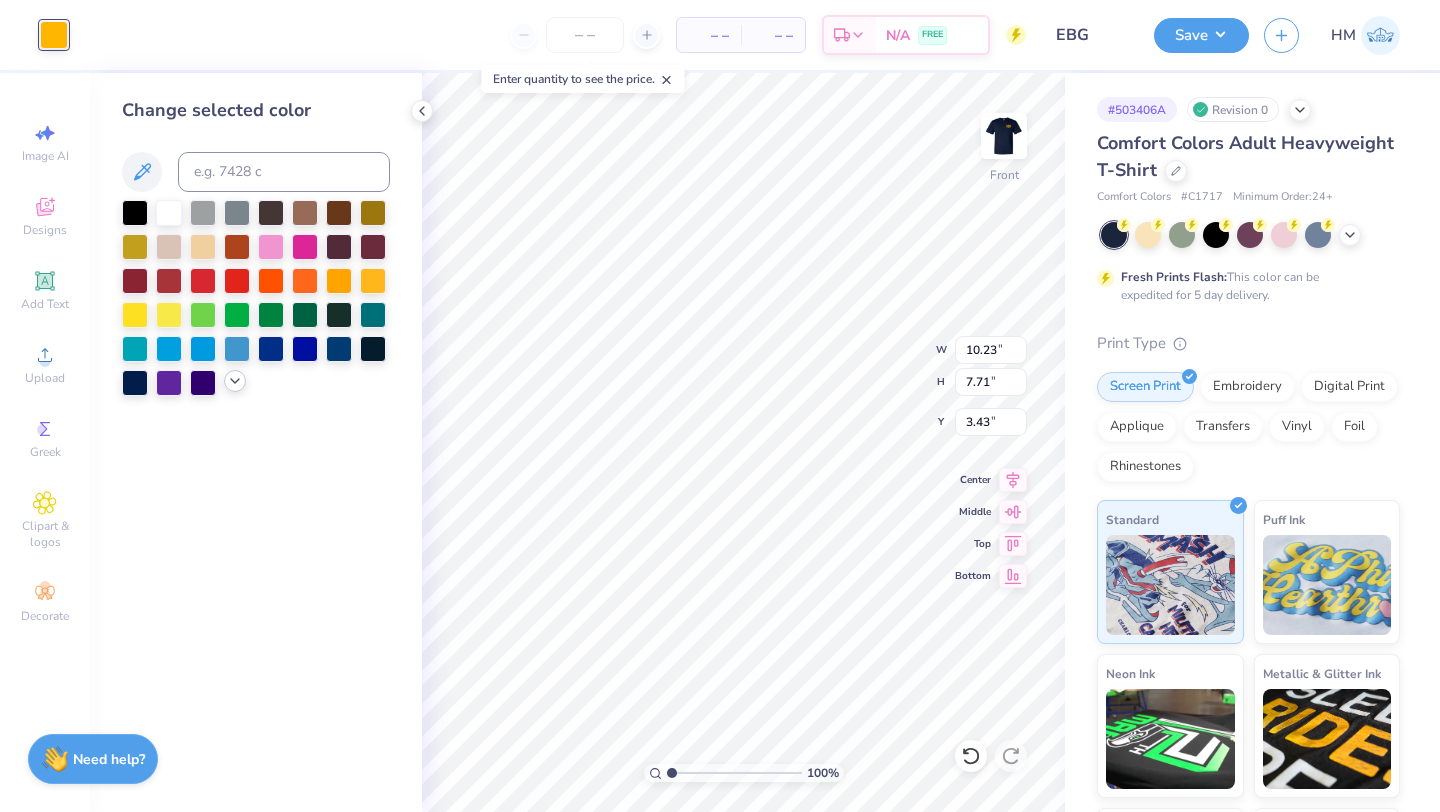 click 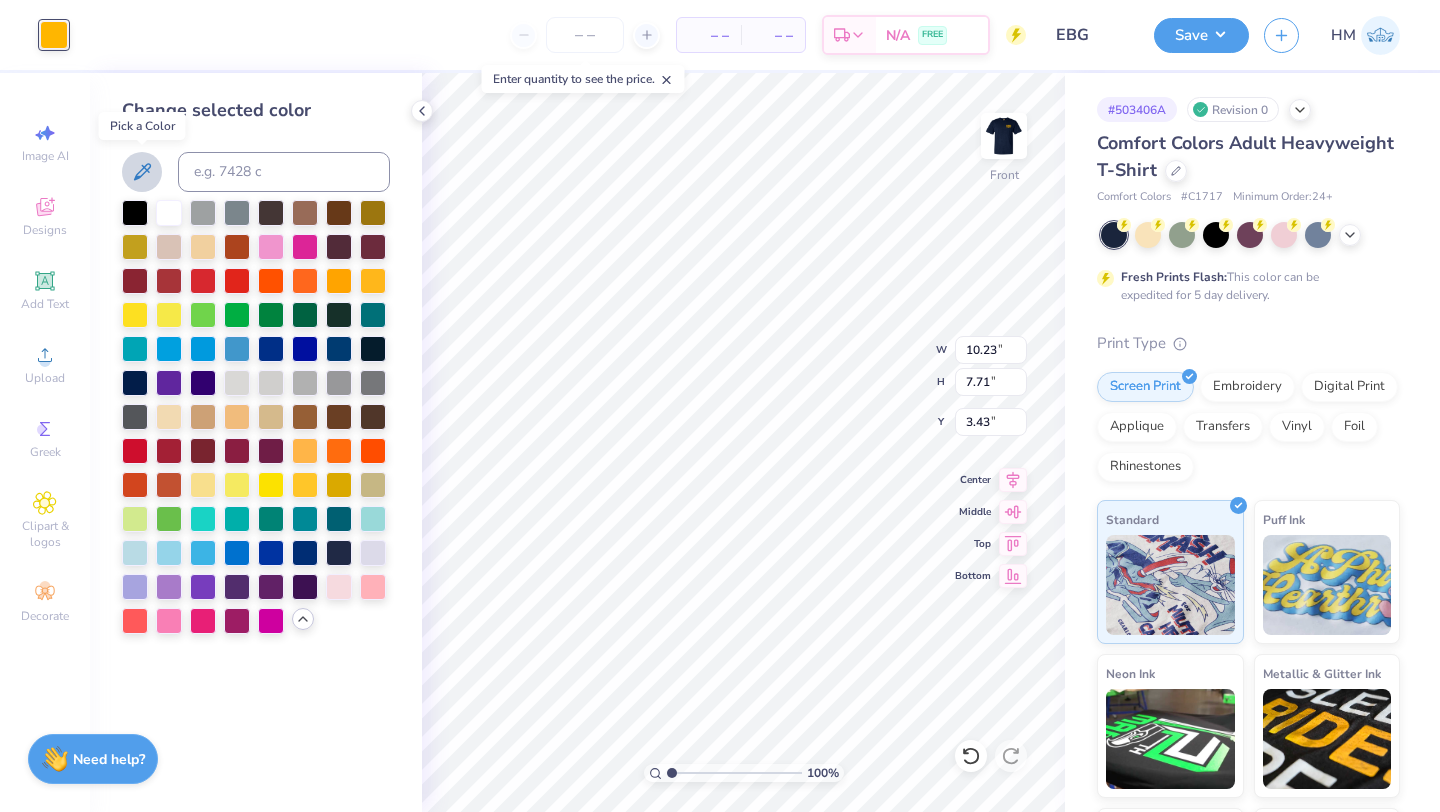 click 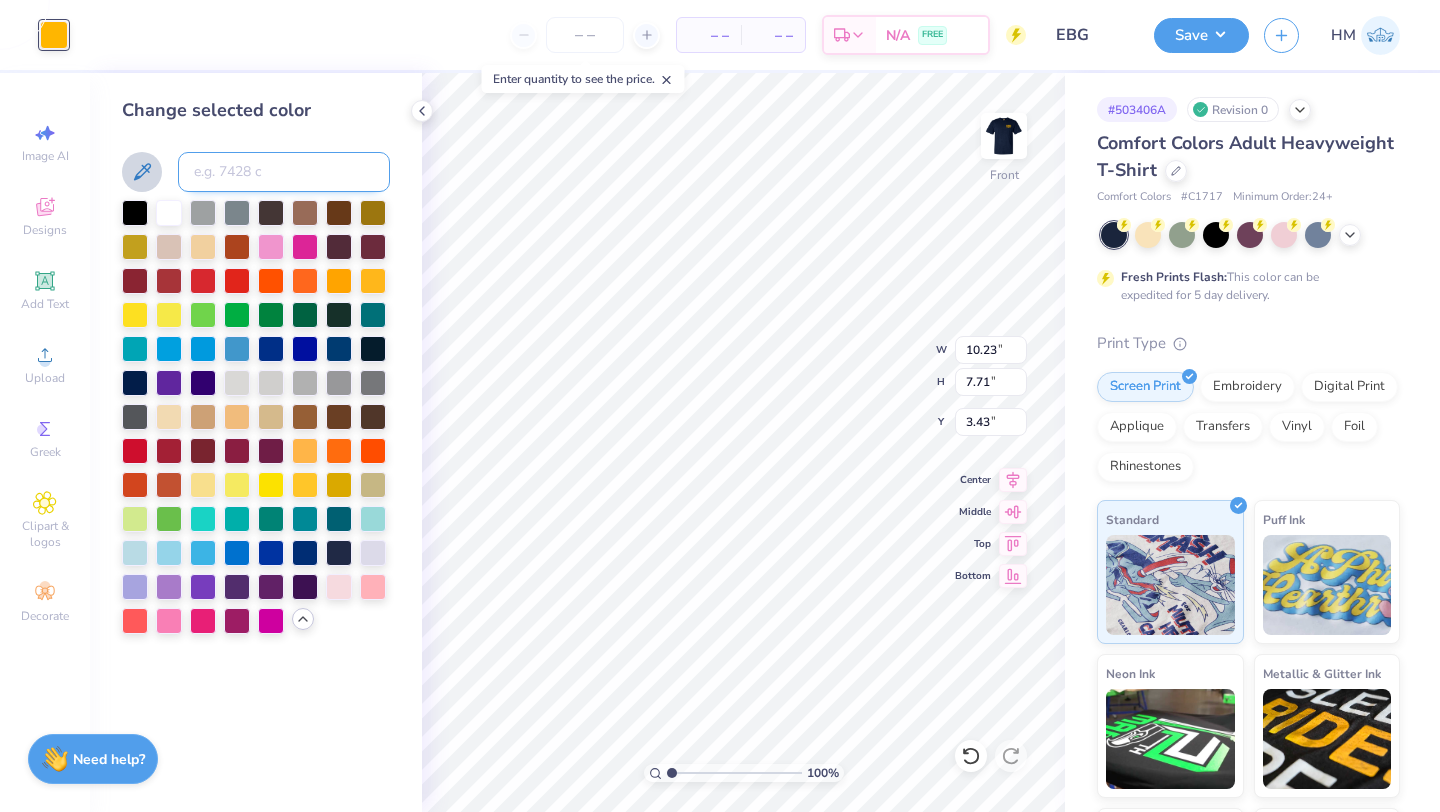 click at bounding box center (284, 172) 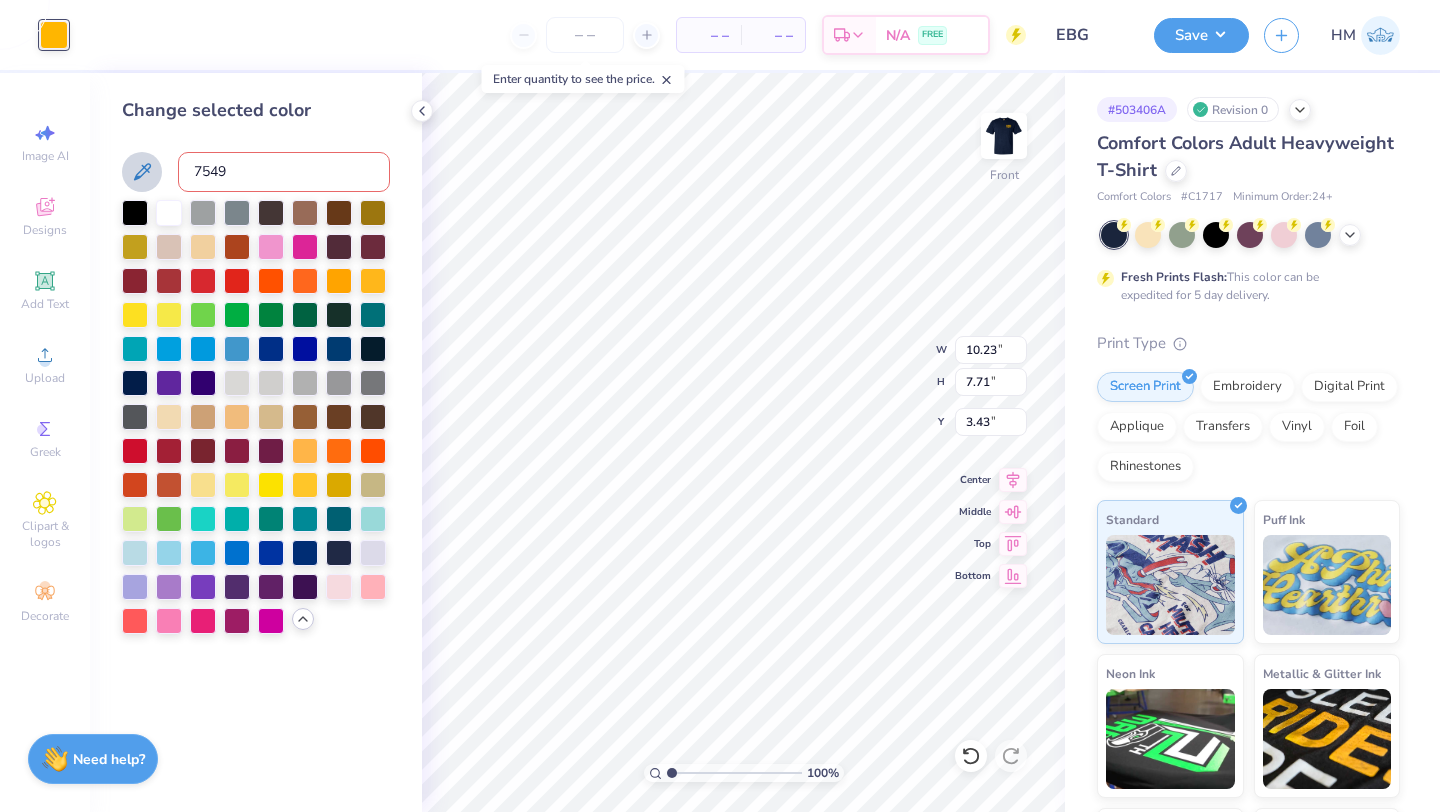 type on "7549" 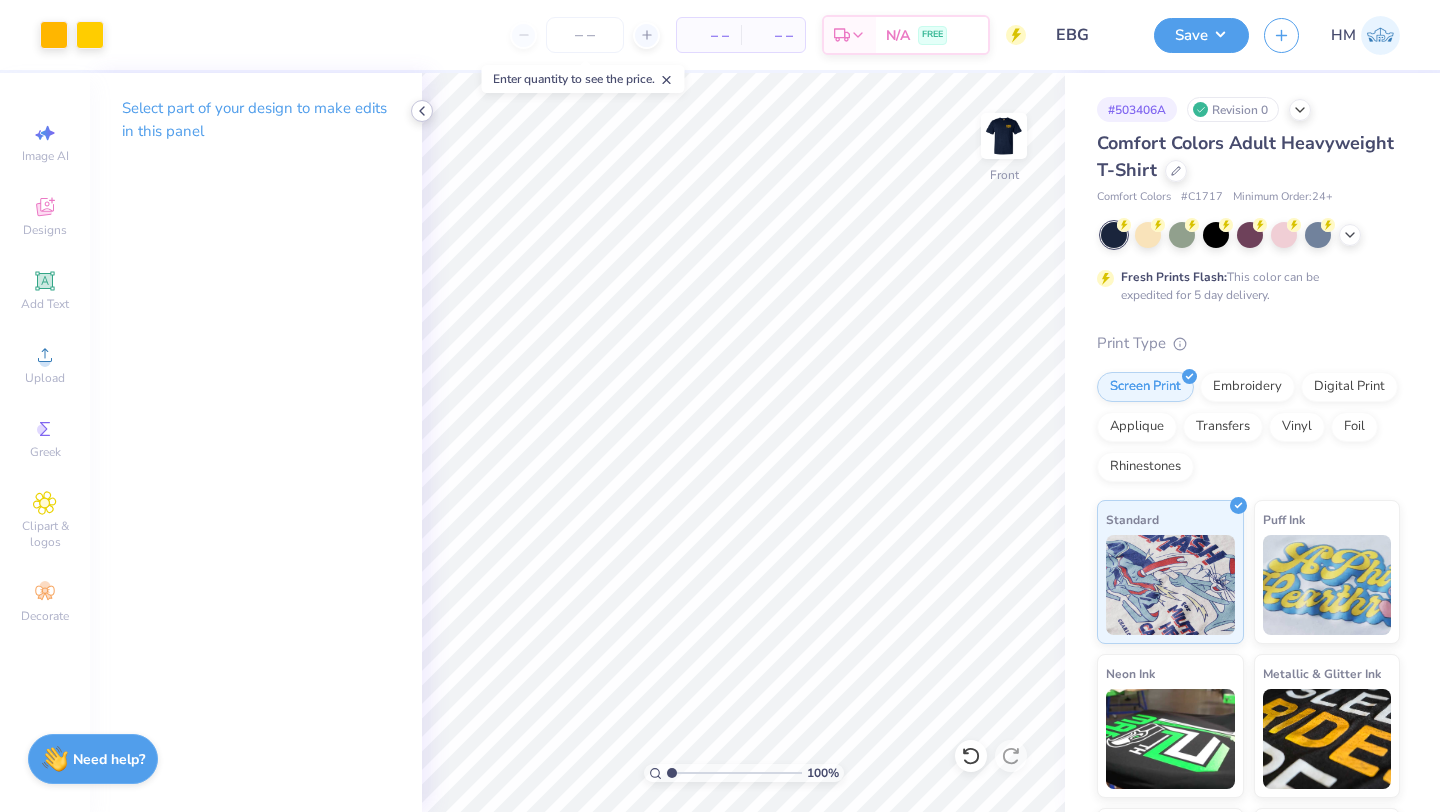 click at bounding box center [422, 111] 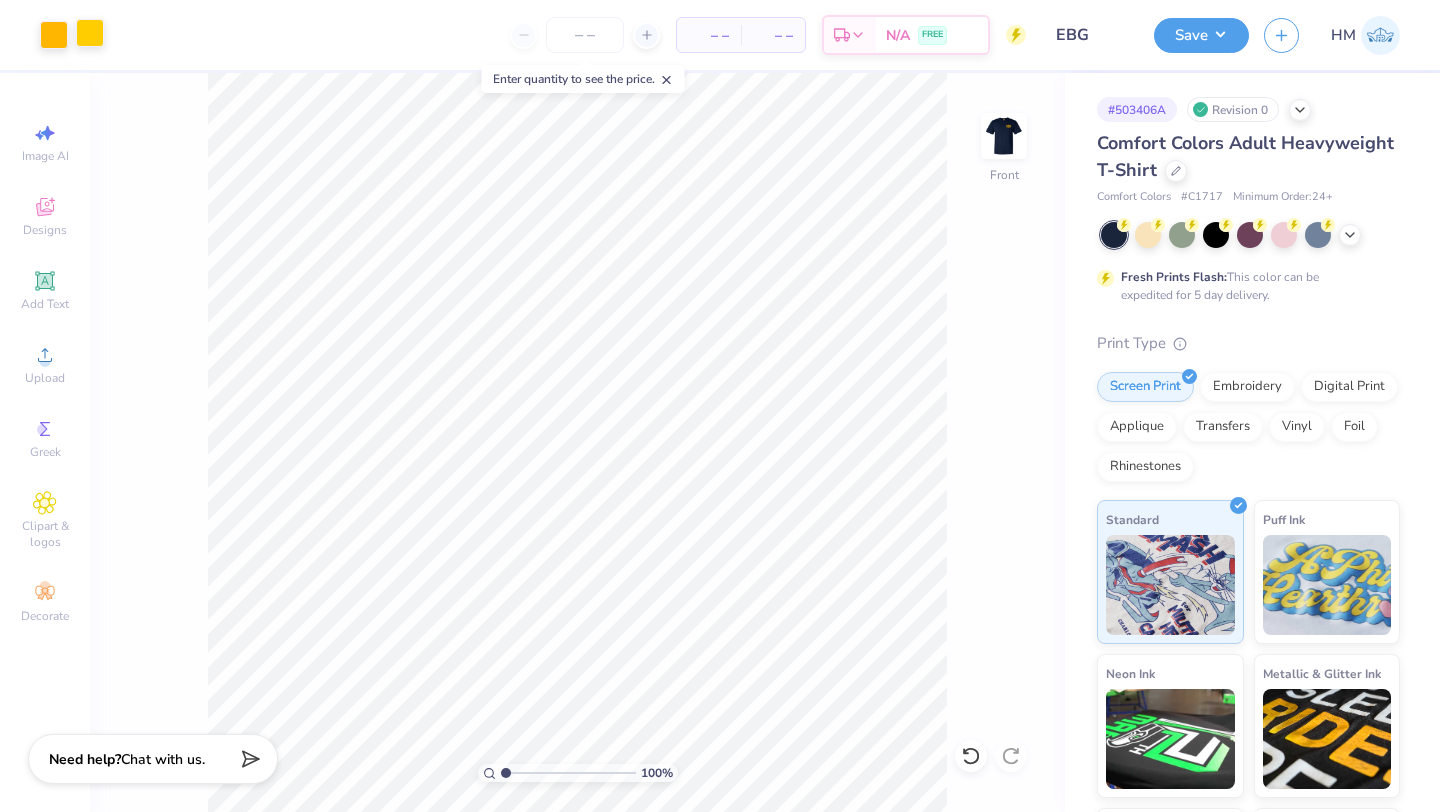 click at bounding box center (90, 33) 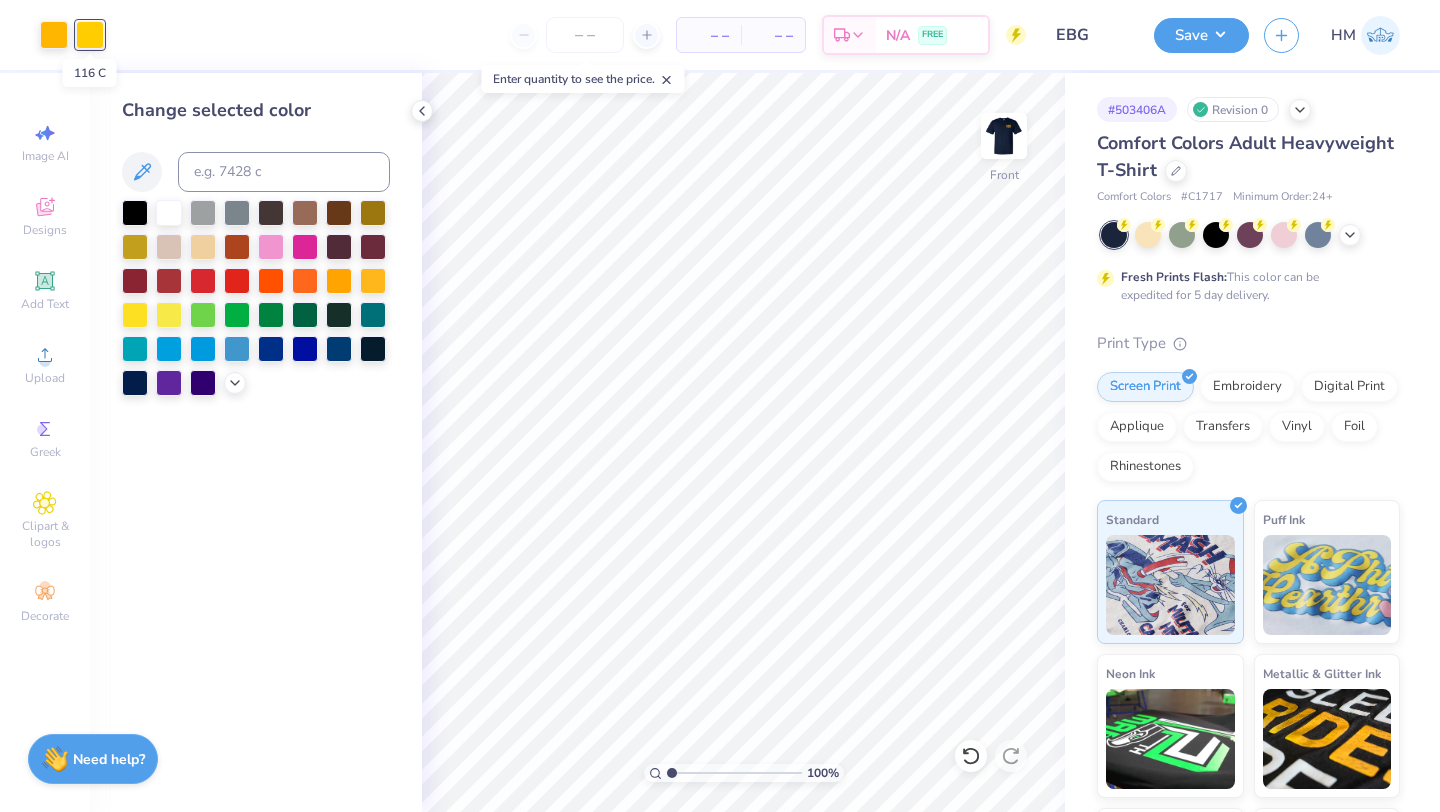click at bounding box center (90, 35) 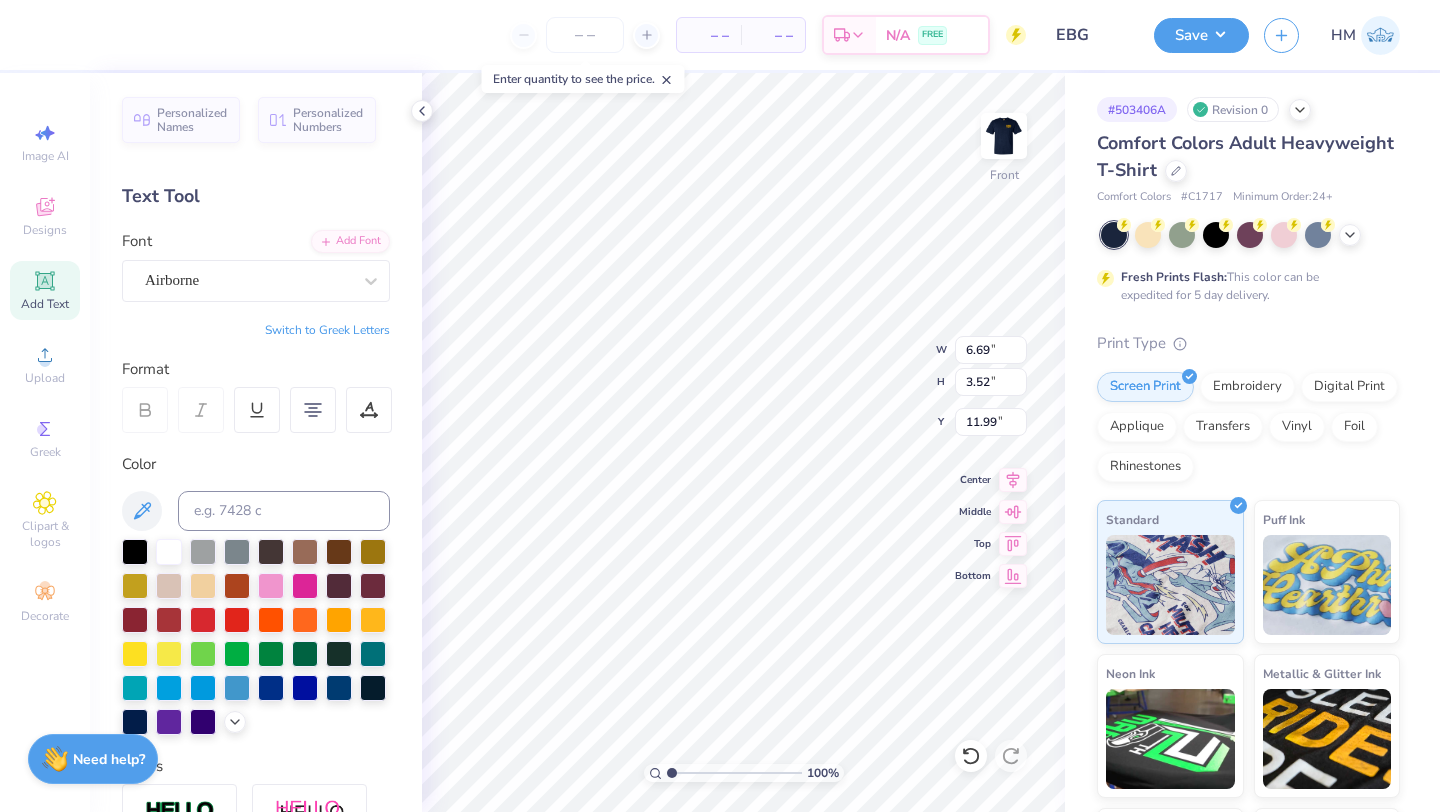 scroll, scrollTop: 1, scrollLeft: 0, axis: vertical 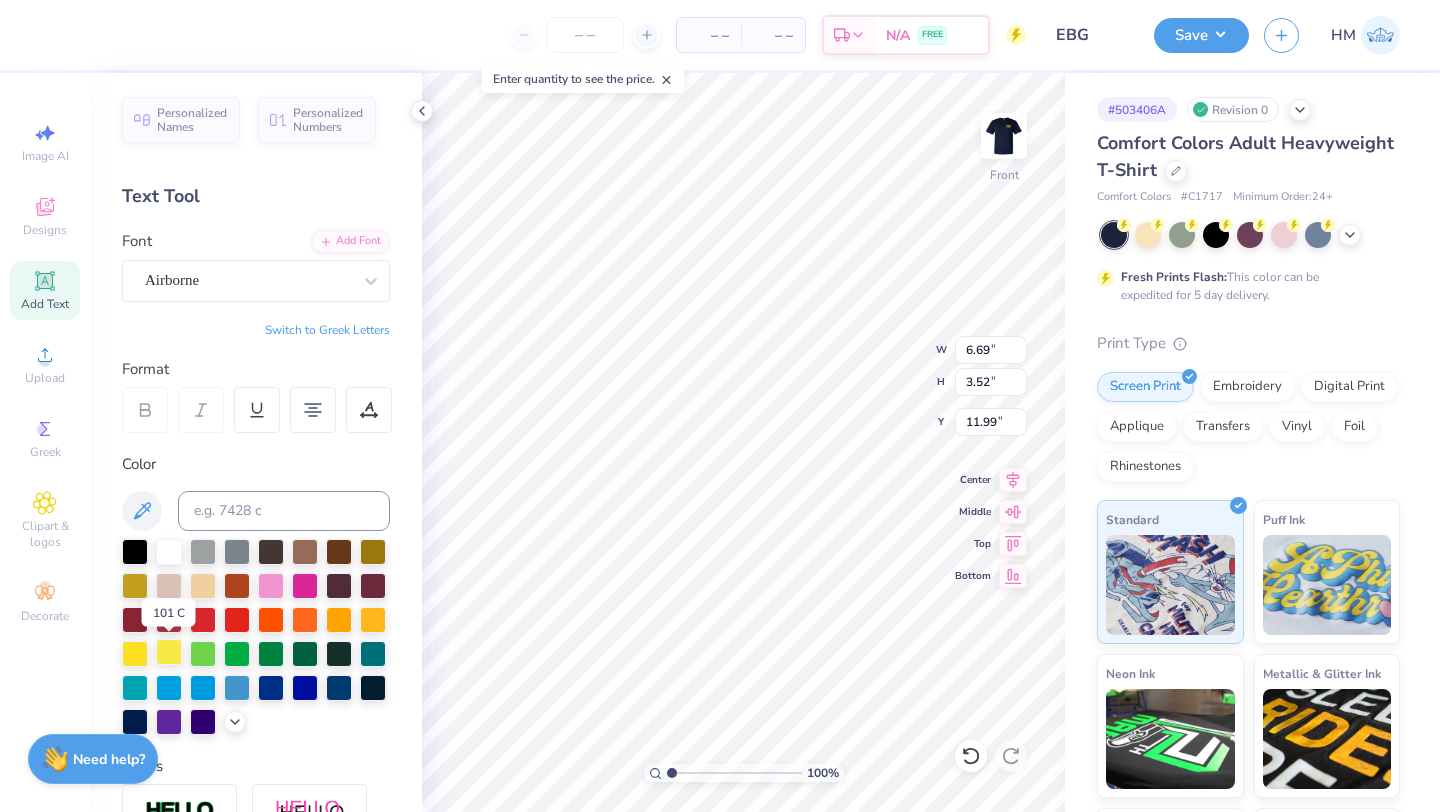 click at bounding box center [169, 652] 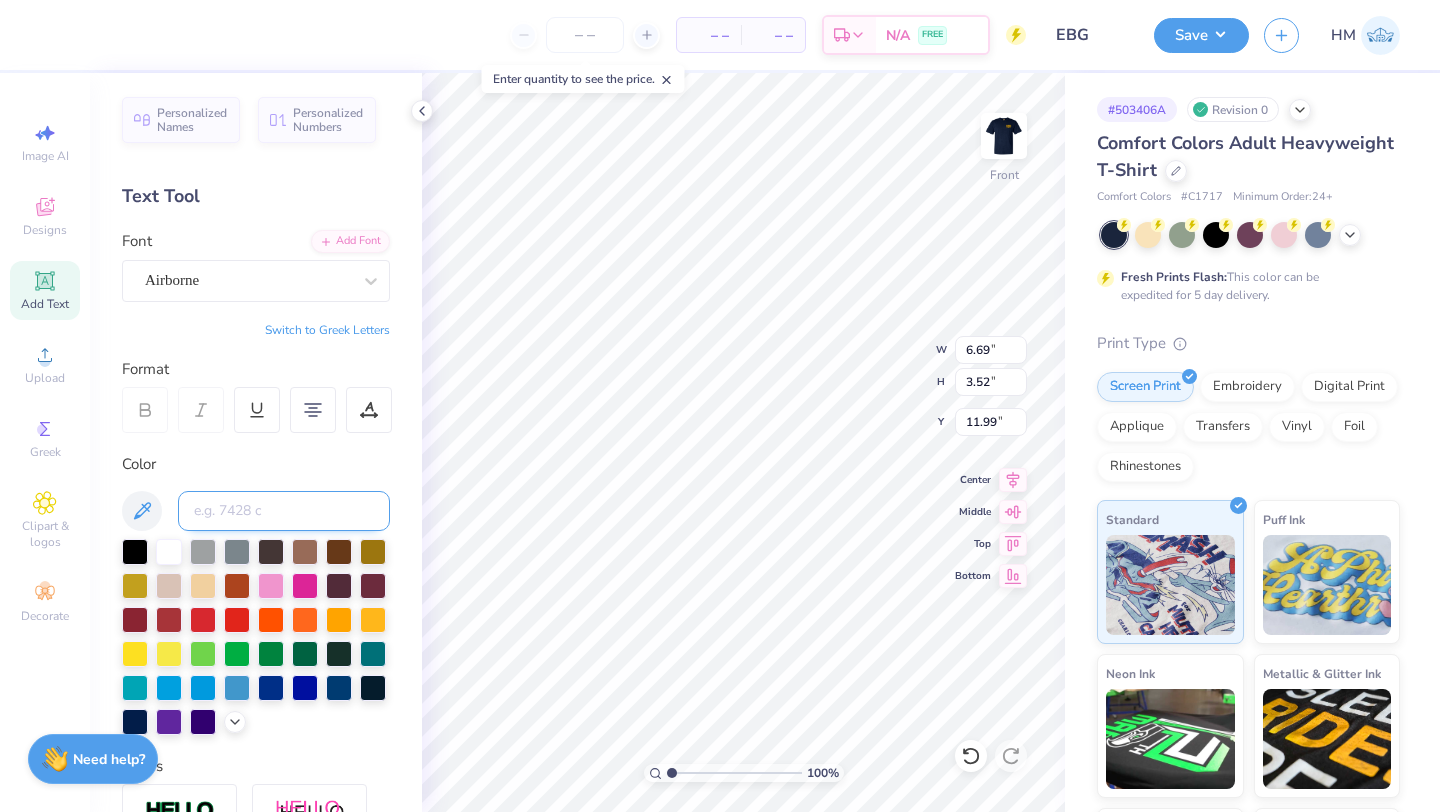 click at bounding box center [284, 511] 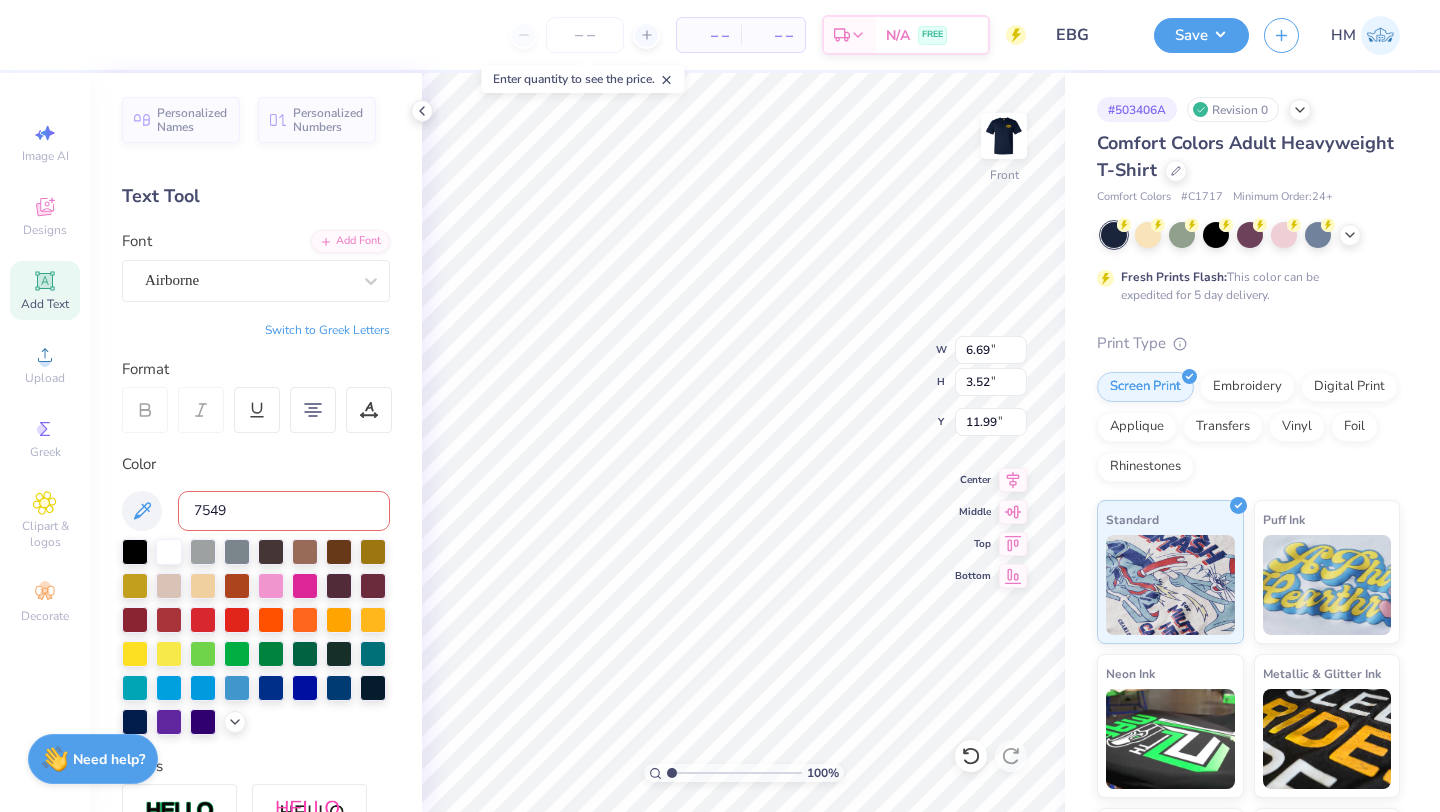type on "7549 c" 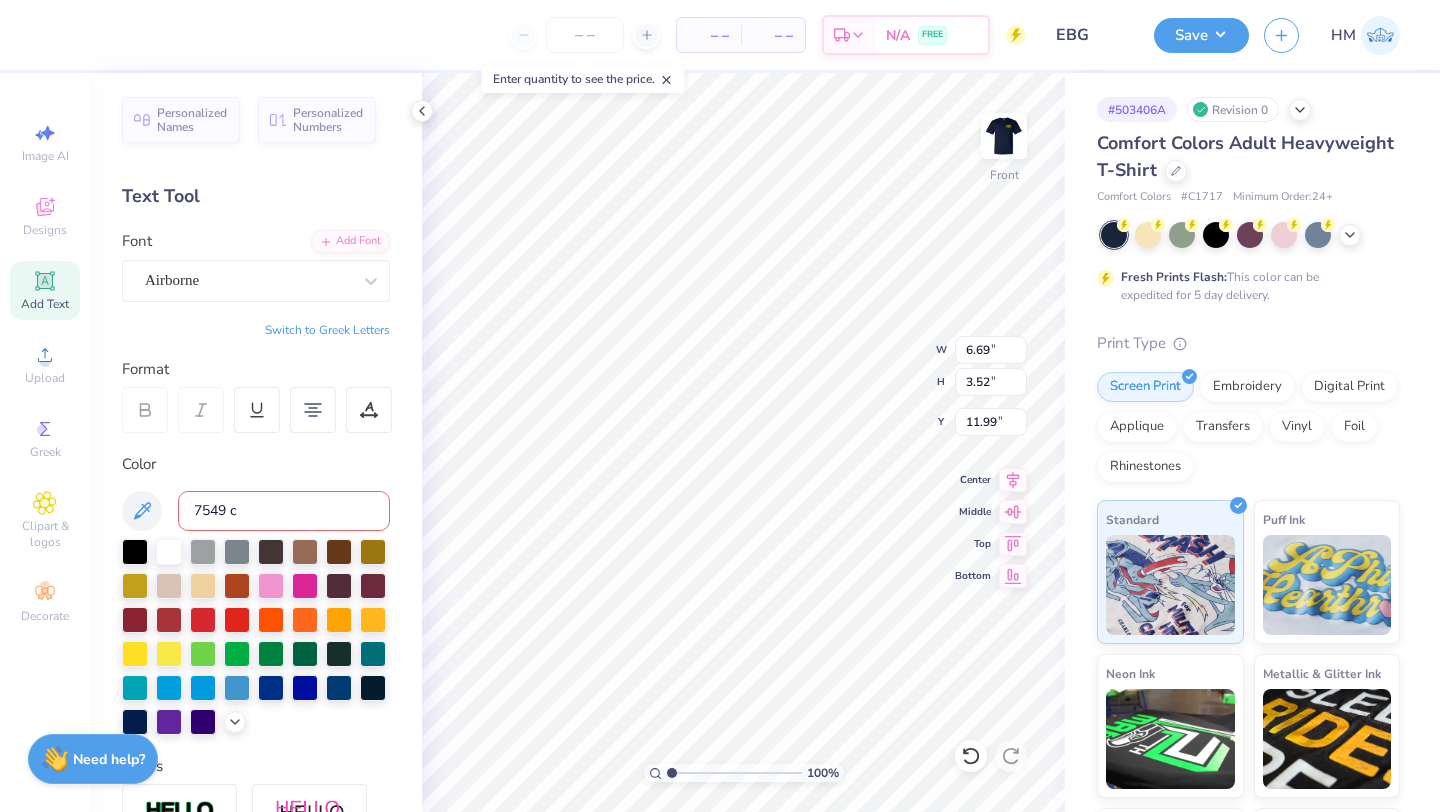 type 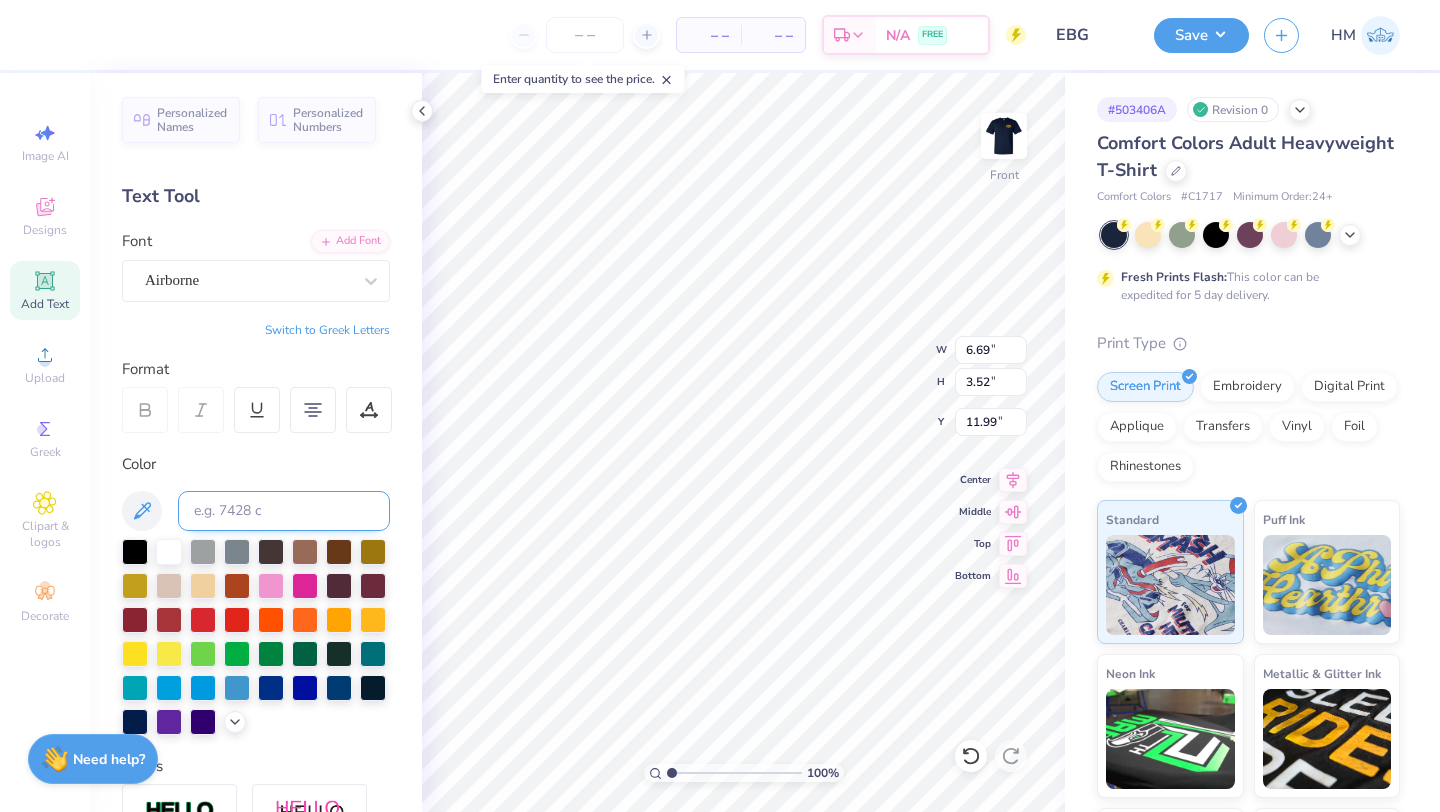 scroll, scrollTop: 1, scrollLeft: 0, axis: vertical 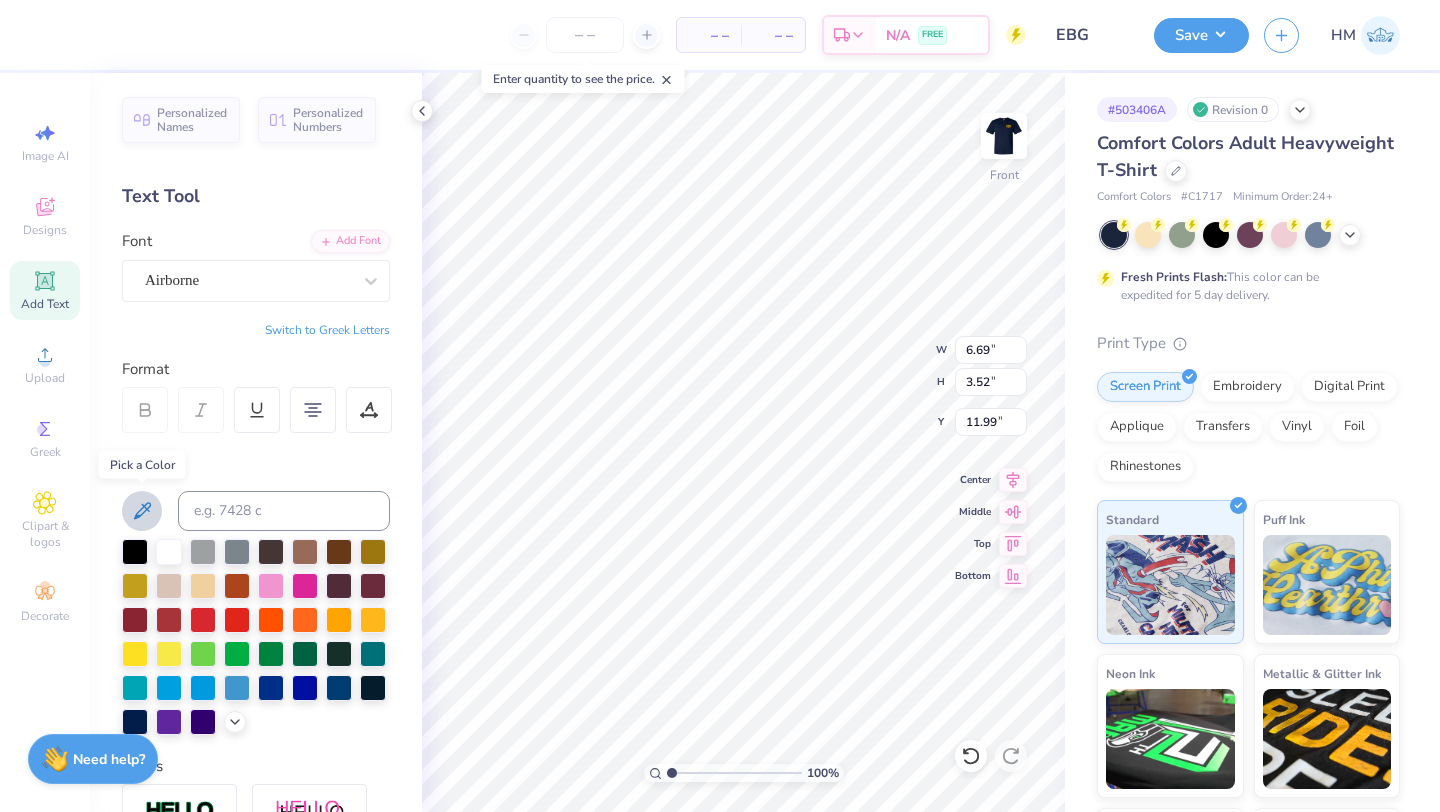 type 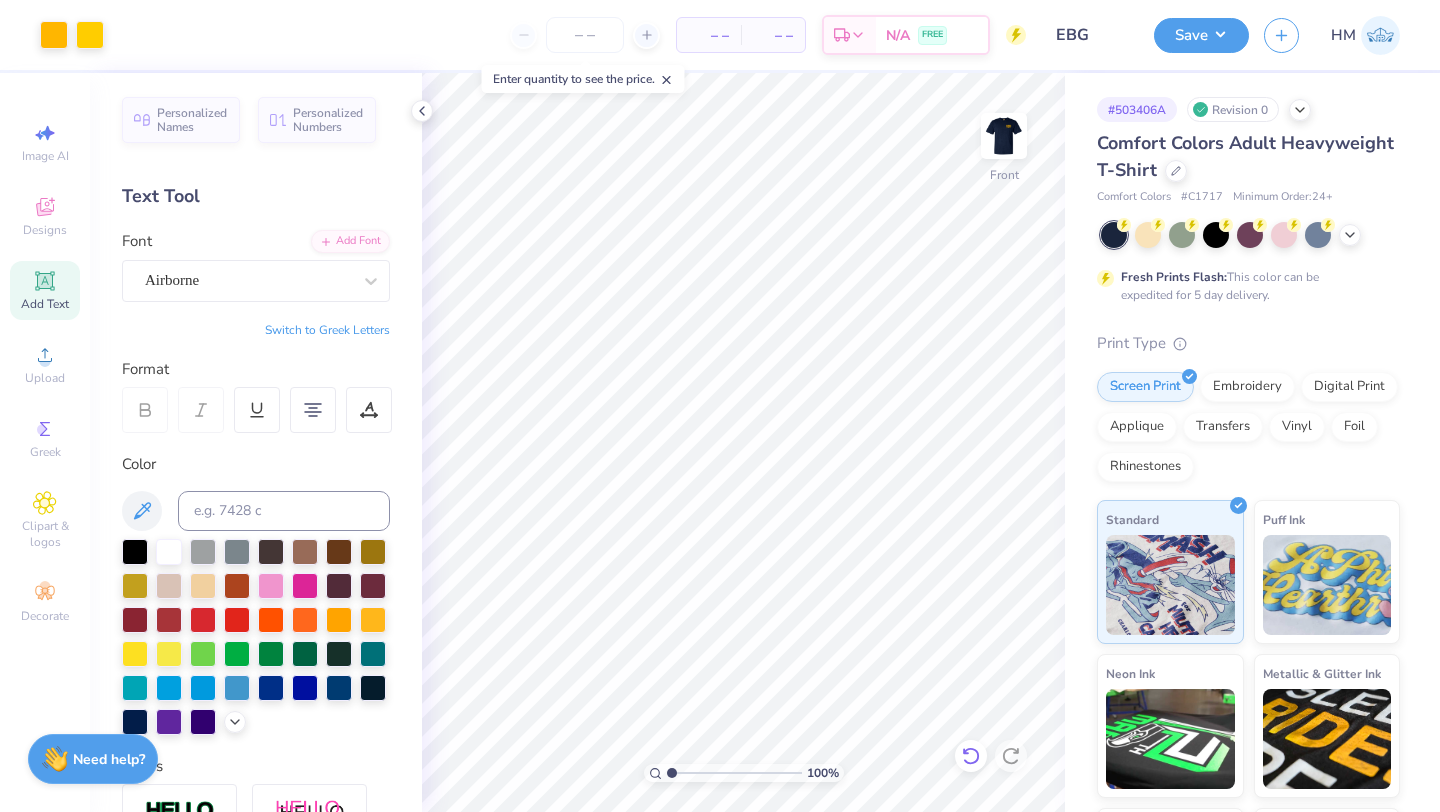 click at bounding box center (971, 756) 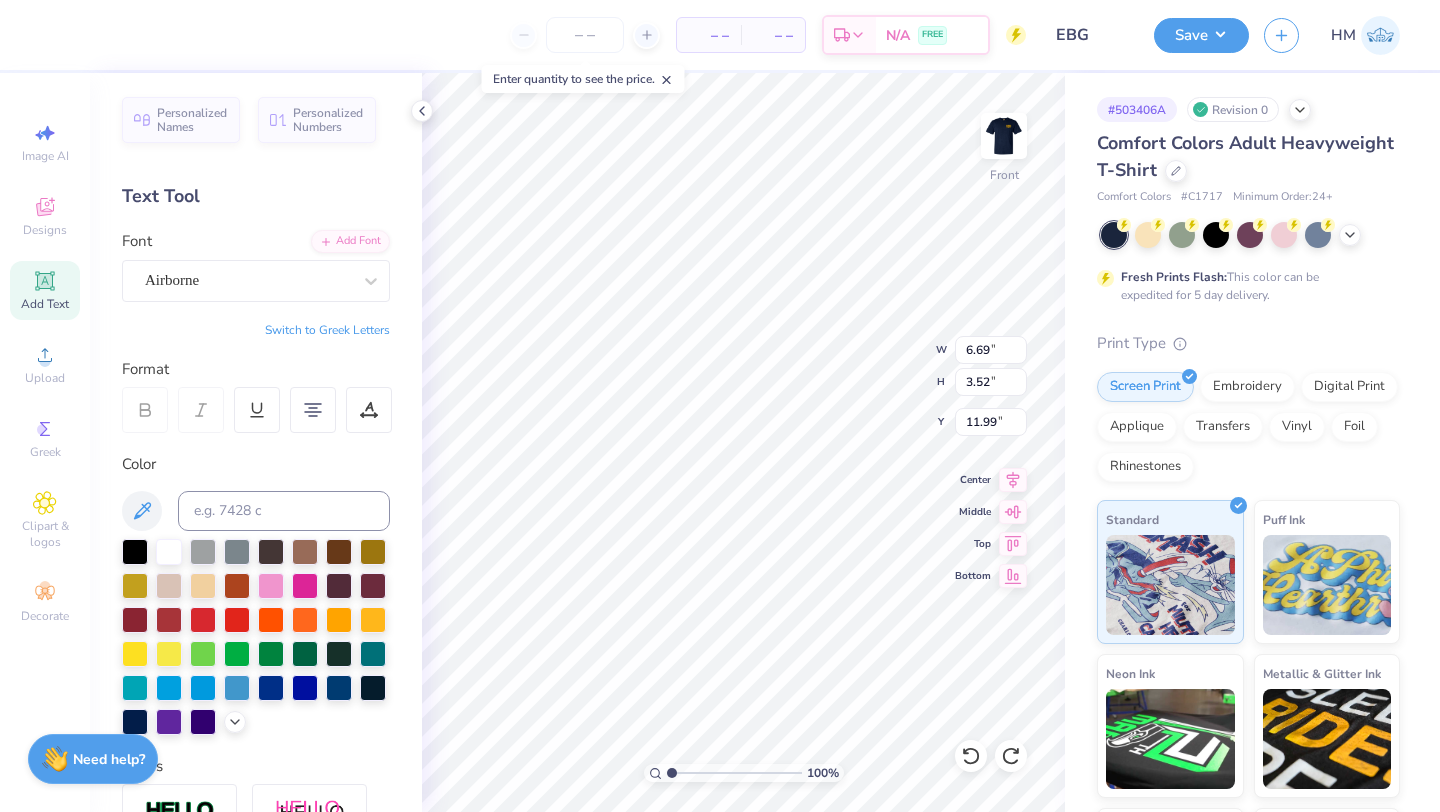 scroll, scrollTop: 3, scrollLeft: 1, axis: both 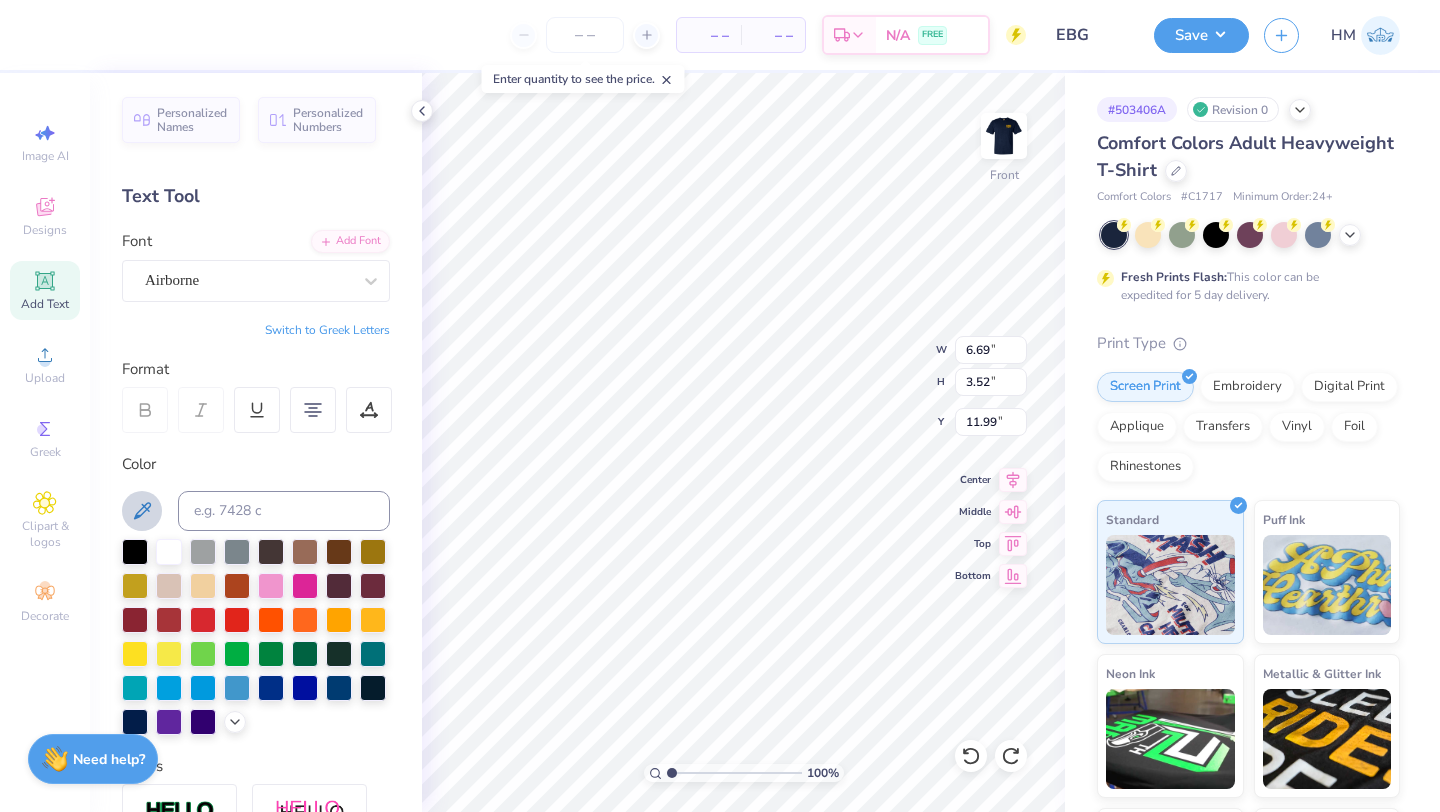 click at bounding box center (142, 511) 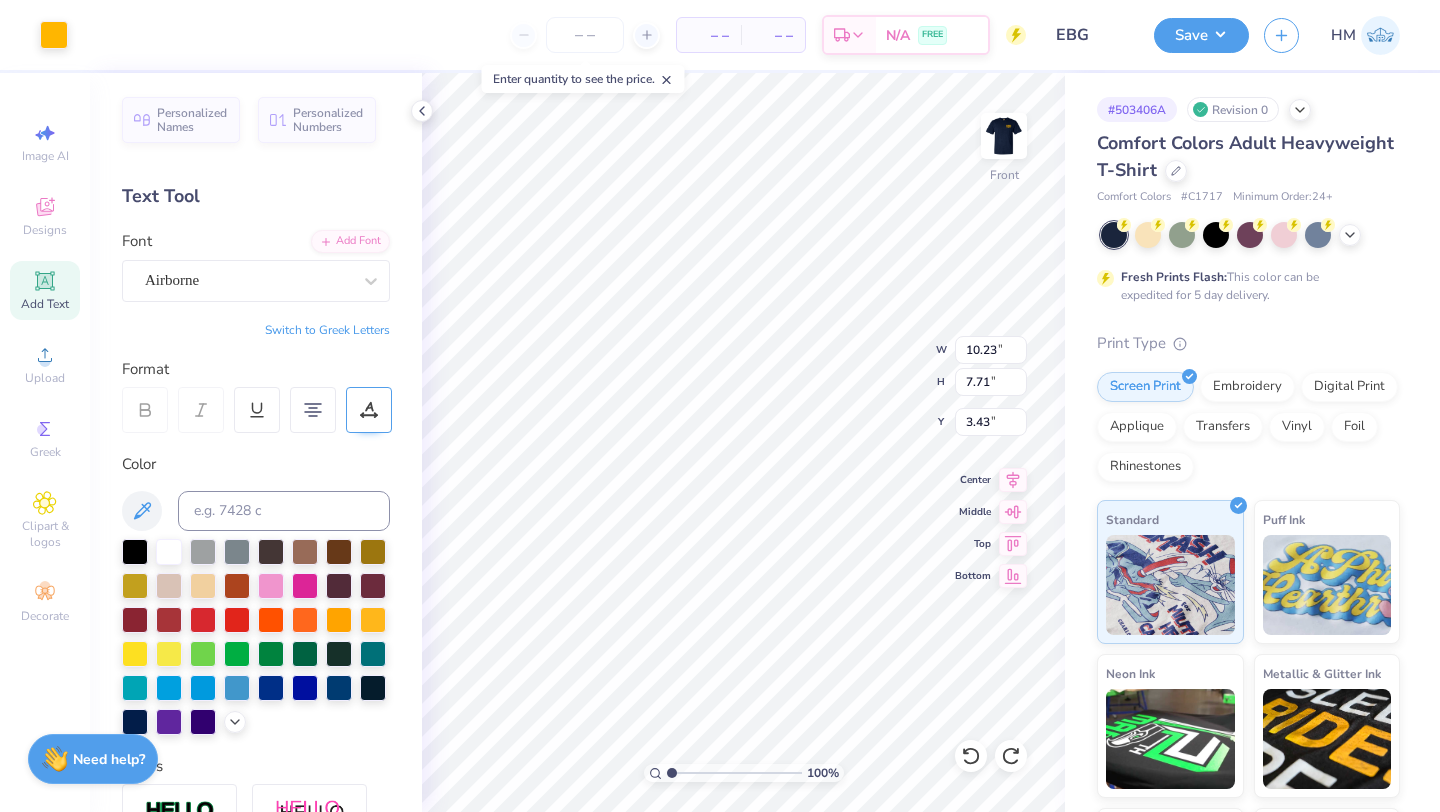 type on "10.23" 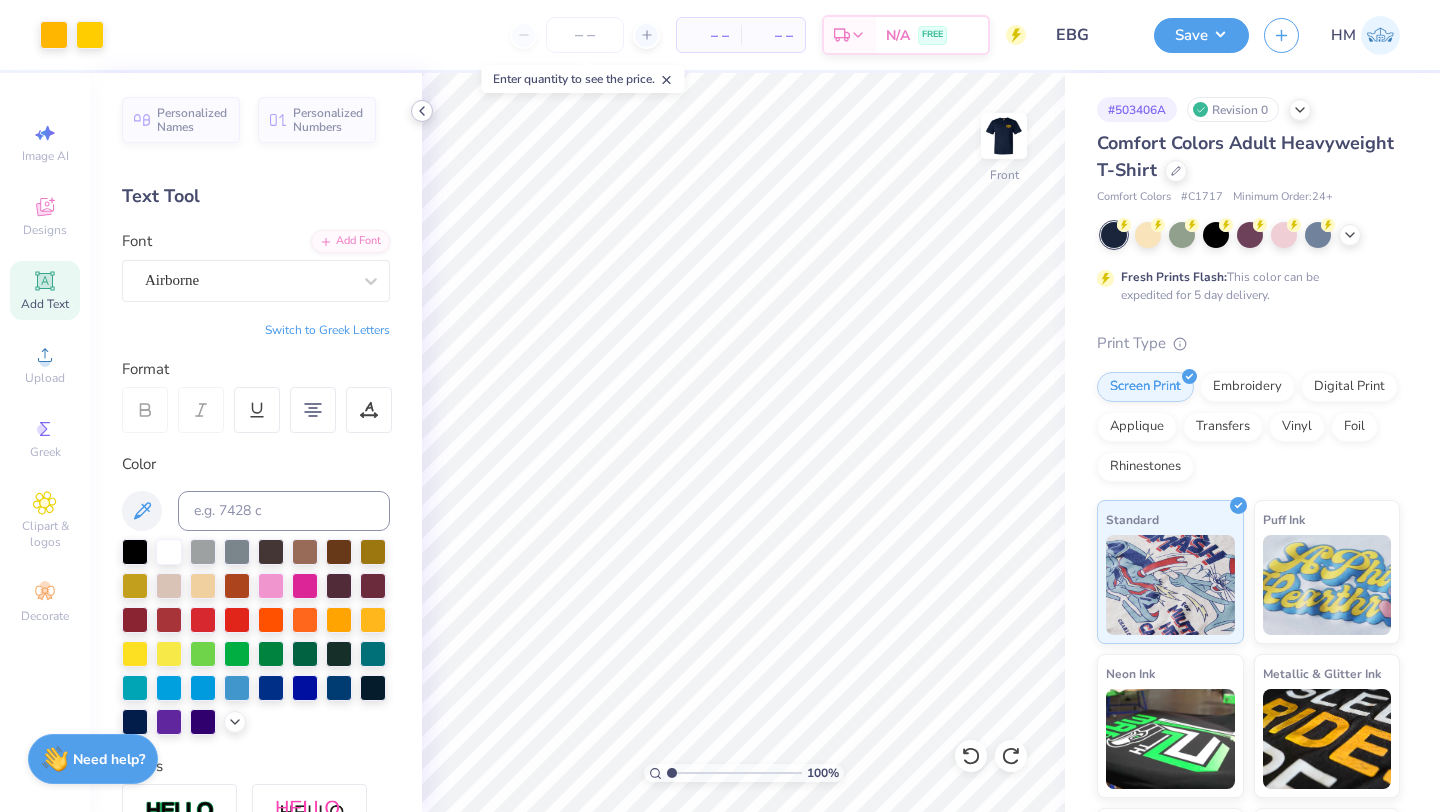 click 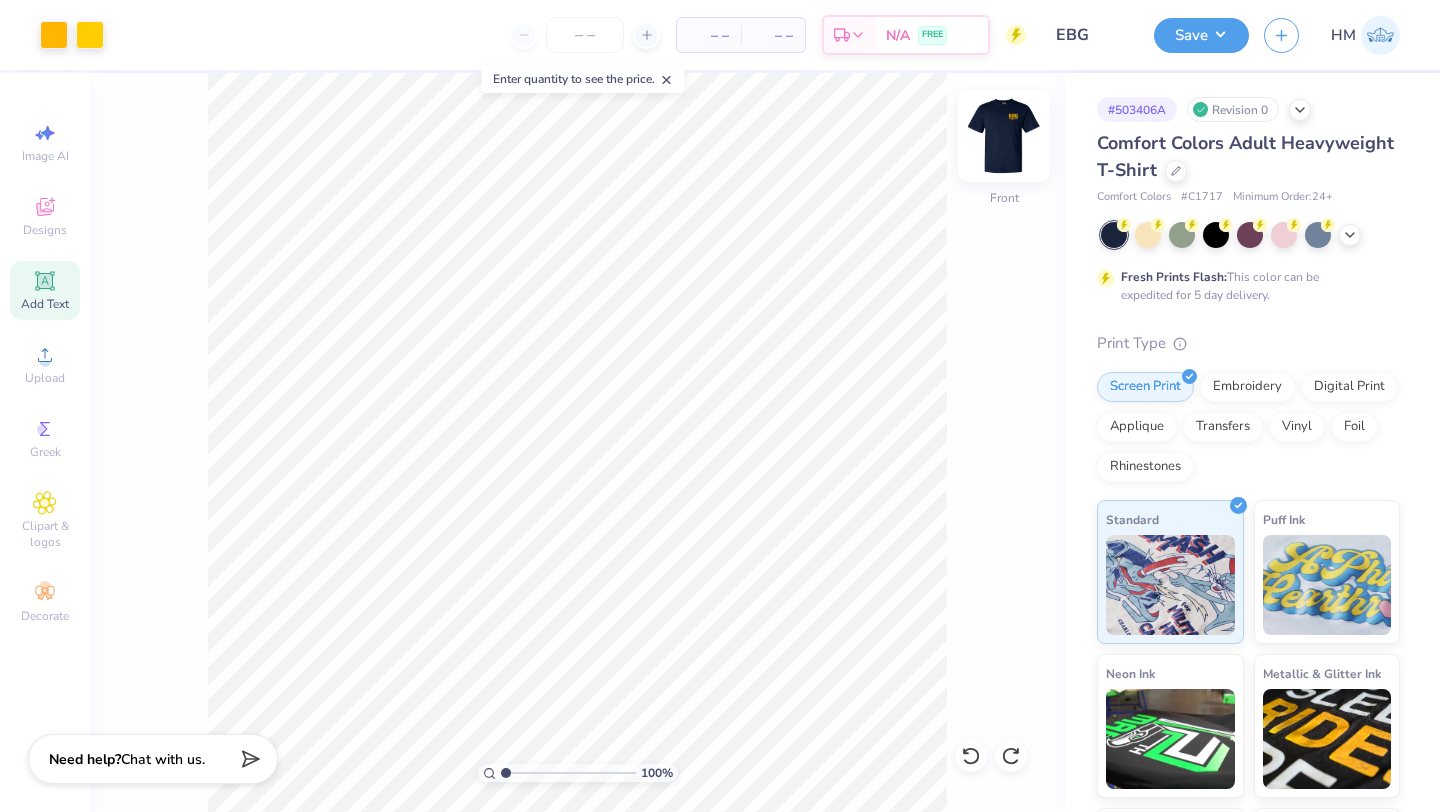 click at bounding box center (1004, 136) 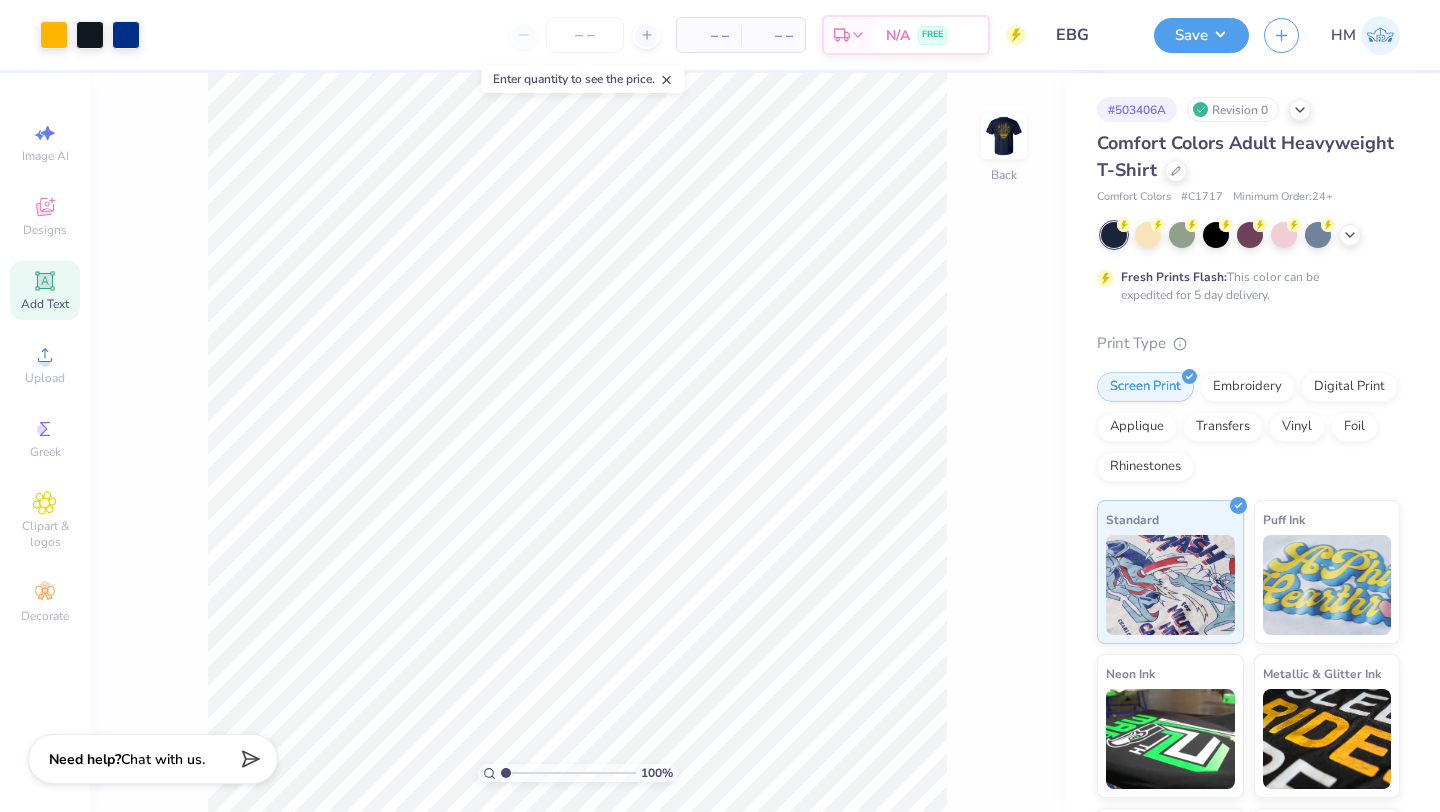 click 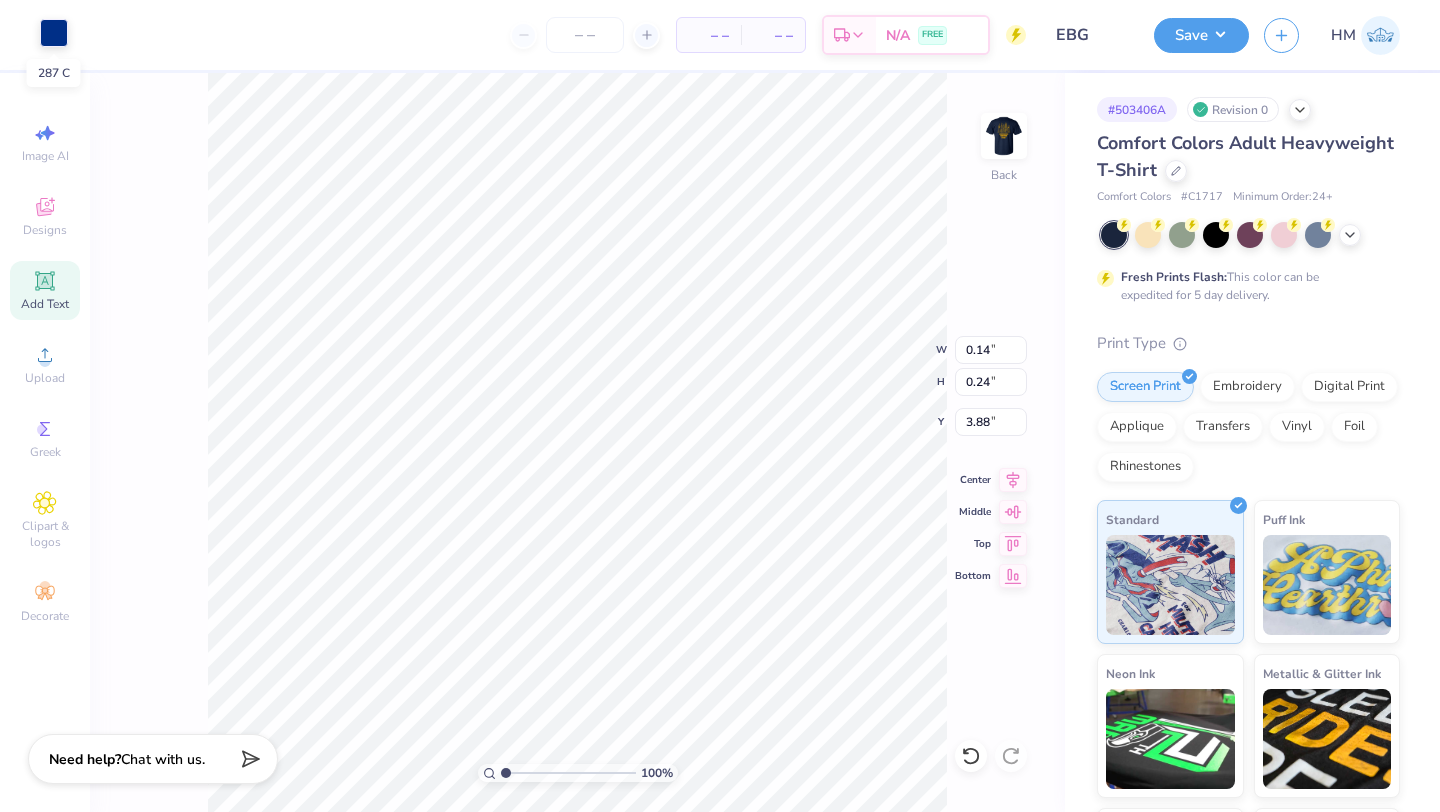 click at bounding box center [54, 33] 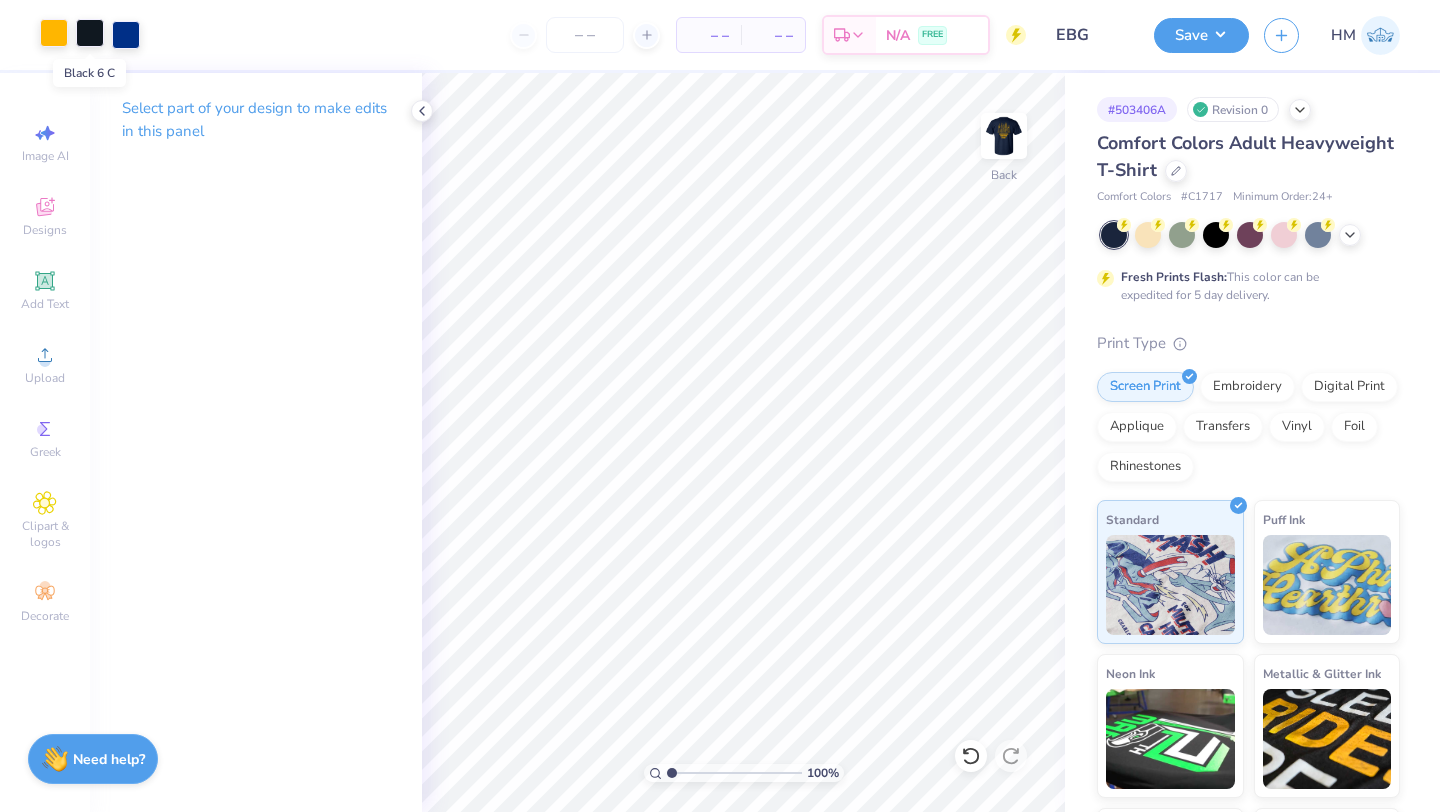 click at bounding box center [90, 33] 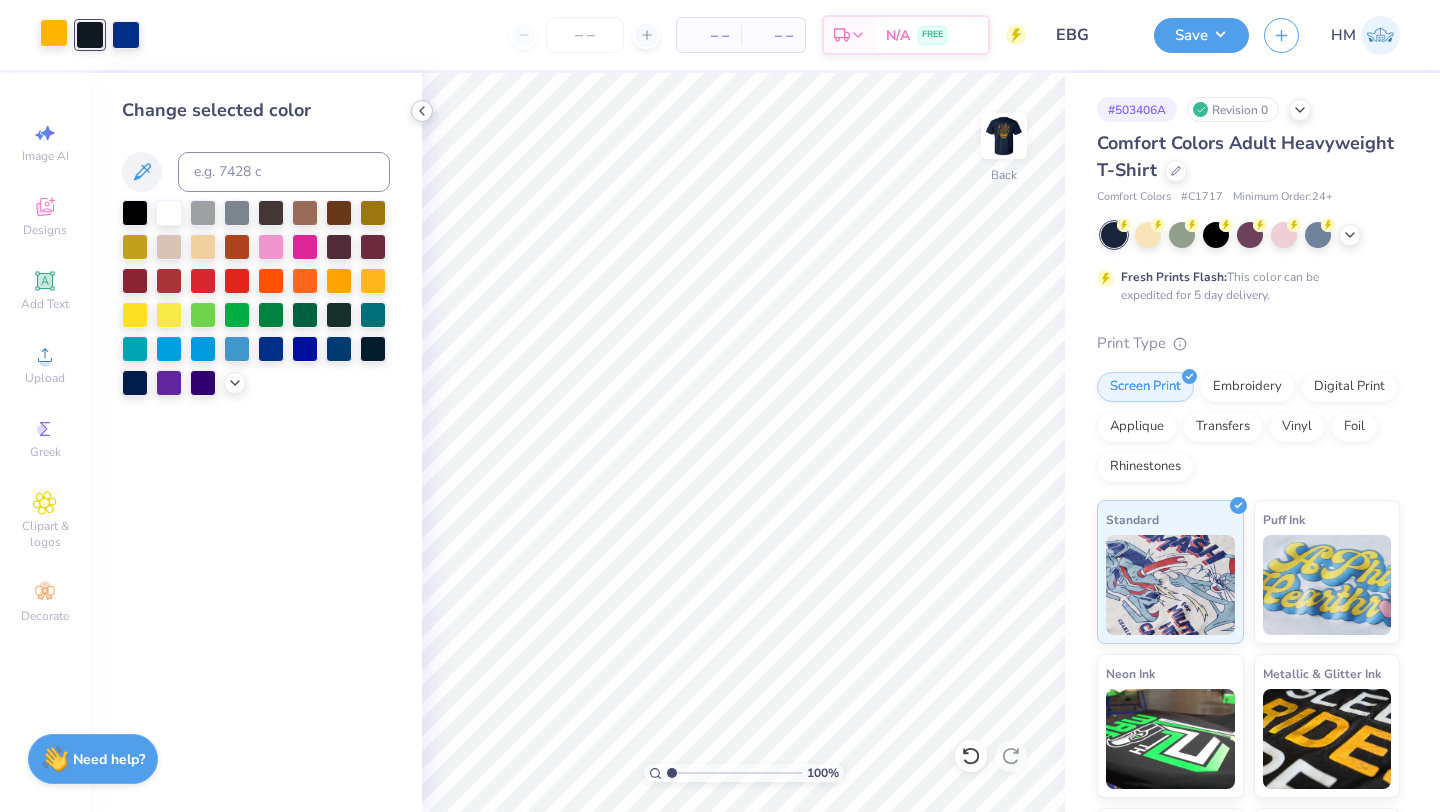 click 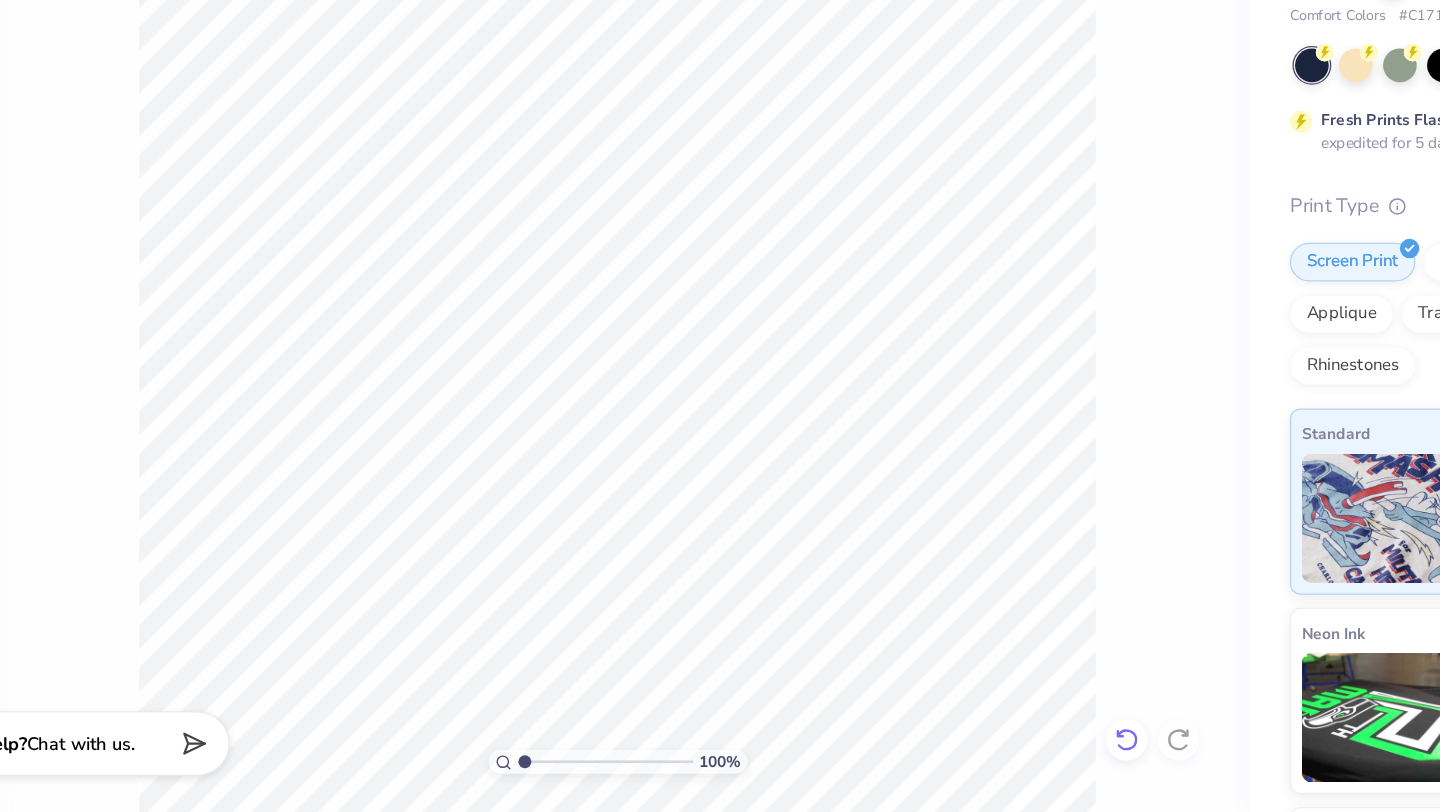 click 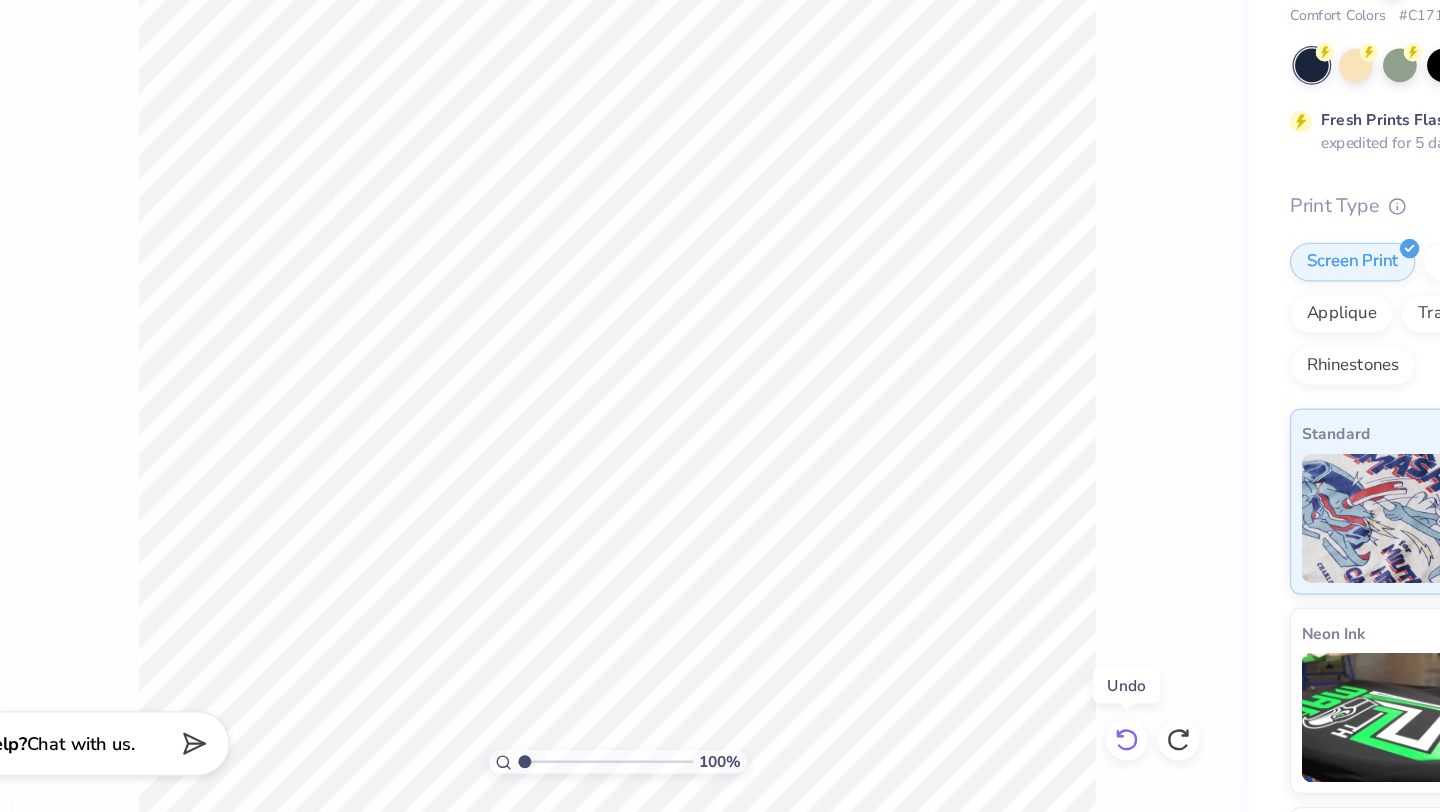 click 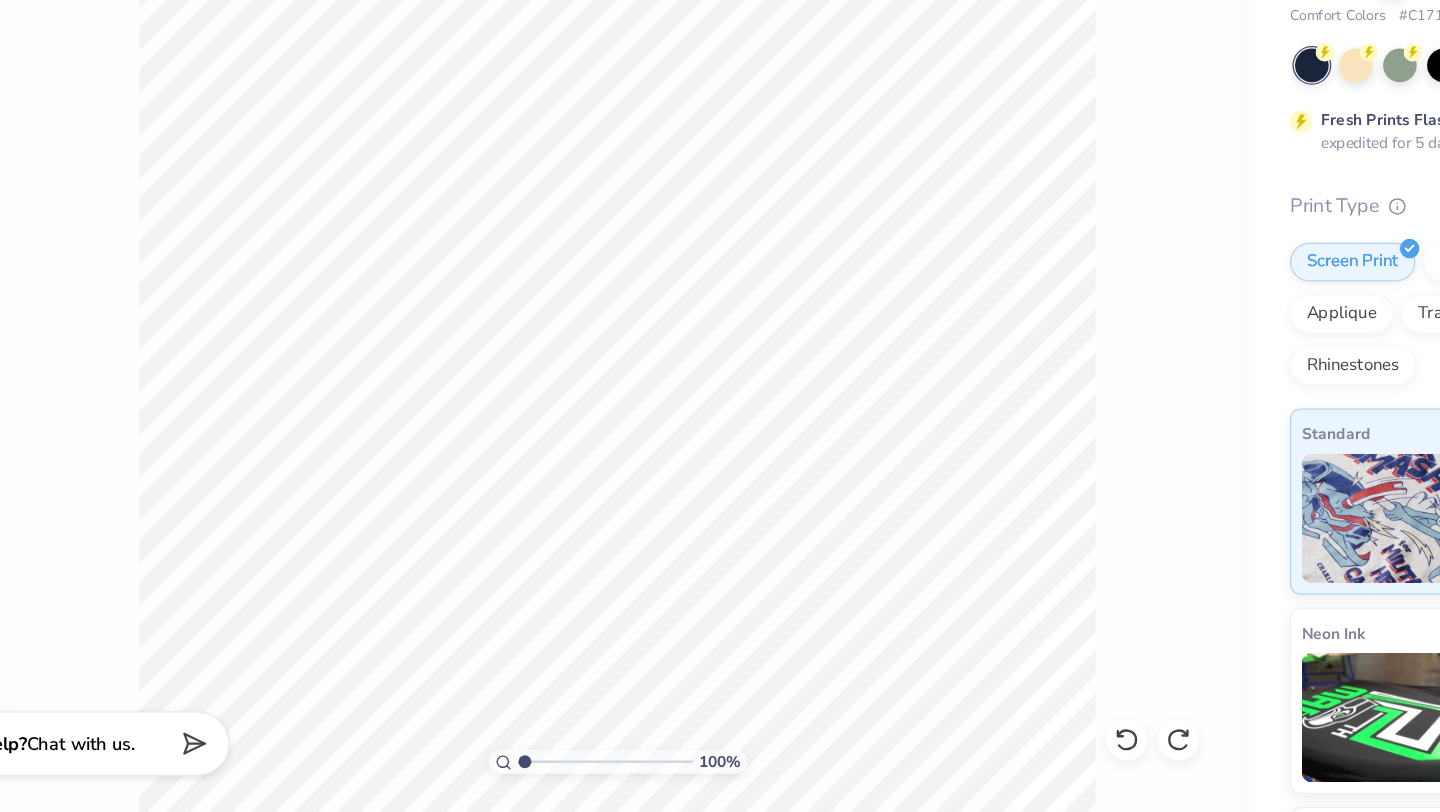 click on "100  % Back" at bounding box center [577, 442] 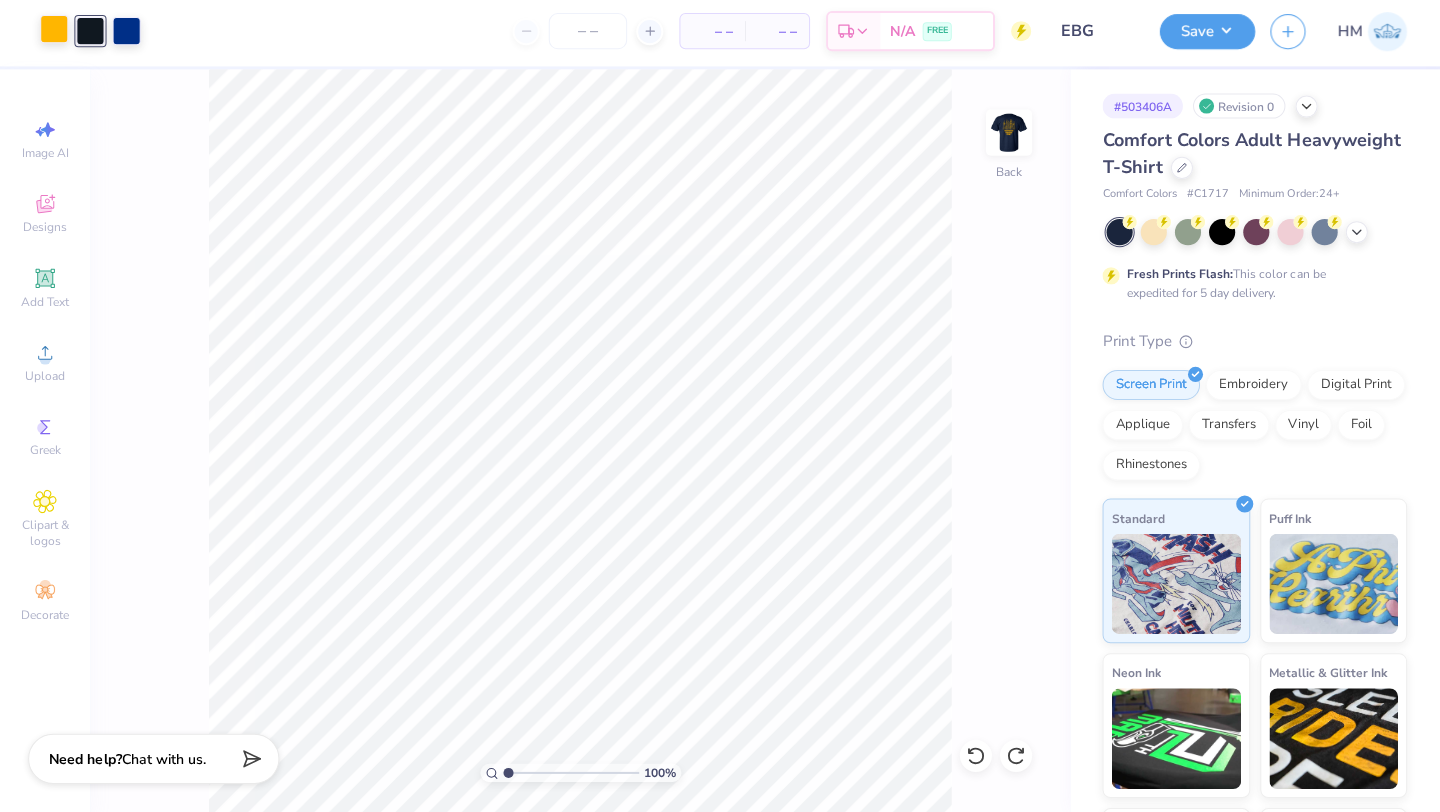 scroll, scrollTop: 0, scrollLeft: 0, axis: both 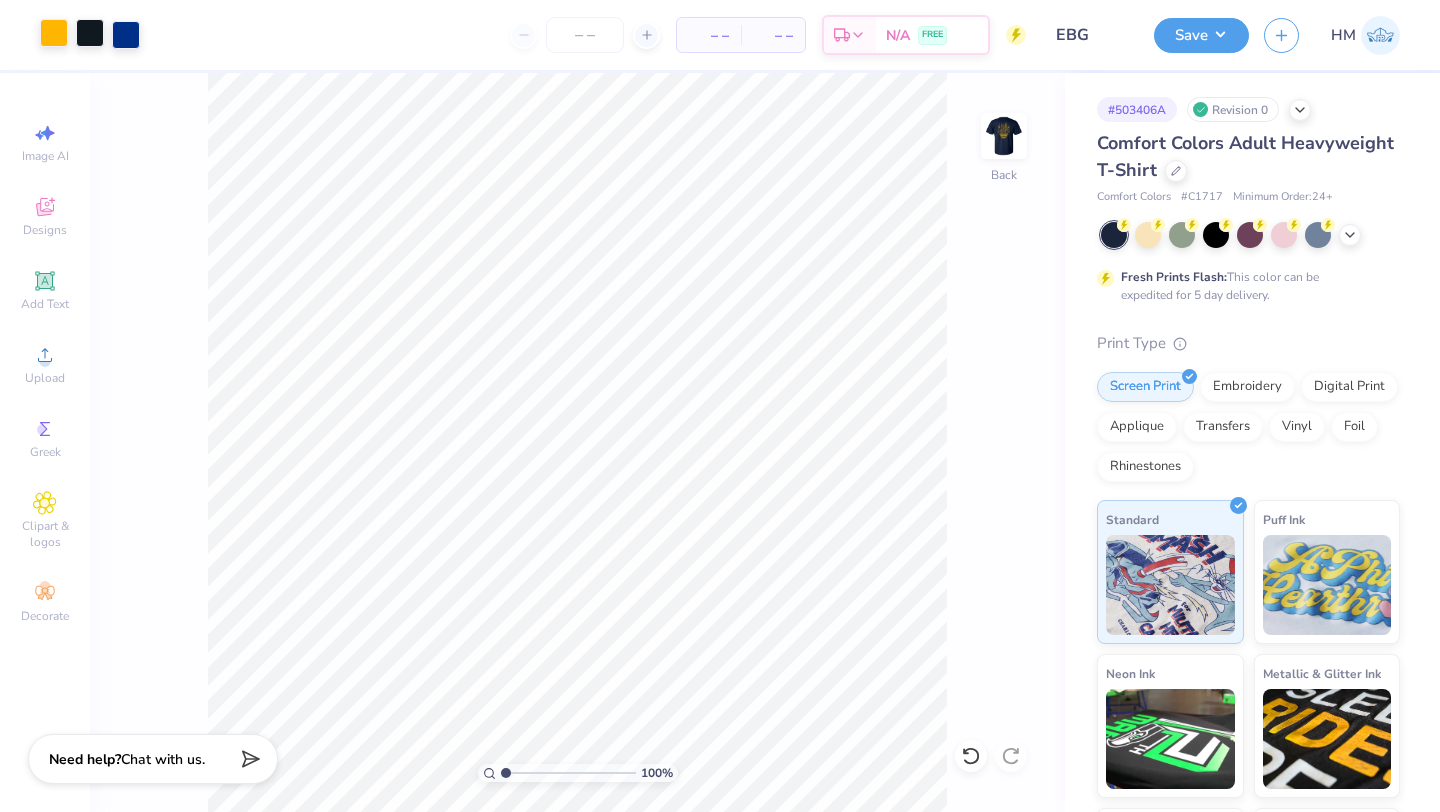 click at bounding box center (90, 33) 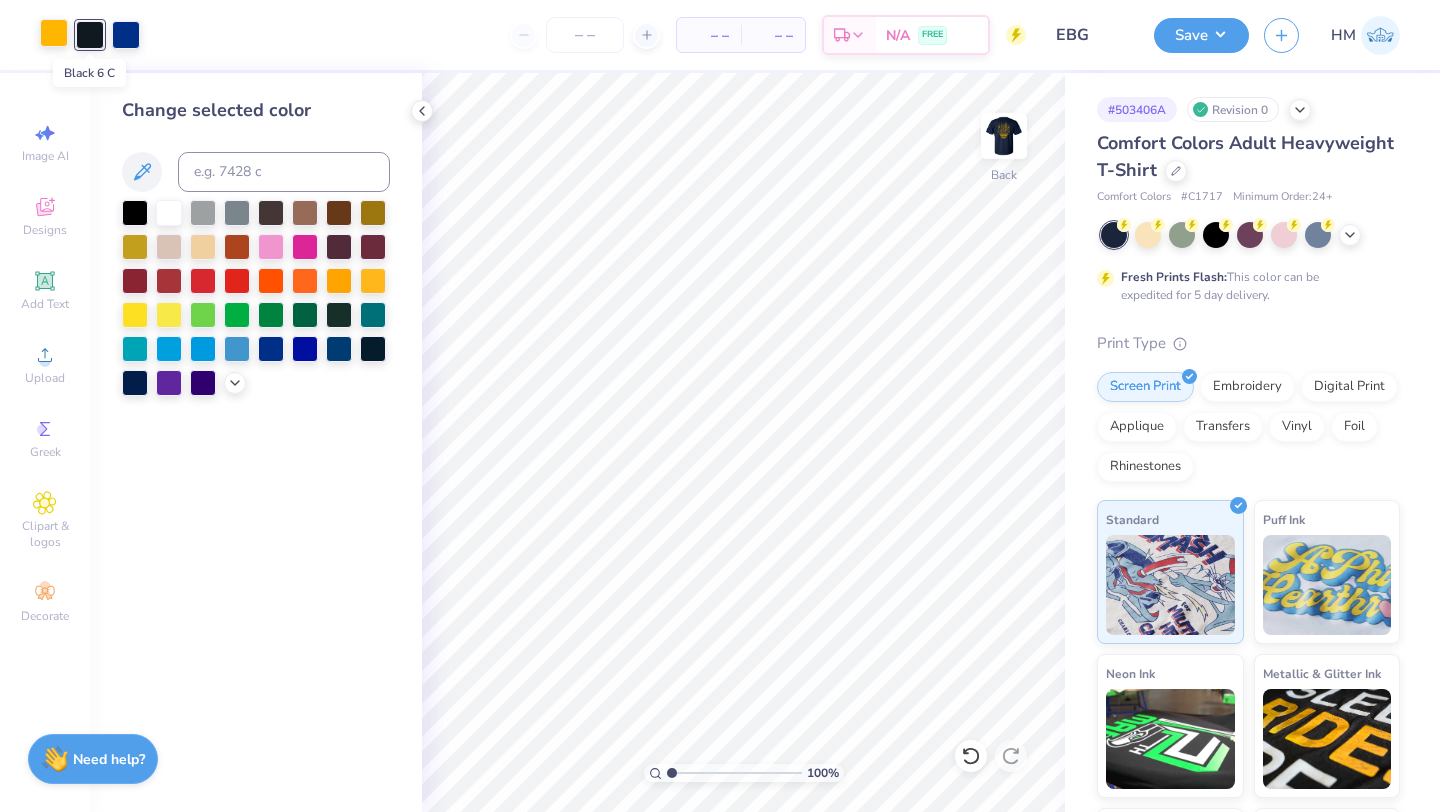 click at bounding box center (90, 35) 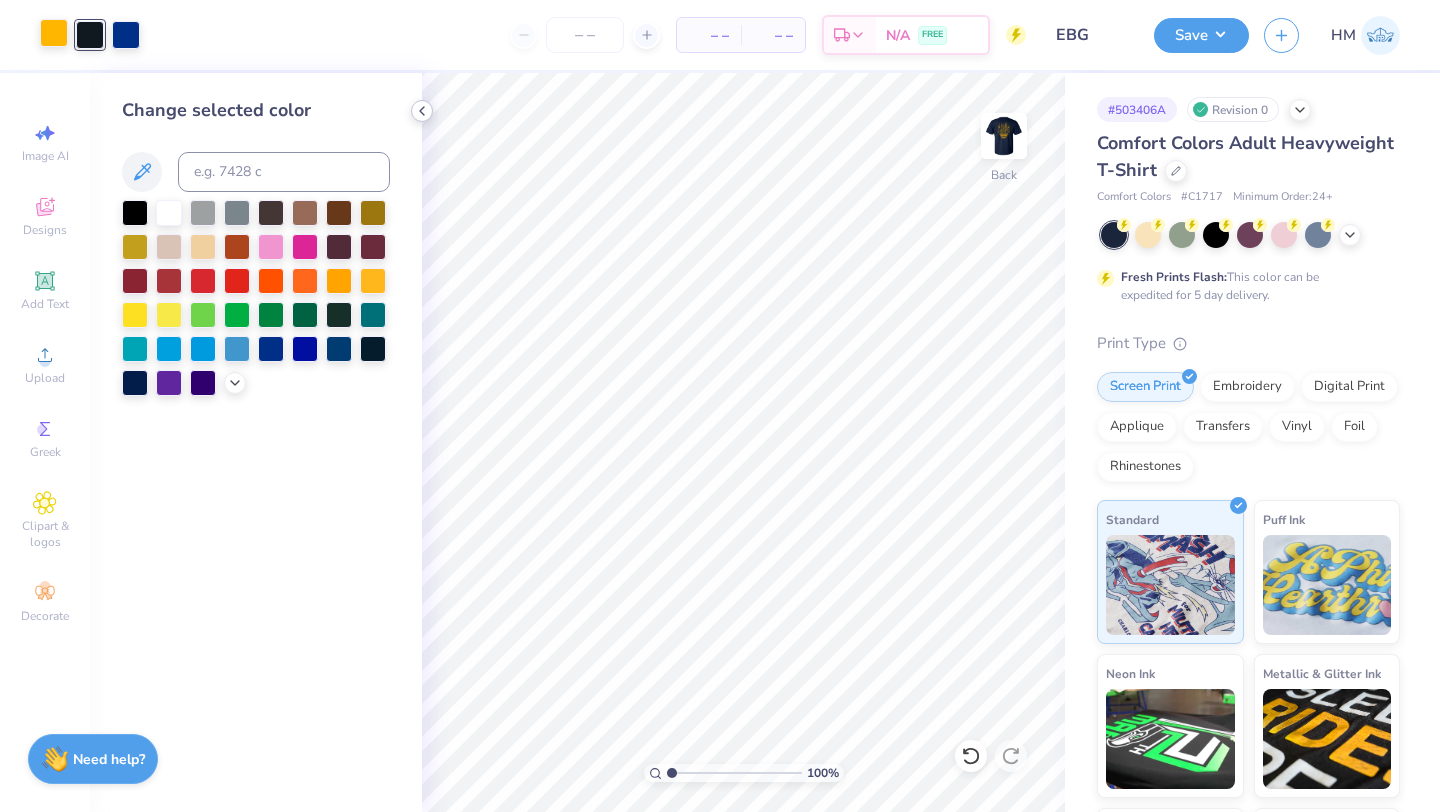 click 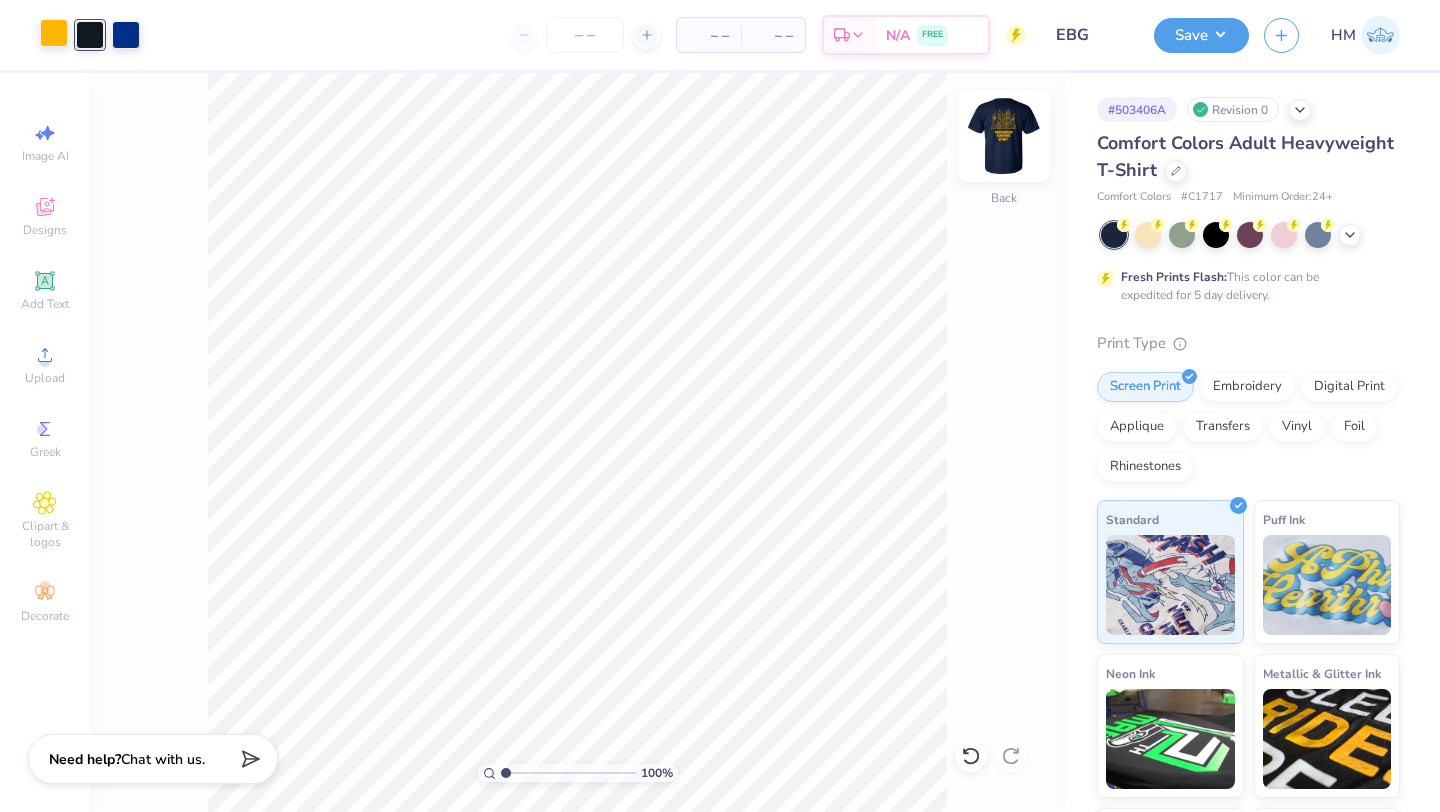 click at bounding box center (1004, 136) 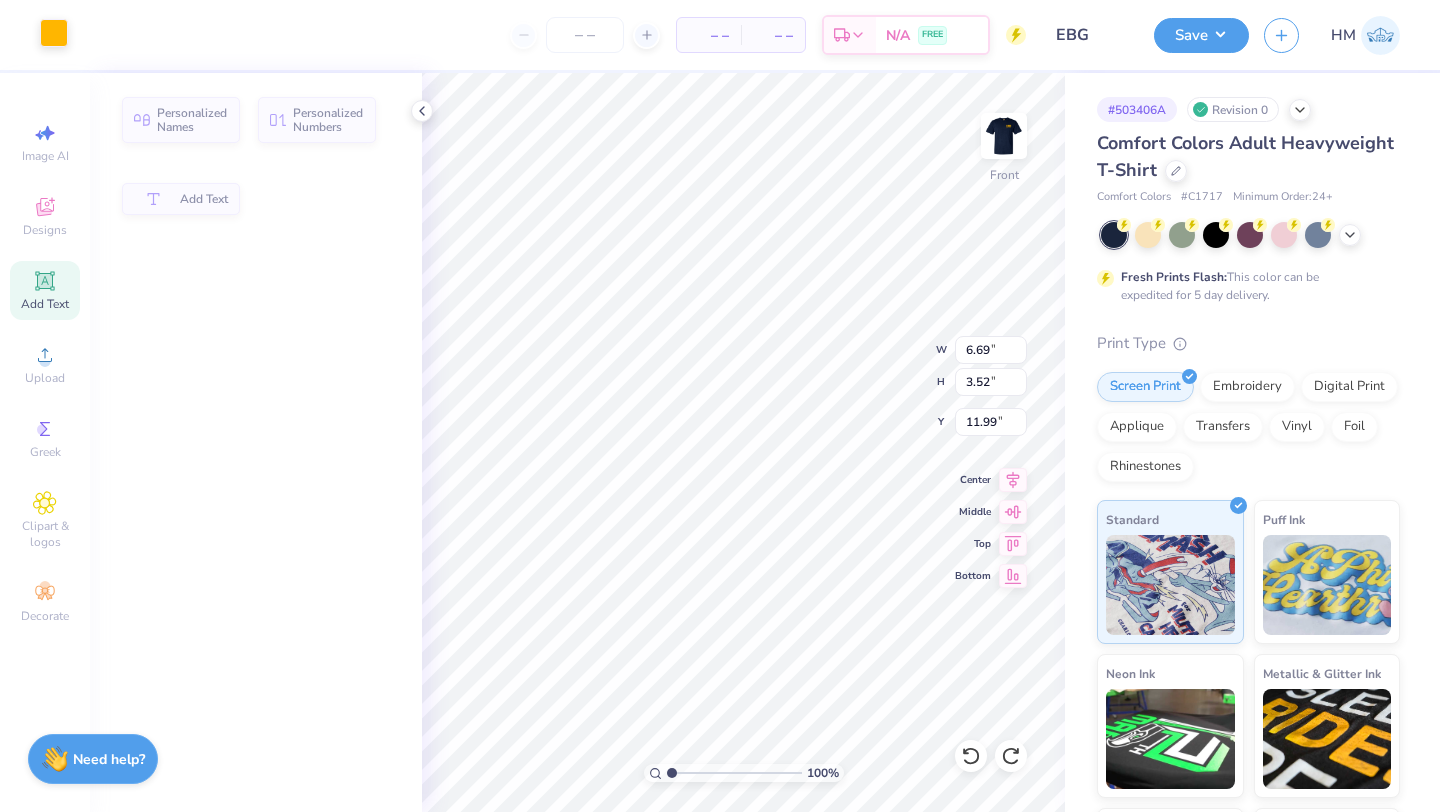 type on "6.69" 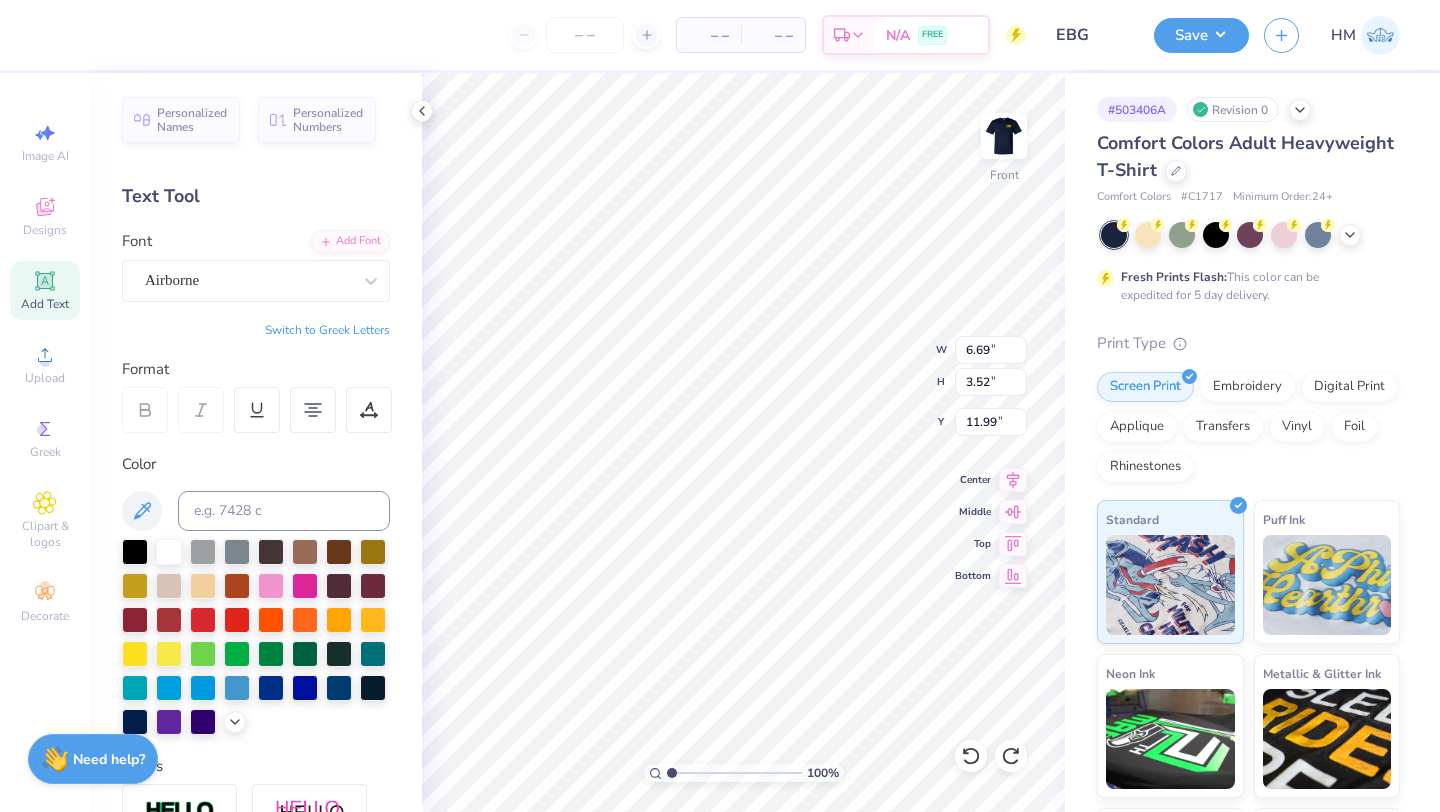 click at bounding box center [422, 111] 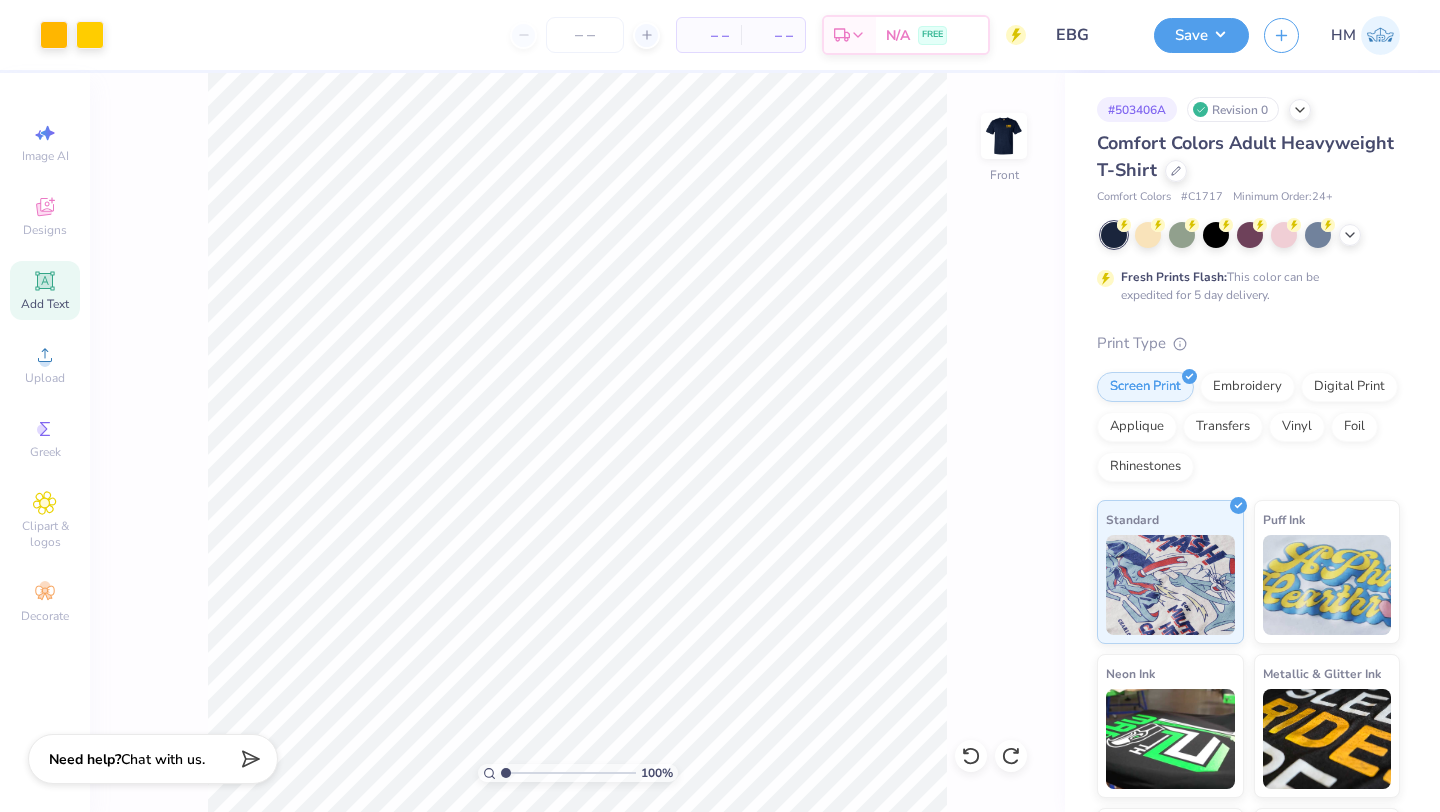 click on "Personalized Names Personalized Numbers Text Tool  Add Font Font Airborne Switch to Greek Letters Format Color Styles Text Shape" at bounding box center [-76, 442] 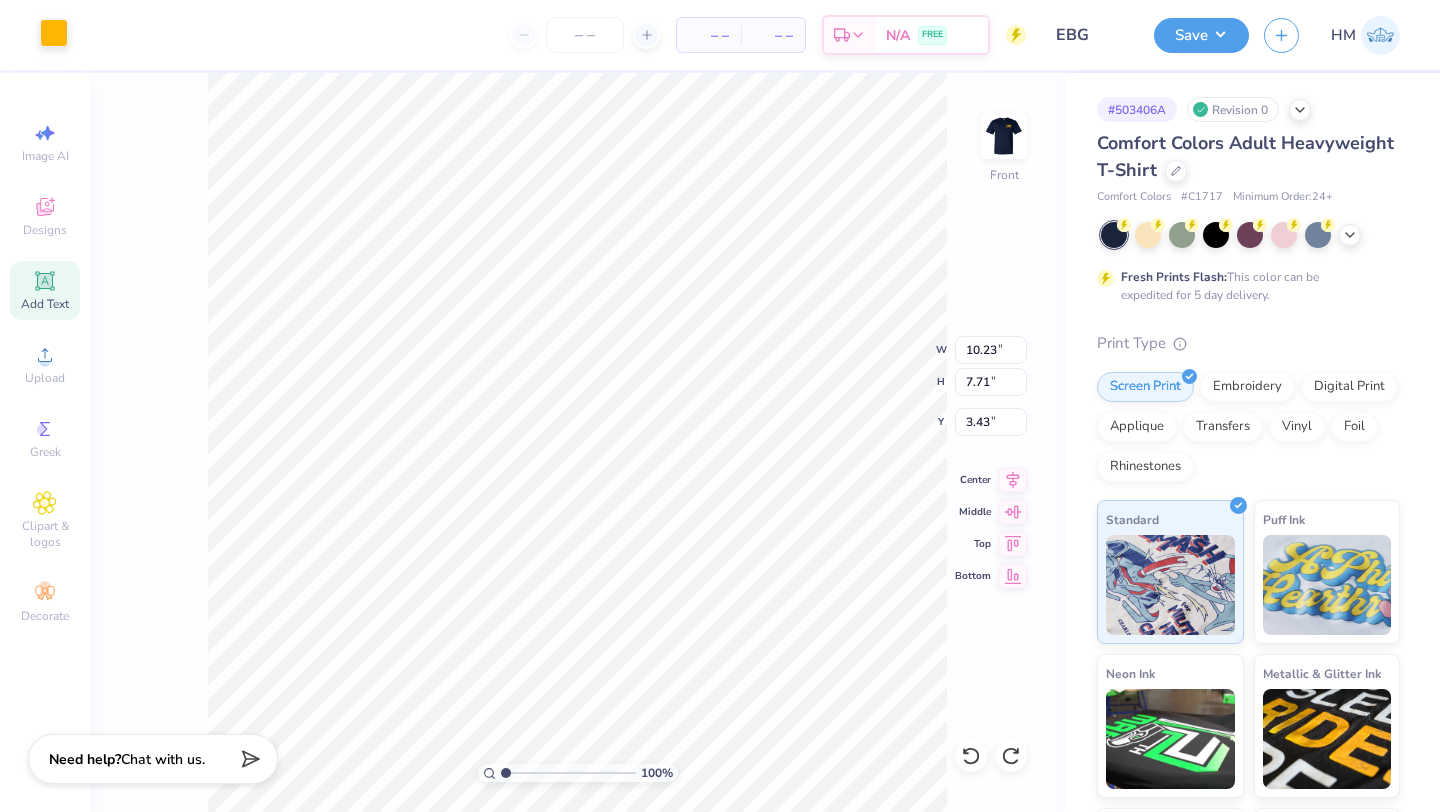 click at bounding box center [54, 33] 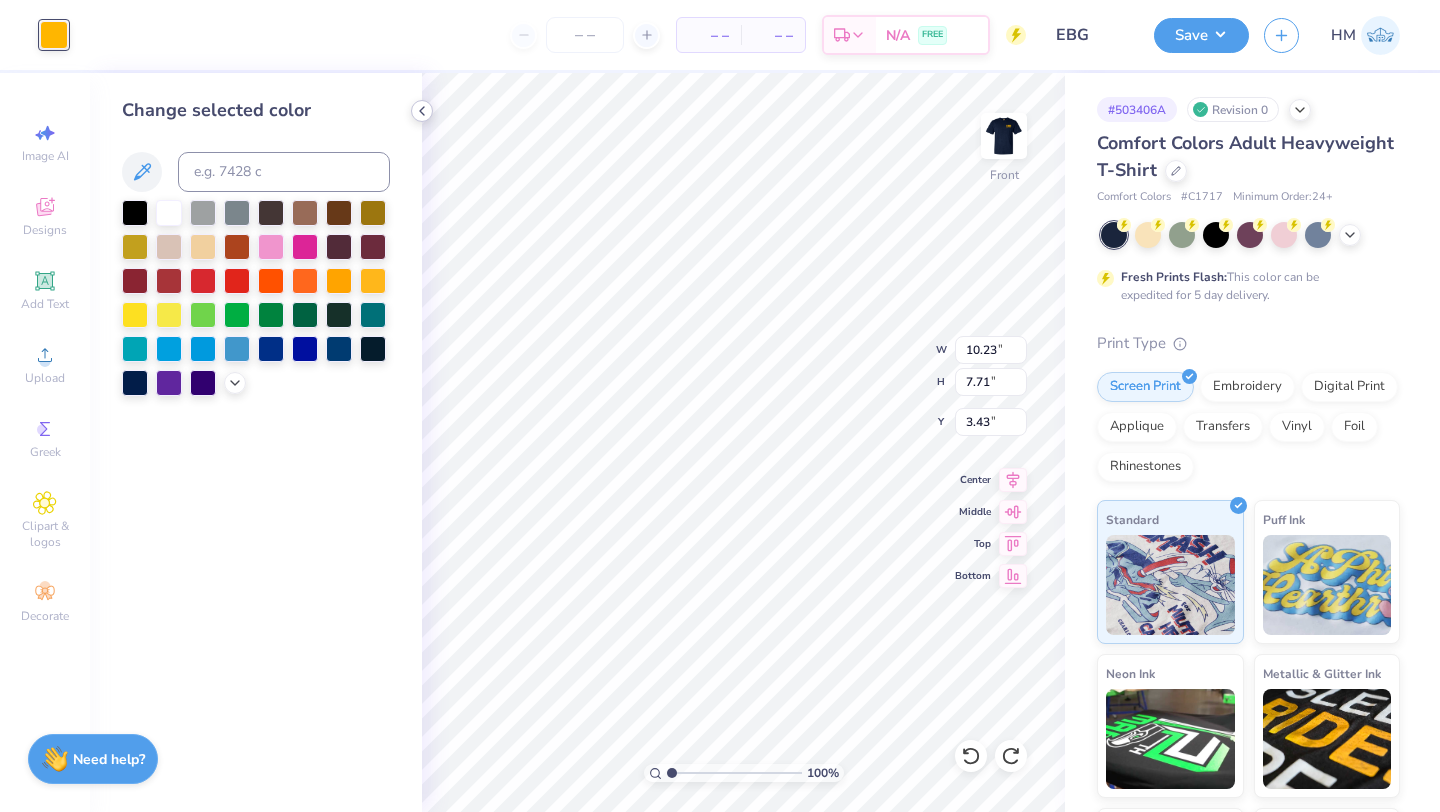 click 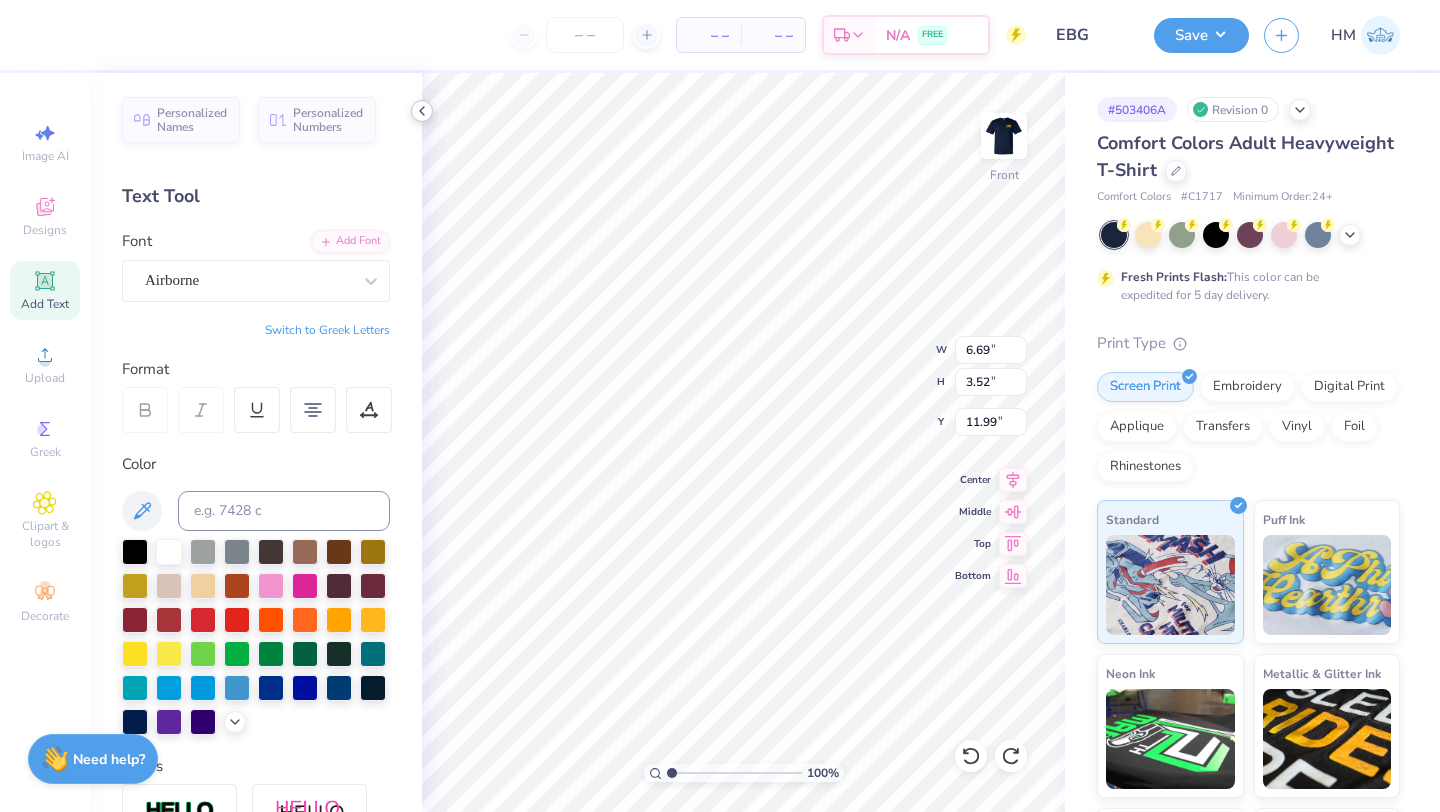 click 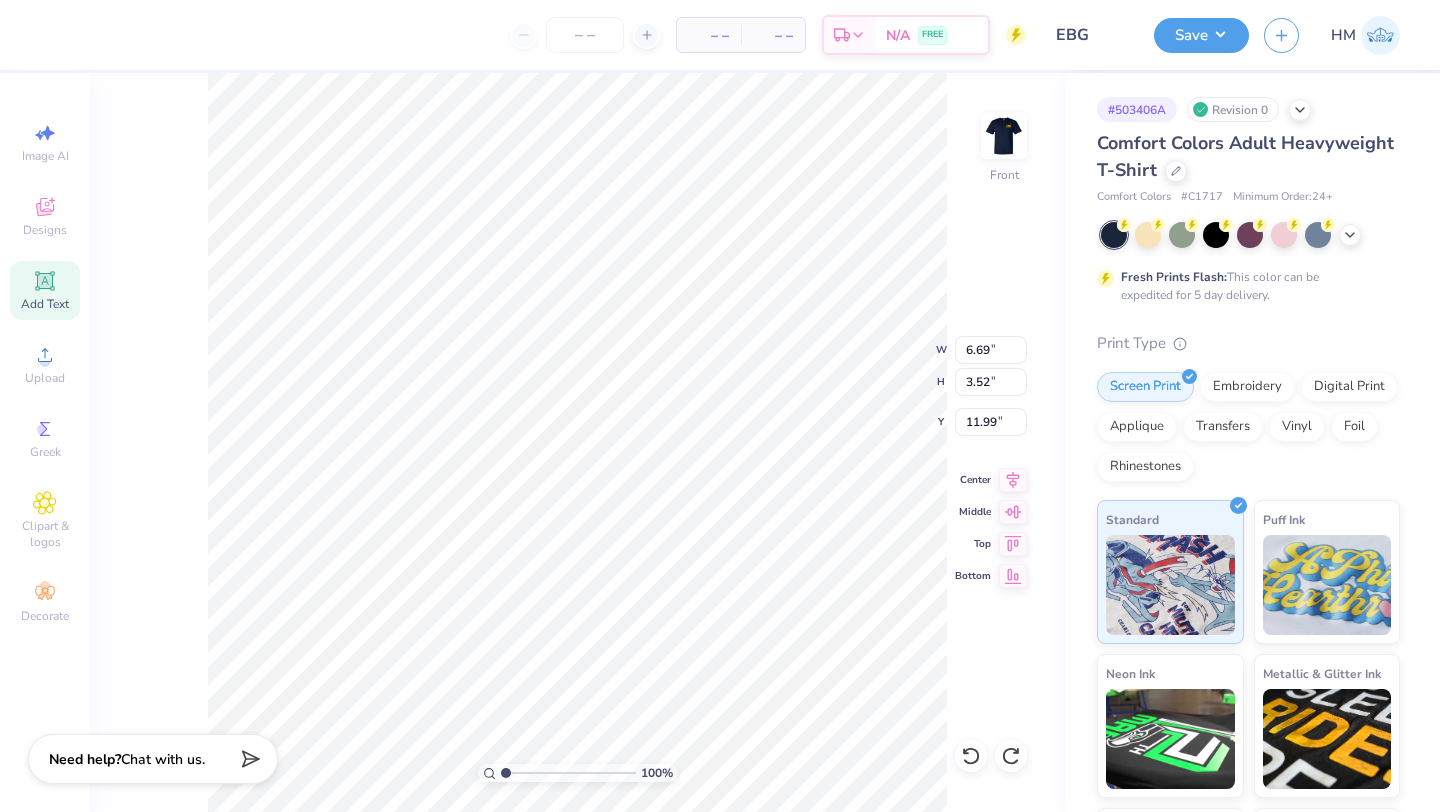 scroll, scrollTop: 0, scrollLeft: 3, axis: horizontal 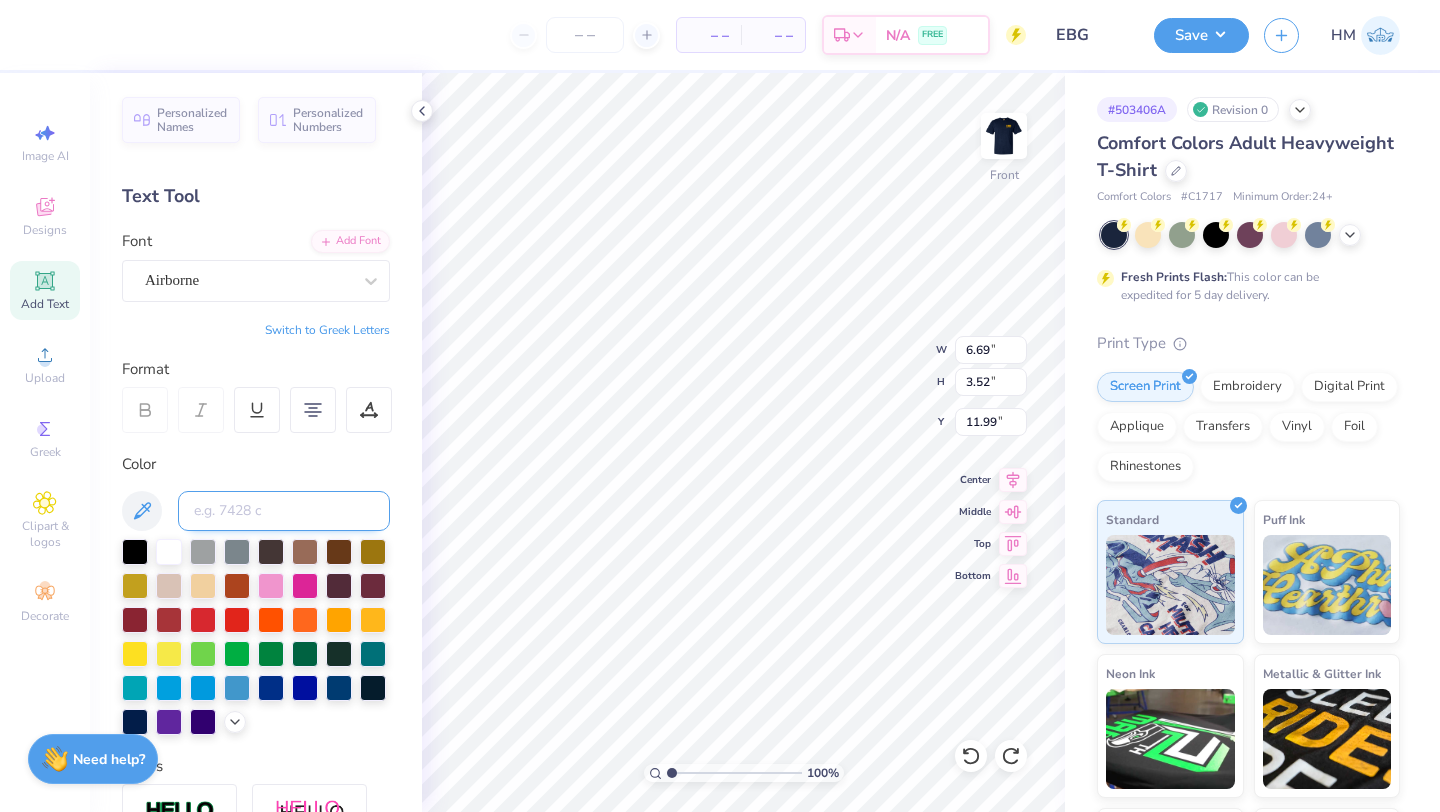 click at bounding box center (284, 511) 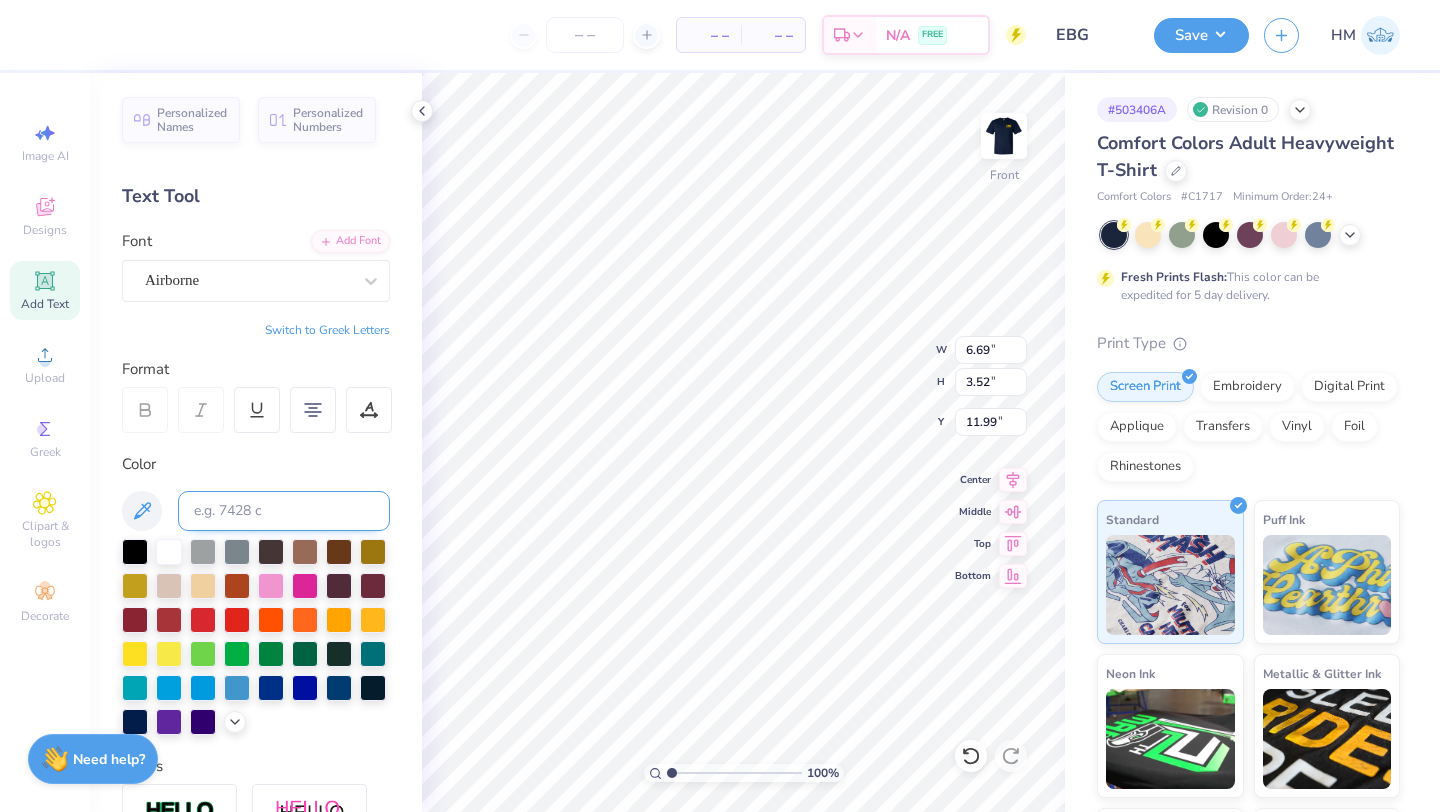 scroll, scrollTop: 4, scrollLeft: 0, axis: vertical 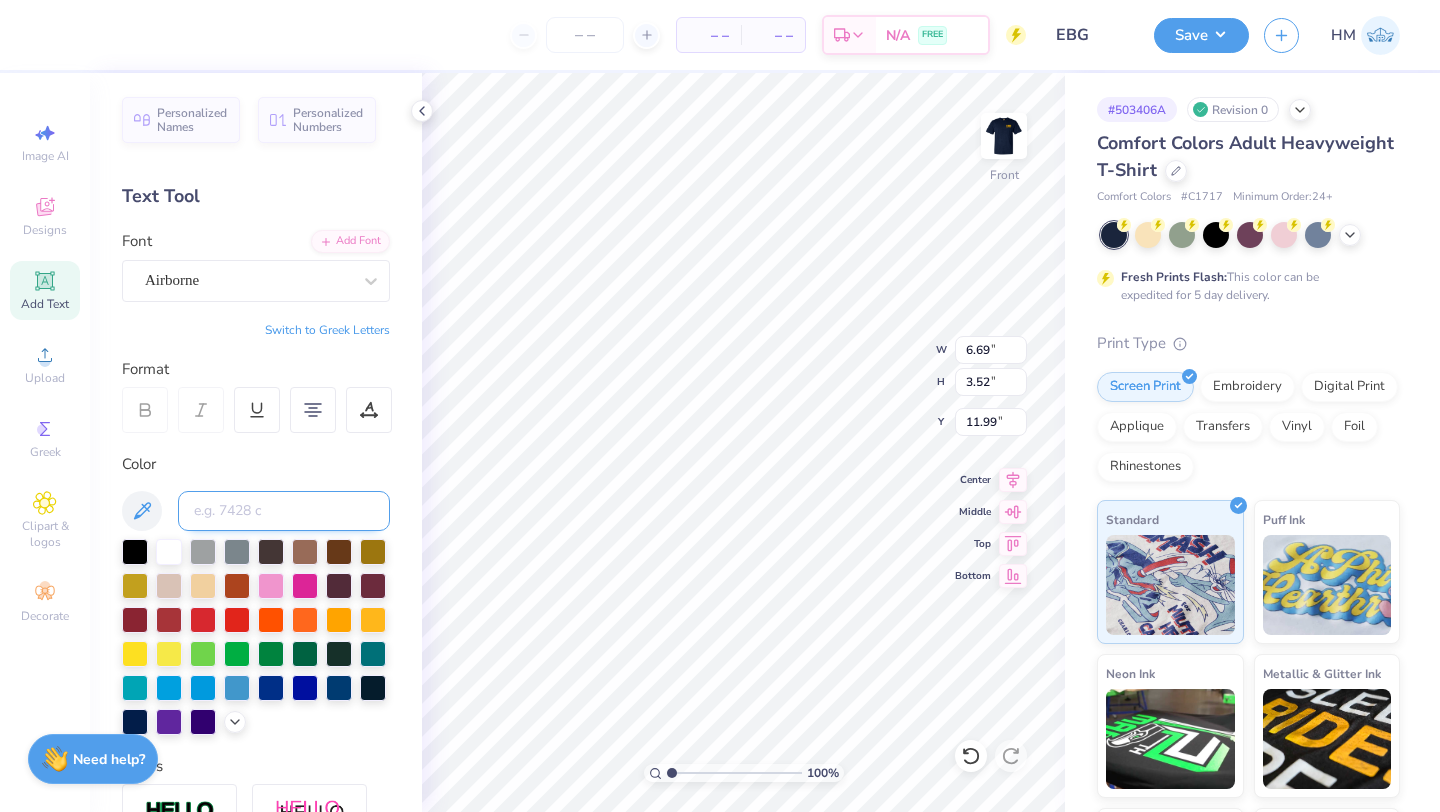 click at bounding box center (284, 511) 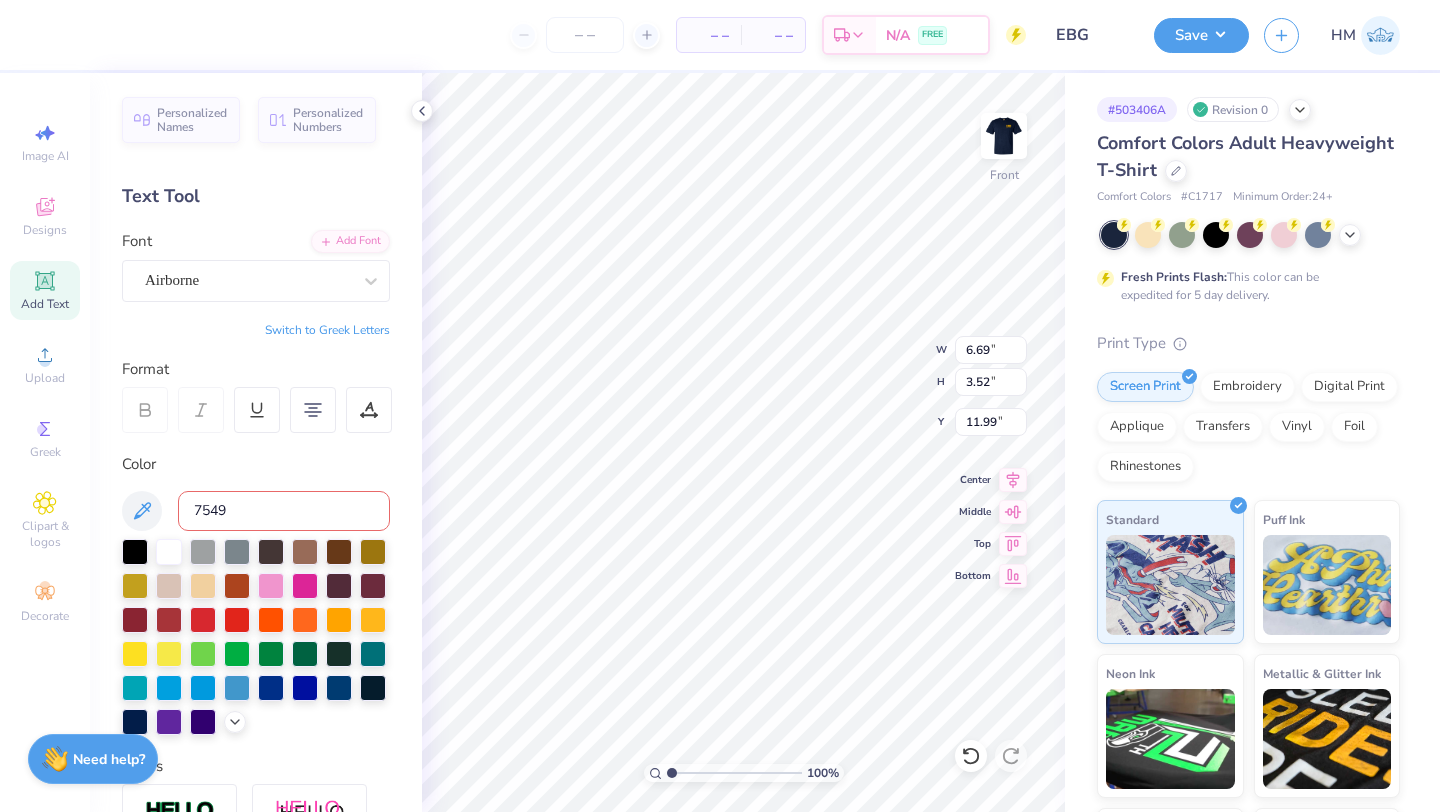type on "7549 c" 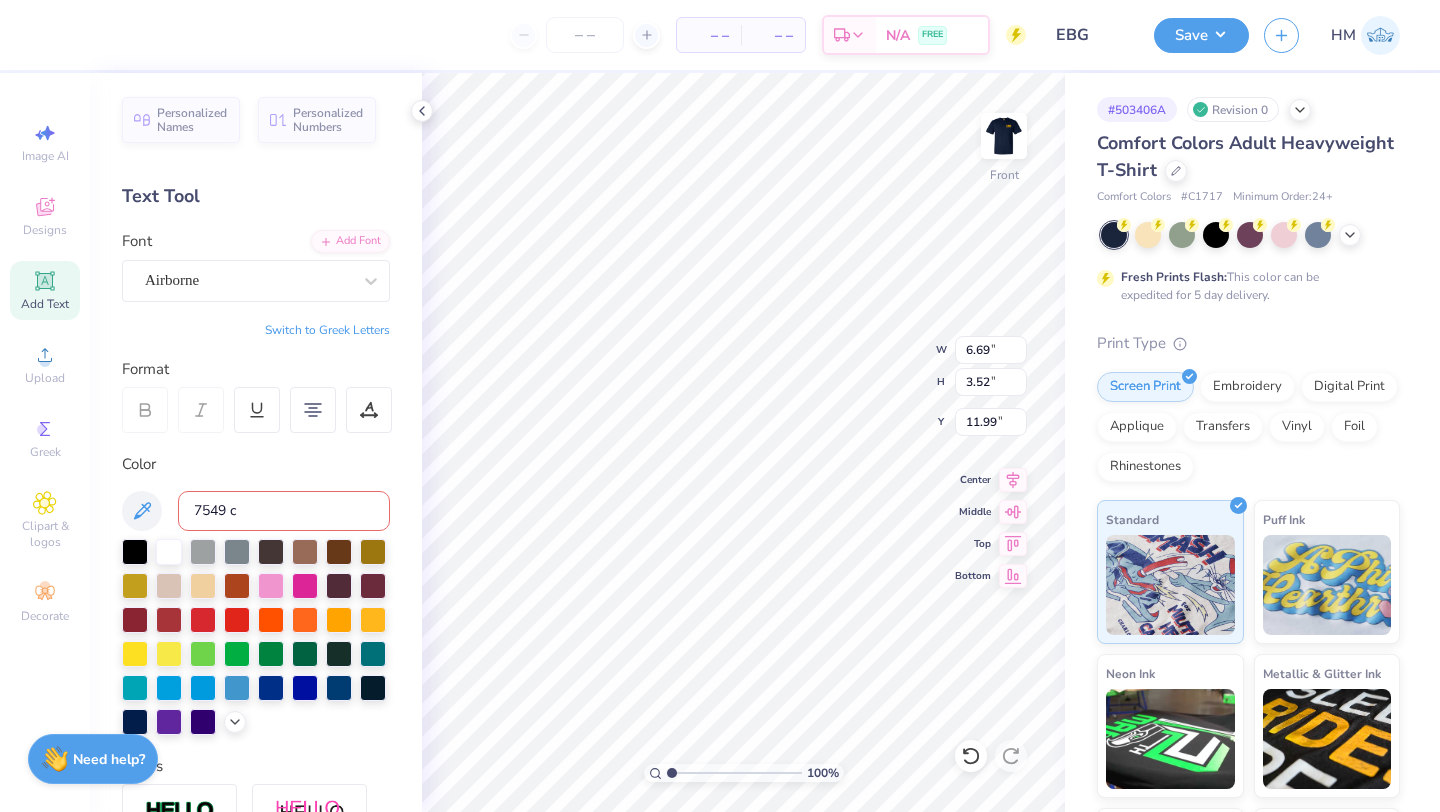 type 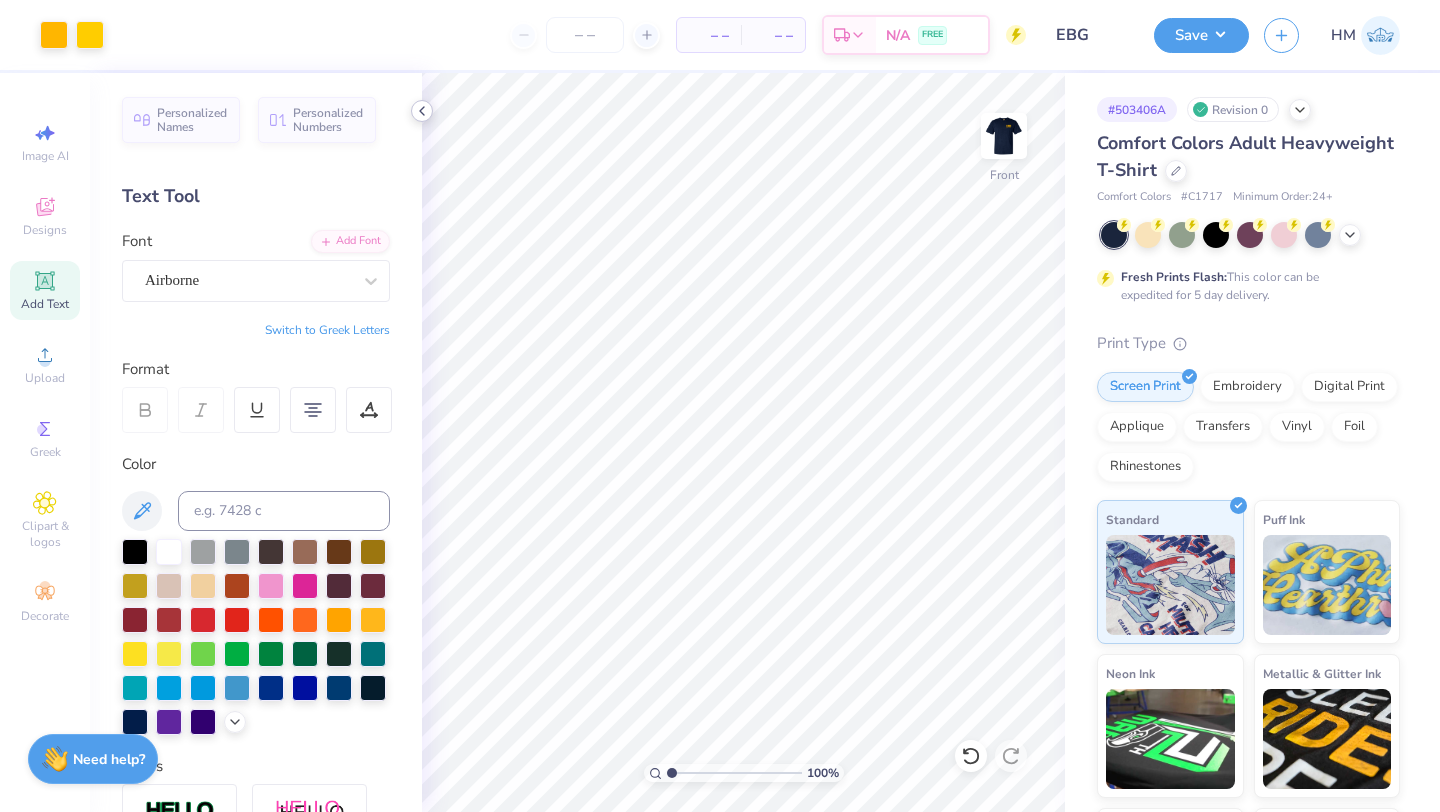 click 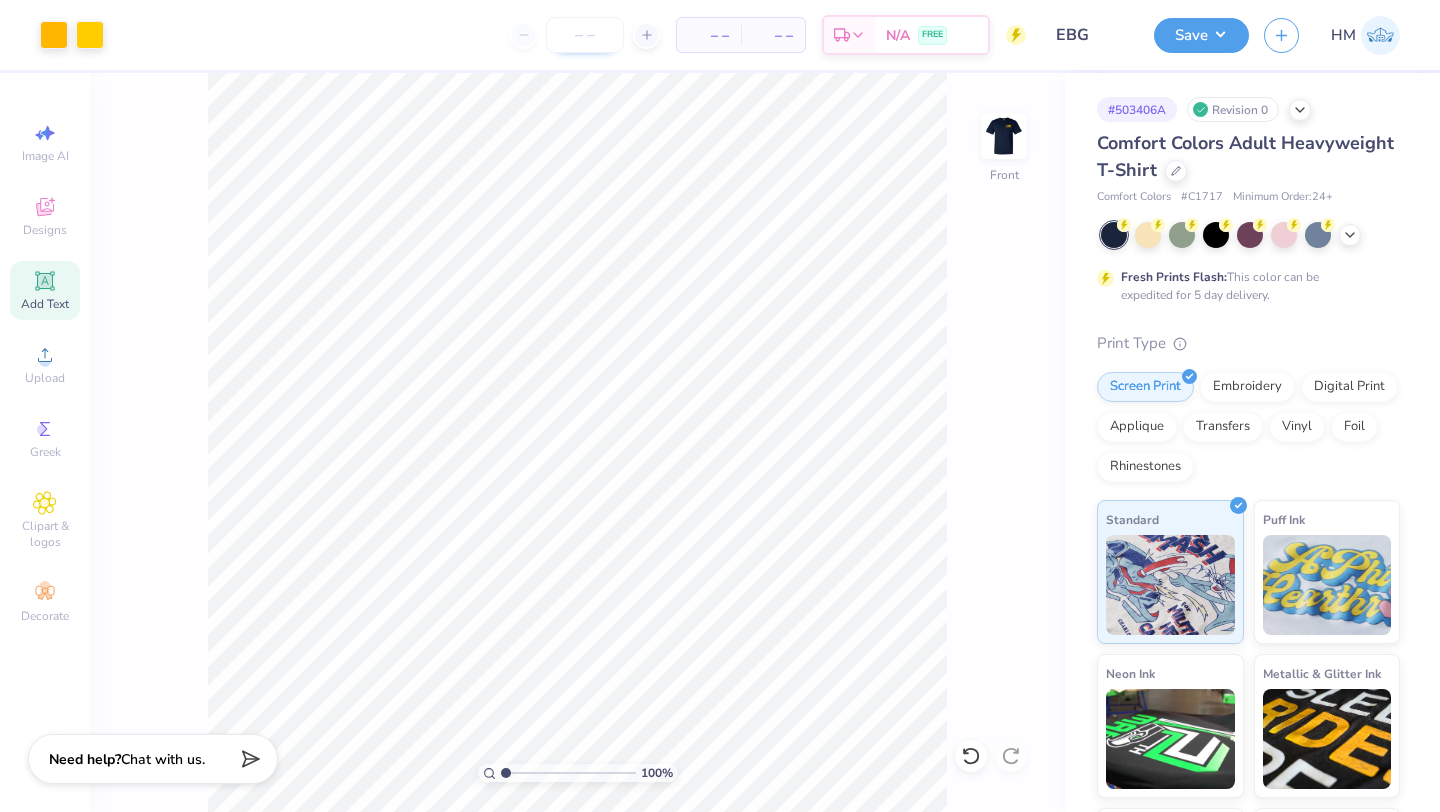 click at bounding box center [585, 35] 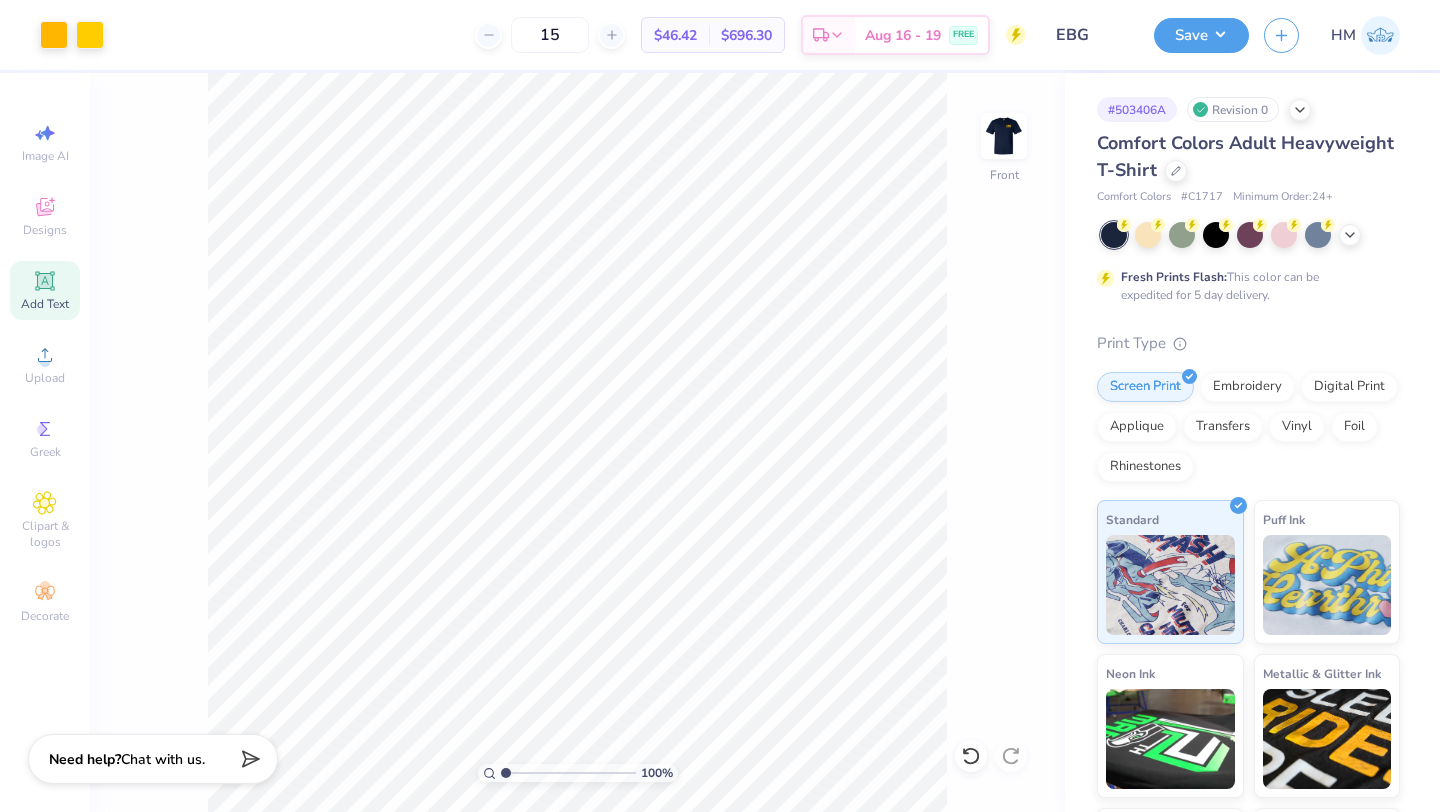 type on "15" 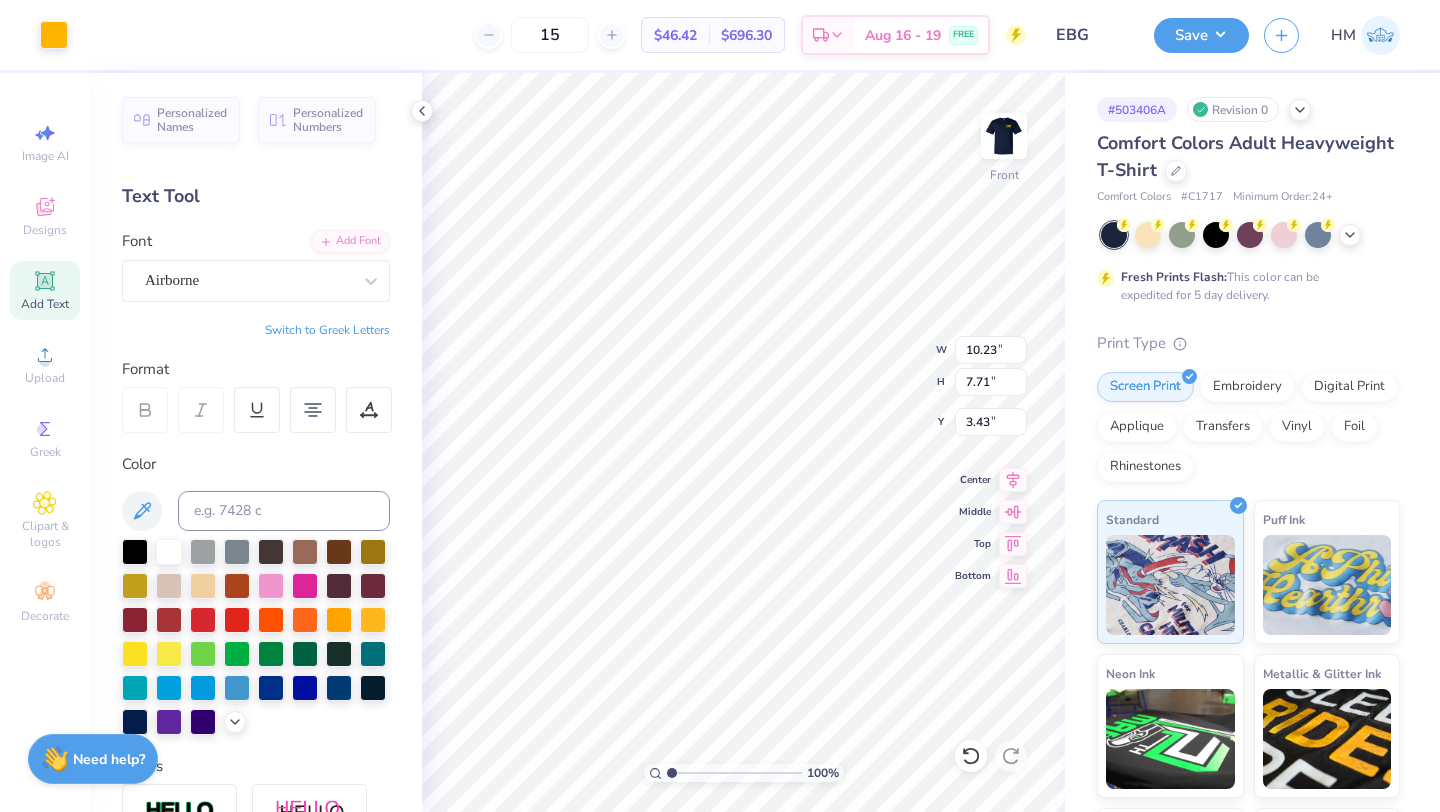 type on "10.23" 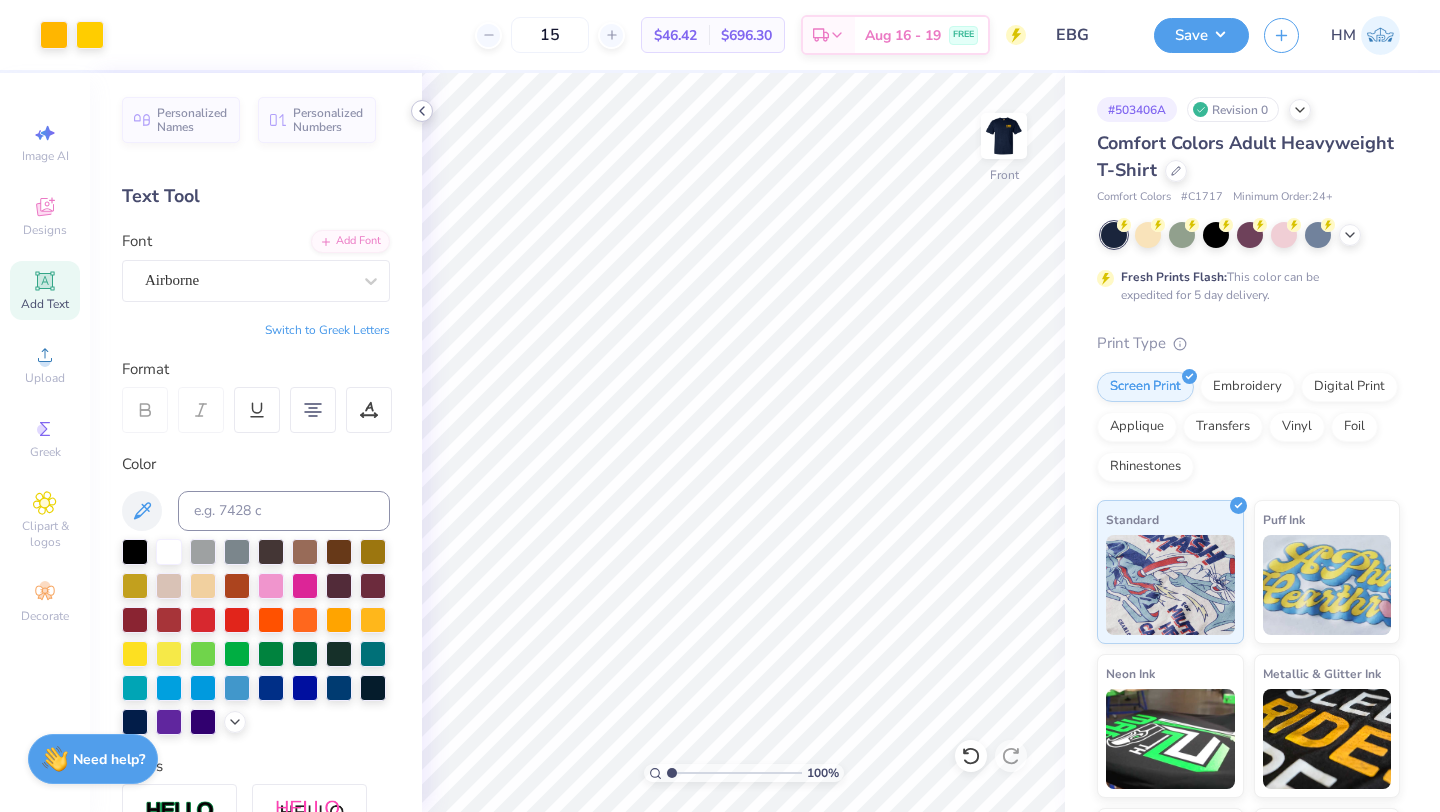 click 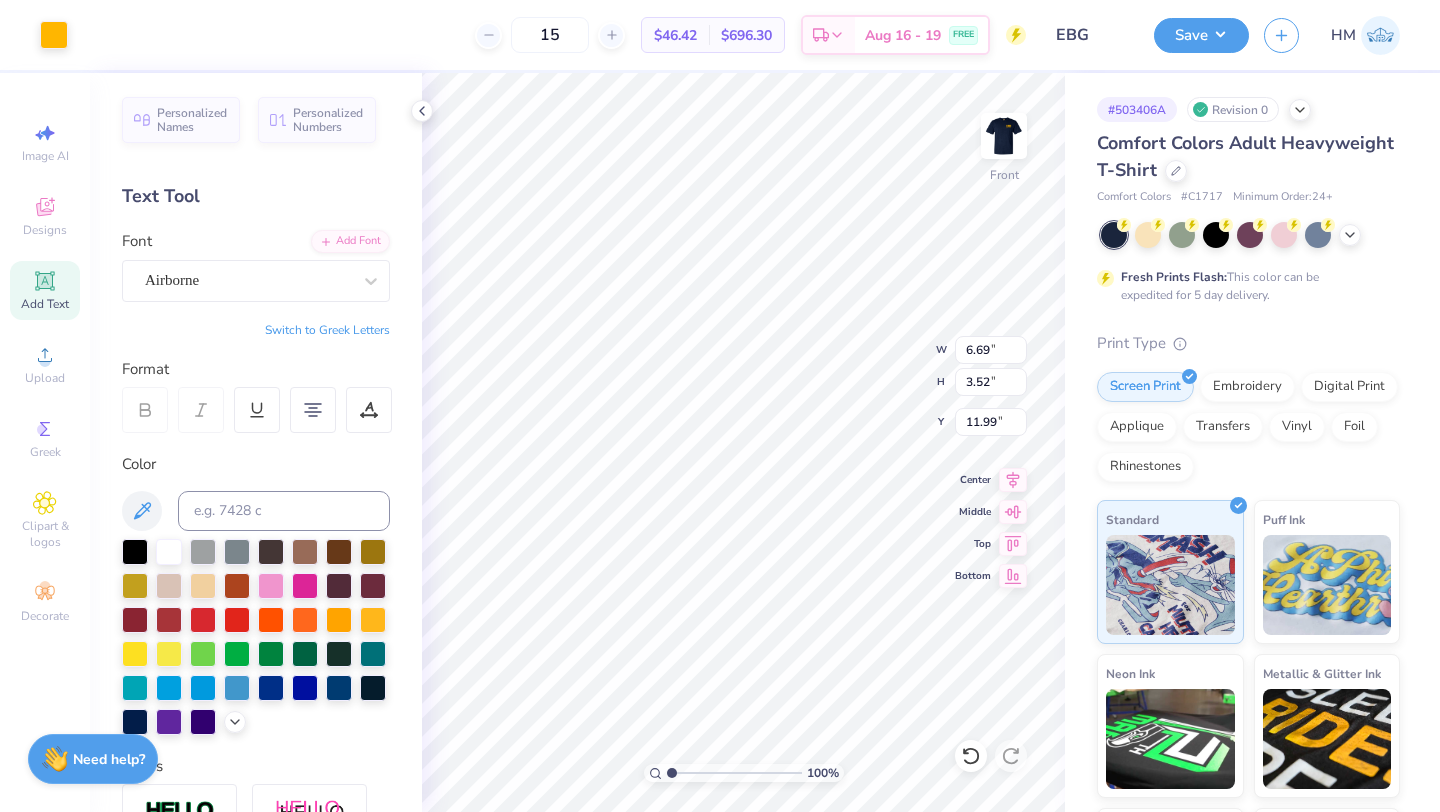 type on "6.69" 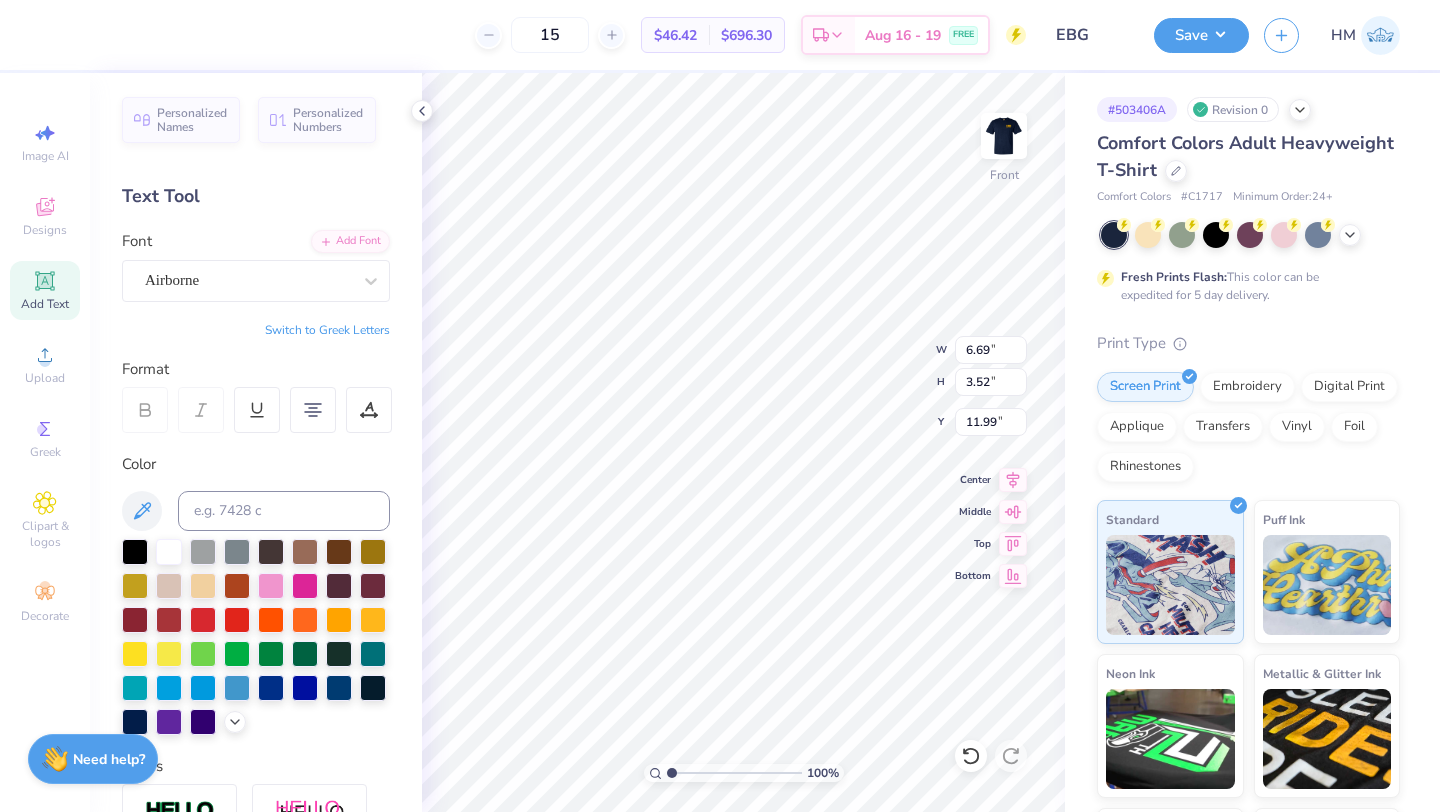 scroll, scrollTop: 1, scrollLeft: 0, axis: vertical 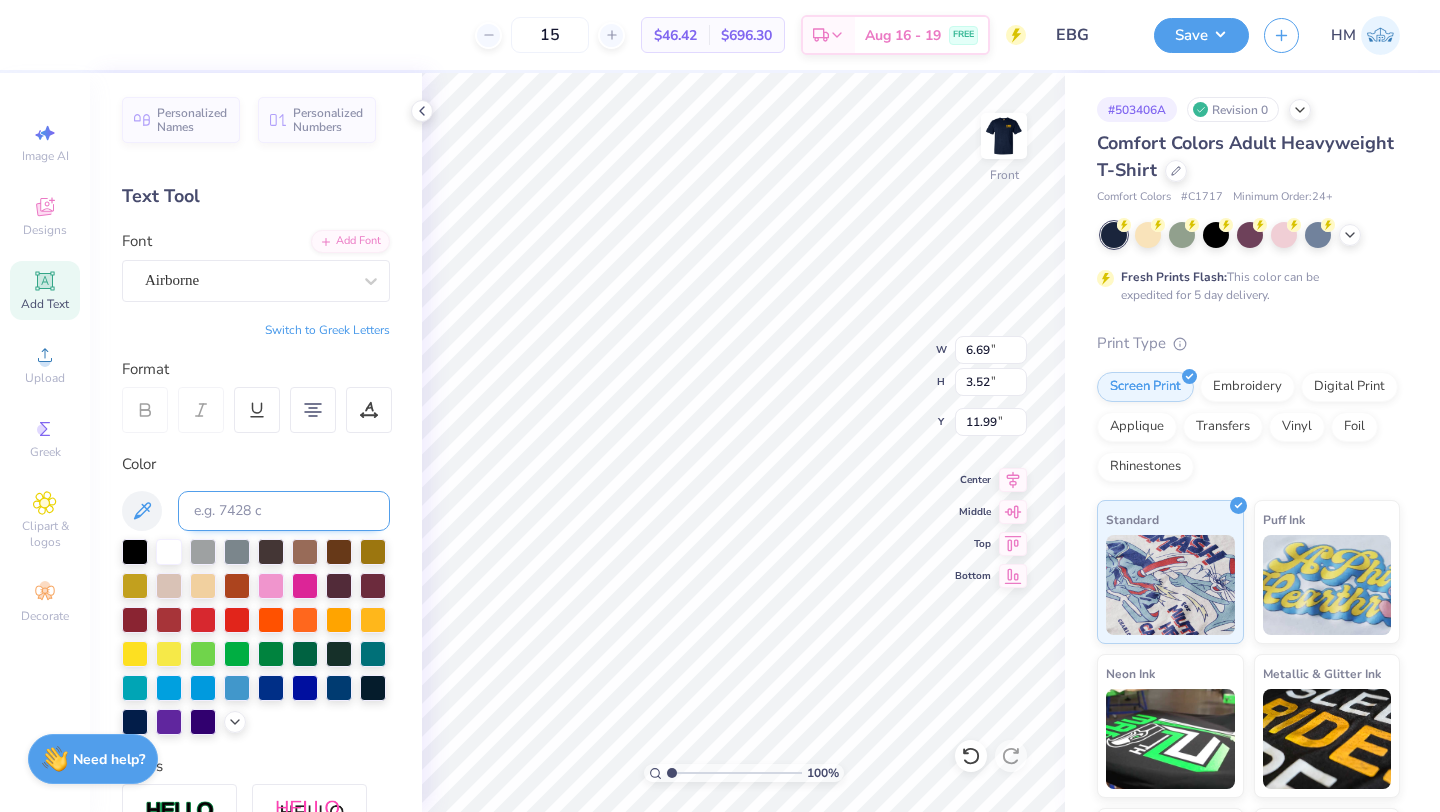 type 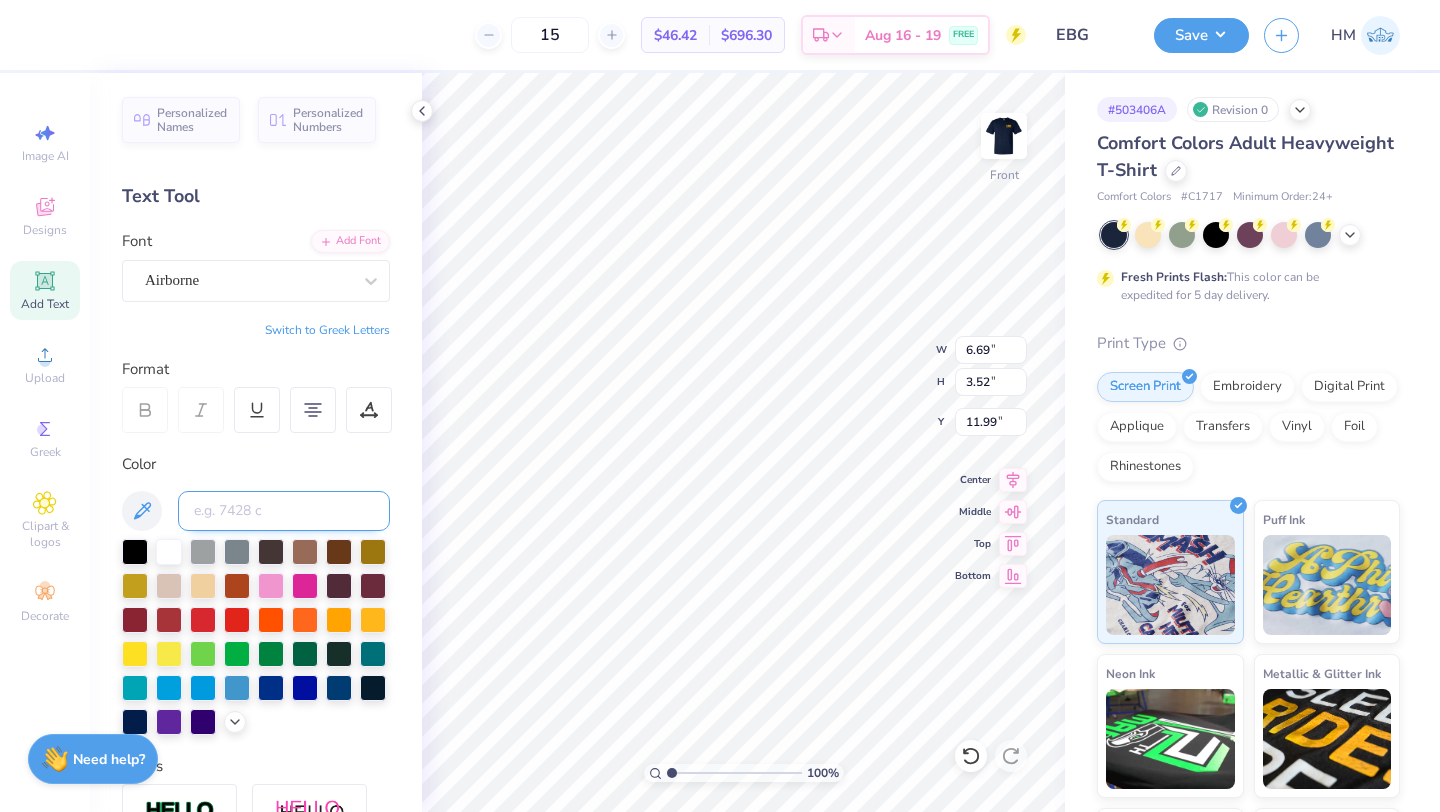 click at bounding box center [284, 511] 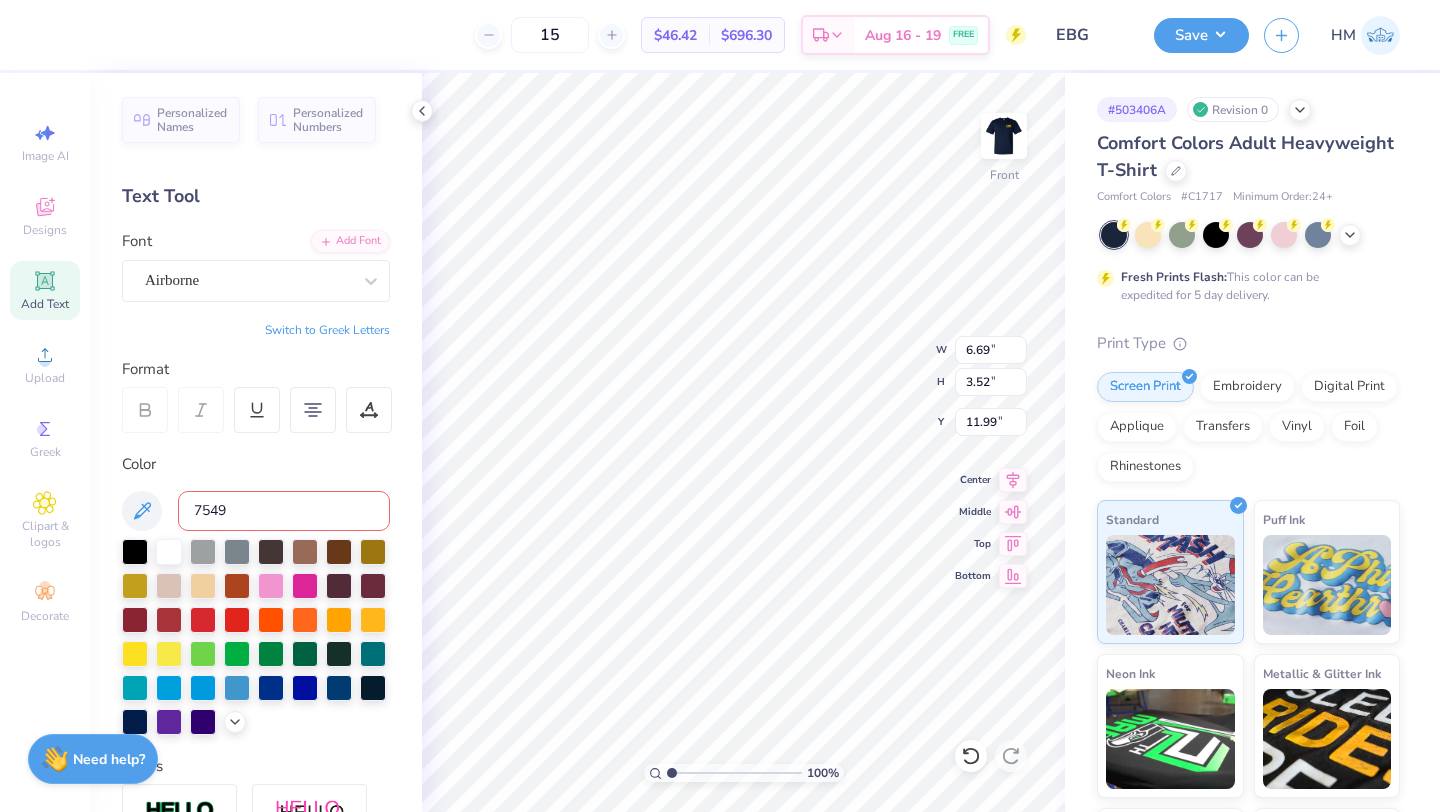 type on "7549c" 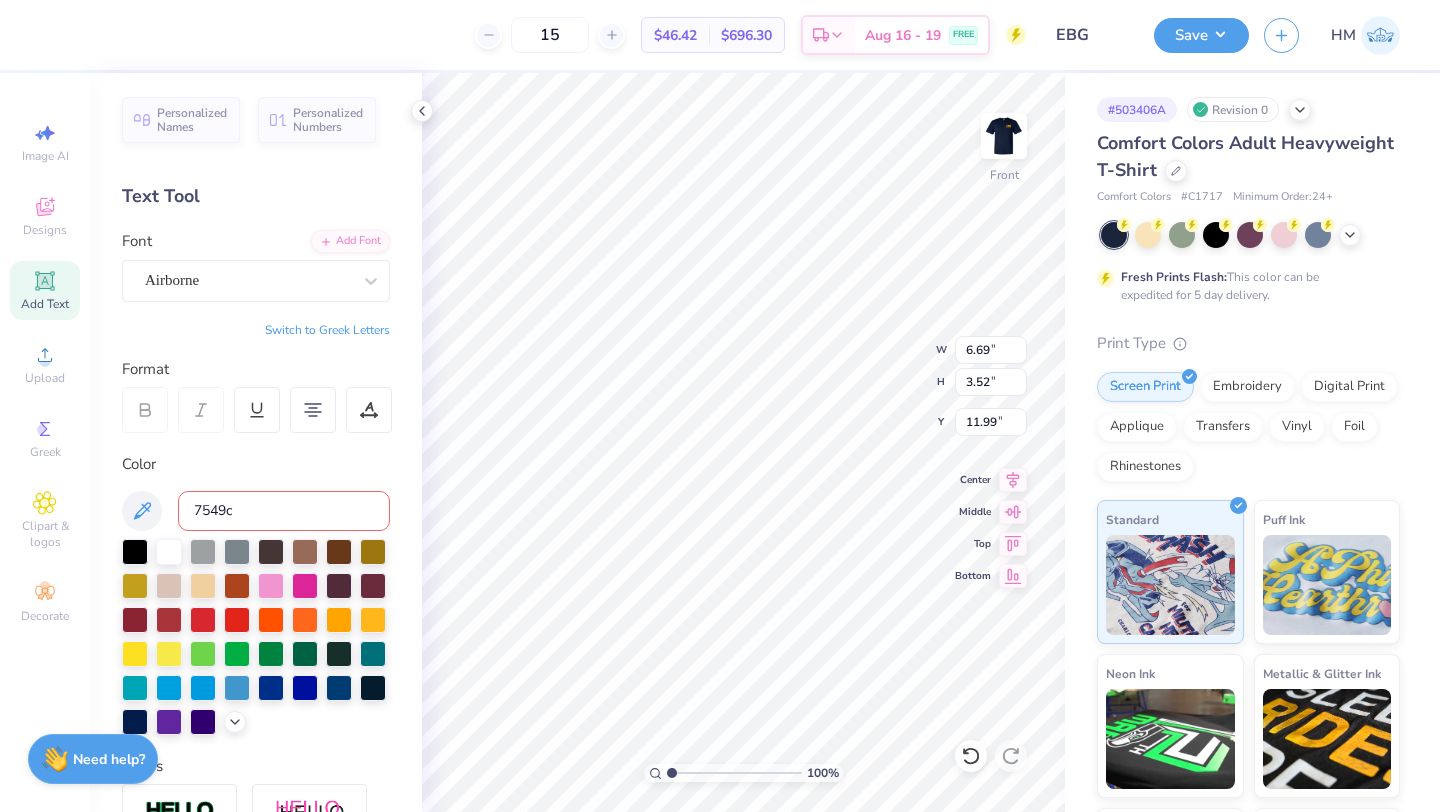 type 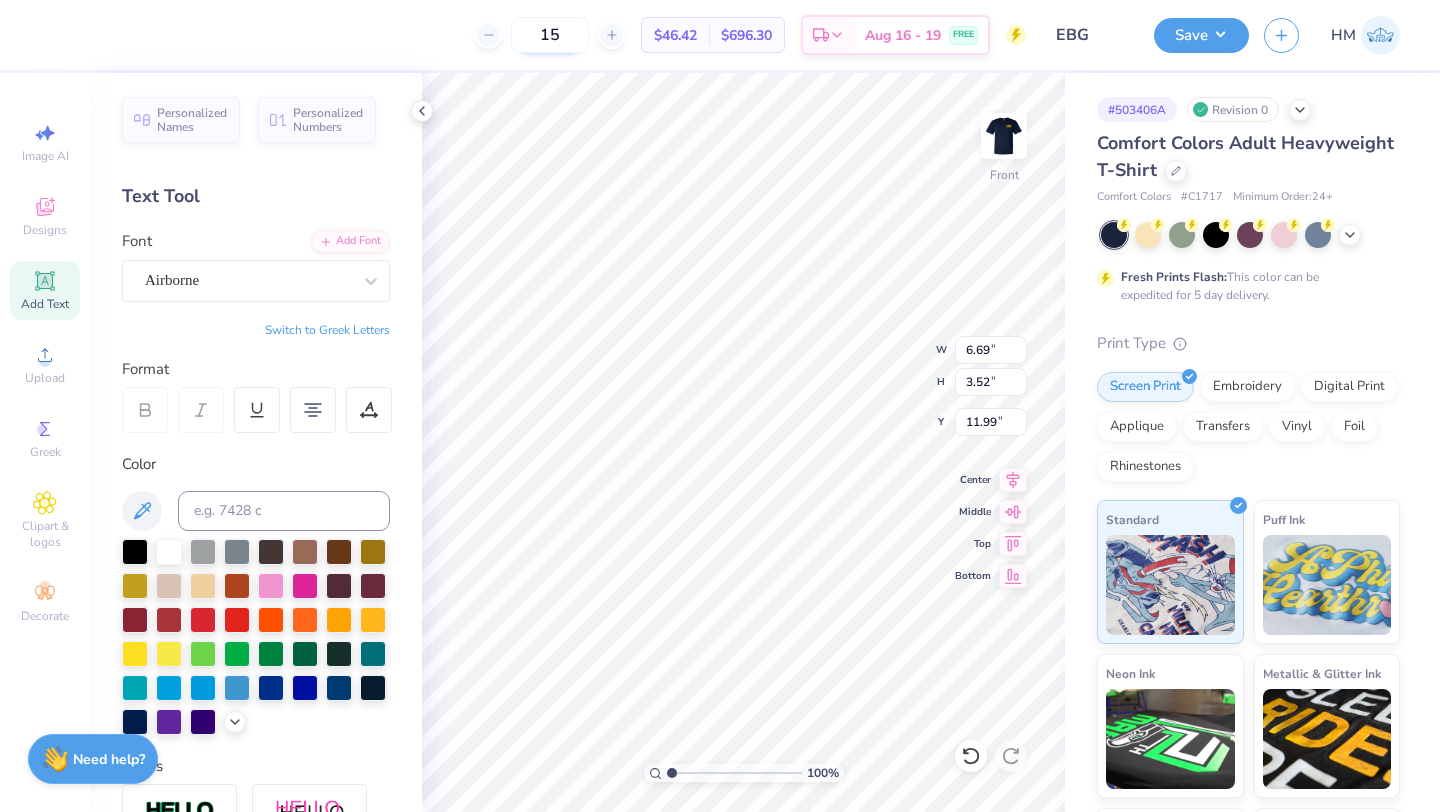 click on "15" at bounding box center [550, 35] 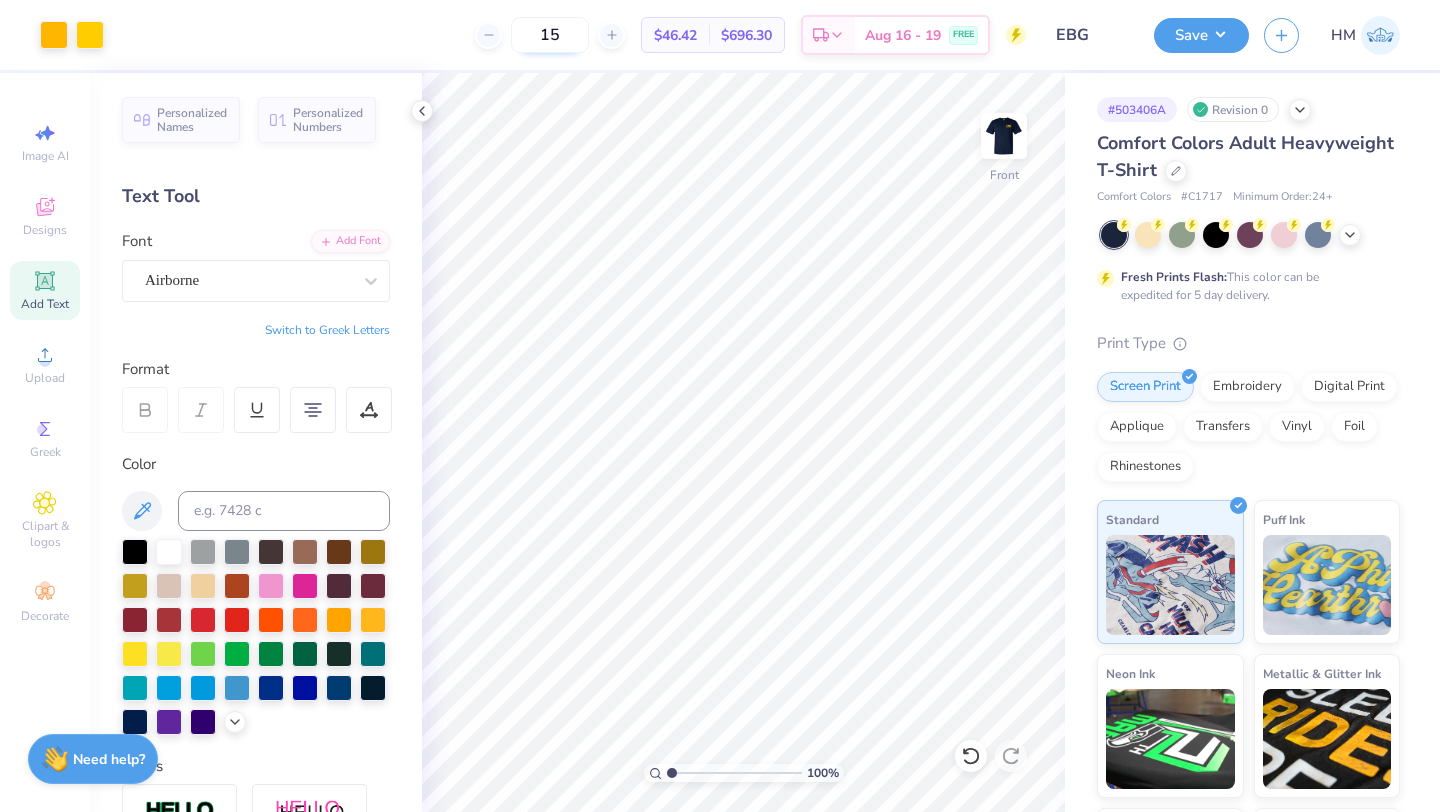 type on "1" 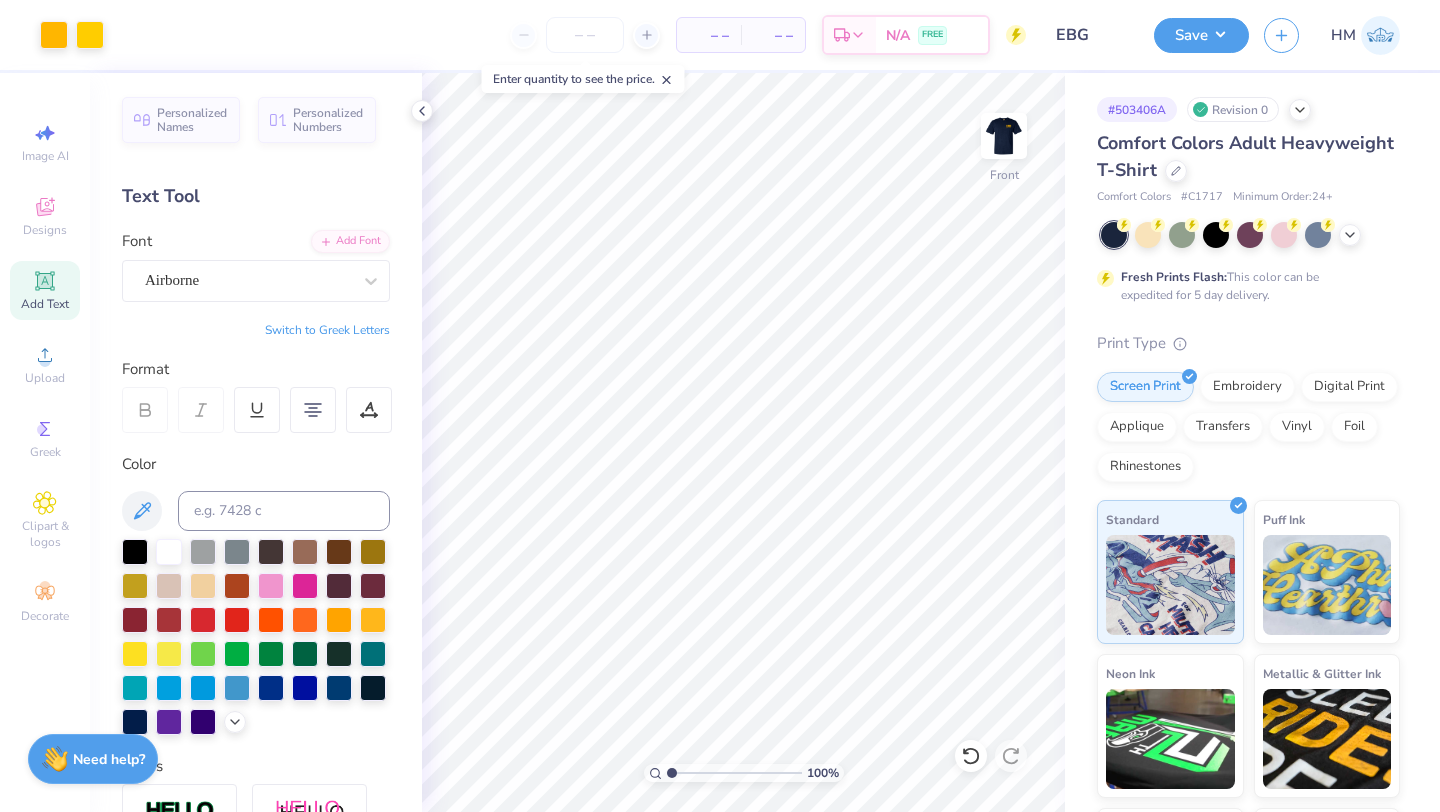 type 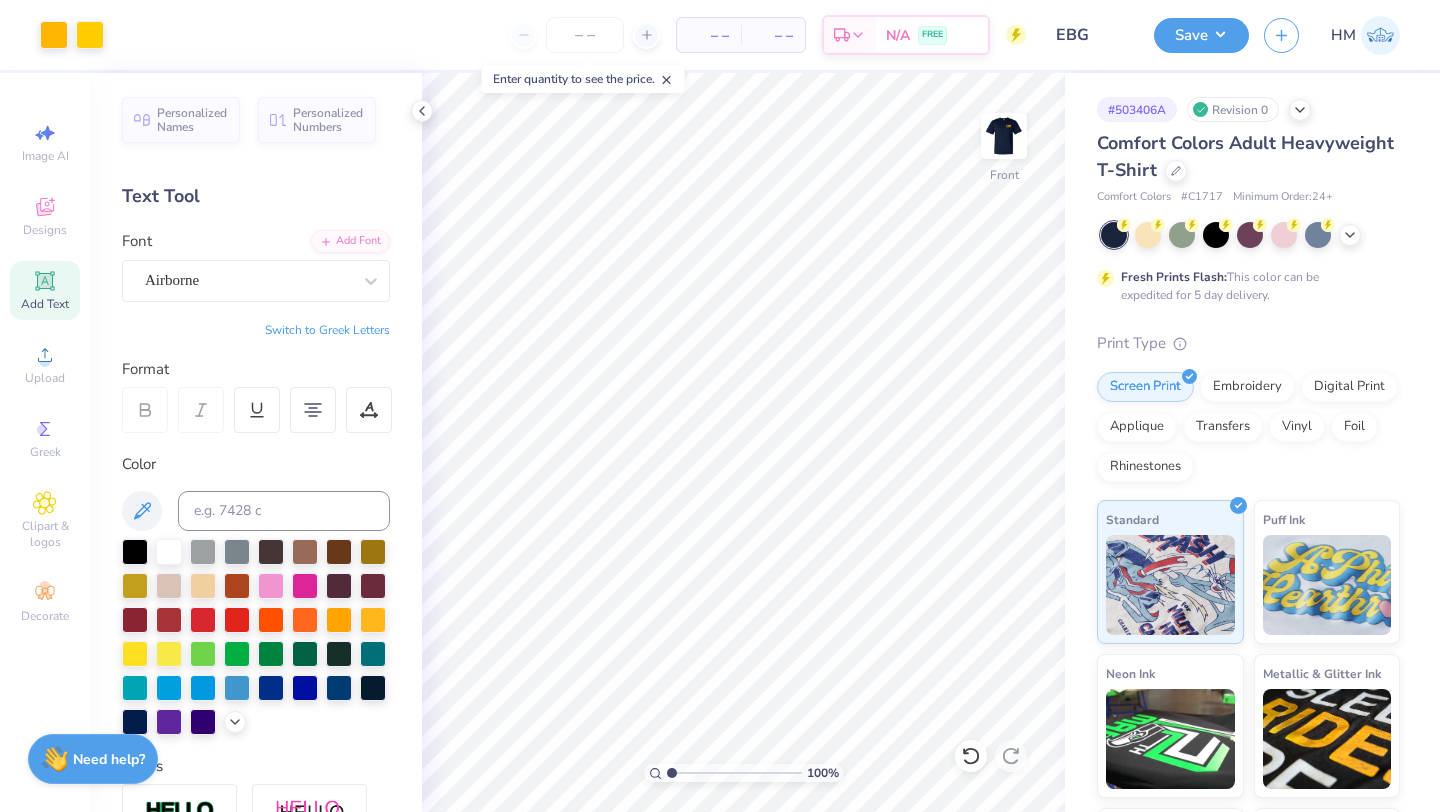 click 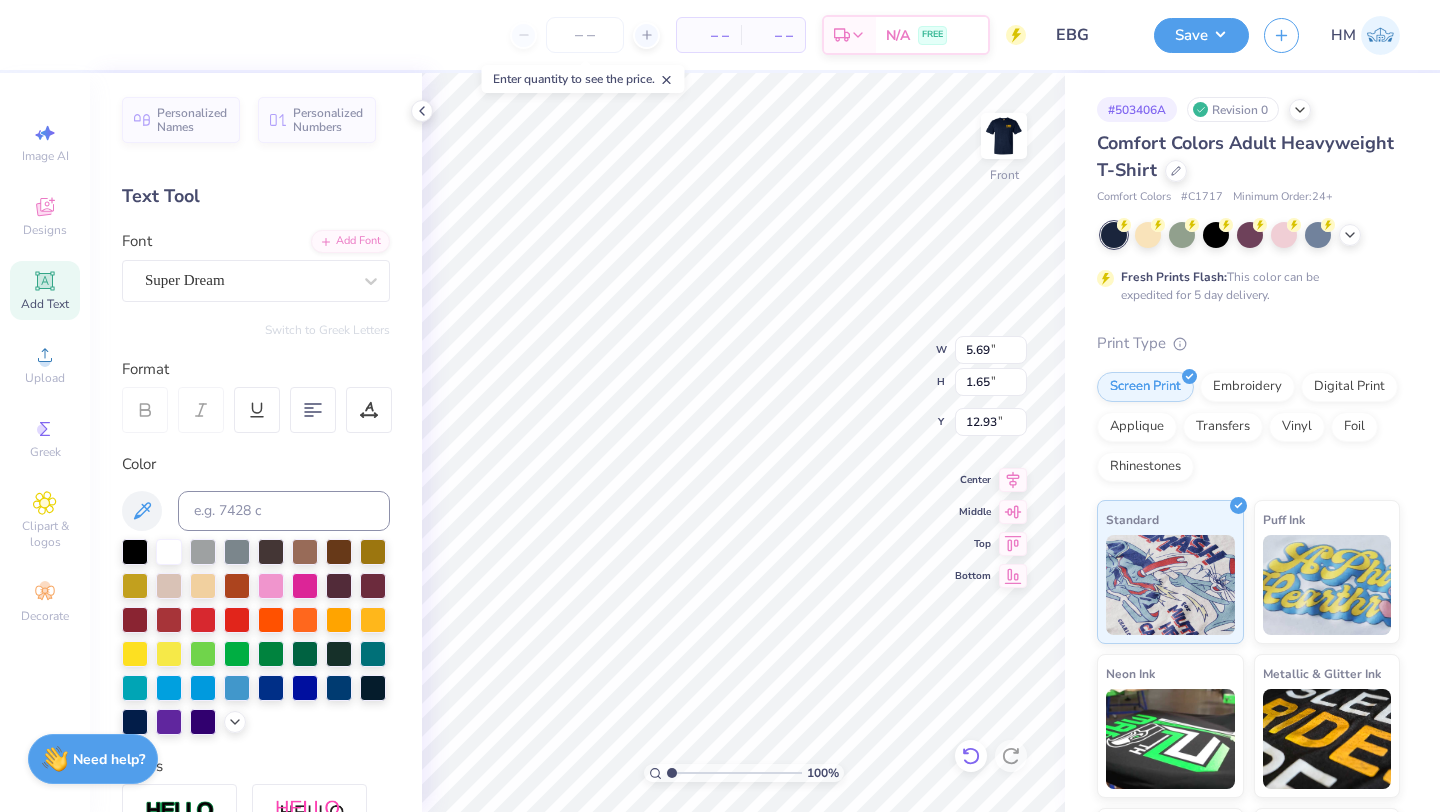 click 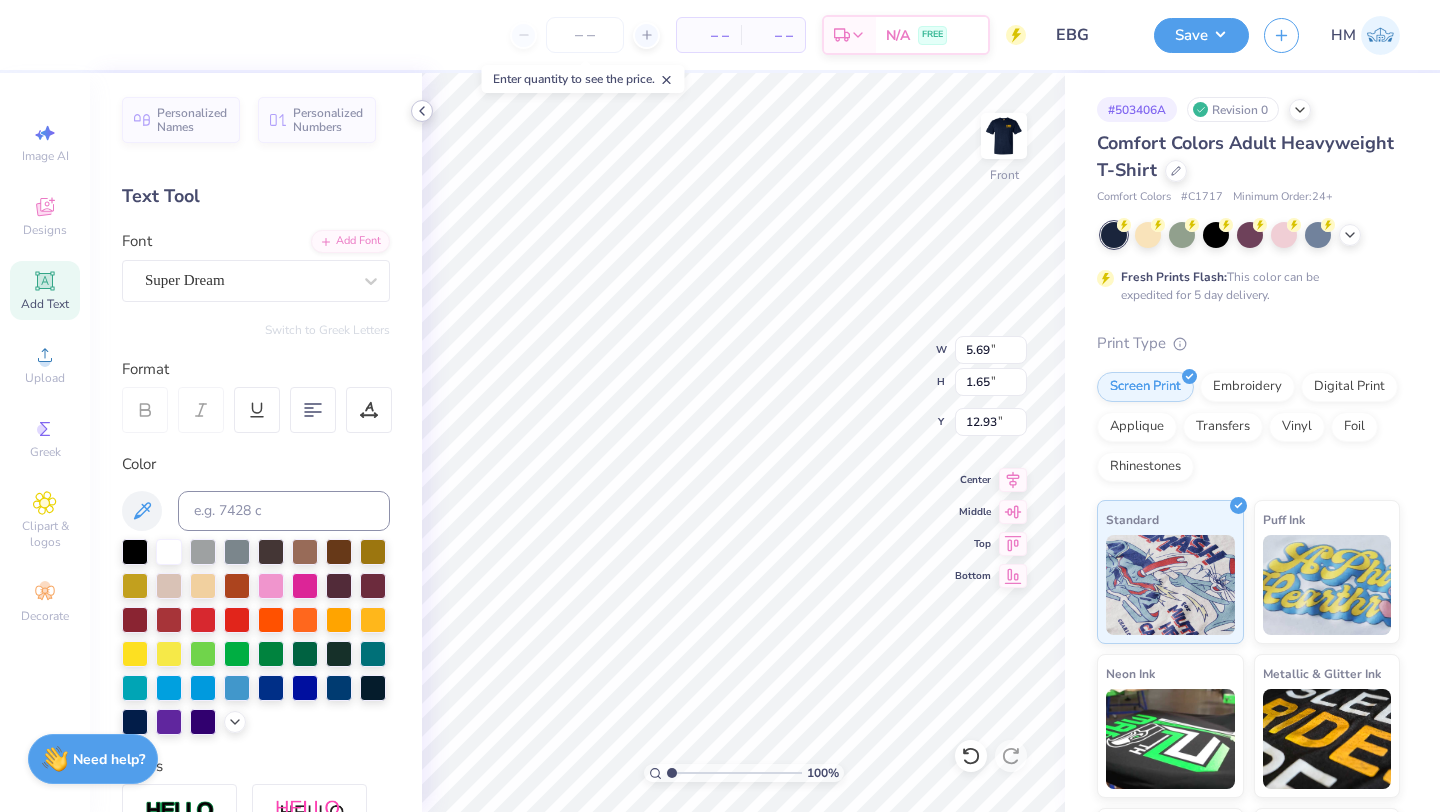 click at bounding box center (971, 756) 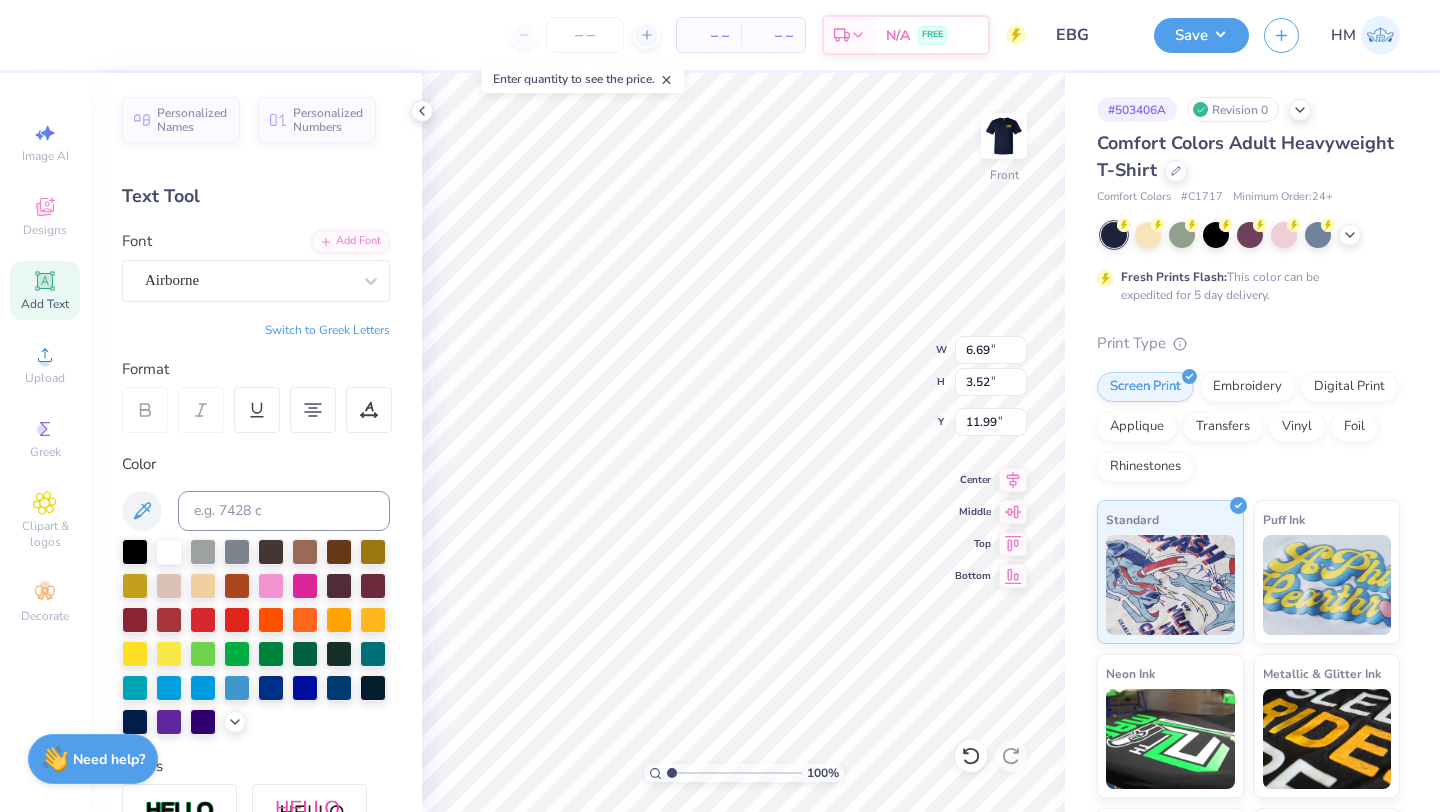 scroll, scrollTop: 4, scrollLeft: 0, axis: vertical 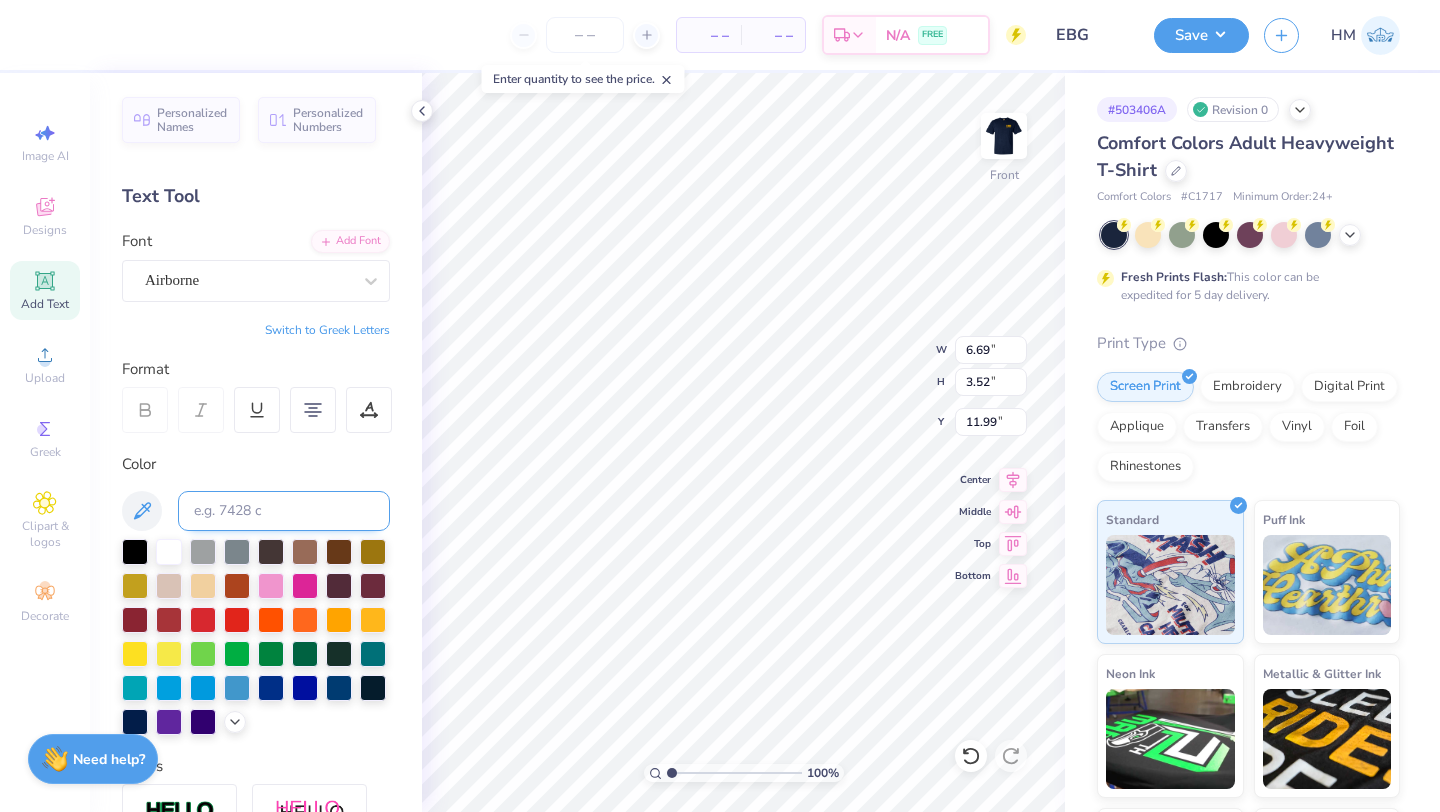 type on "E" 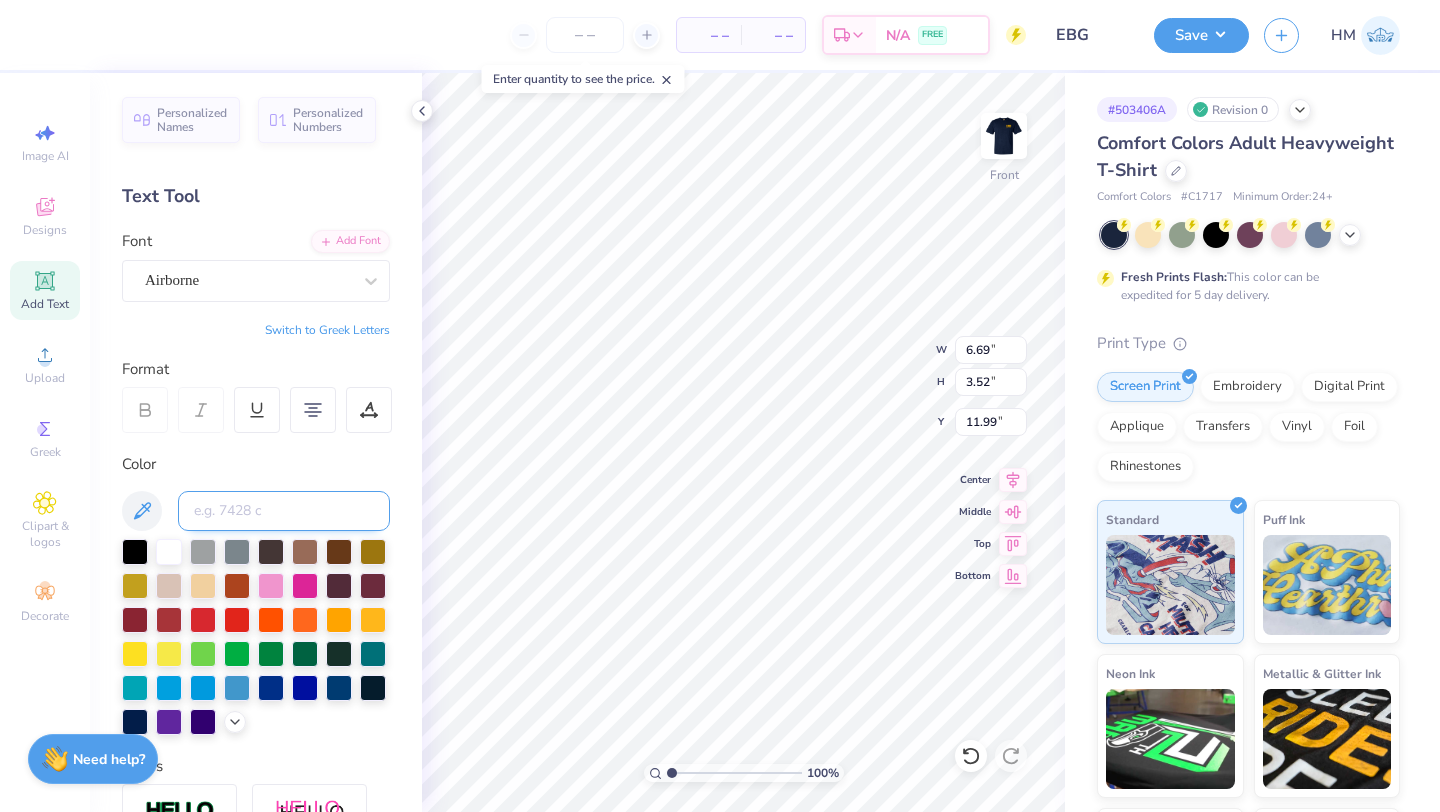 click at bounding box center [284, 511] 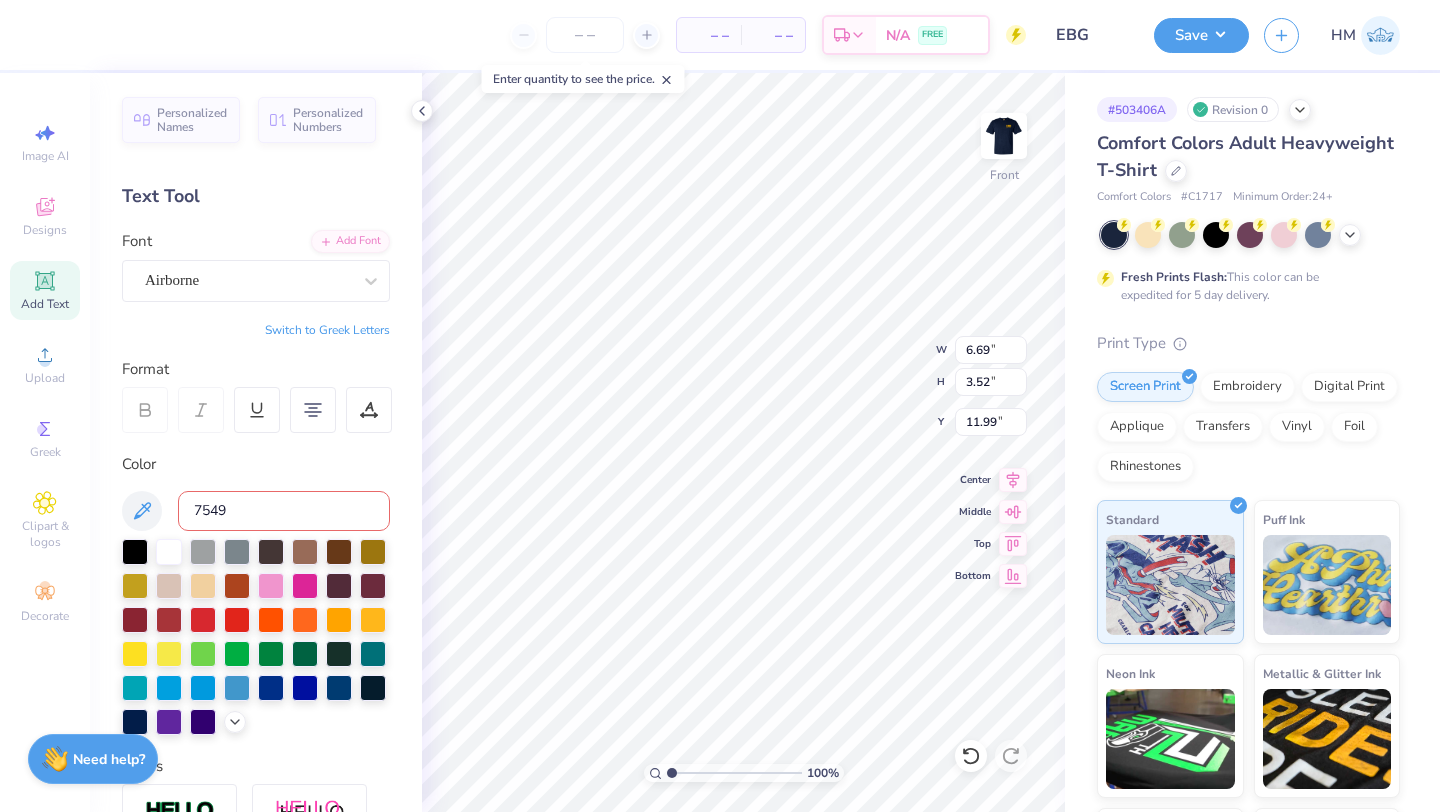 type on "7549 c" 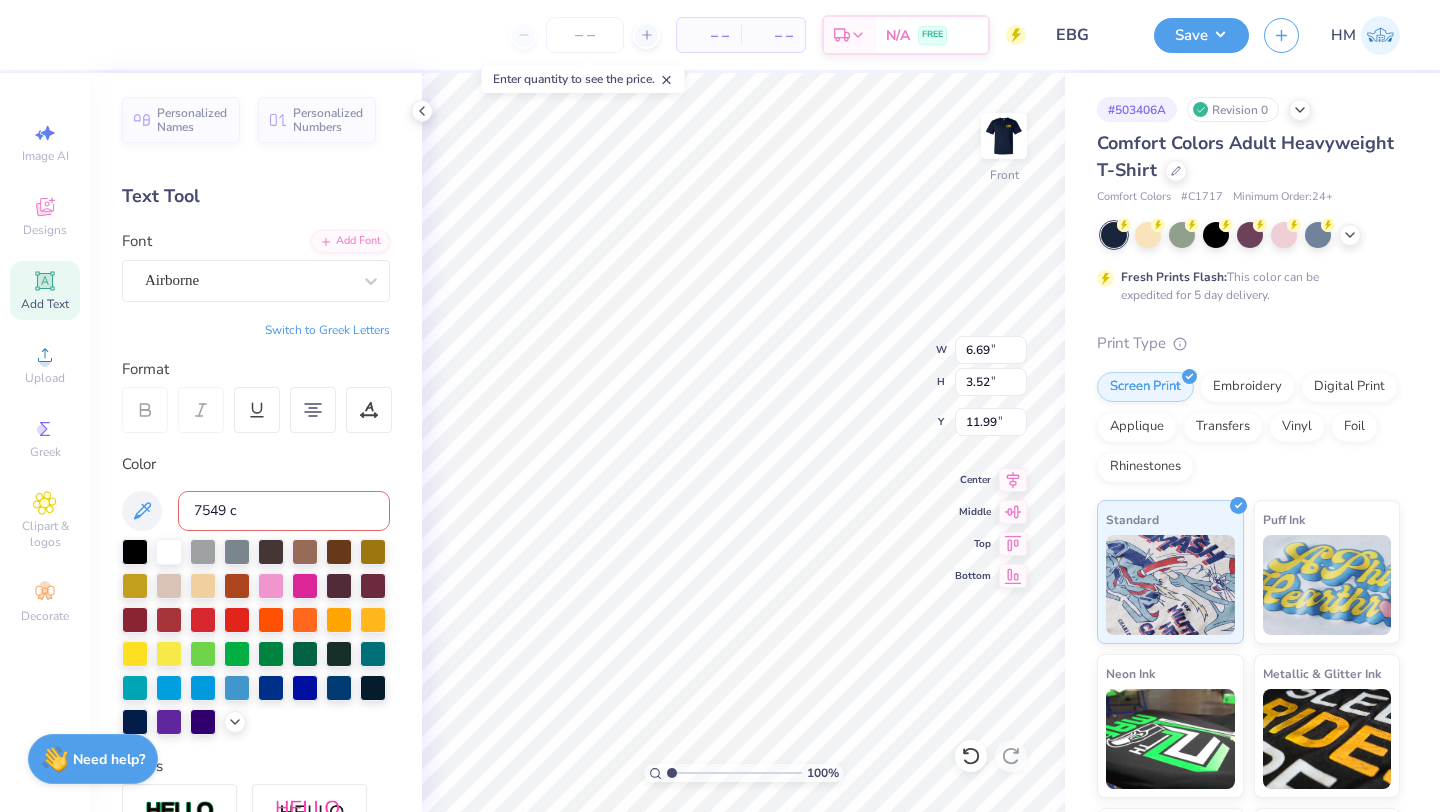 type 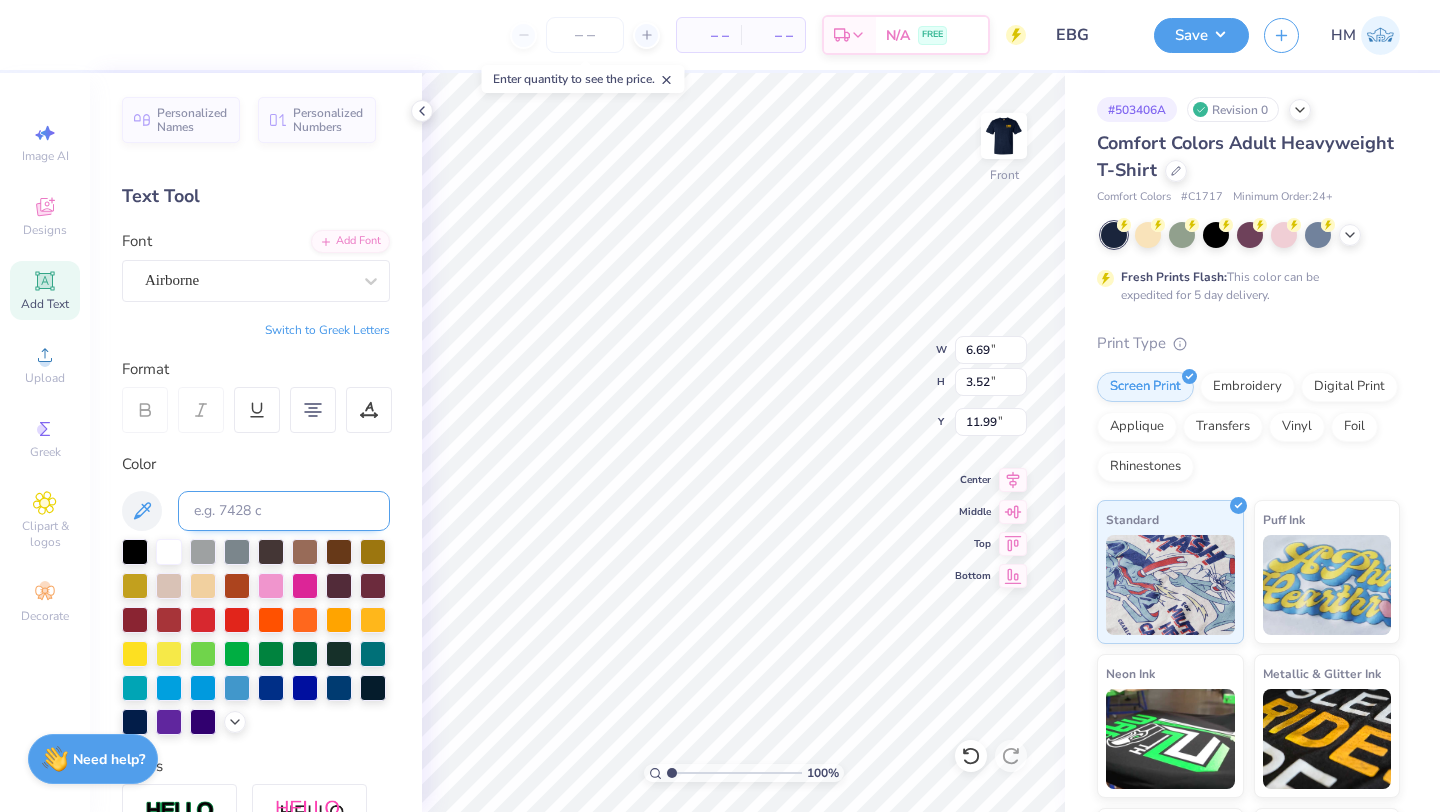 scroll, scrollTop: 1, scrollLeft: 11, axis: both 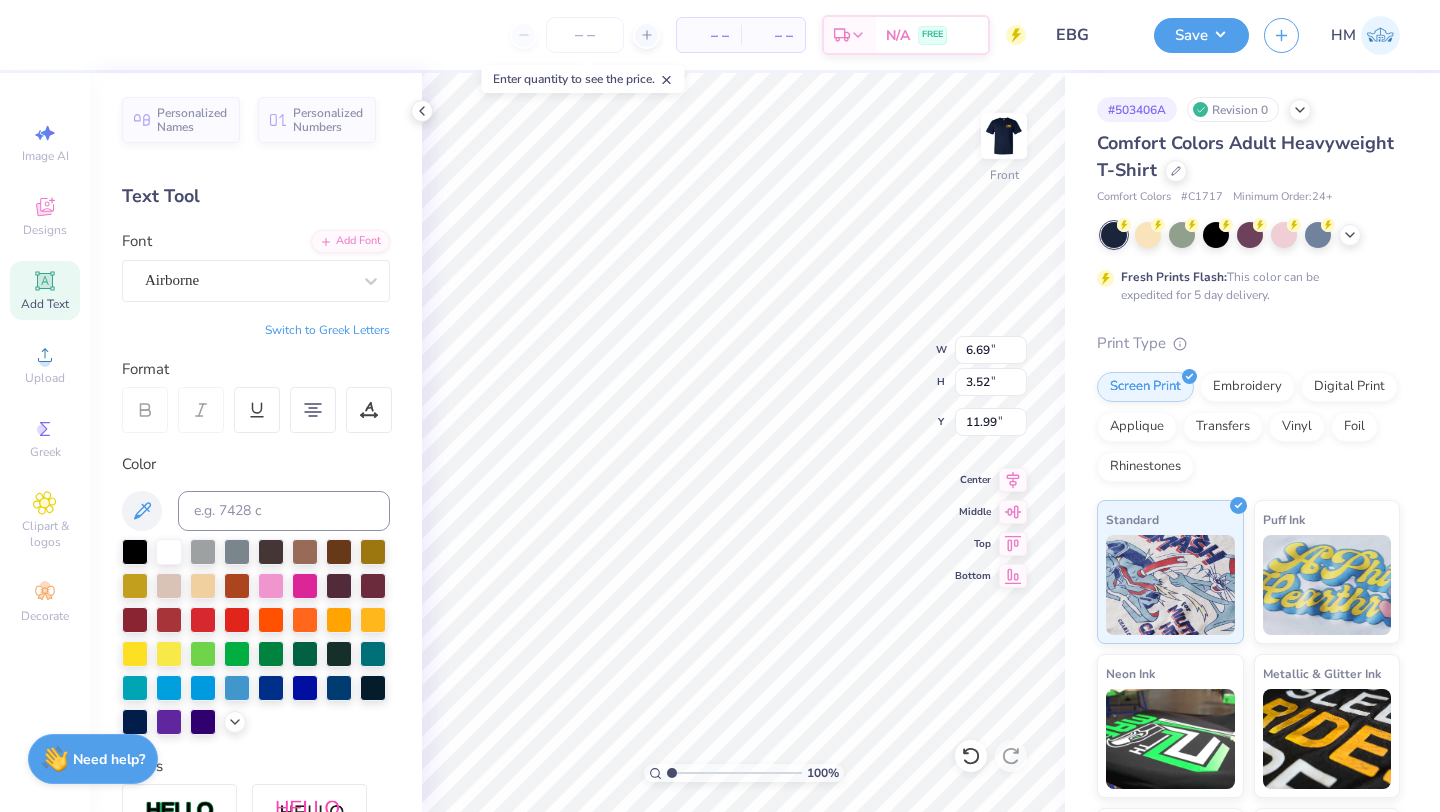 type on "Engineering
Buisness
Group" 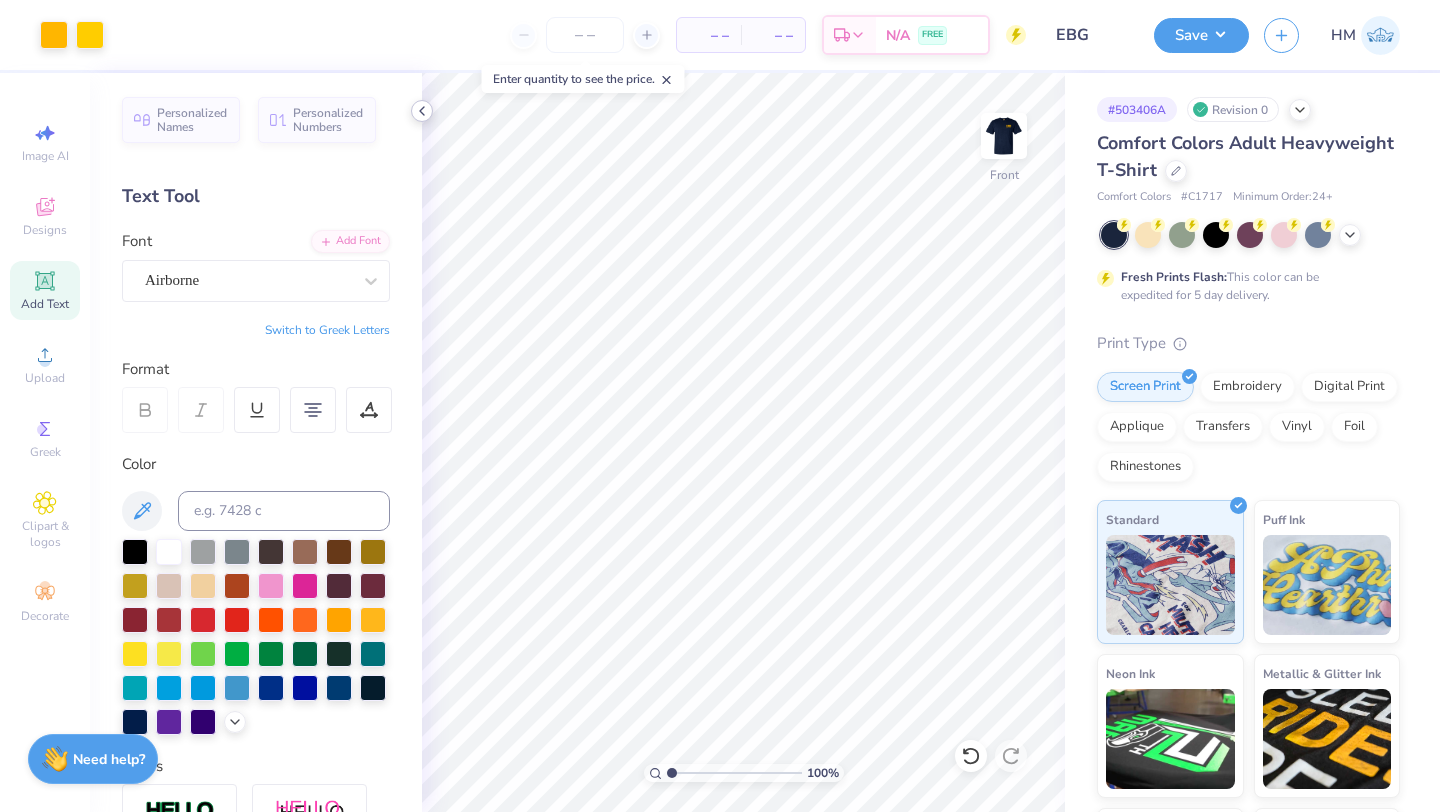 click 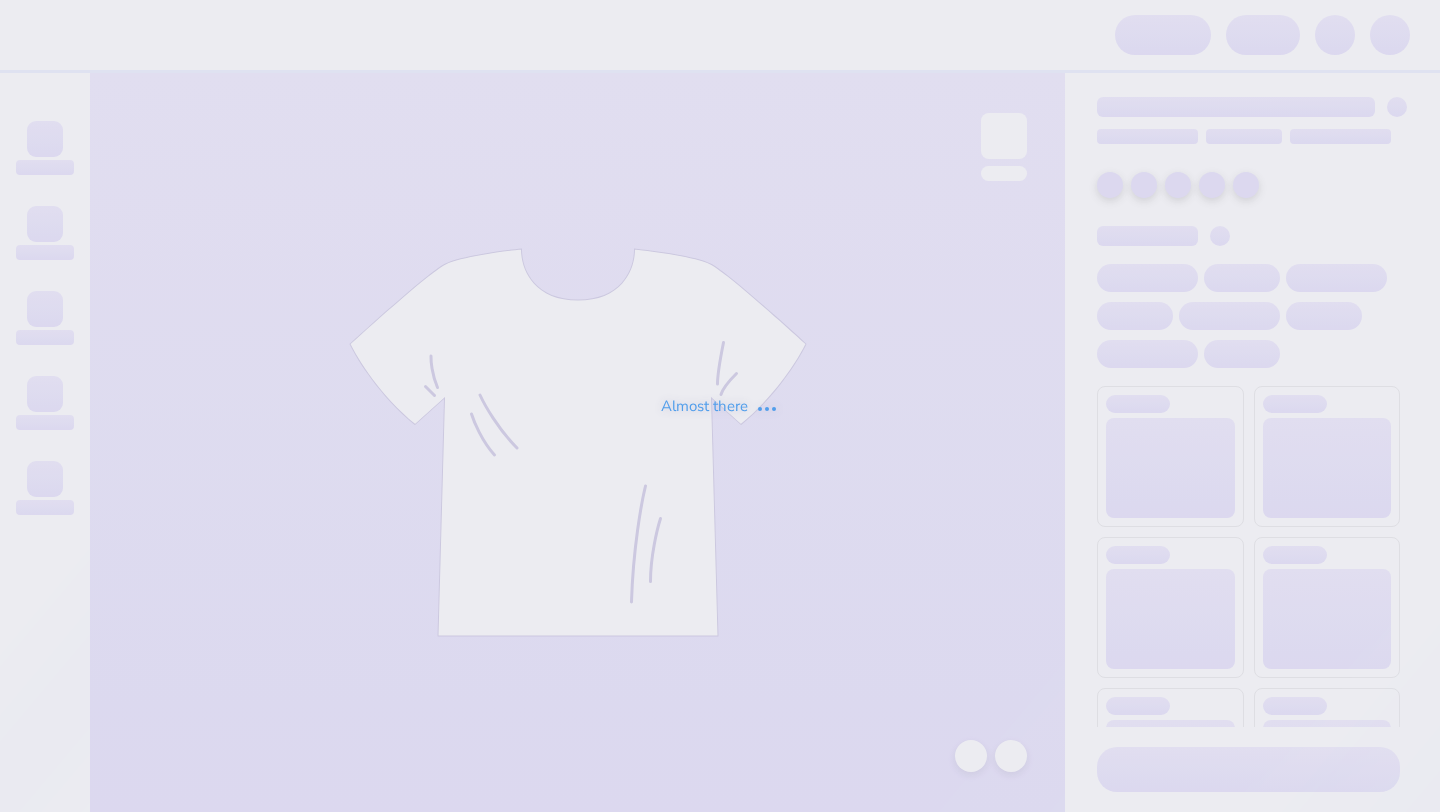 scroll, scrollTop: 0, scrollLeft: 0, axis: both 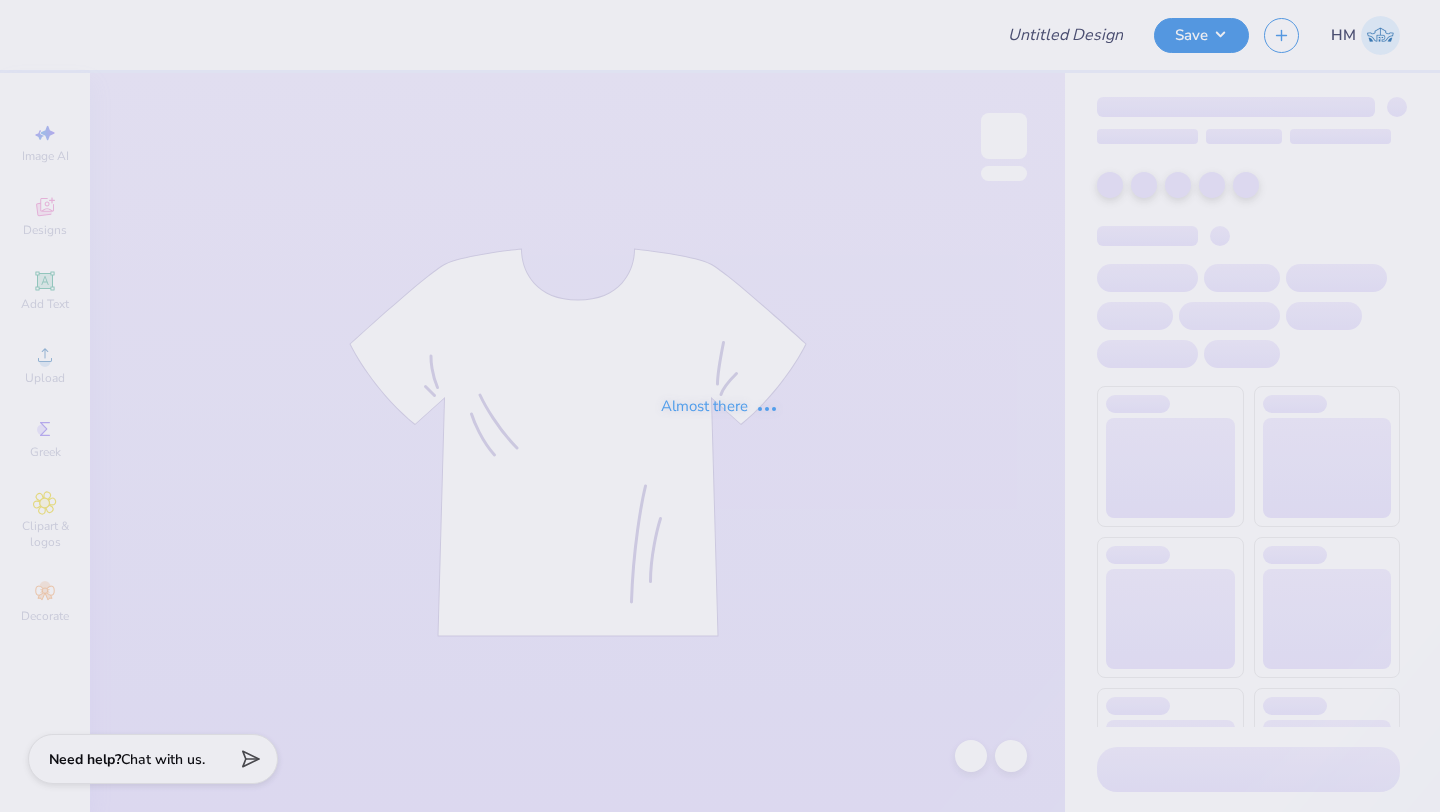 type on "EBG" 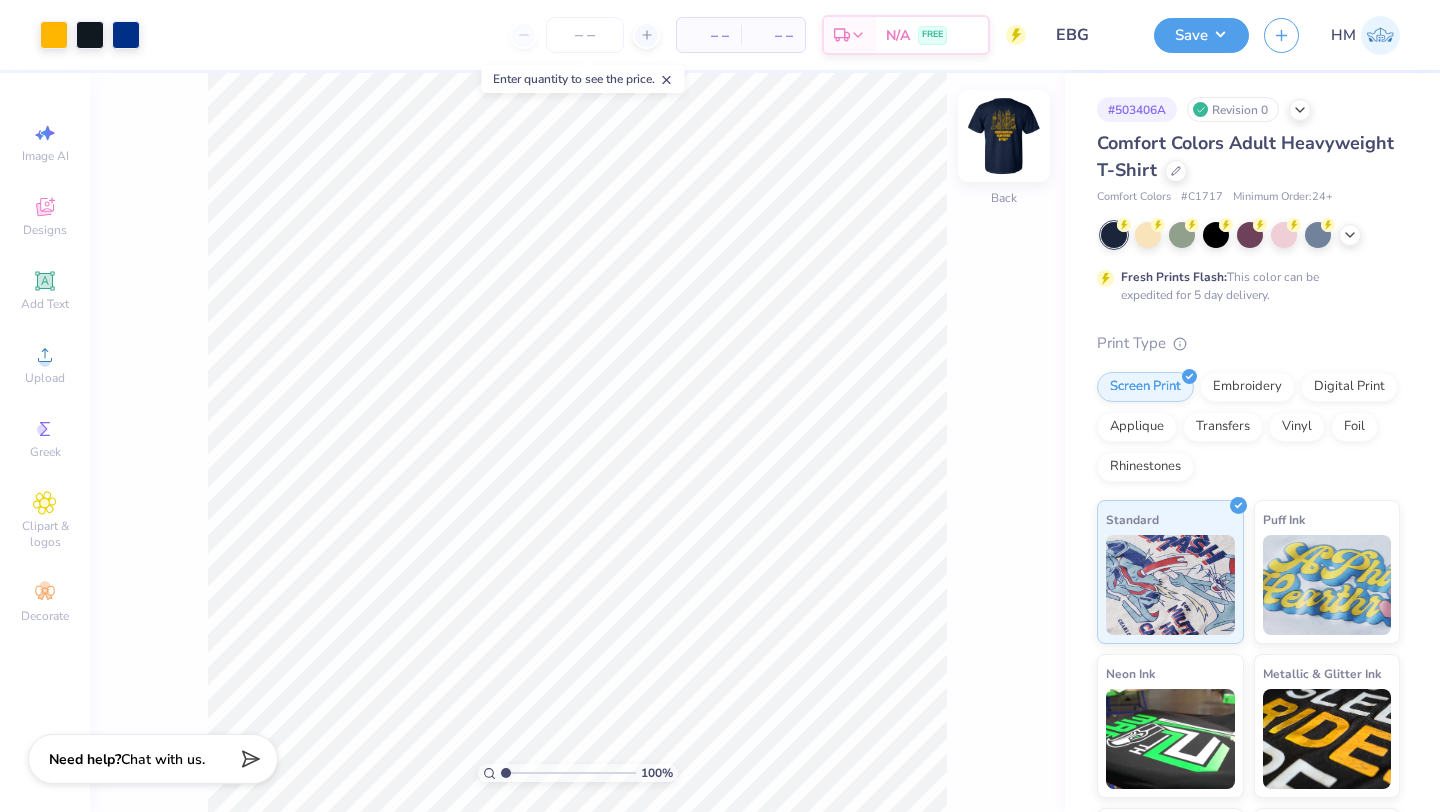click at bounding box center [1004, 136] 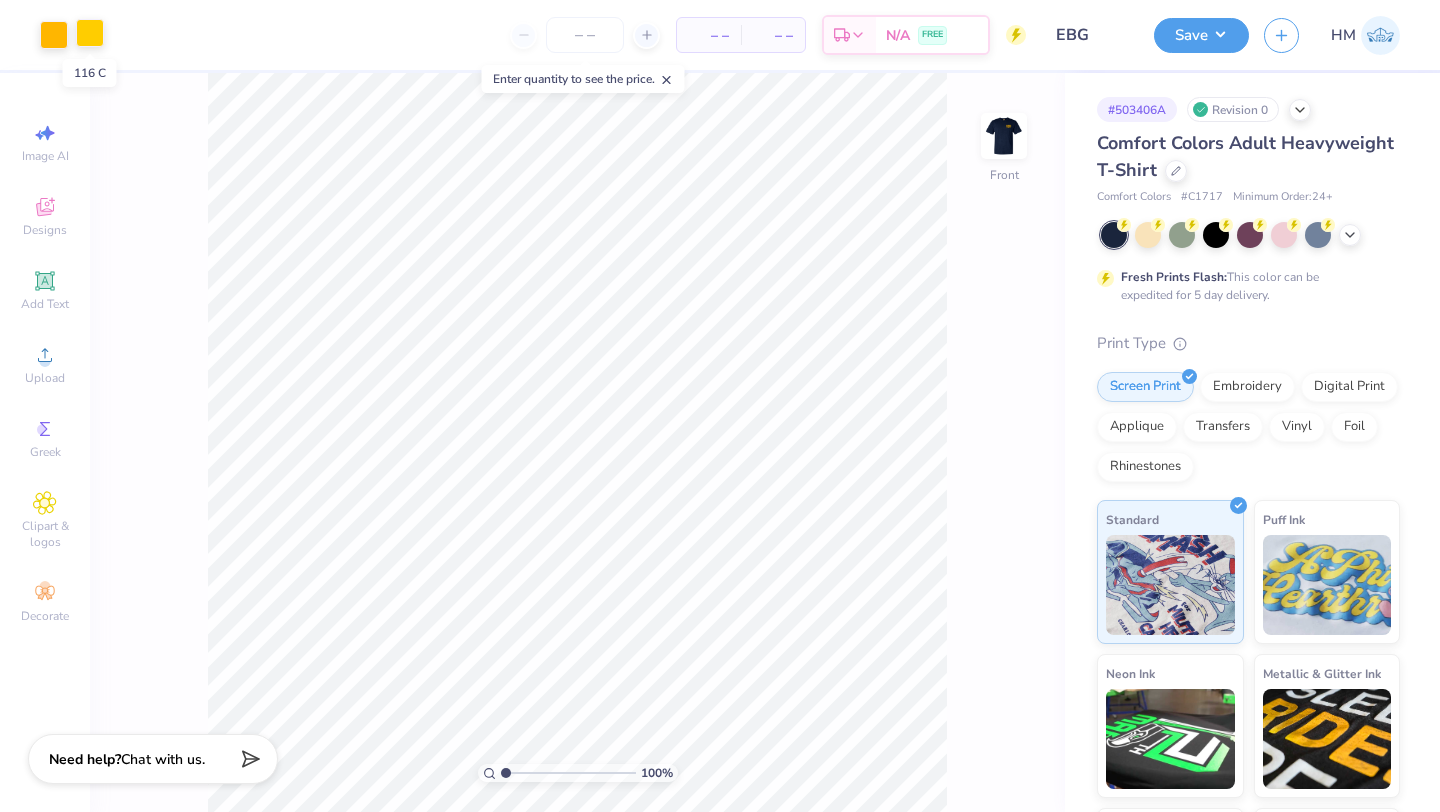 click at bounding box center (90, 33) 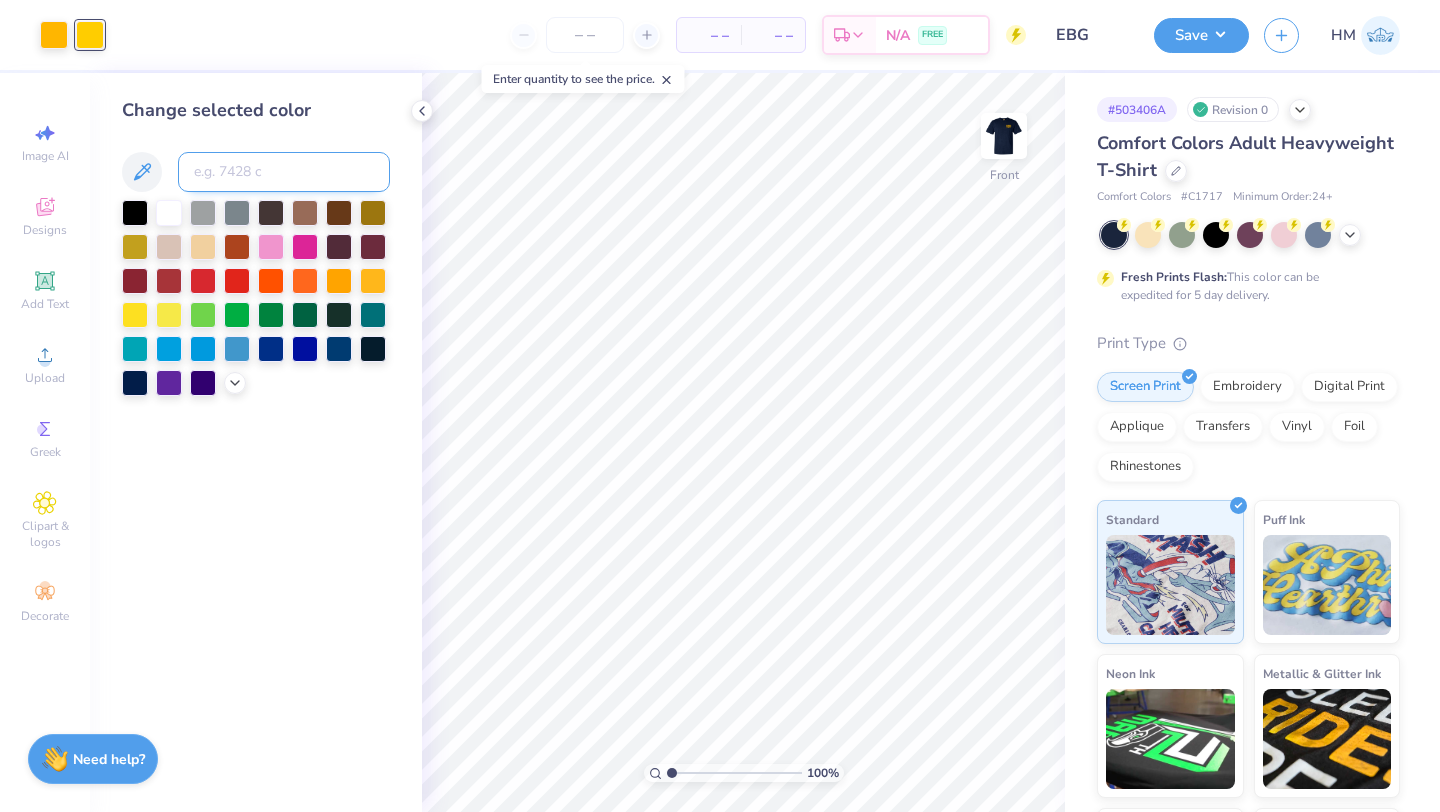 click at bounding box center [284, 172] 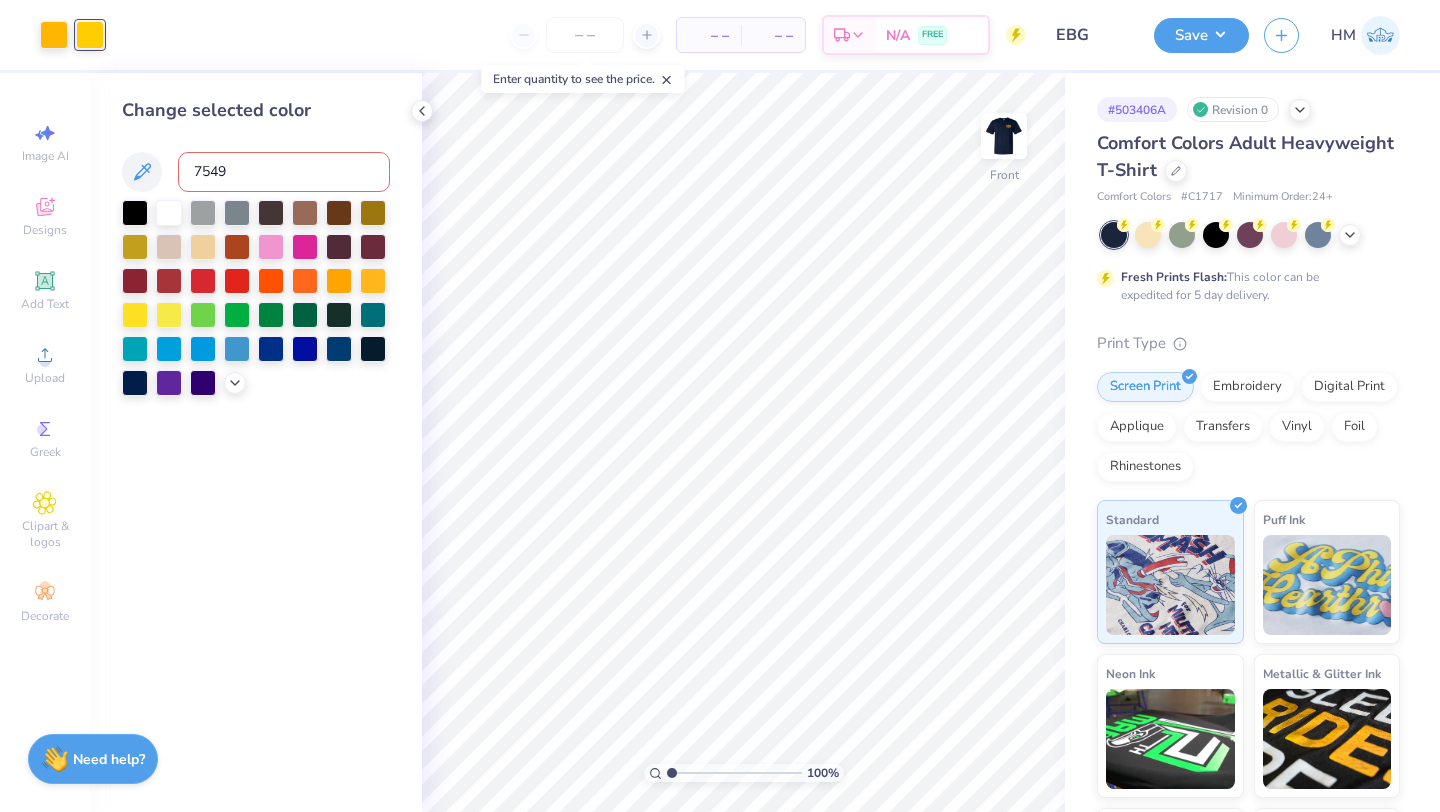 type on "7549" 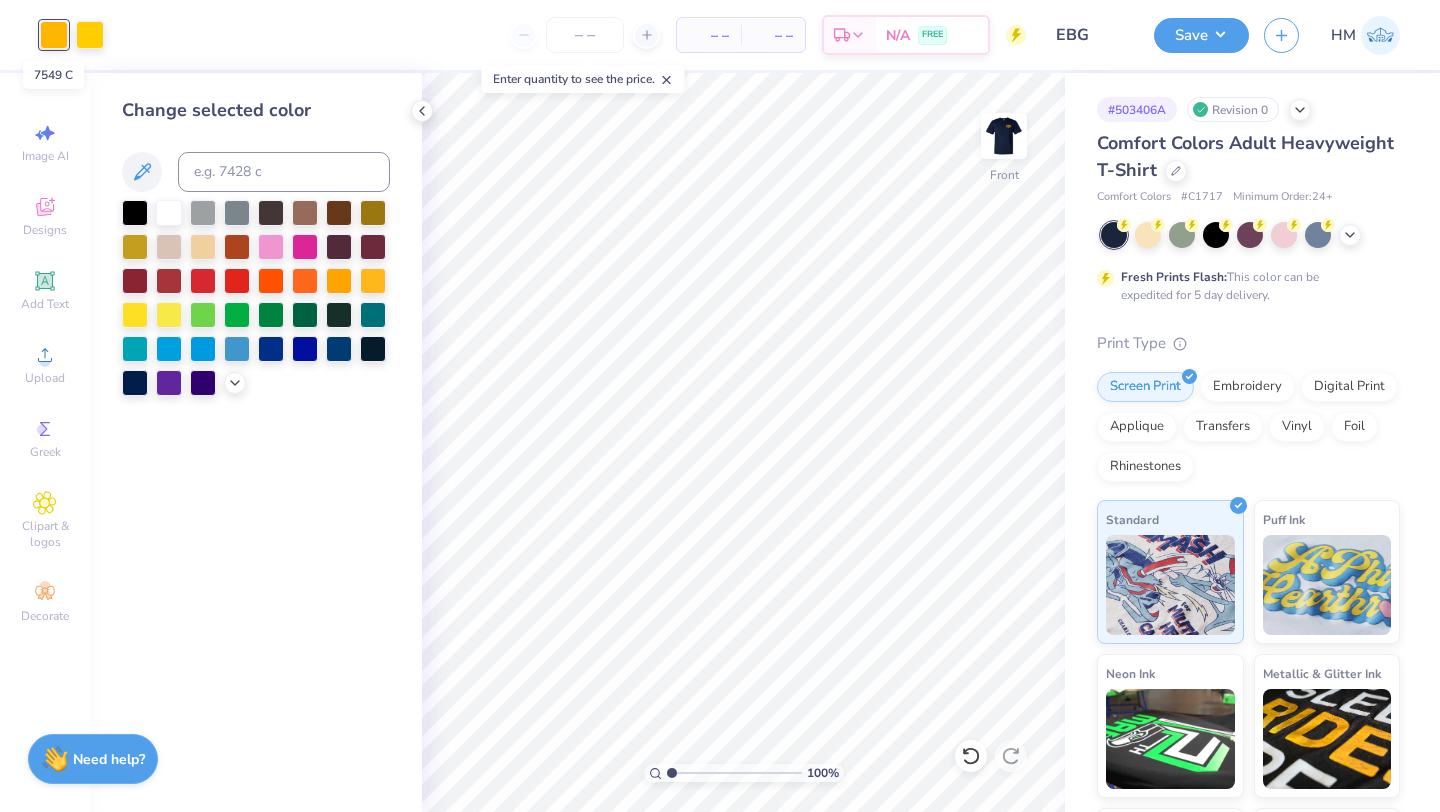 click at bounding box center [54, 35] 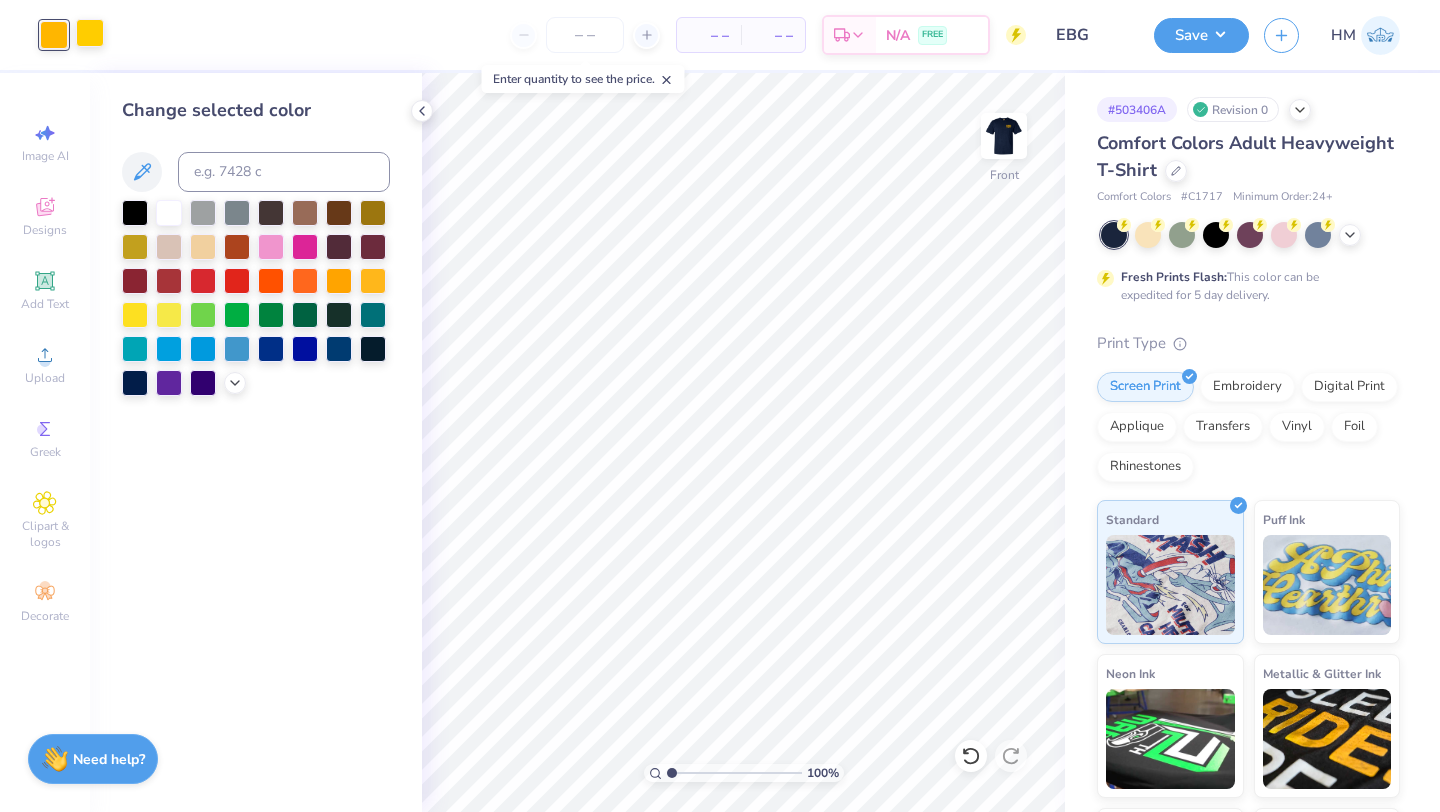 click at bounding box center (90, 33) 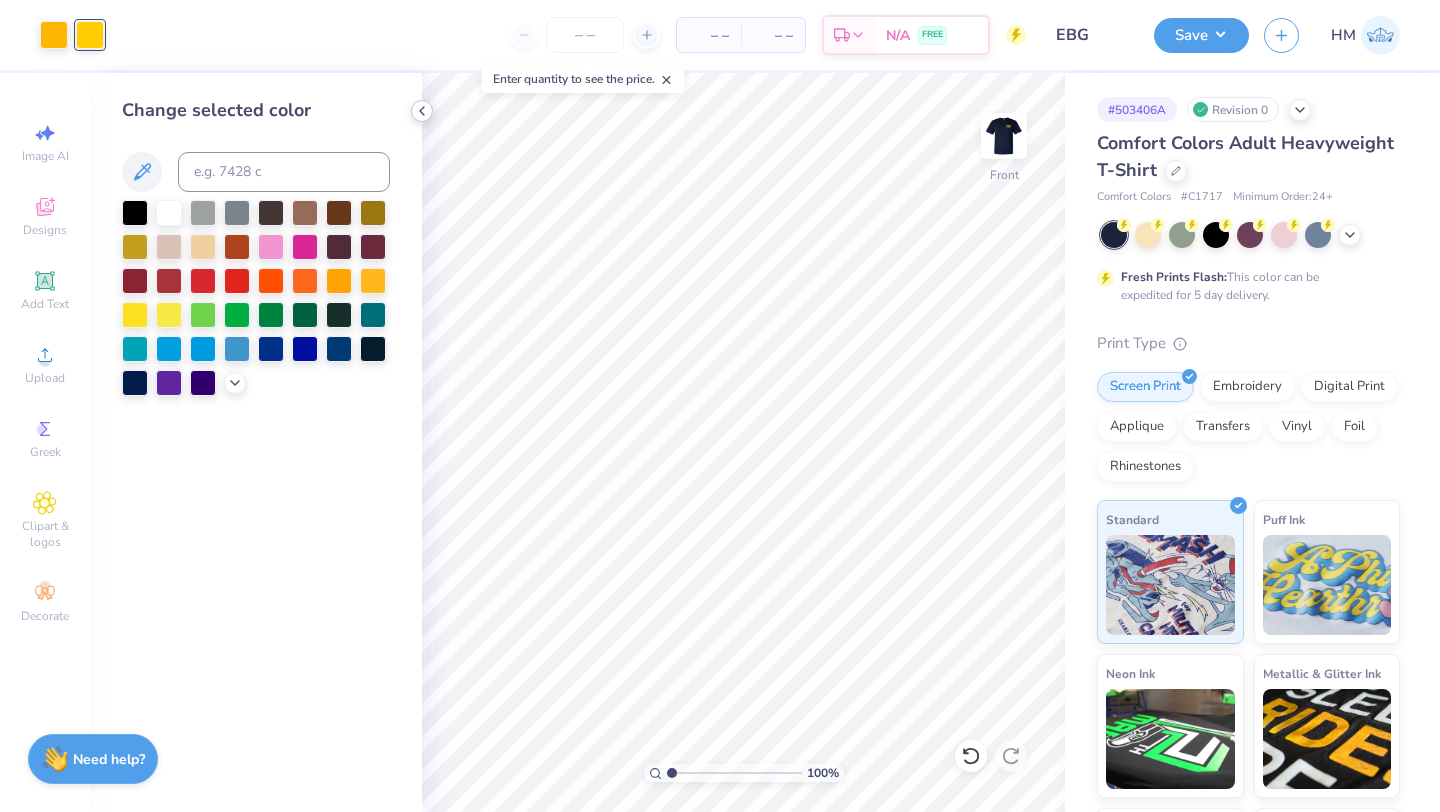 click at bounding box center [422, 111] 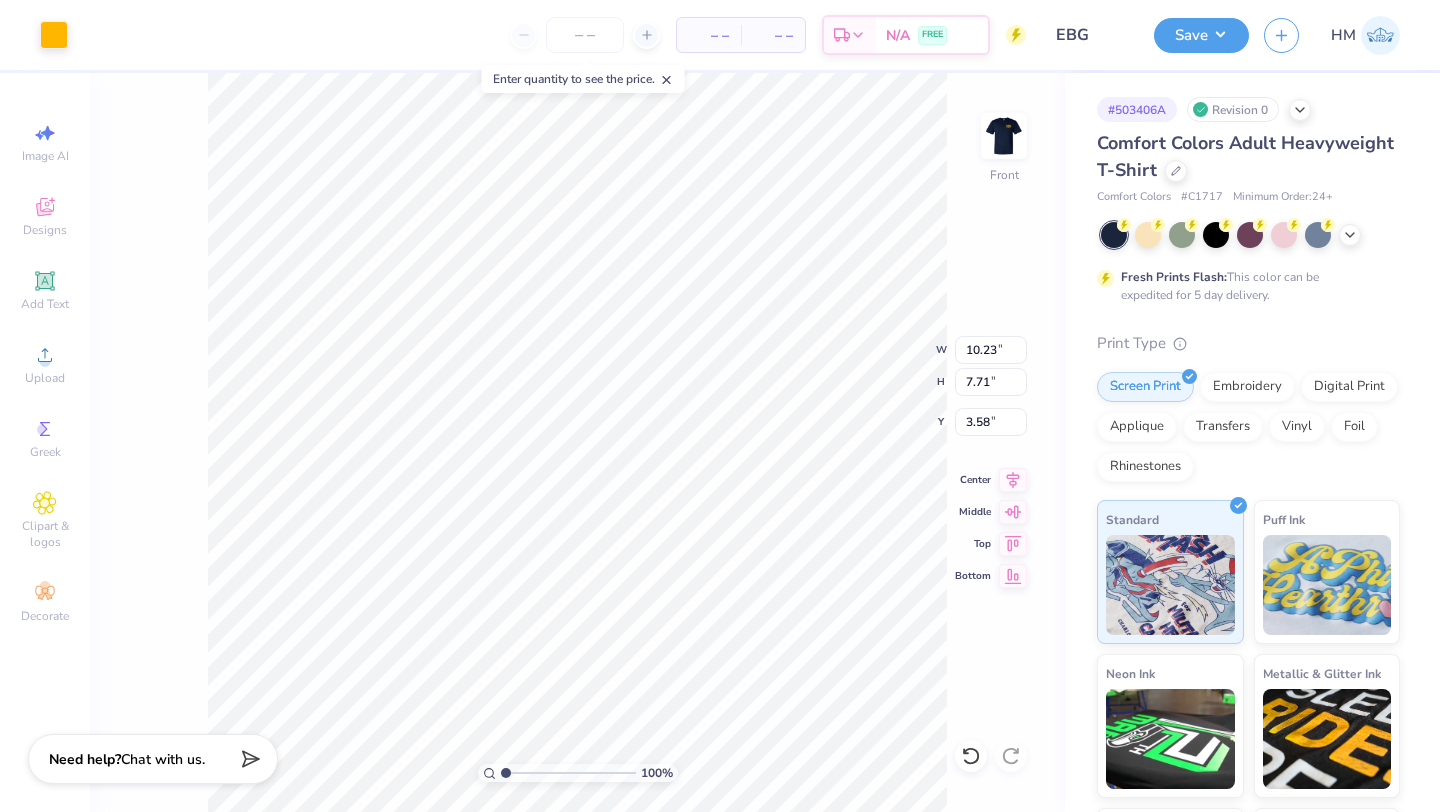 type on "6.69" 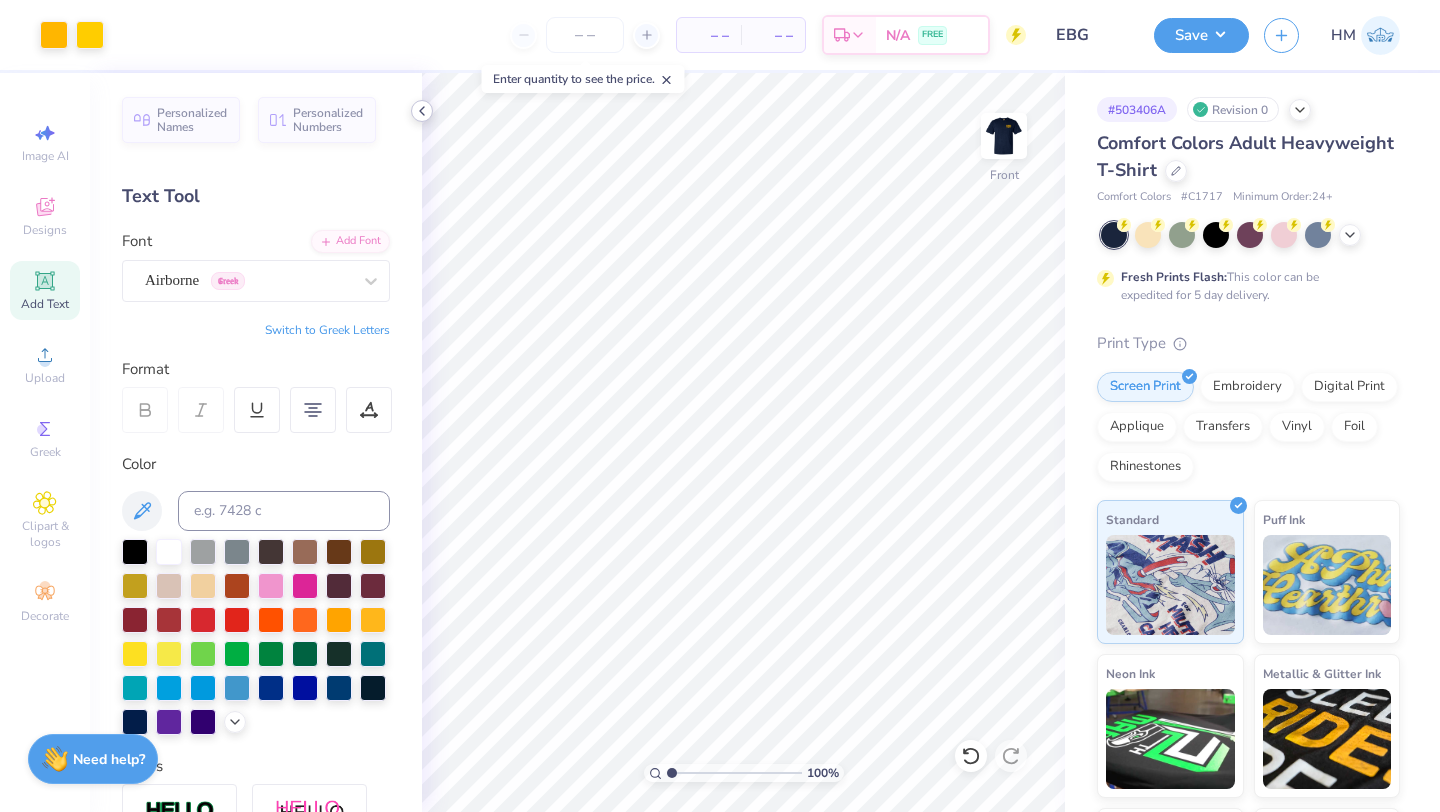 click 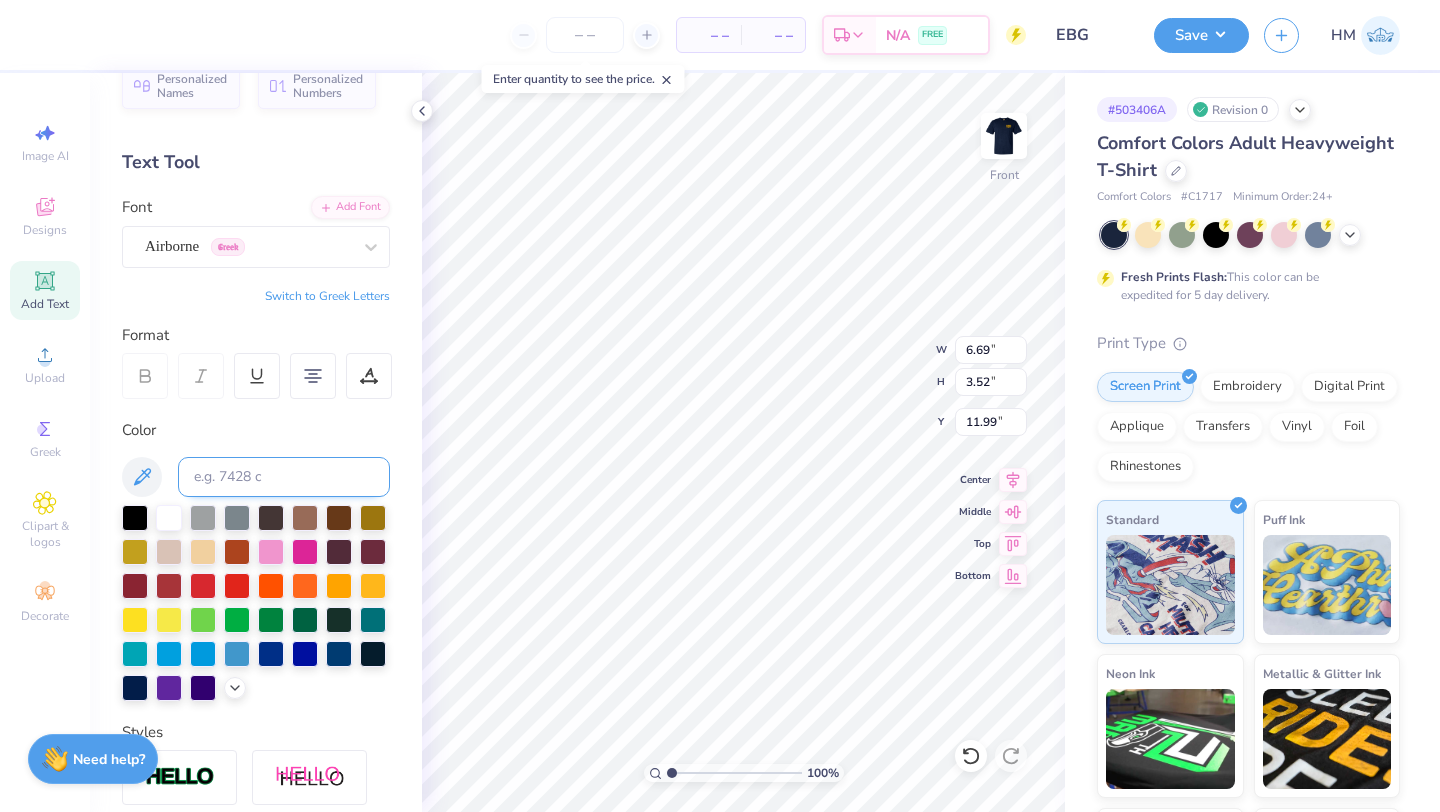scroll, scrollTop: 0, scrollLeft: 0, axis: both 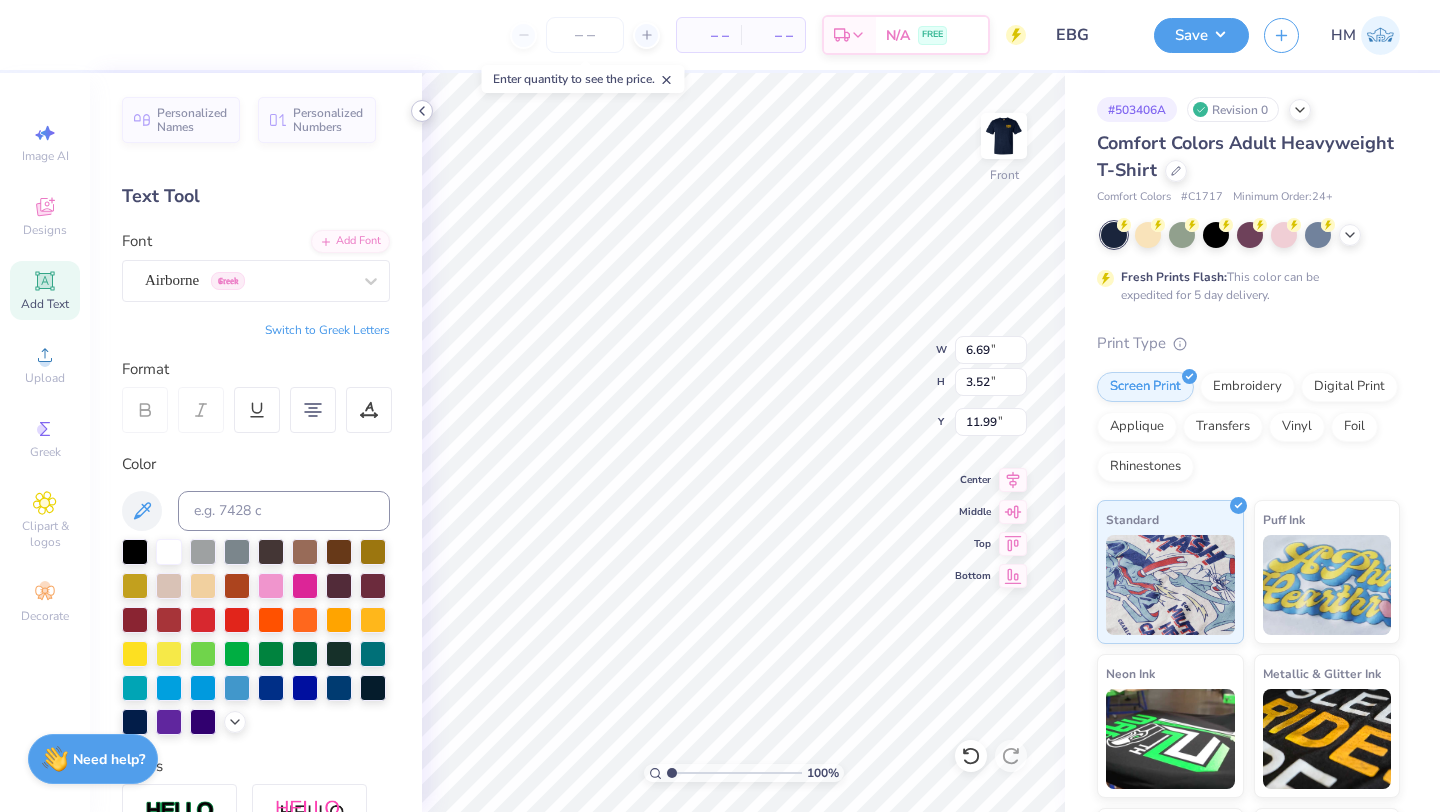 click 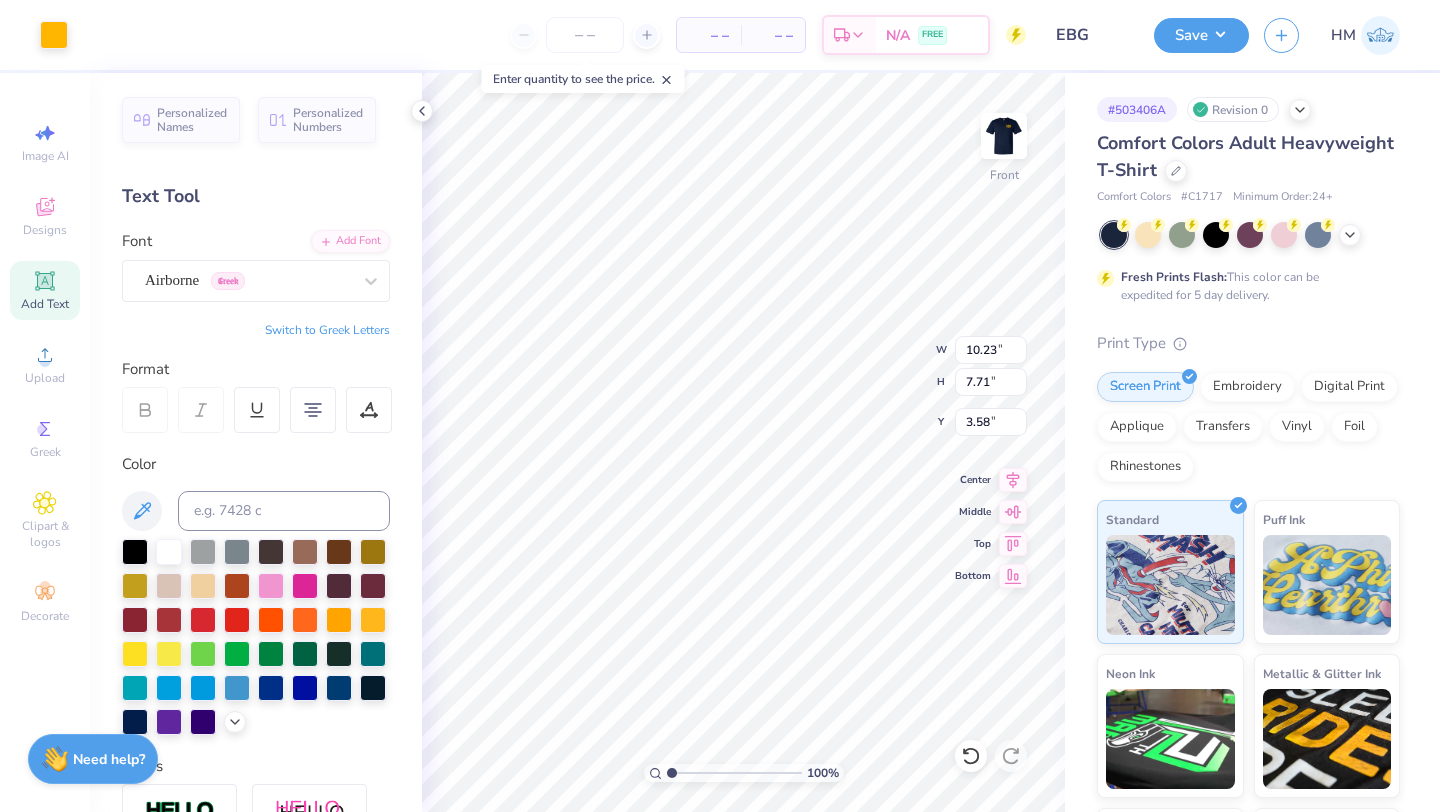 click on "Personalized Names Personalized Numbers Text Tool  Add Font Font Airborne Greek Switch to Greek Letters Format Color Styles Text Shape" at bounding box center [256, 442] 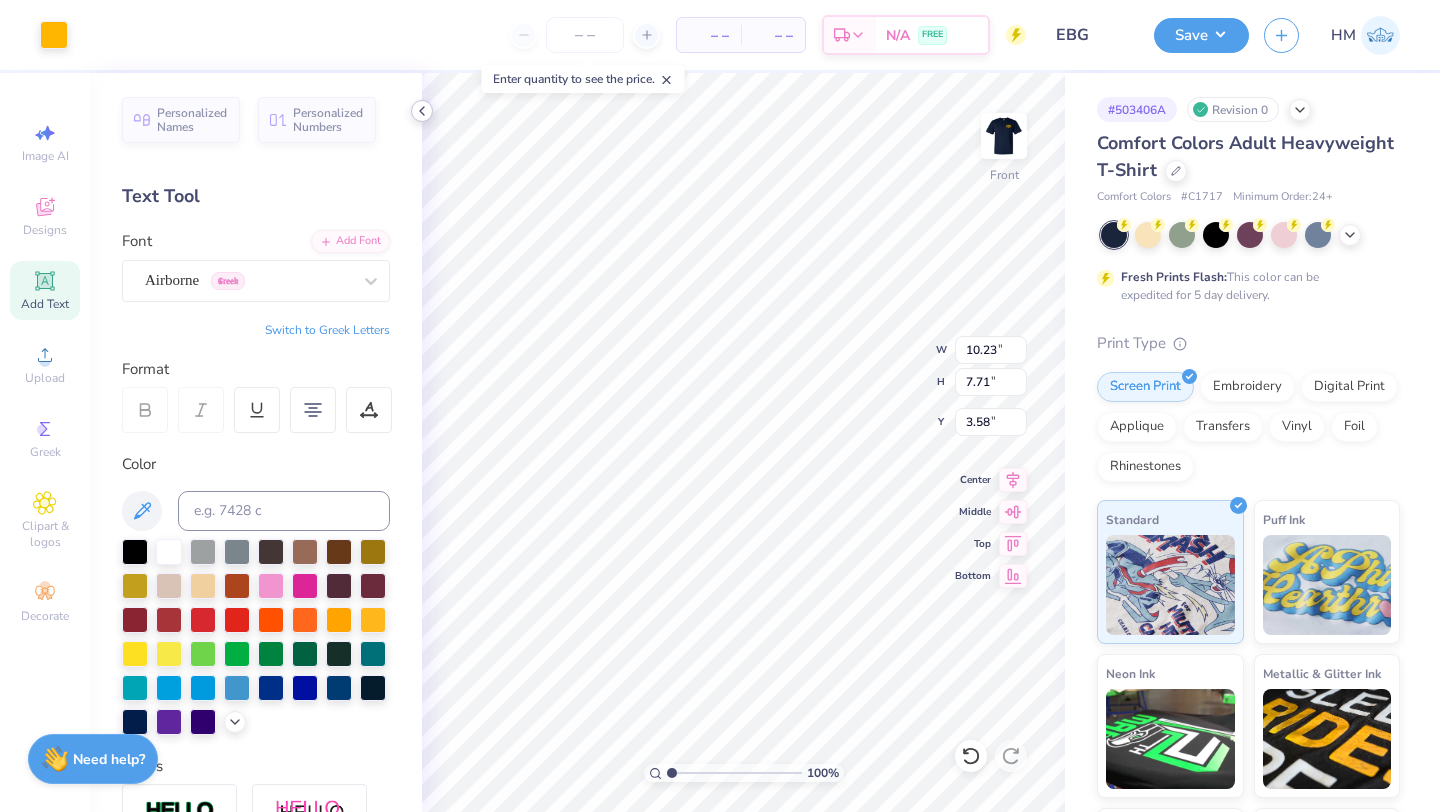click 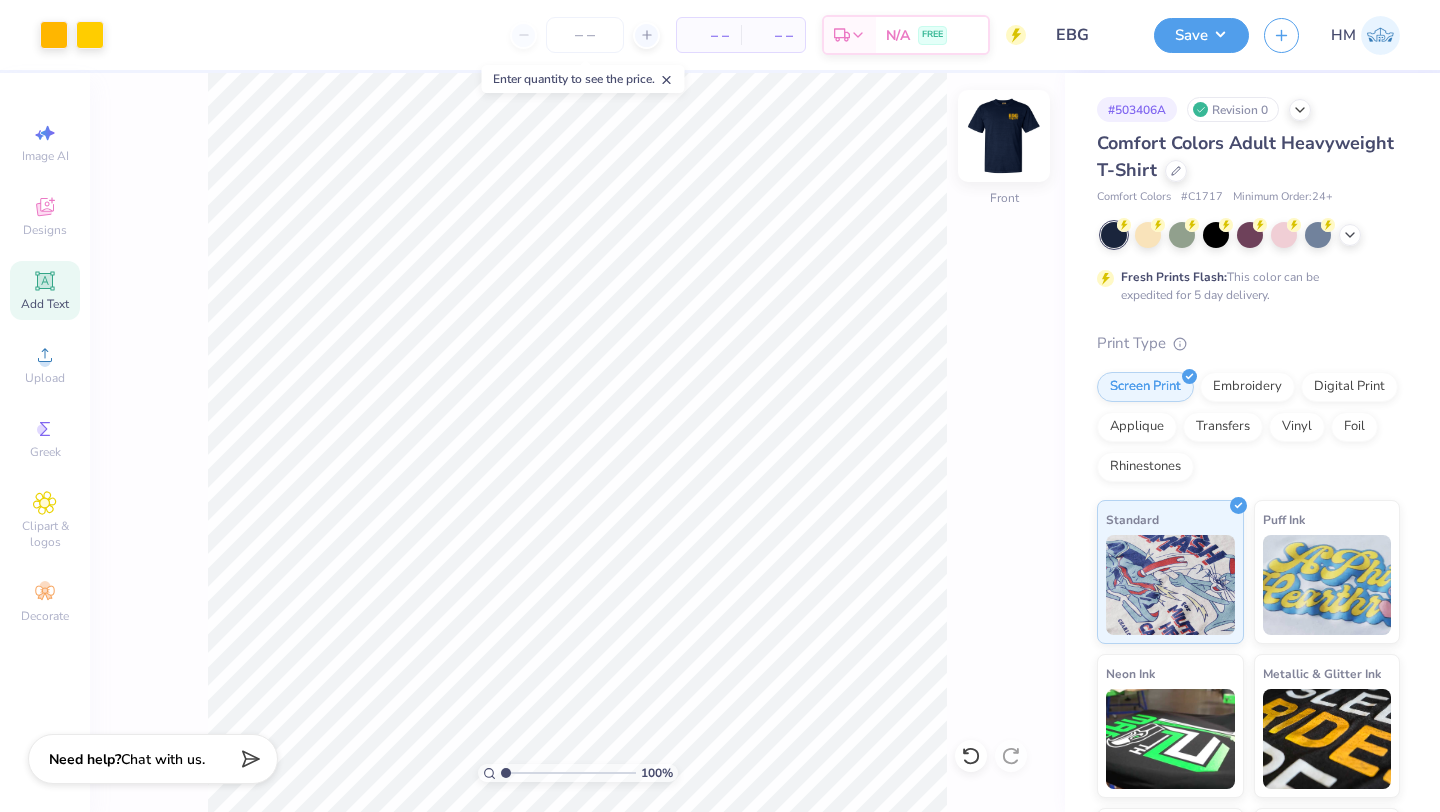 click at bounding box center [1004, 136] 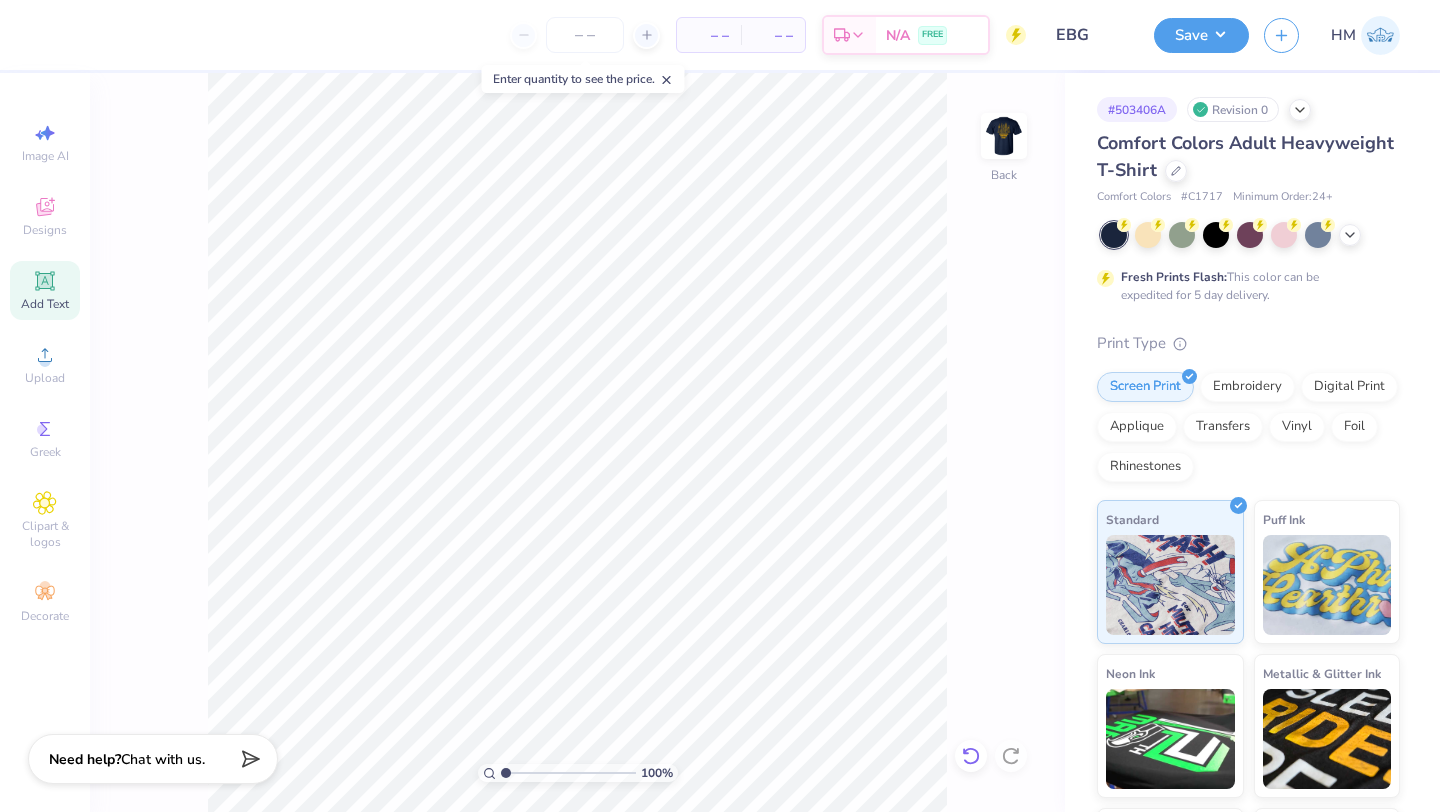 click 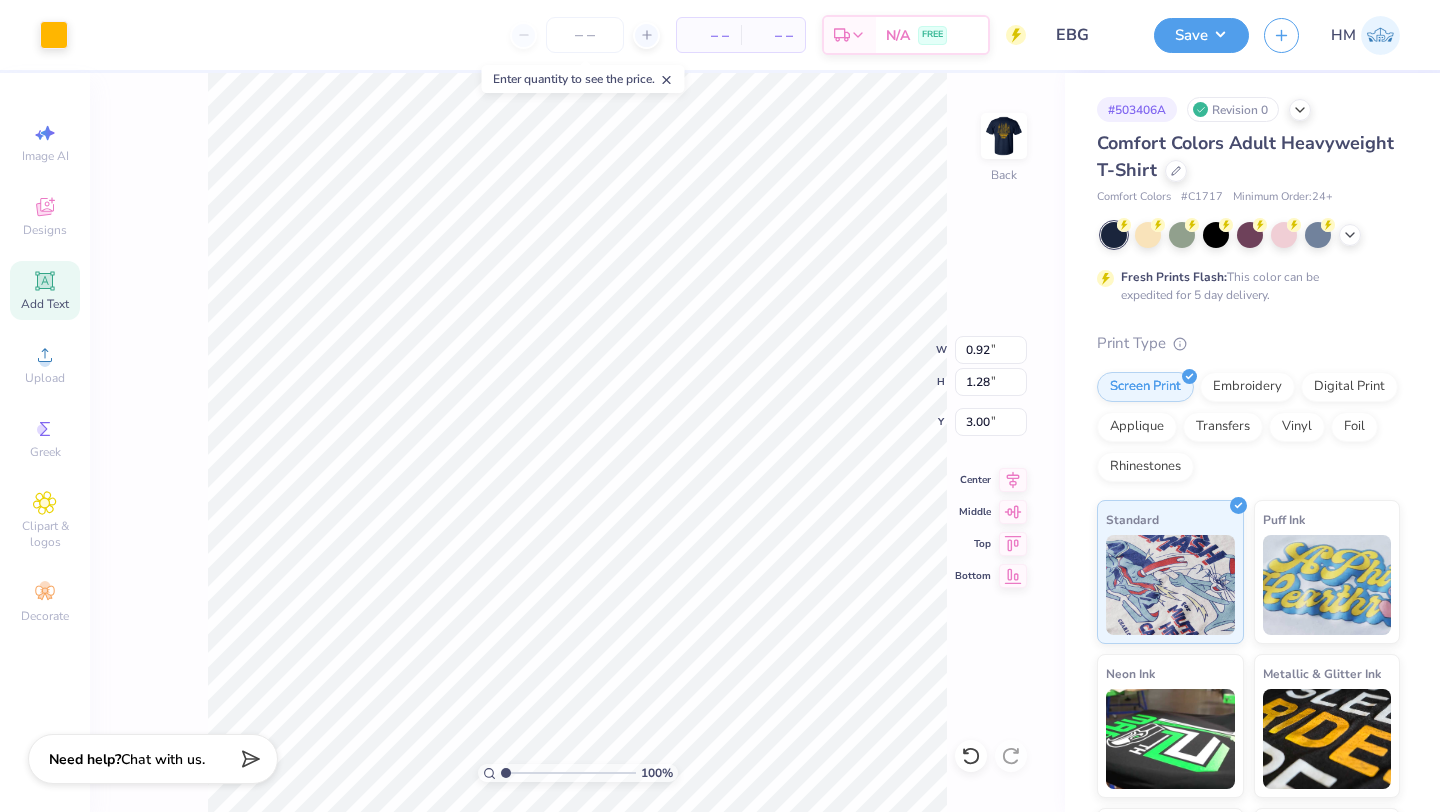 type on "0.92" 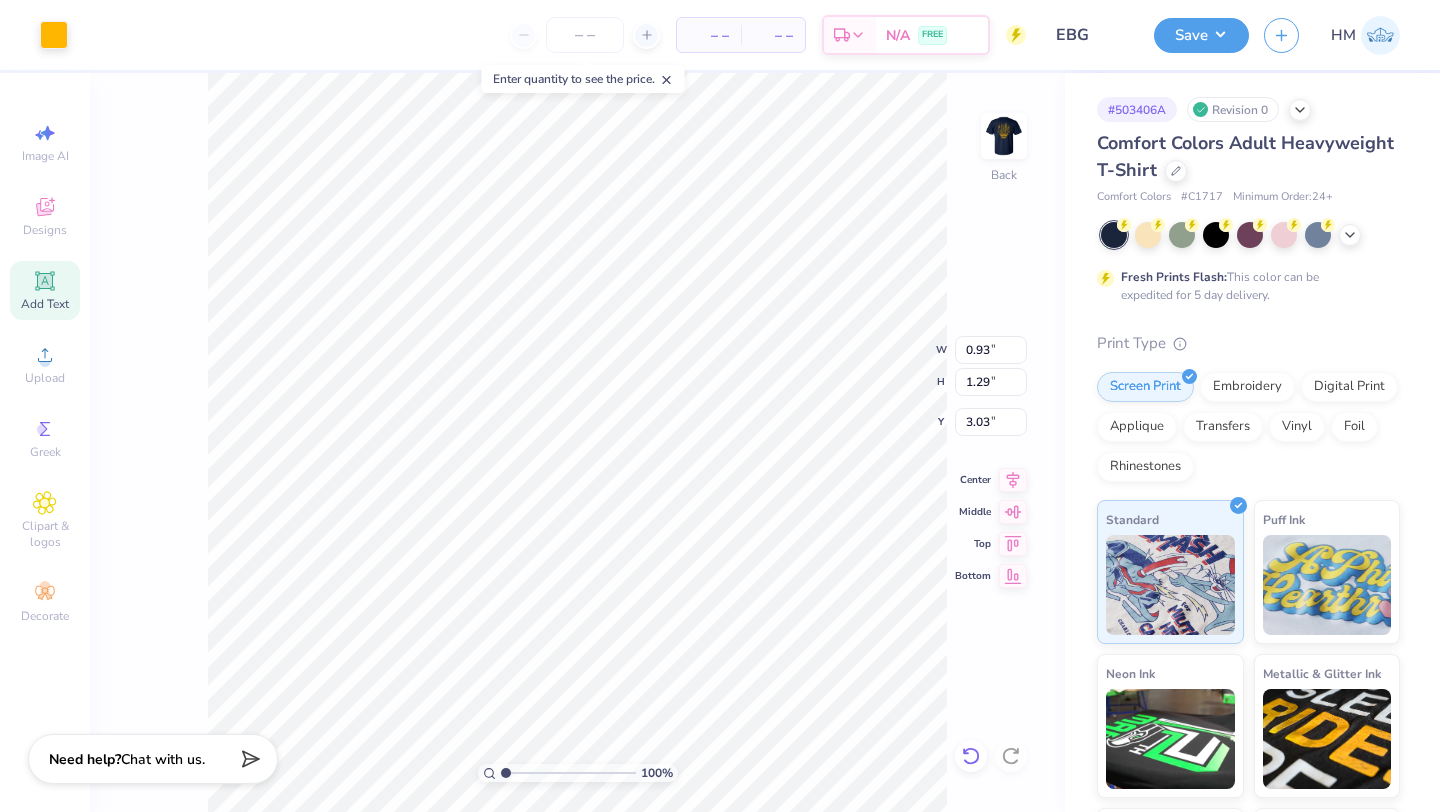 click 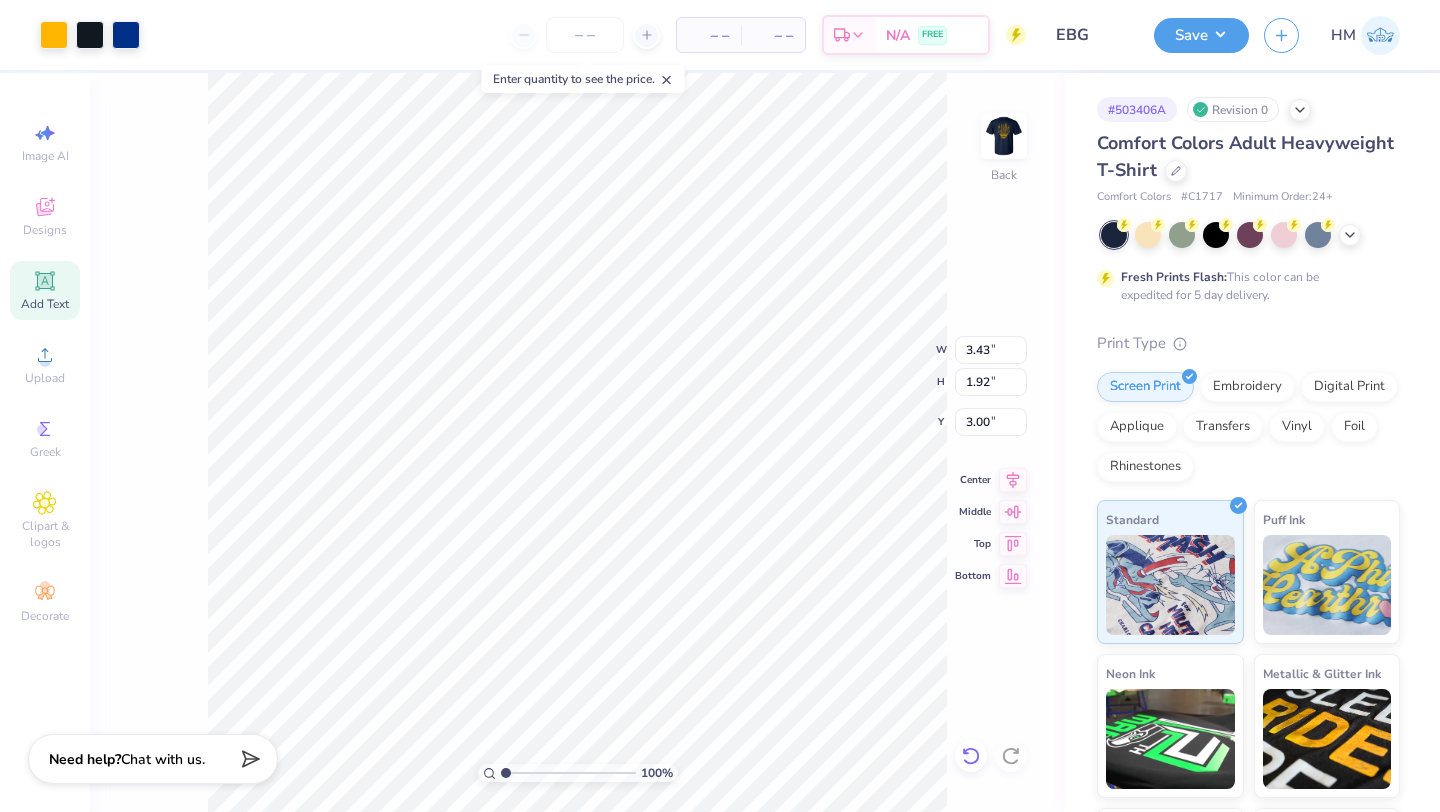 click 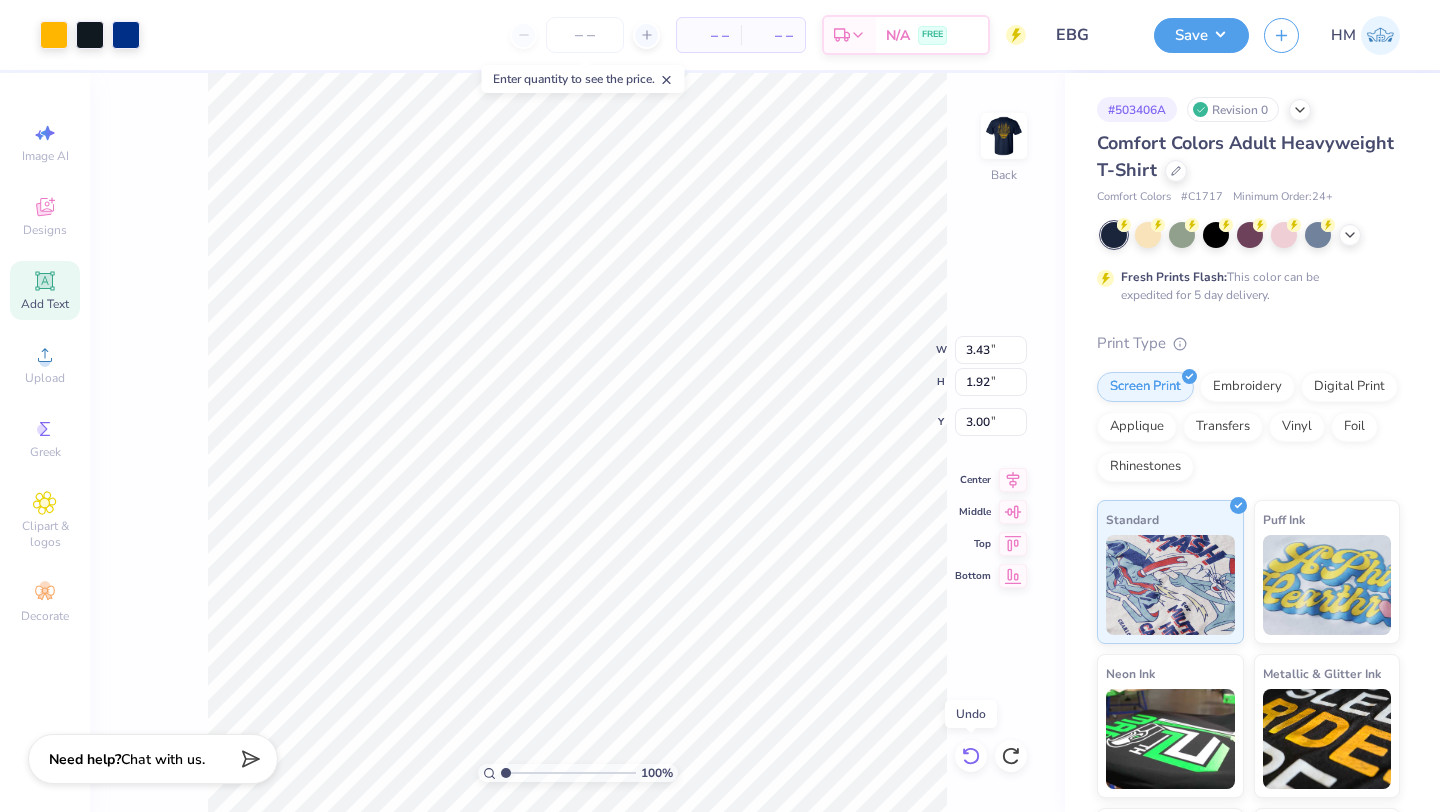 click 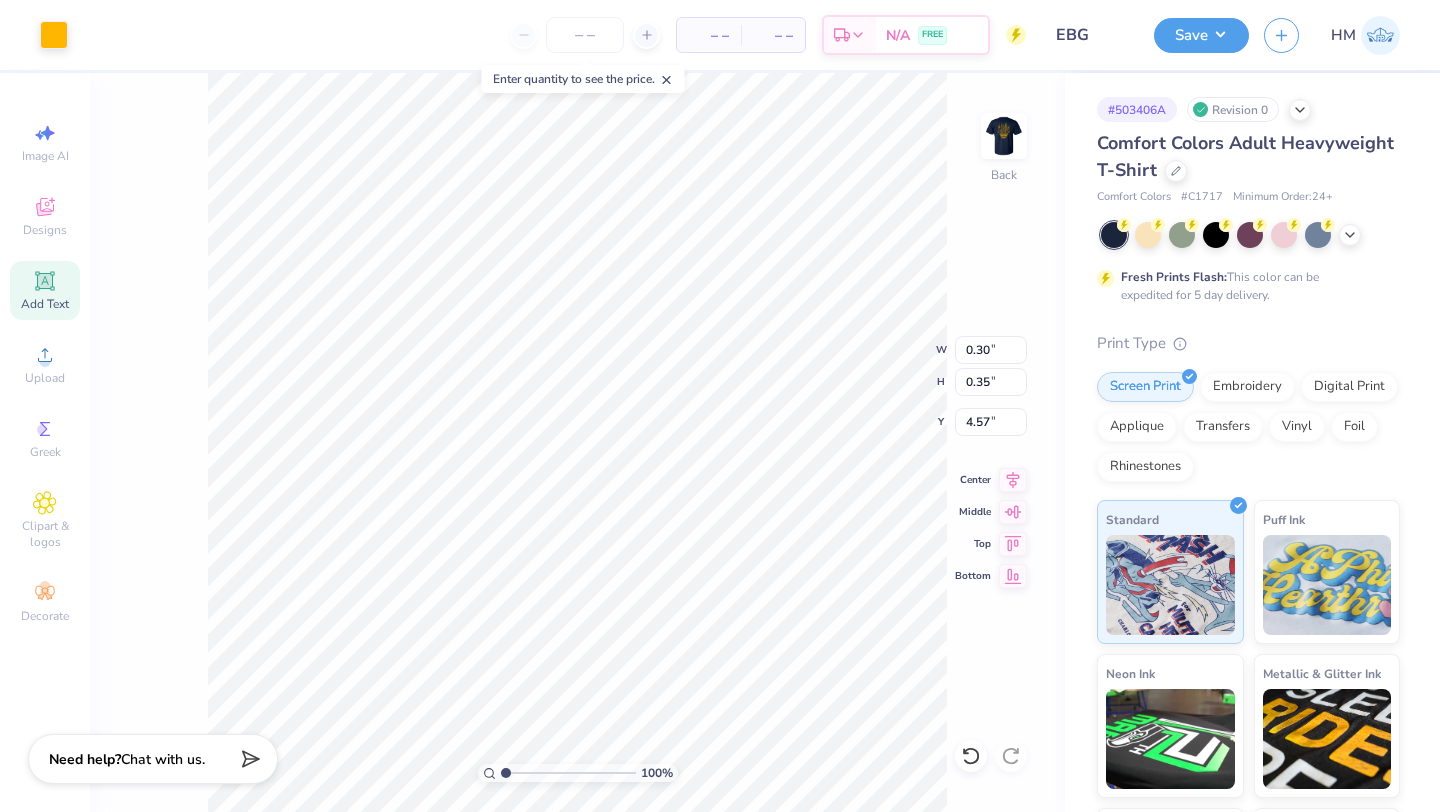 type on "0.27" 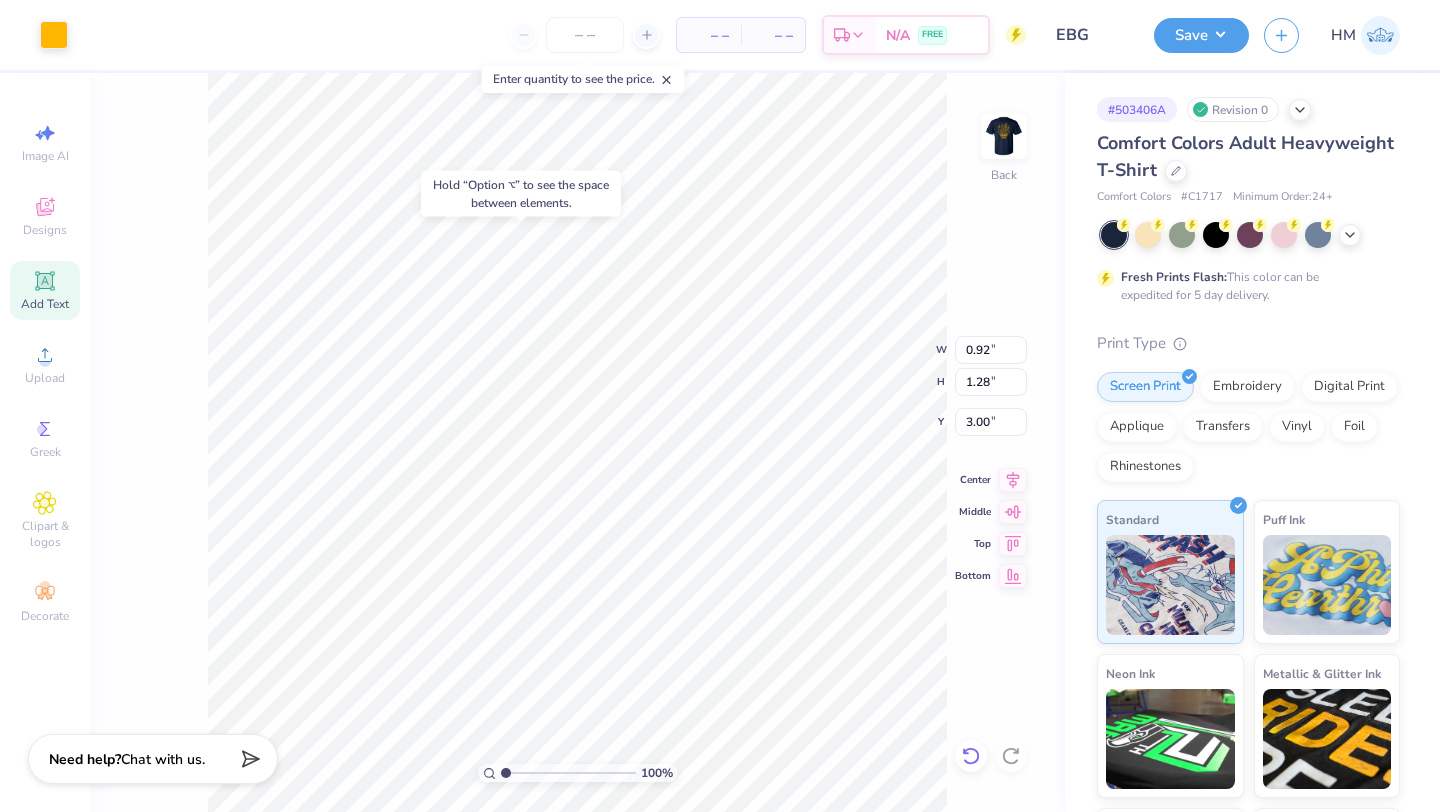 click 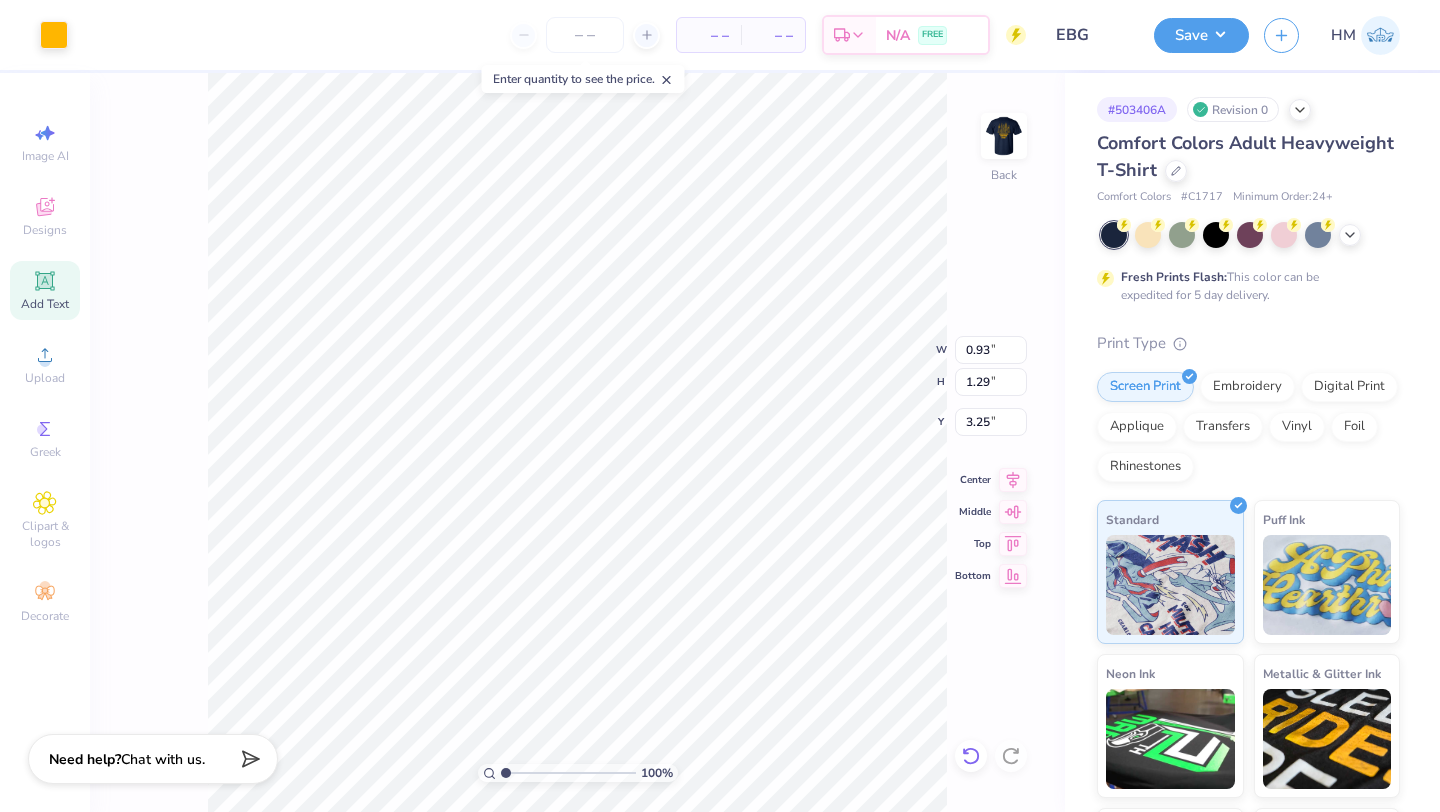 type on "3.25" 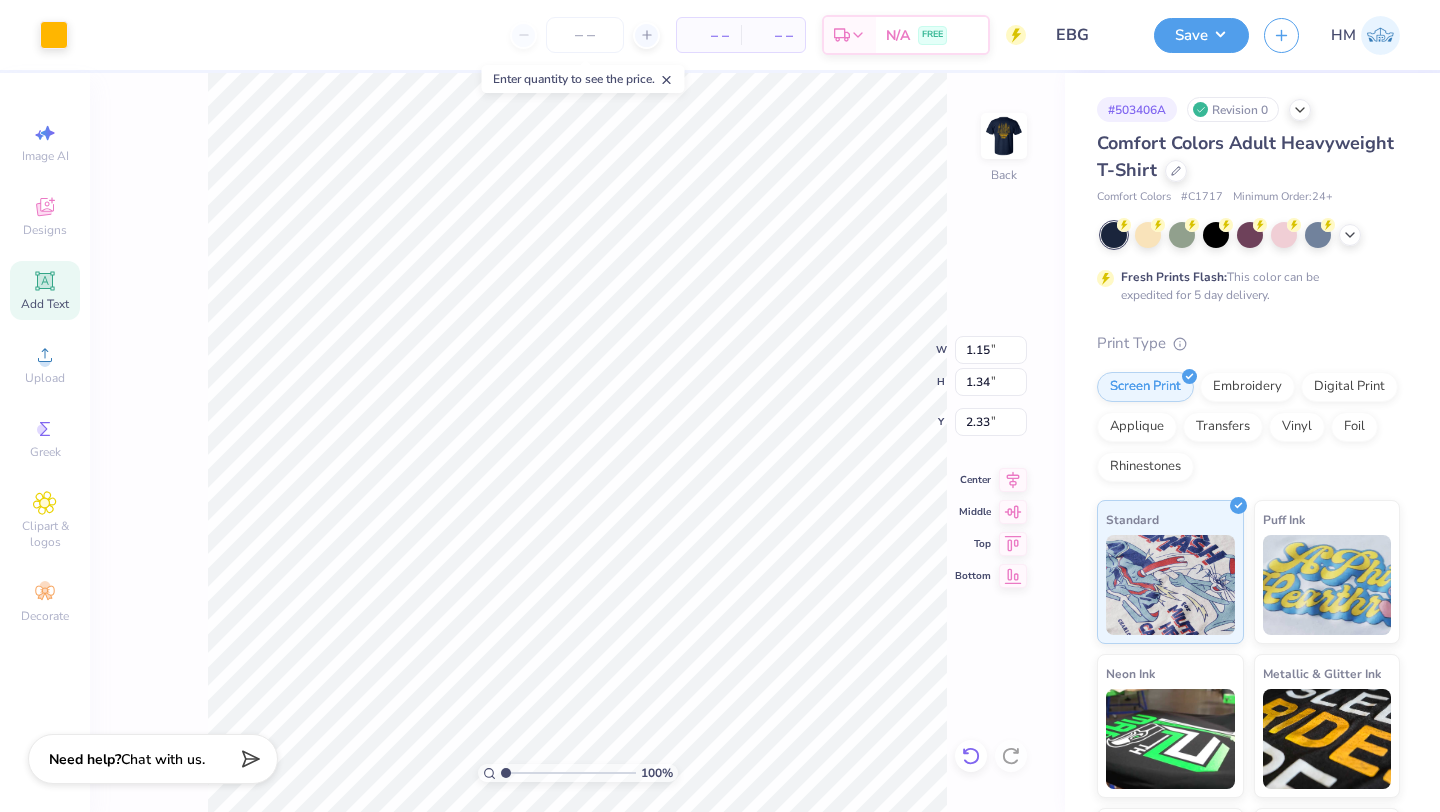 type on "2.33" 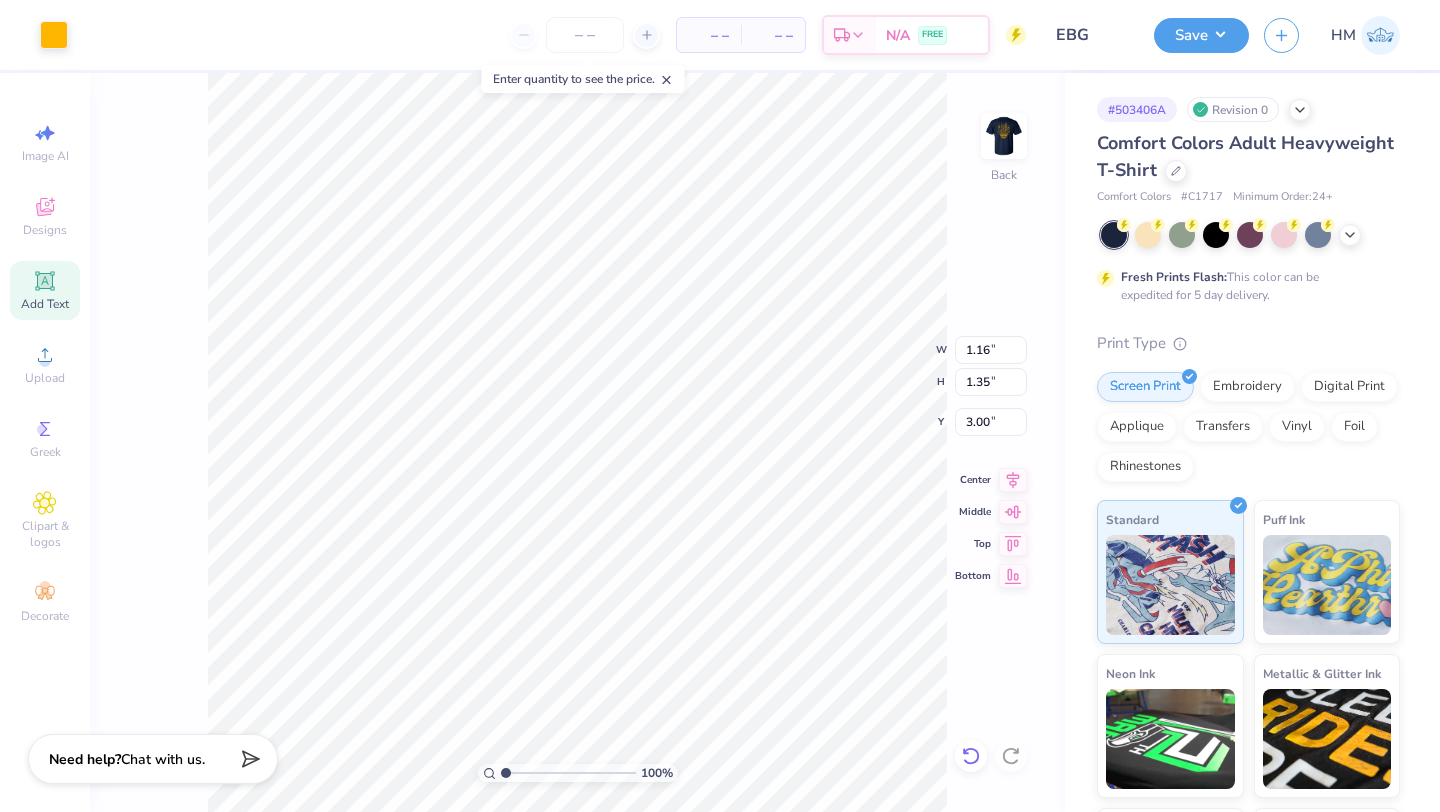type on "5.43" 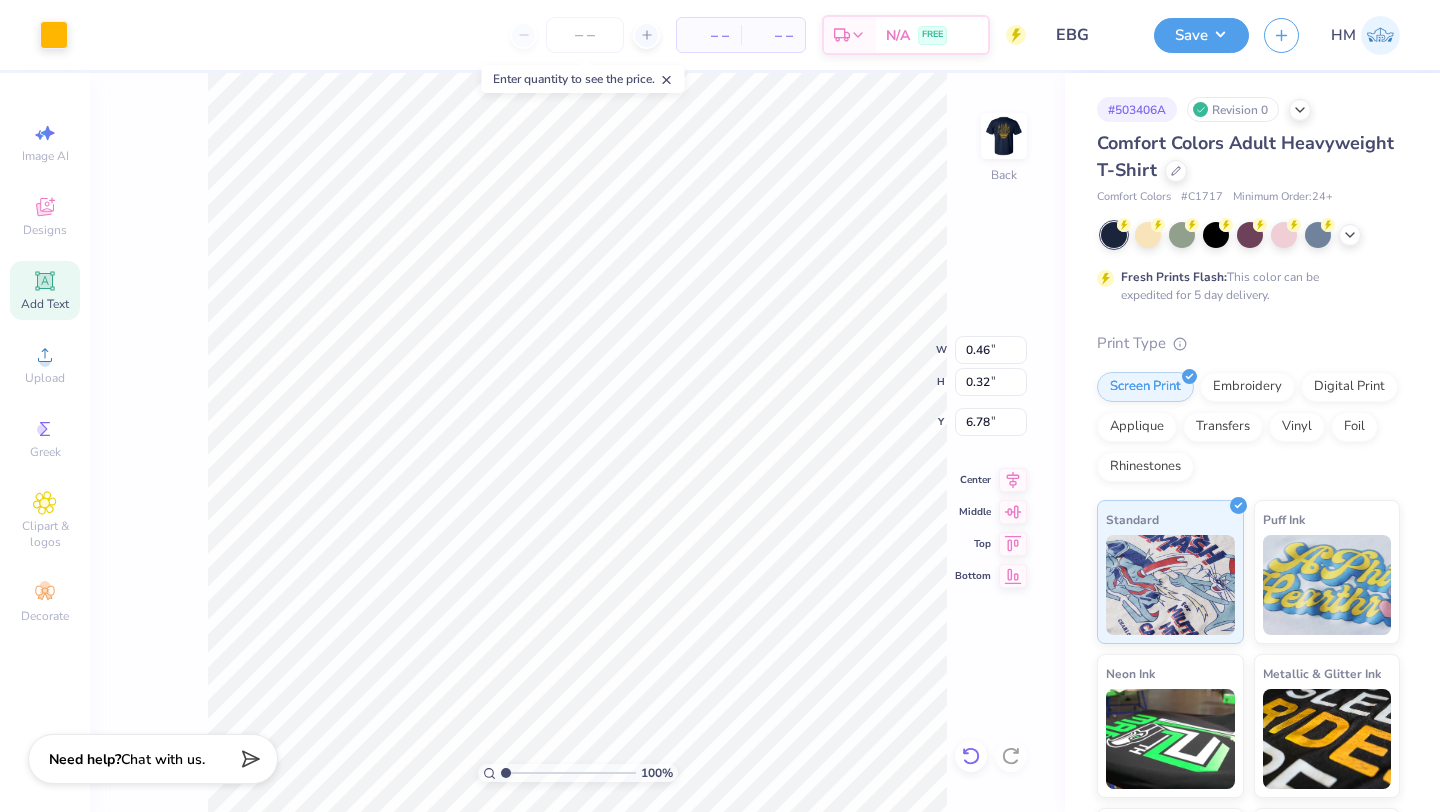 type on "6.78" 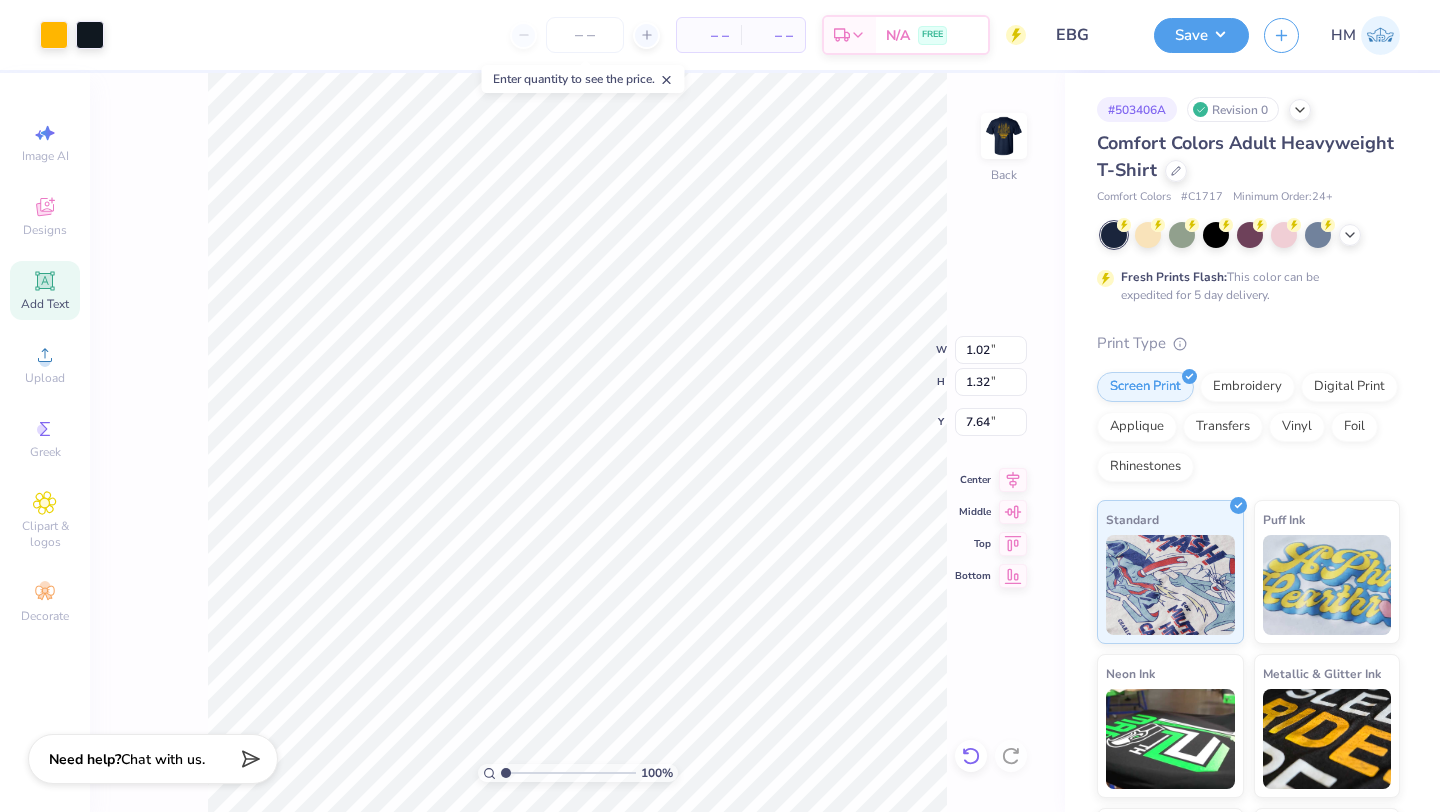 type on "7.64" 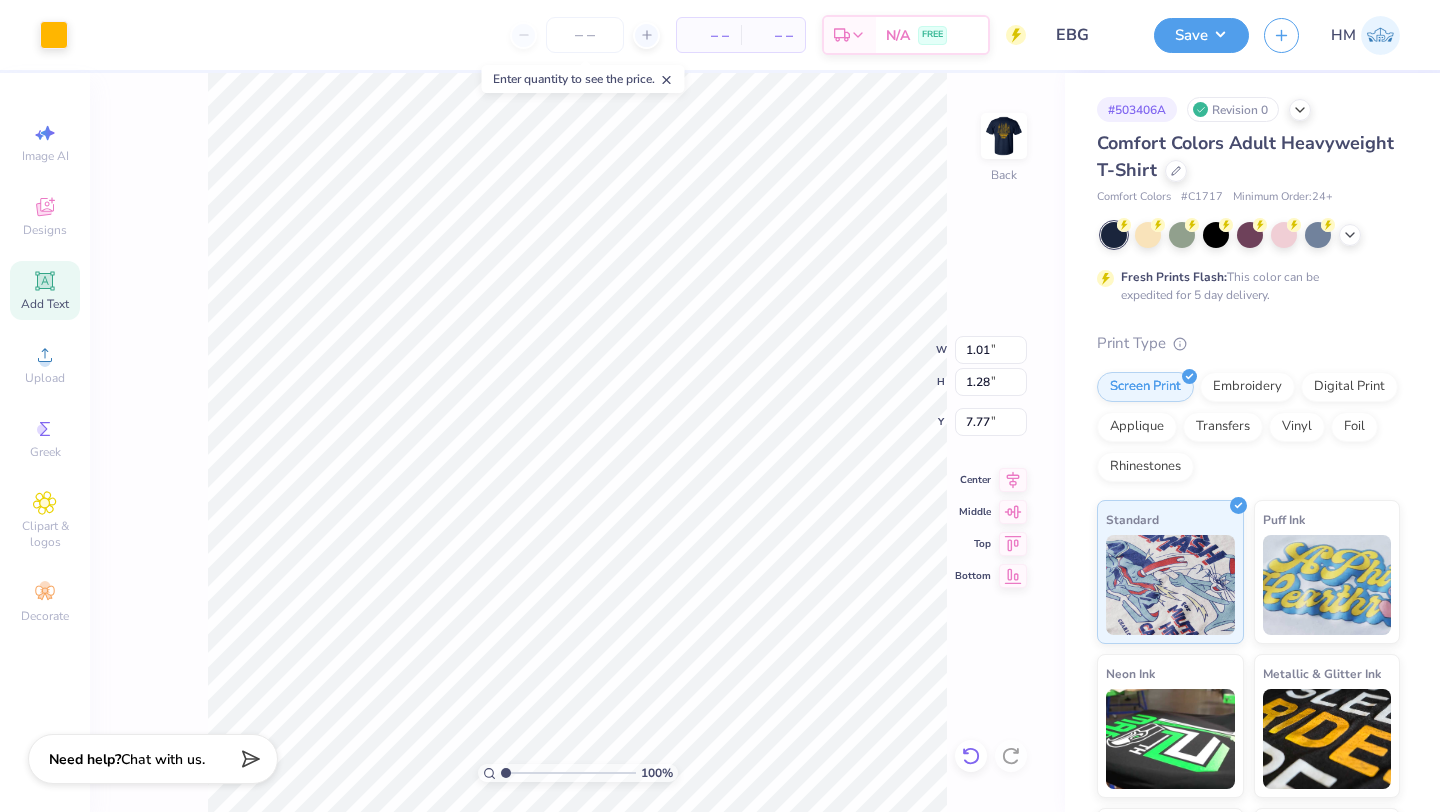 click at bounding box center [971, 756] 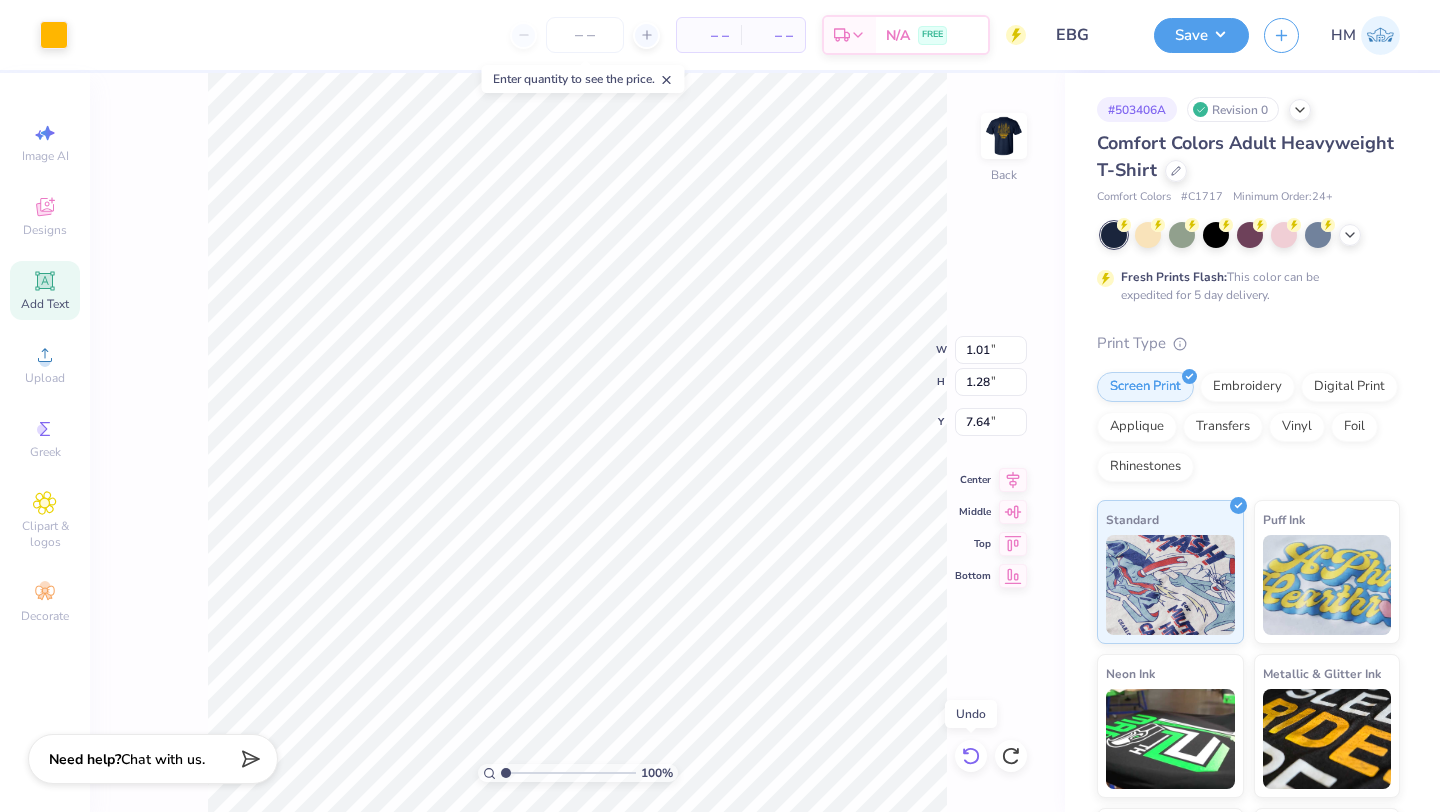 click 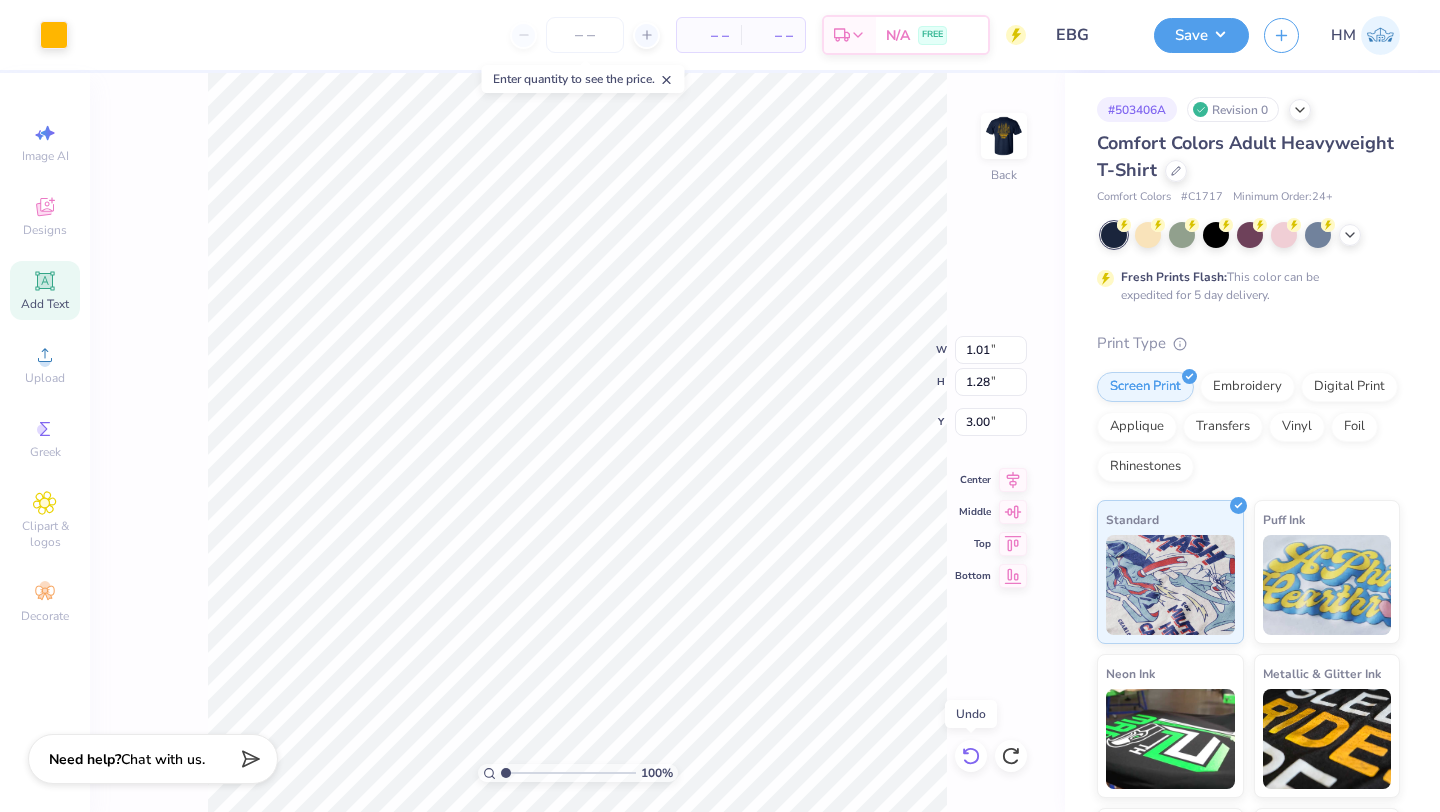 click 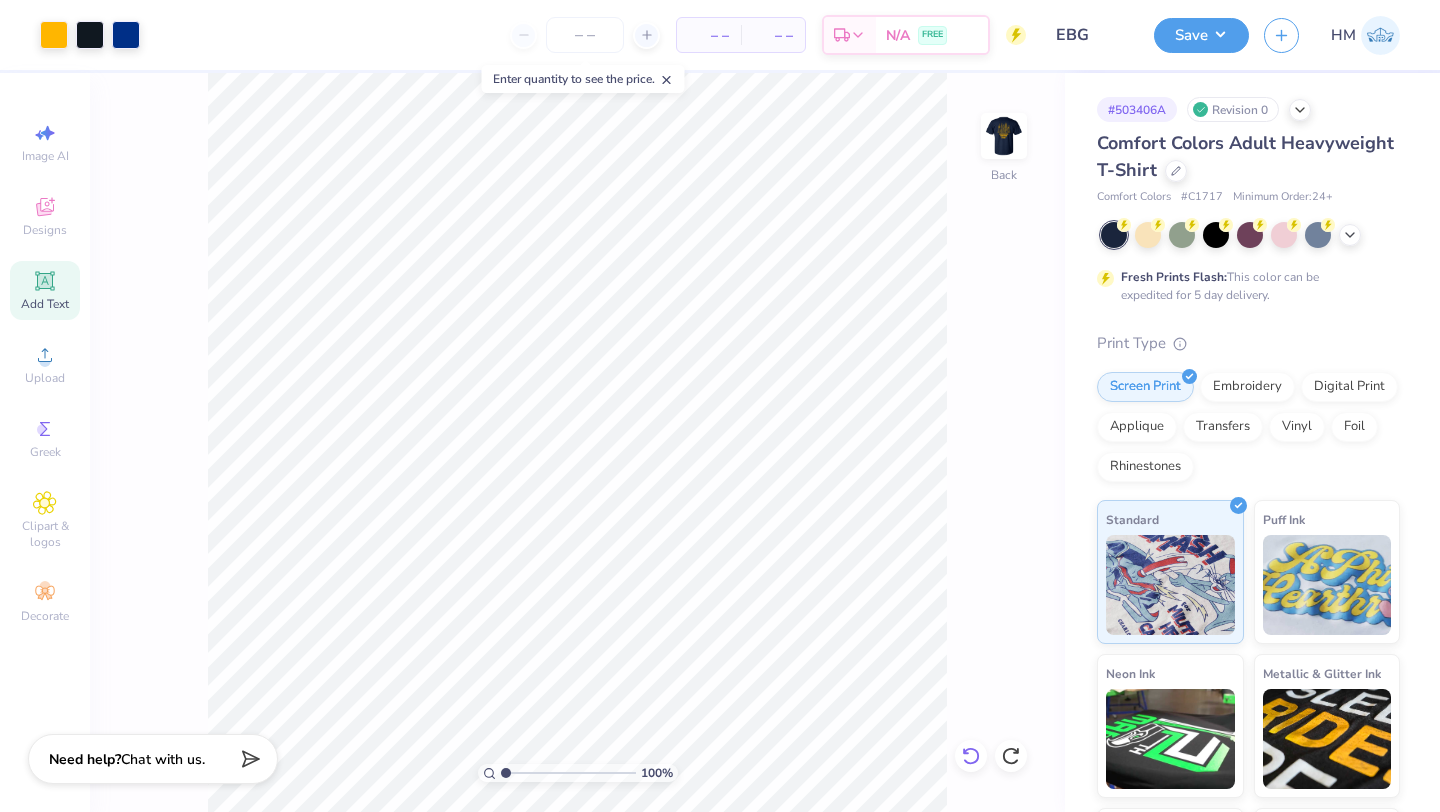 click 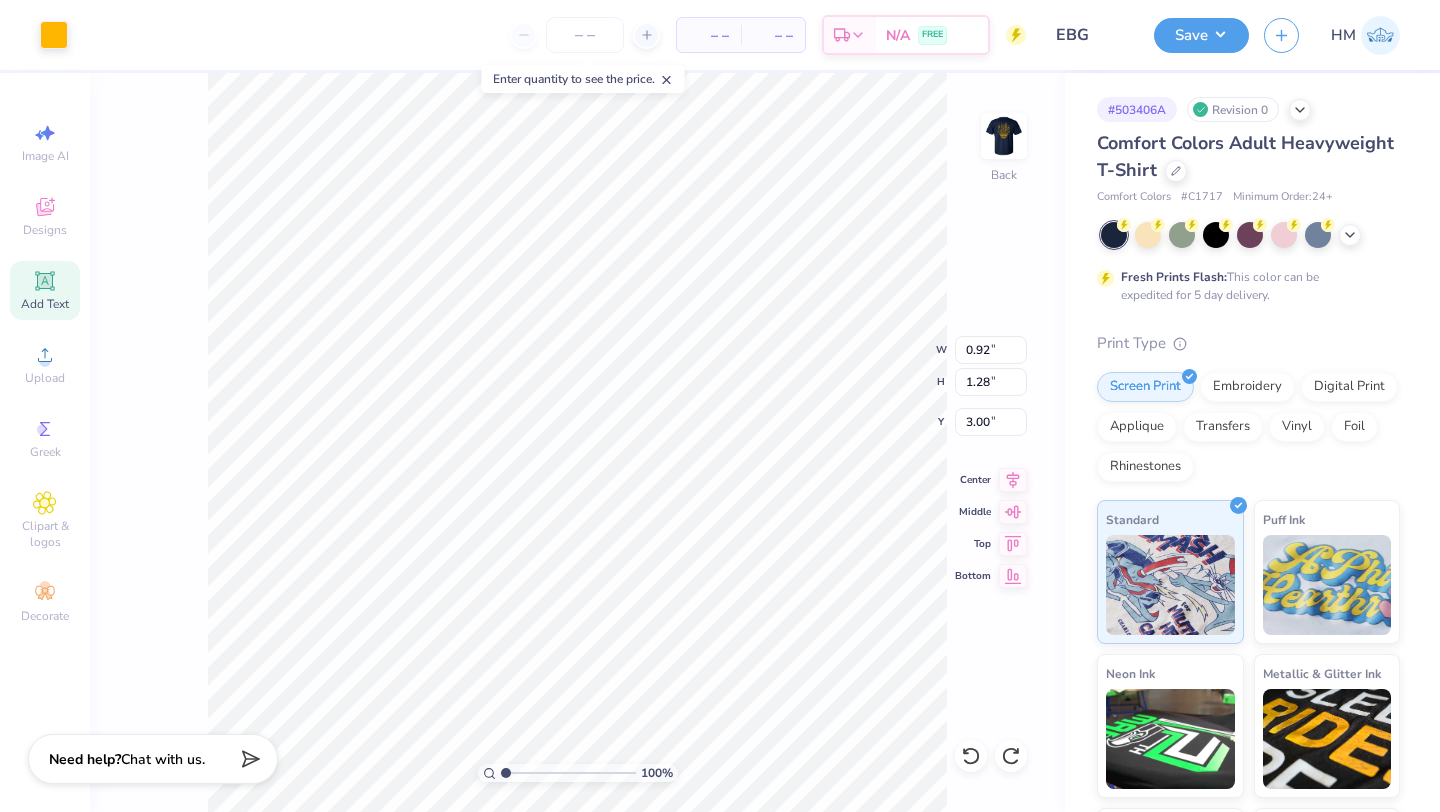 type on "8.86" 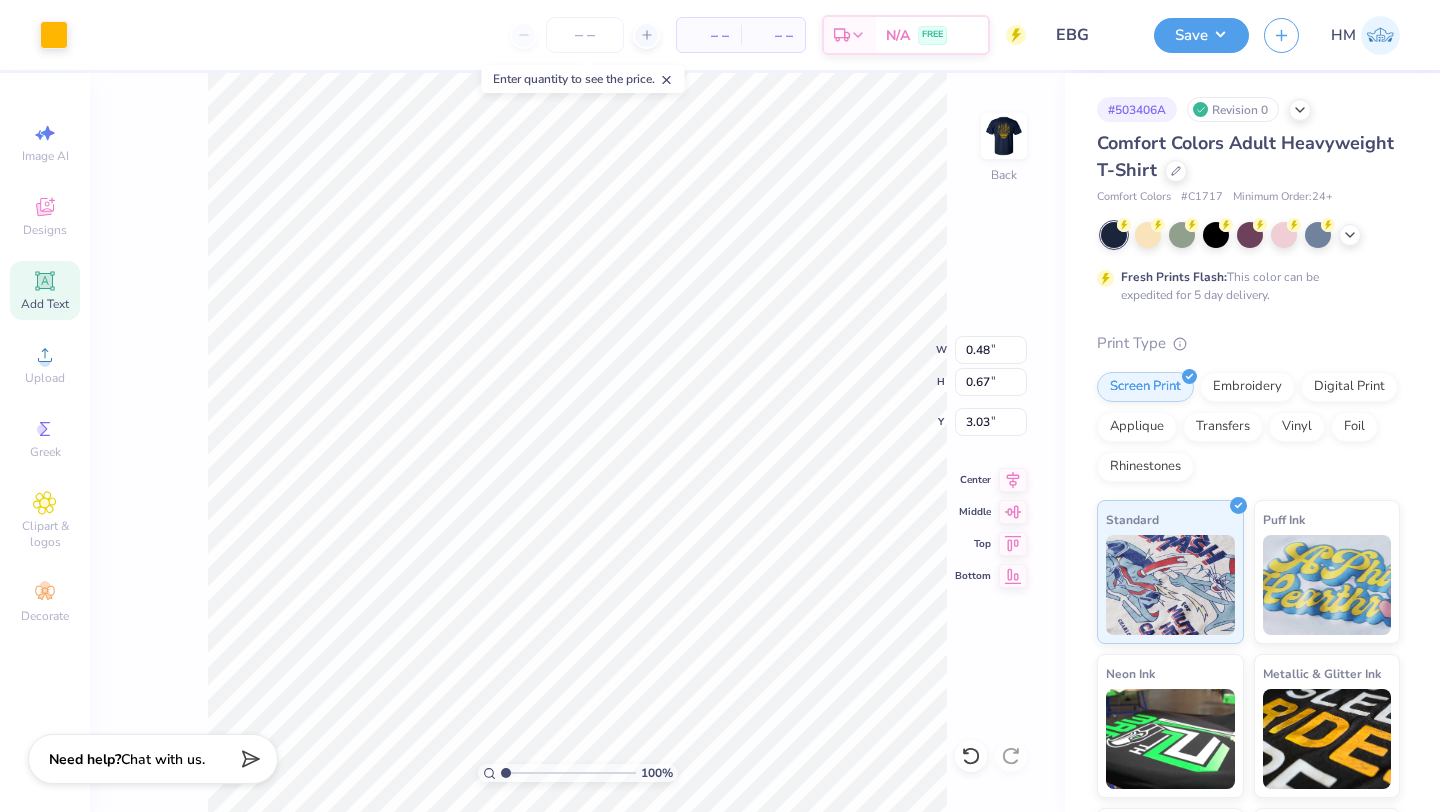 type on "0.48" 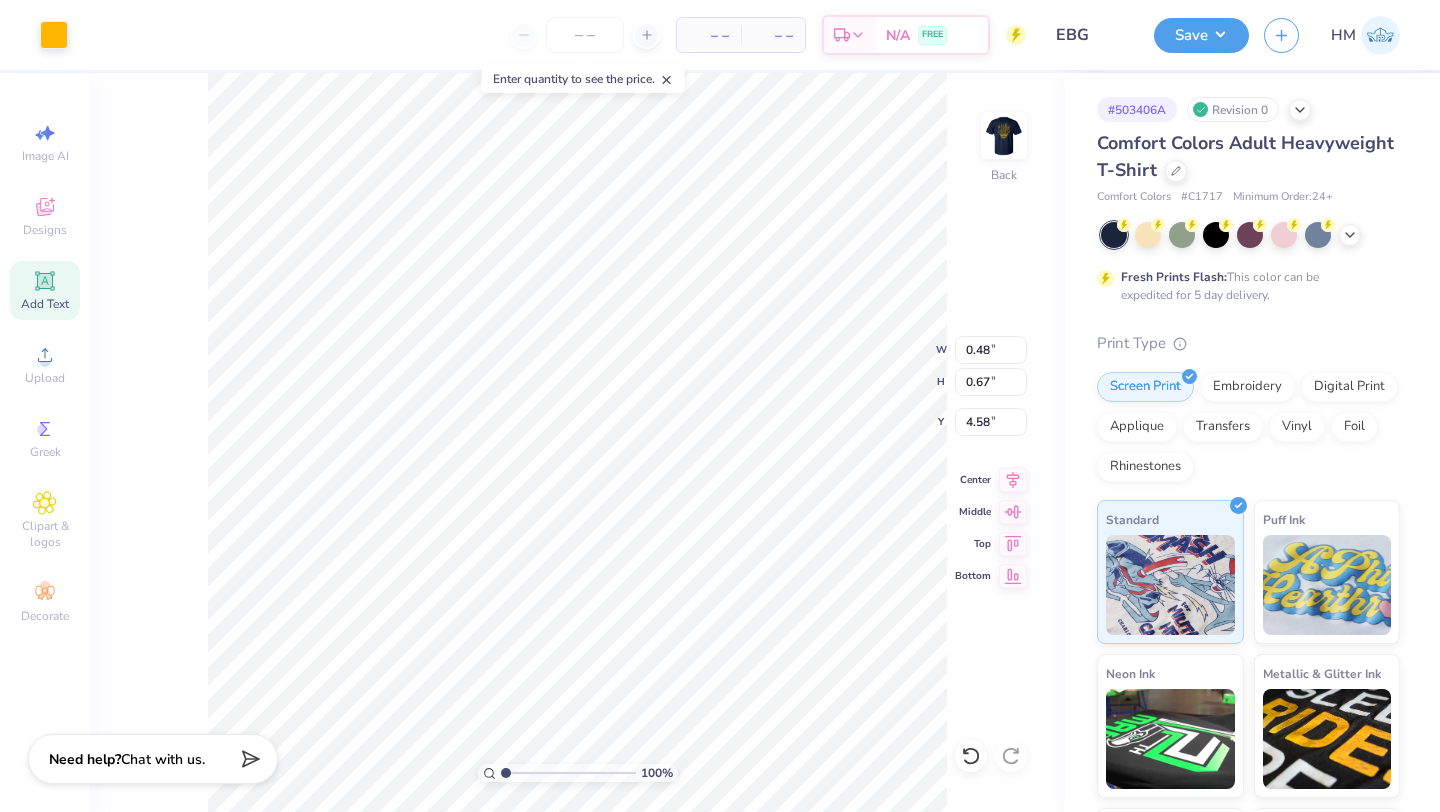 type on "4.58" 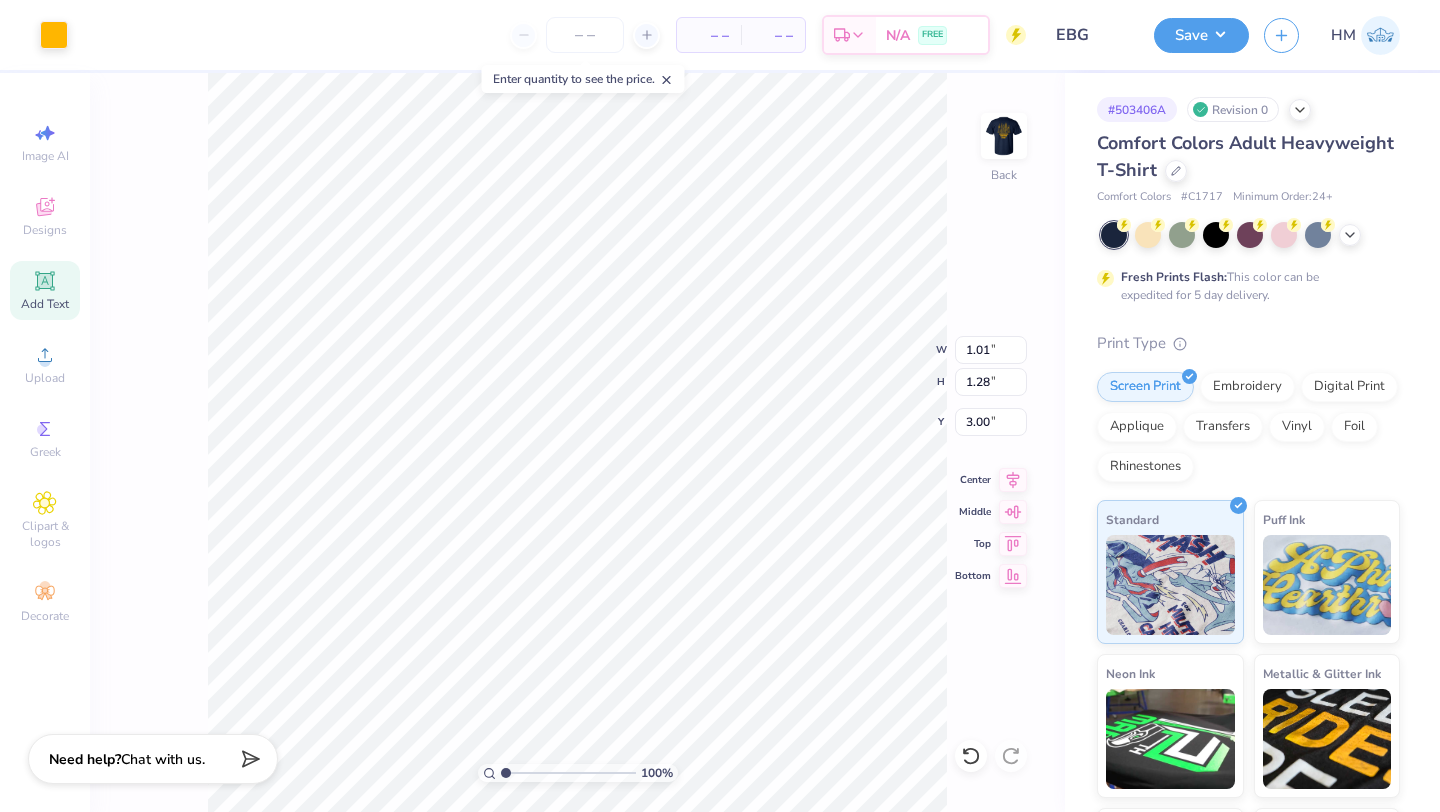 type on "0.47" 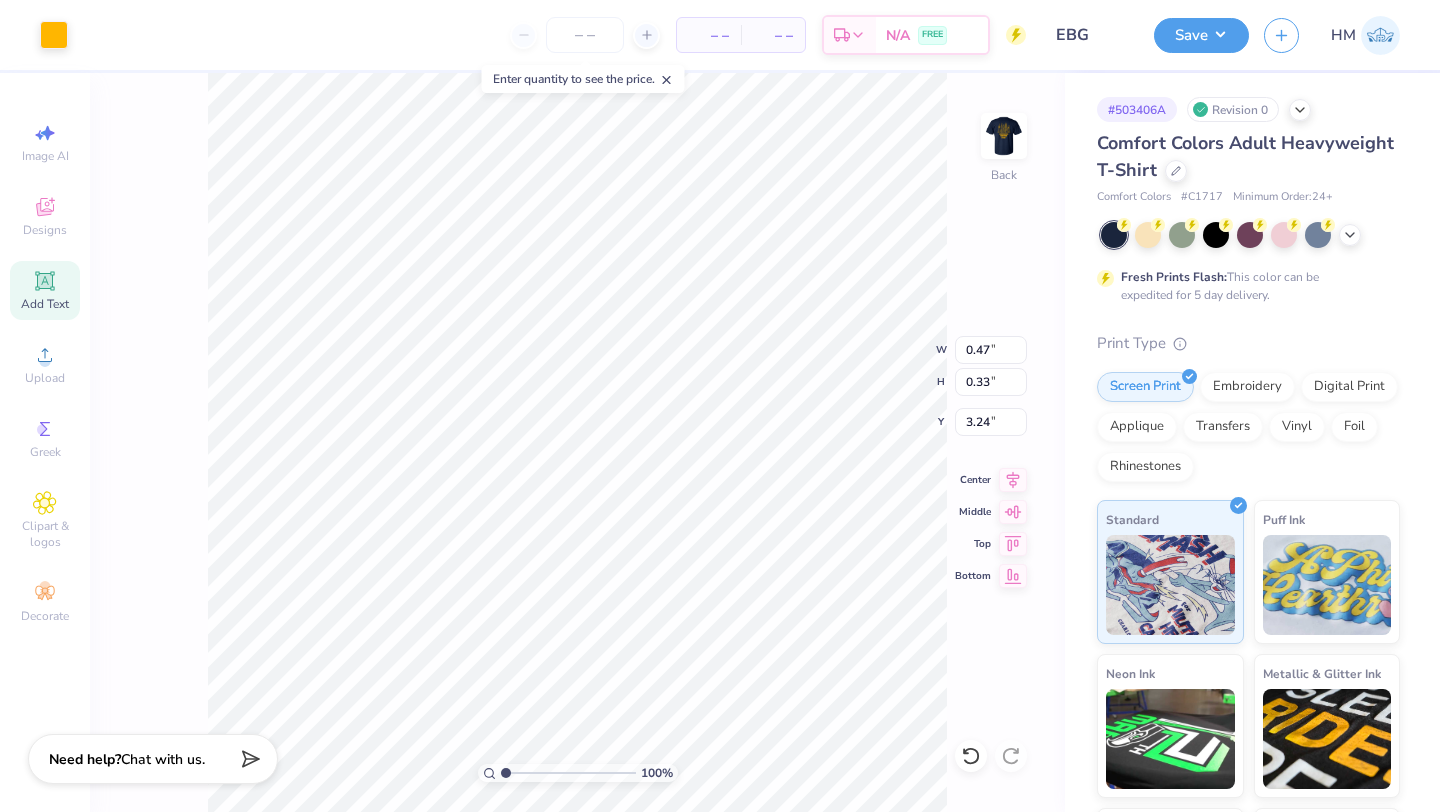 type on "8.86" 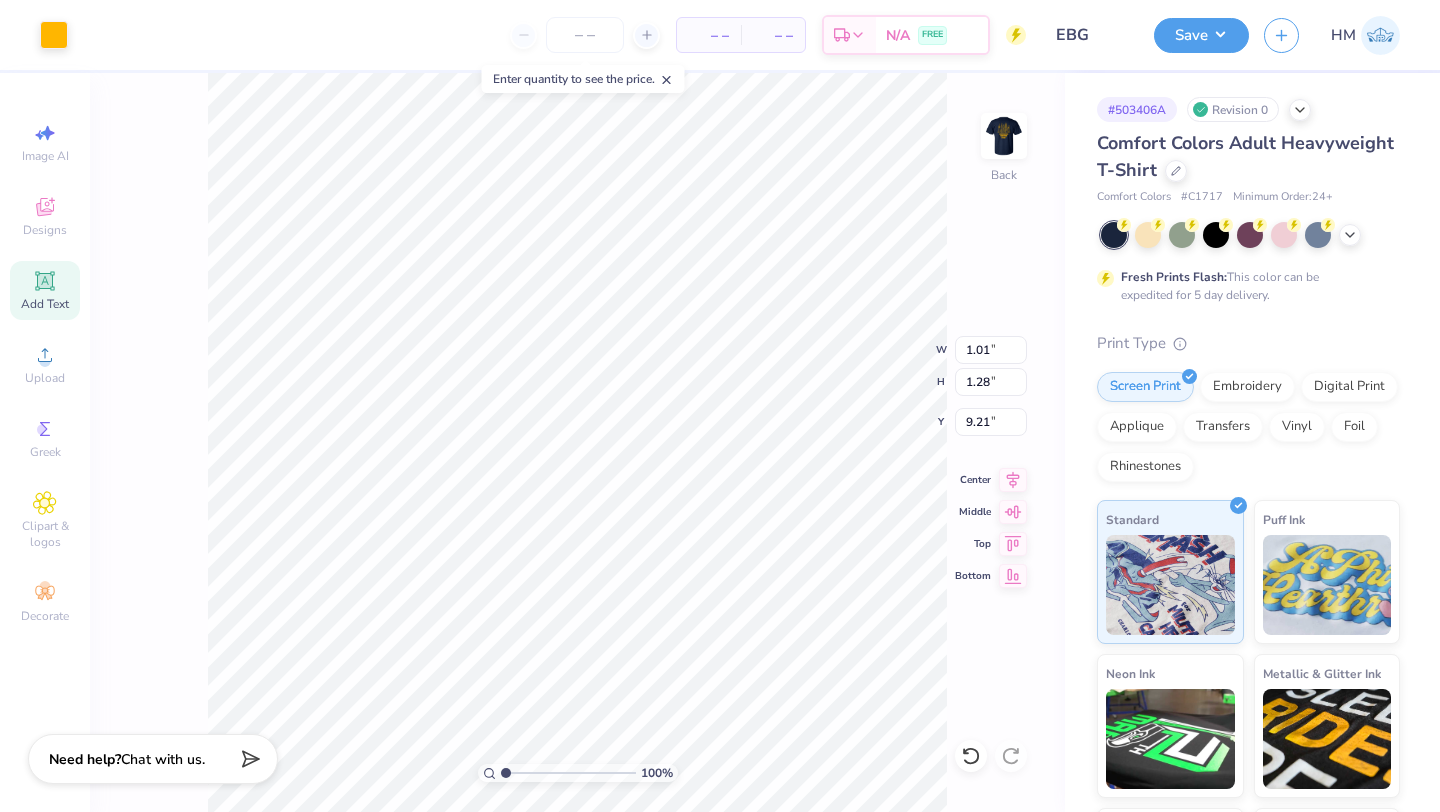 type on "9.21" 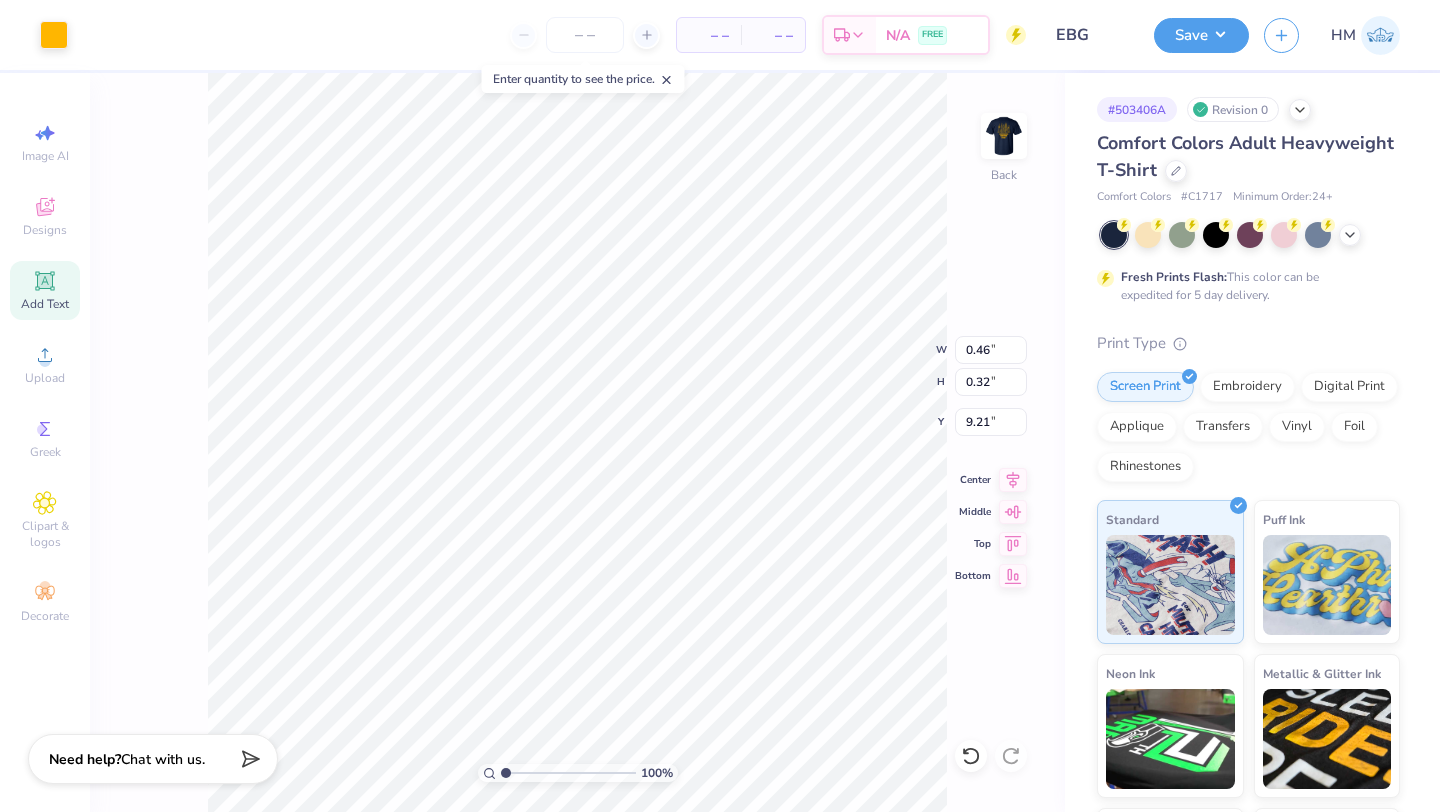 type on "0.46" 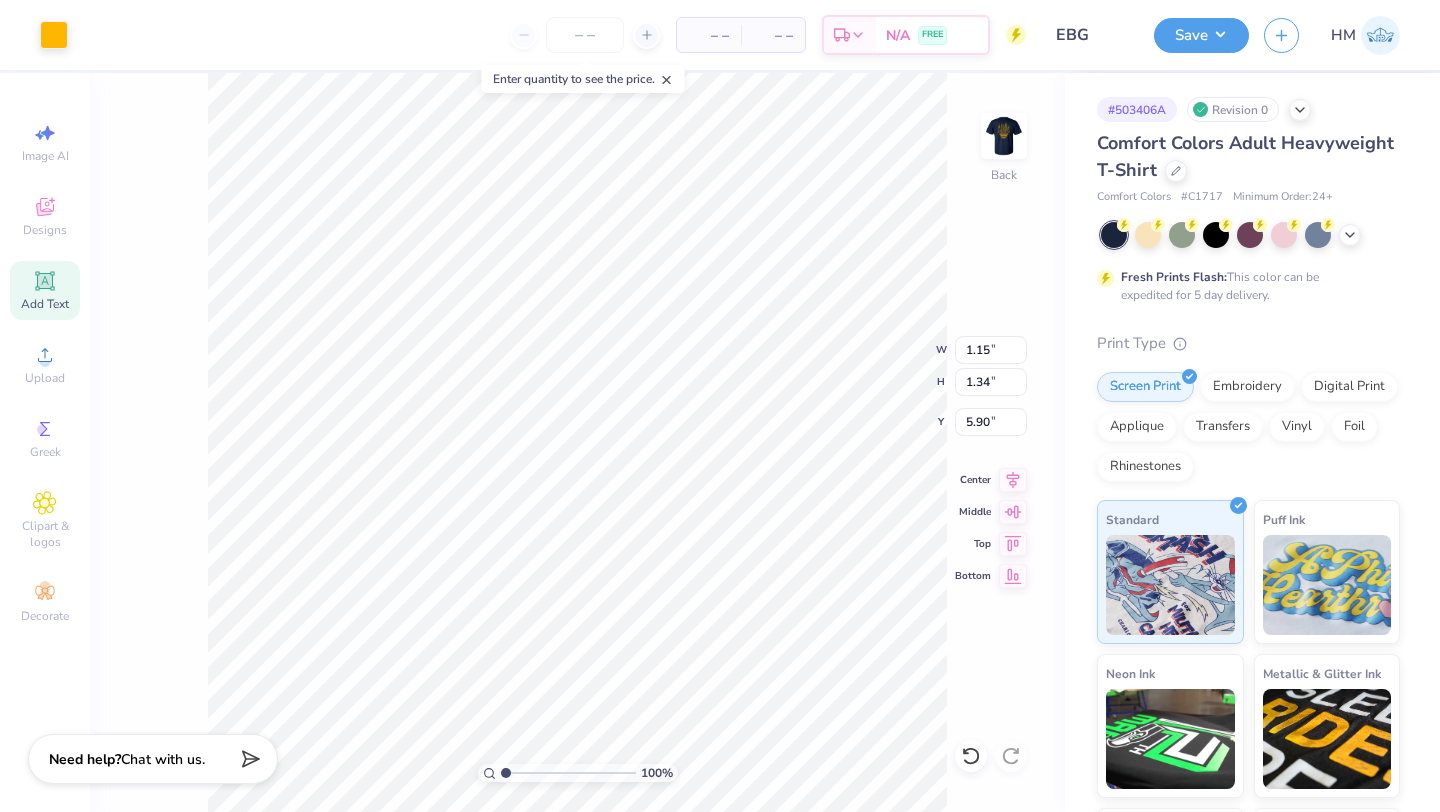 type on "5.90" 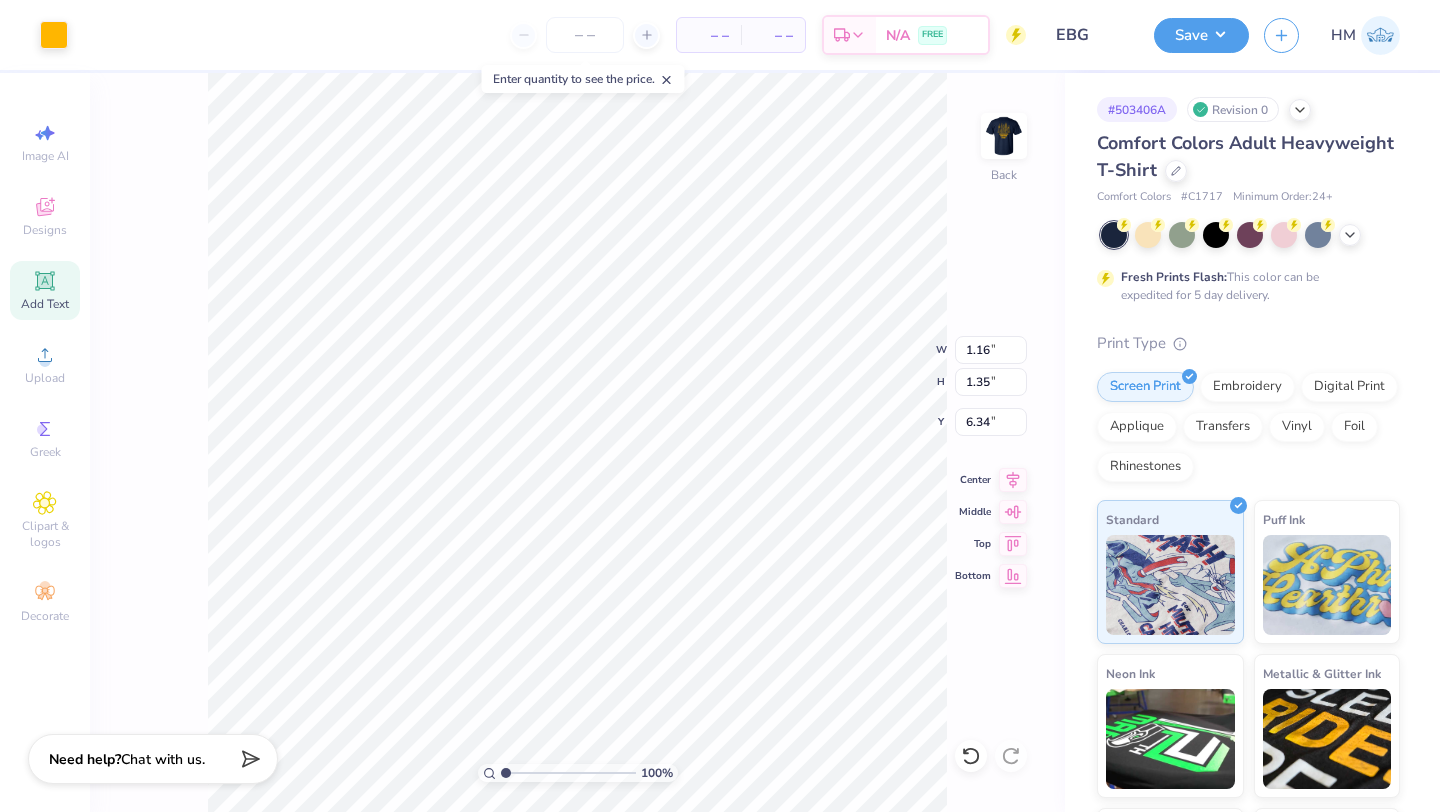 type on "6.34" 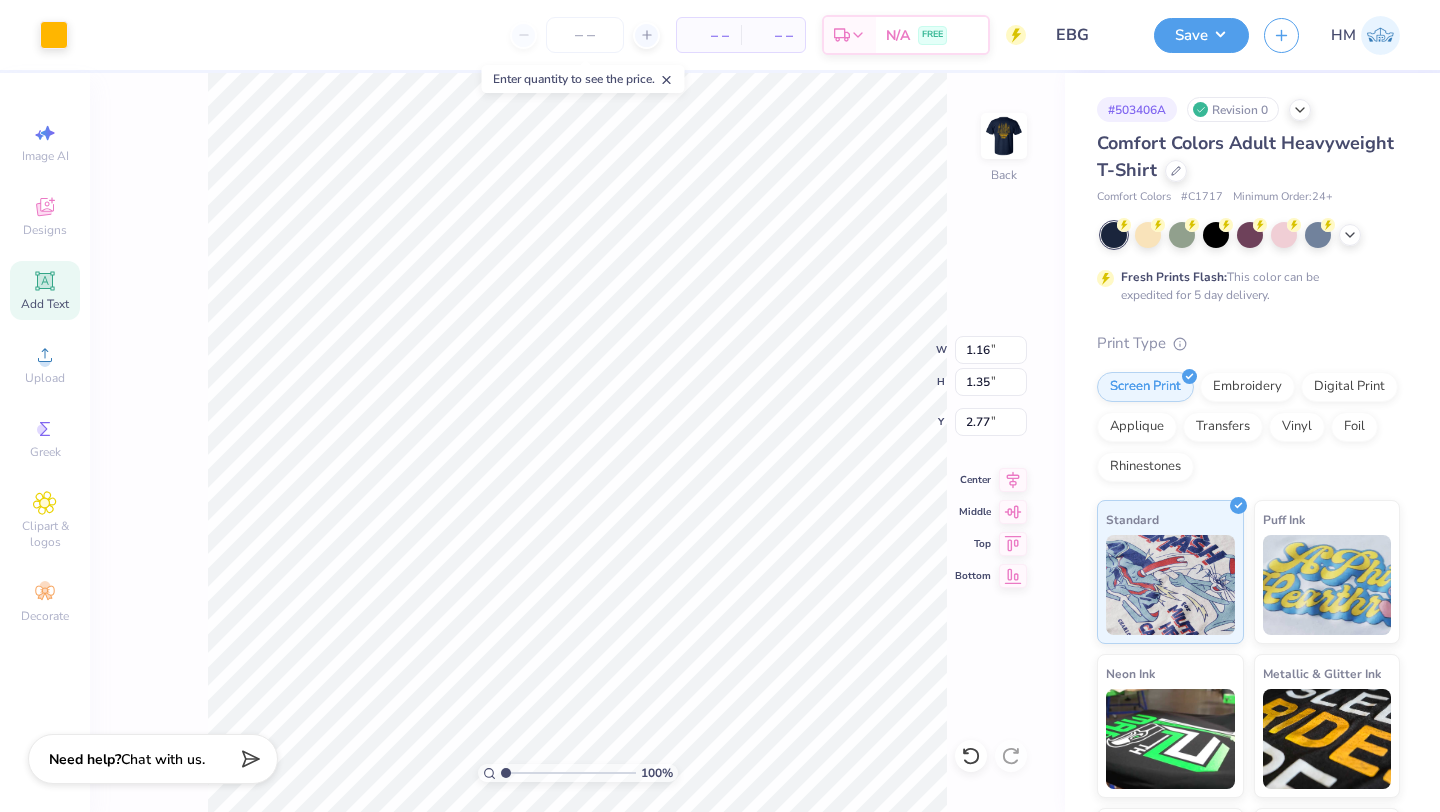 type on "2.77" 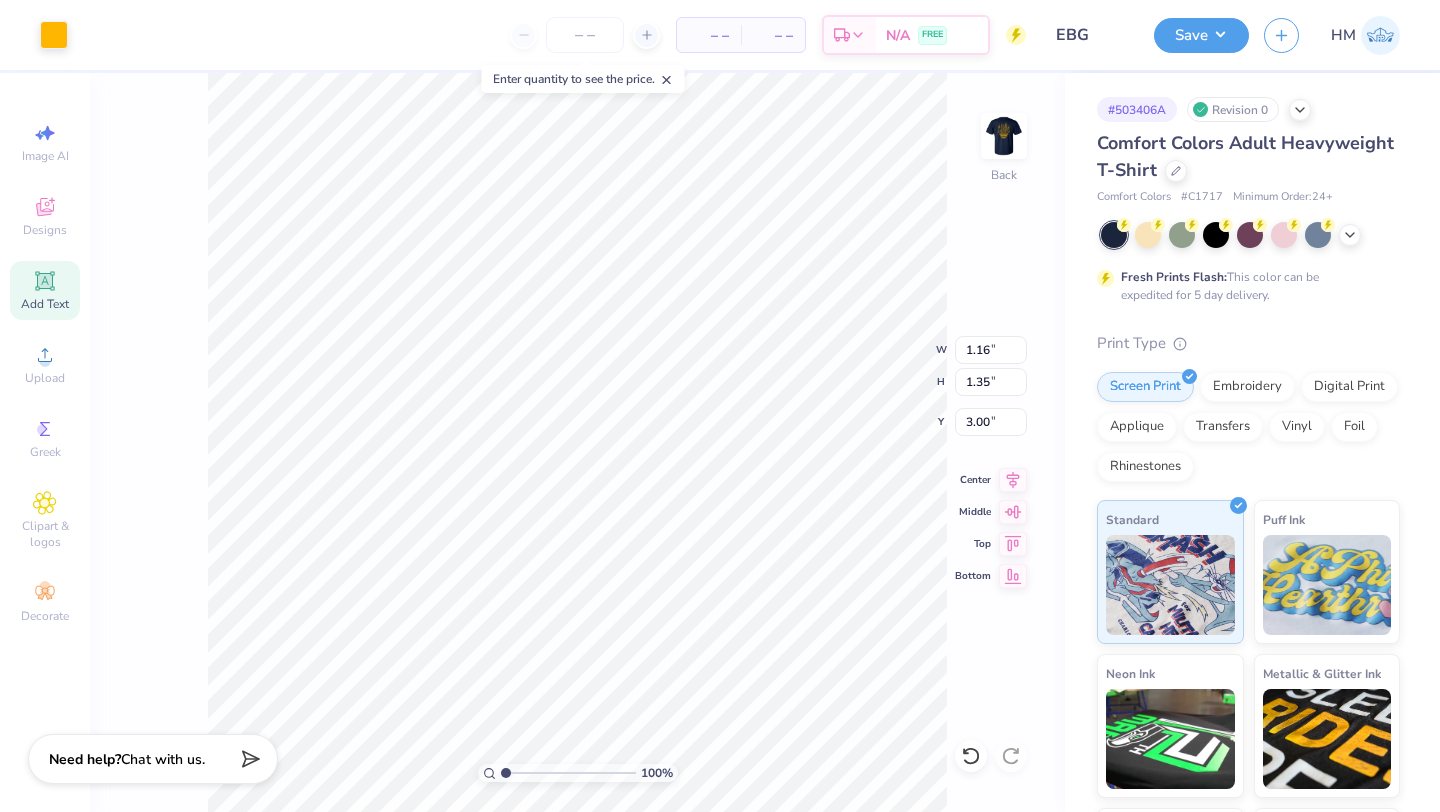 type on "3.00" 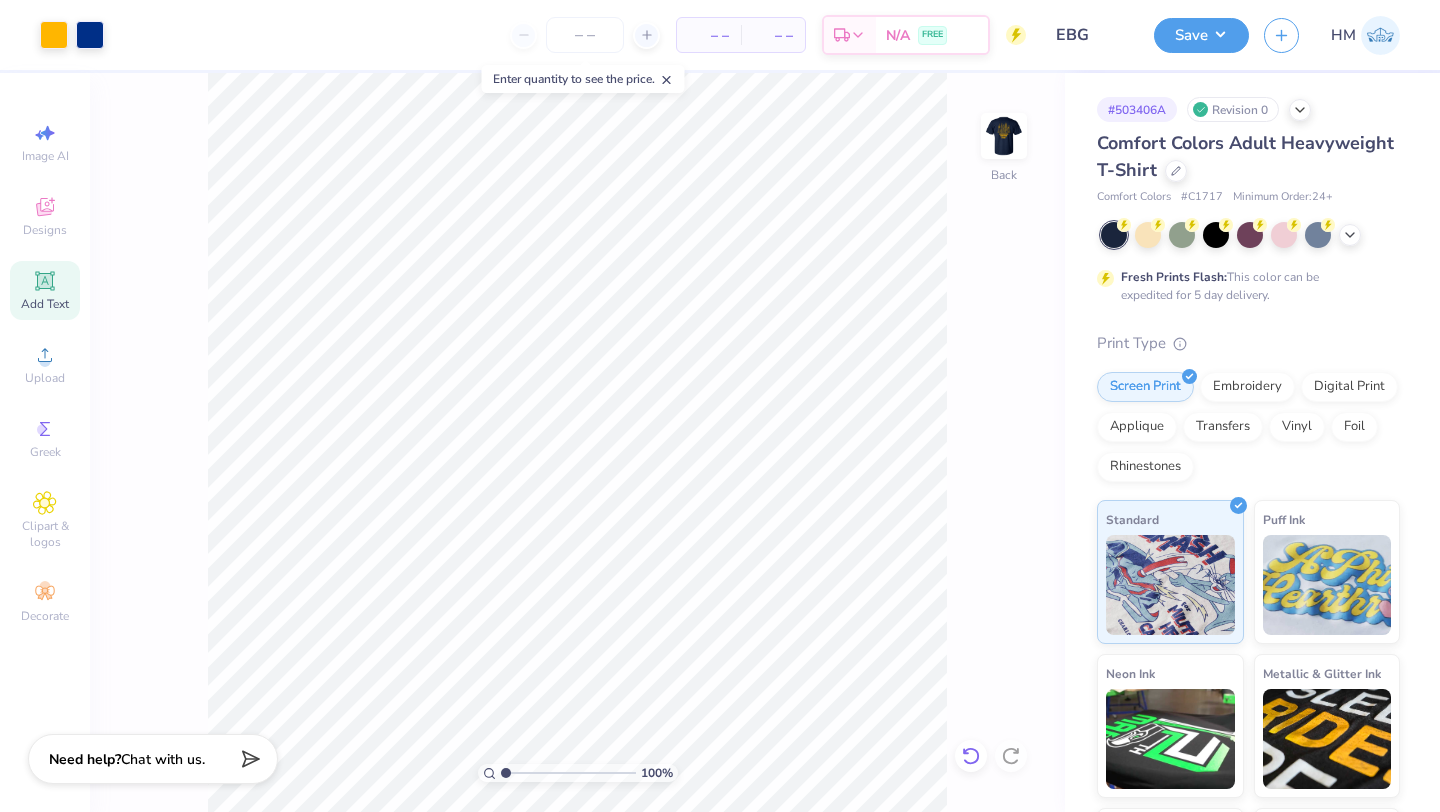 click 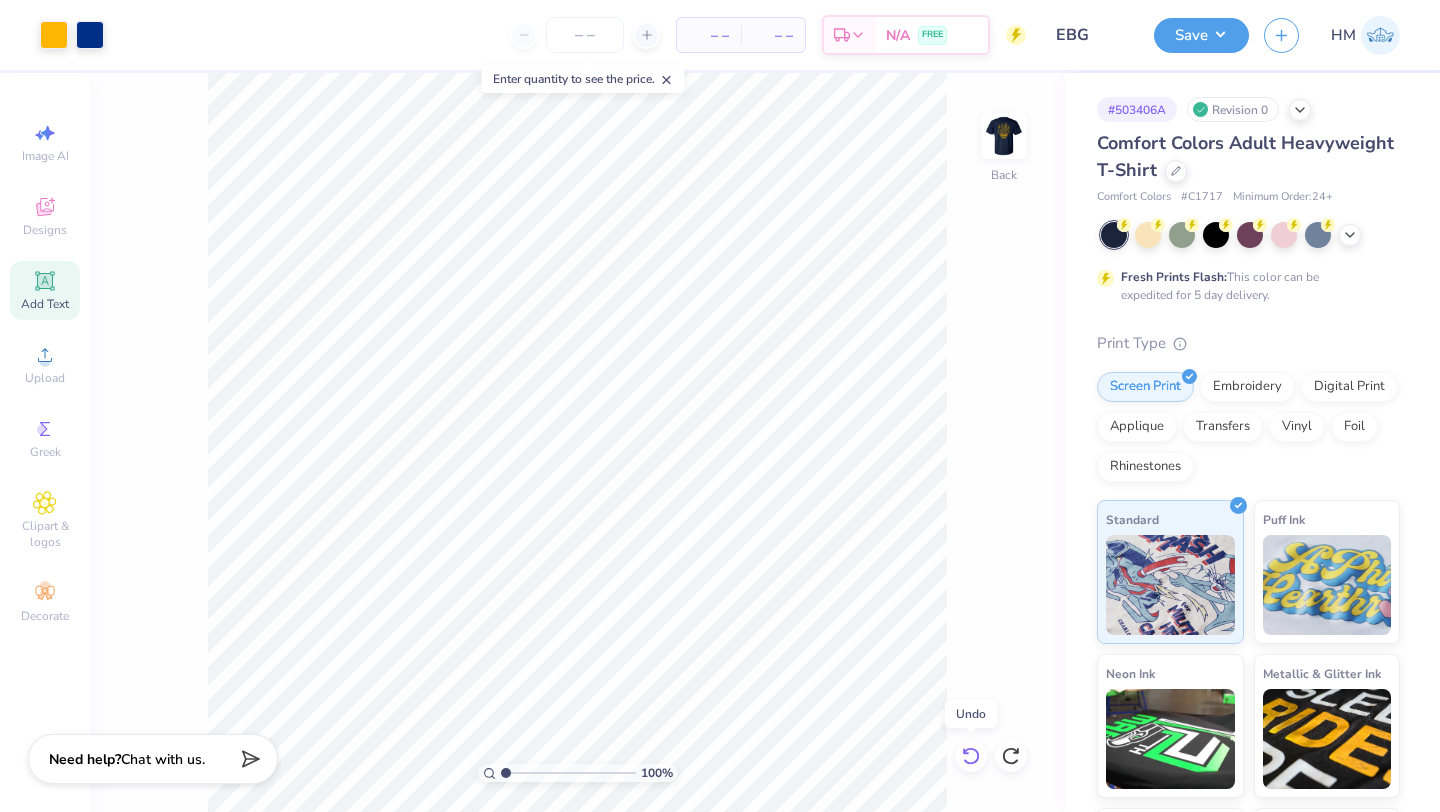 click 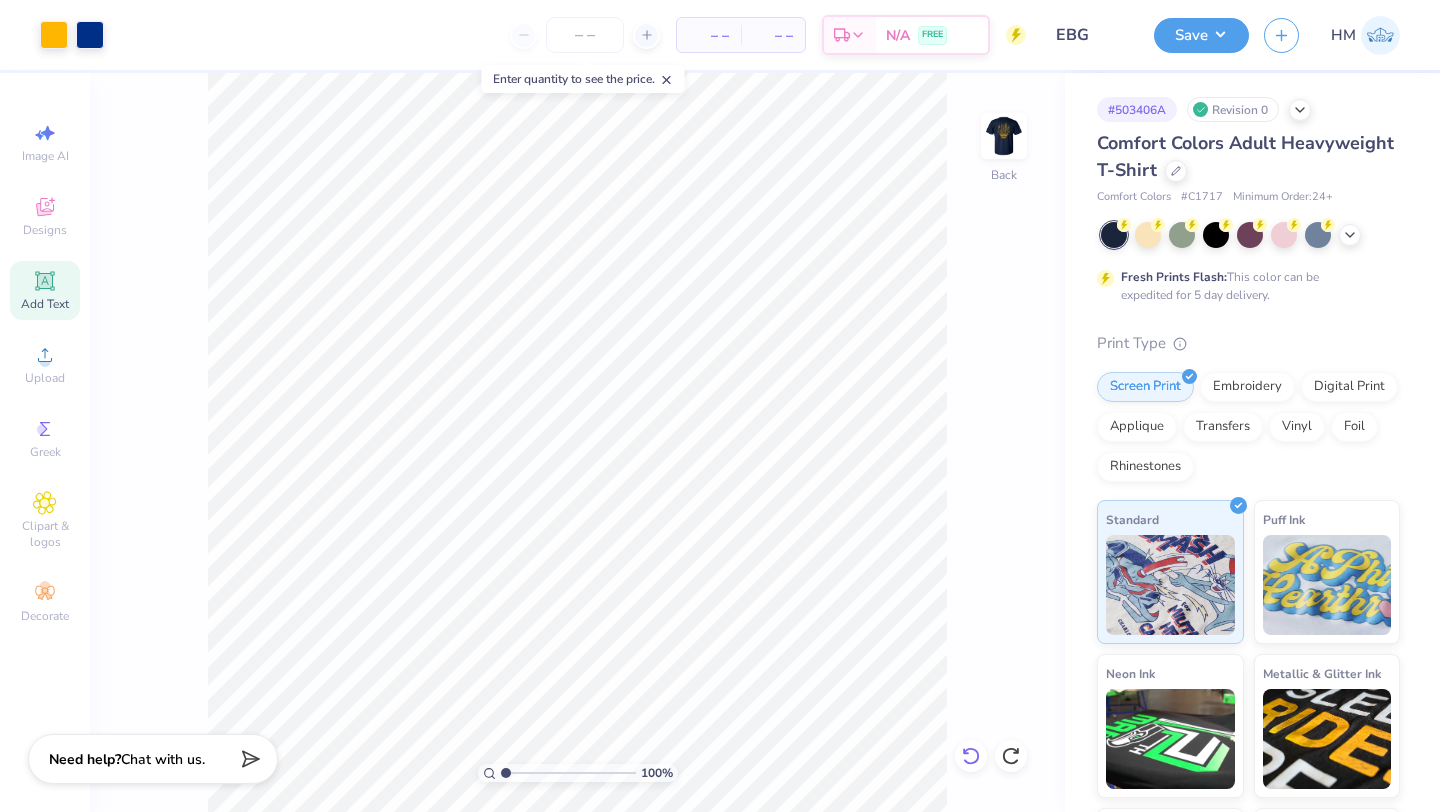 click 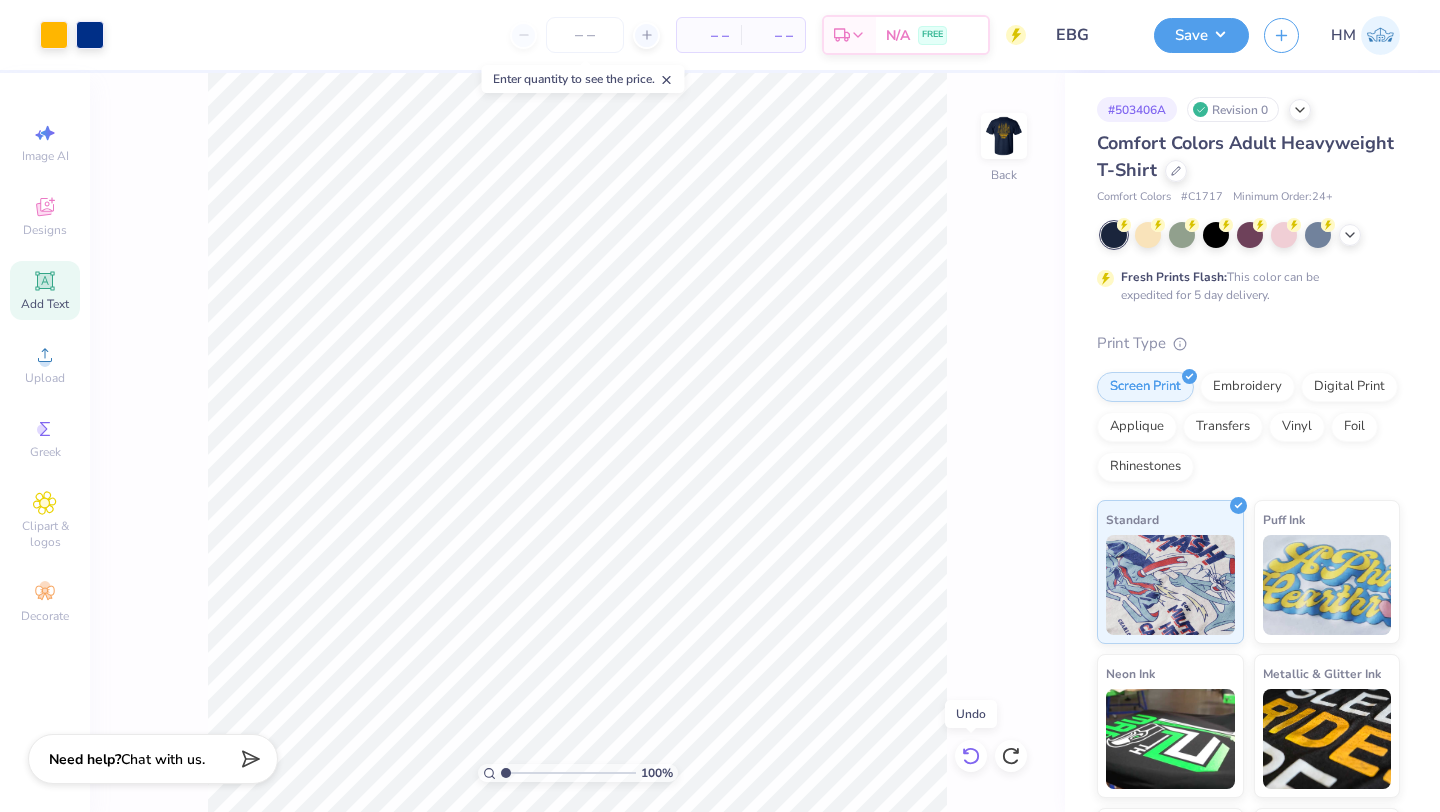 click 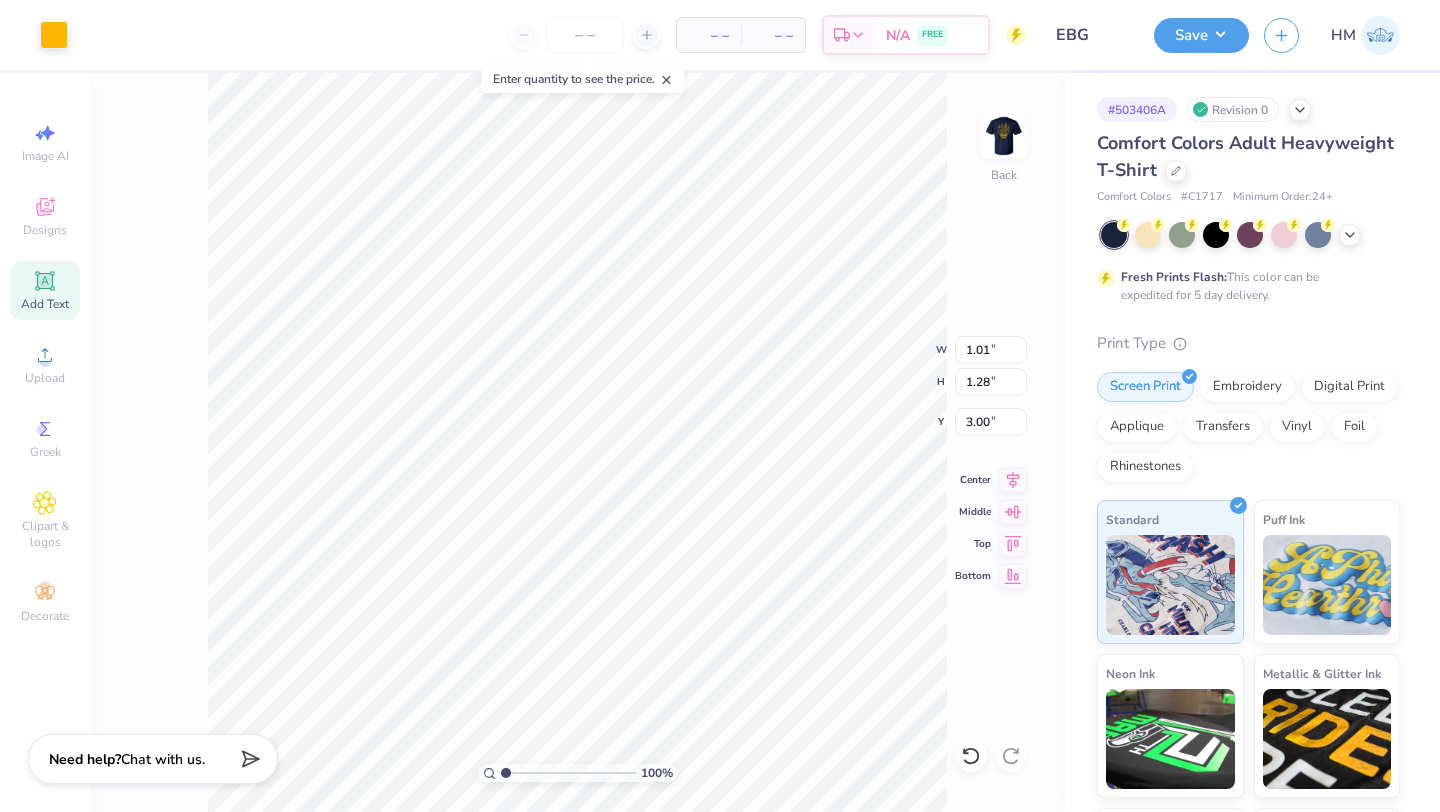 type on "3.00" 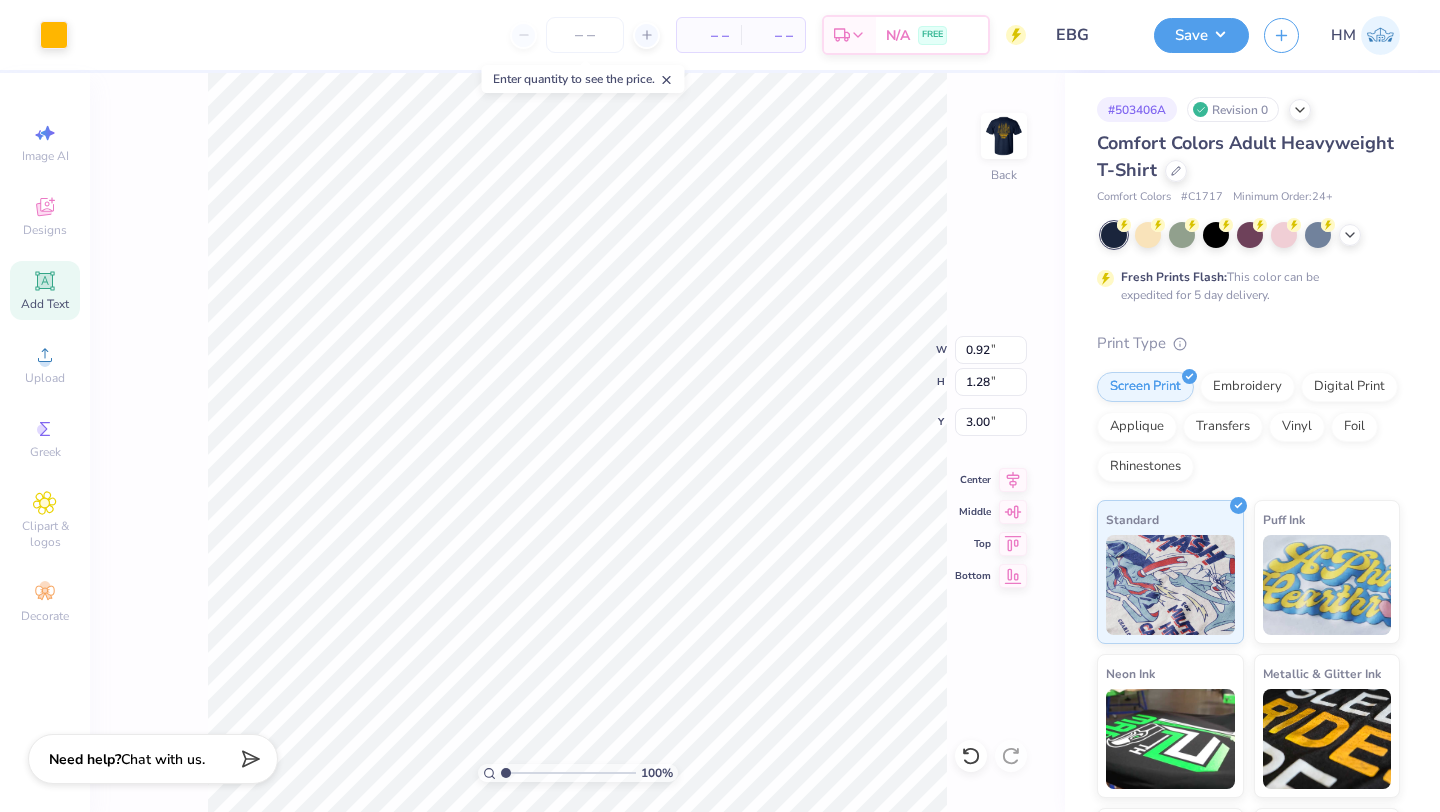 type on "3.00" 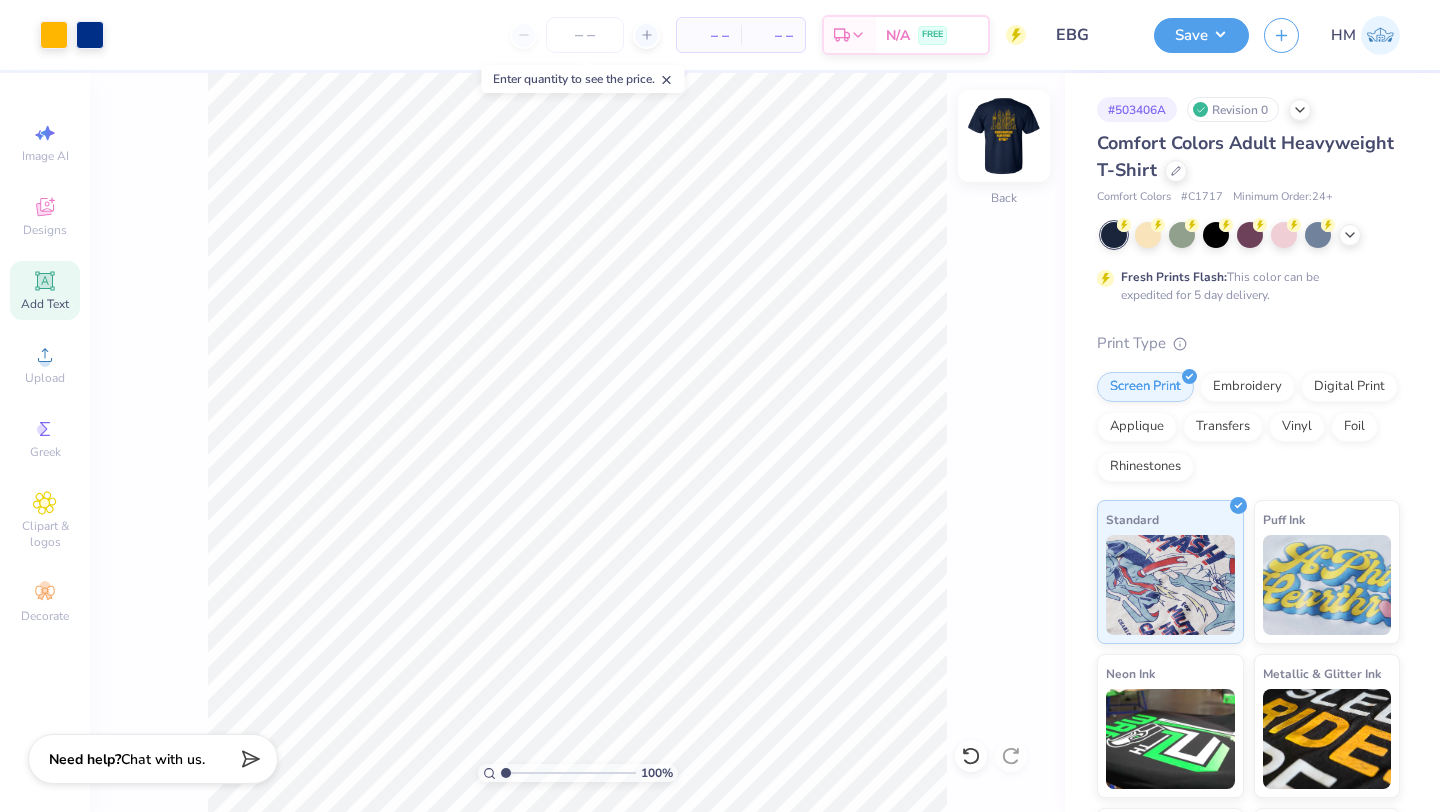 click at bounding box center (1004, 136) 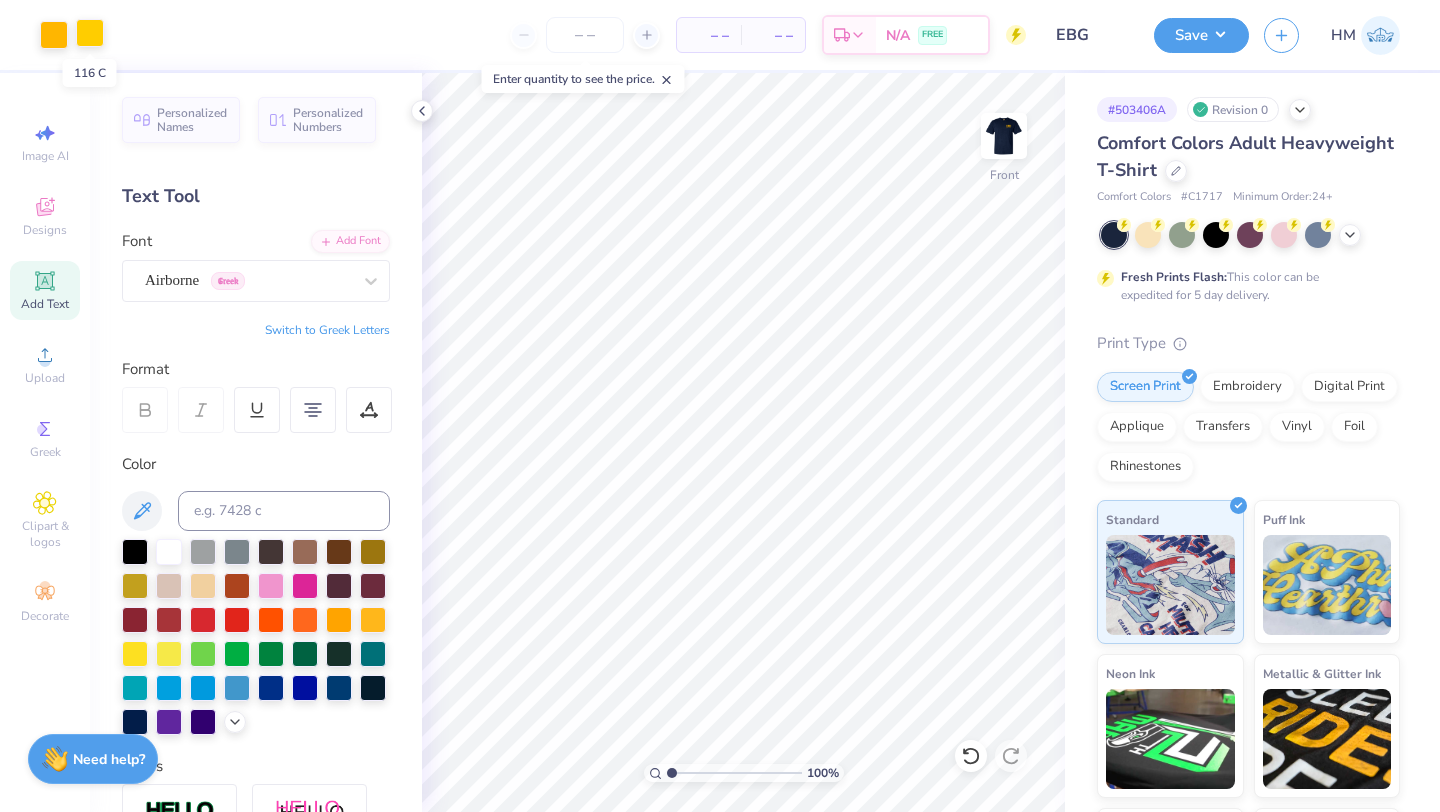 click at bounding box center [90, 33] 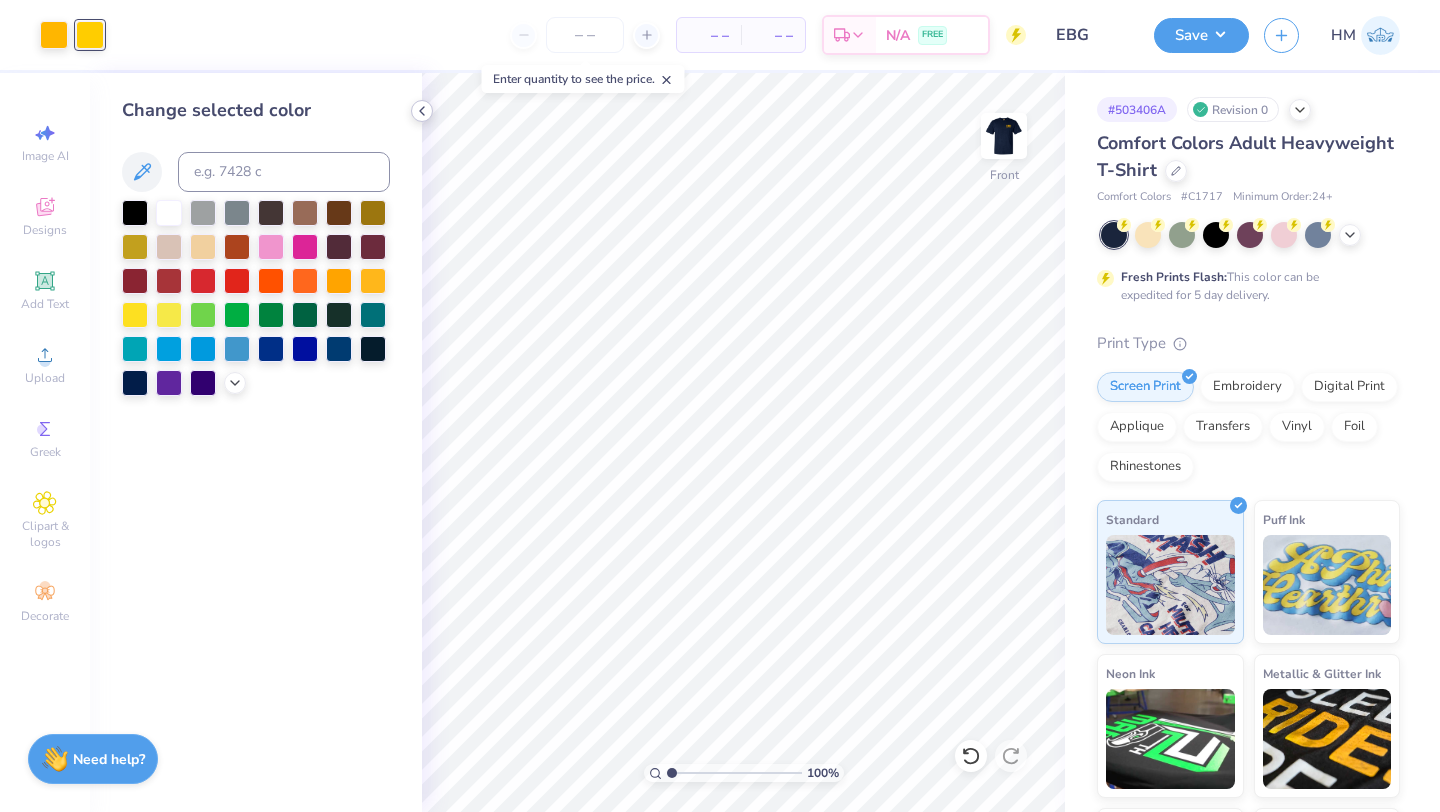 click 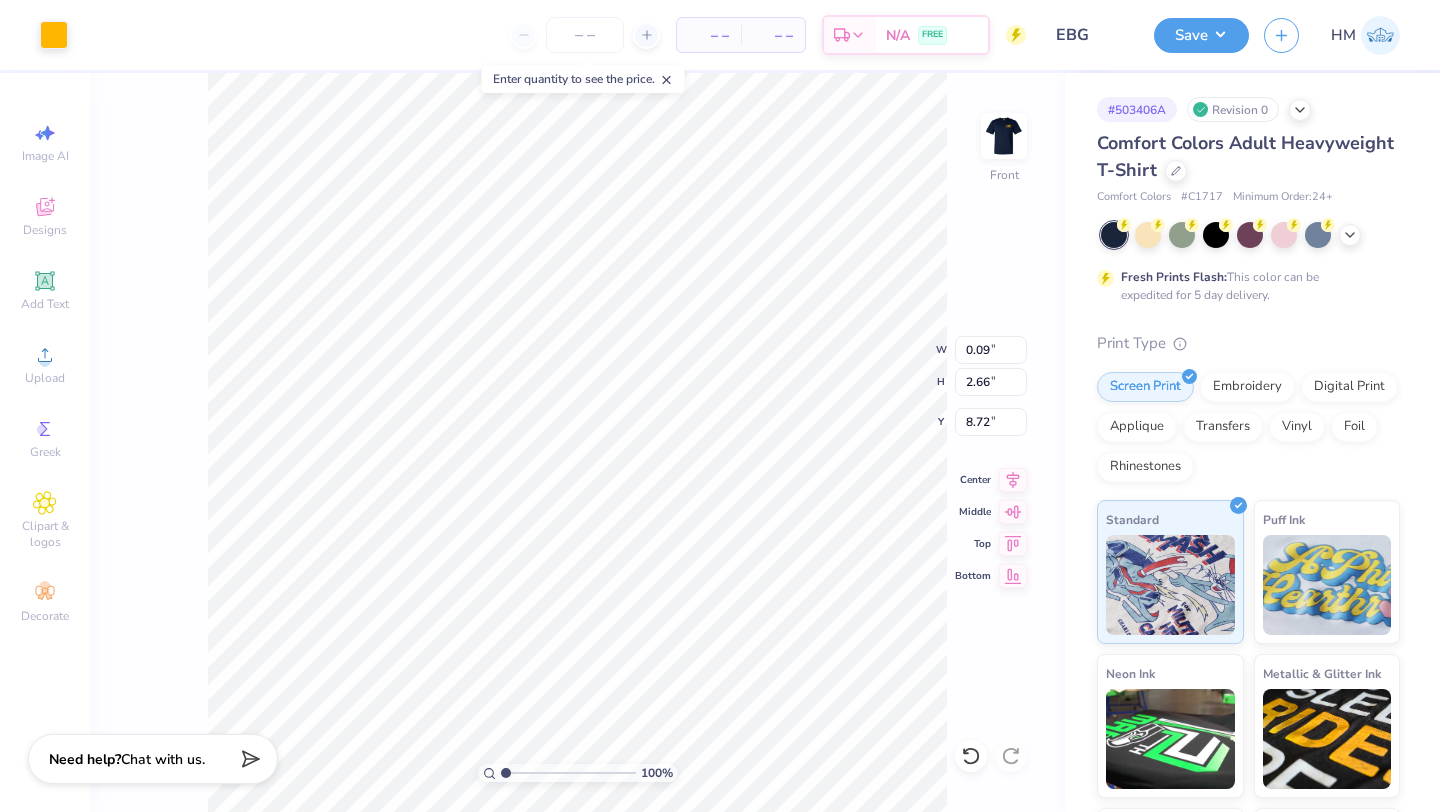 type on "8.72" 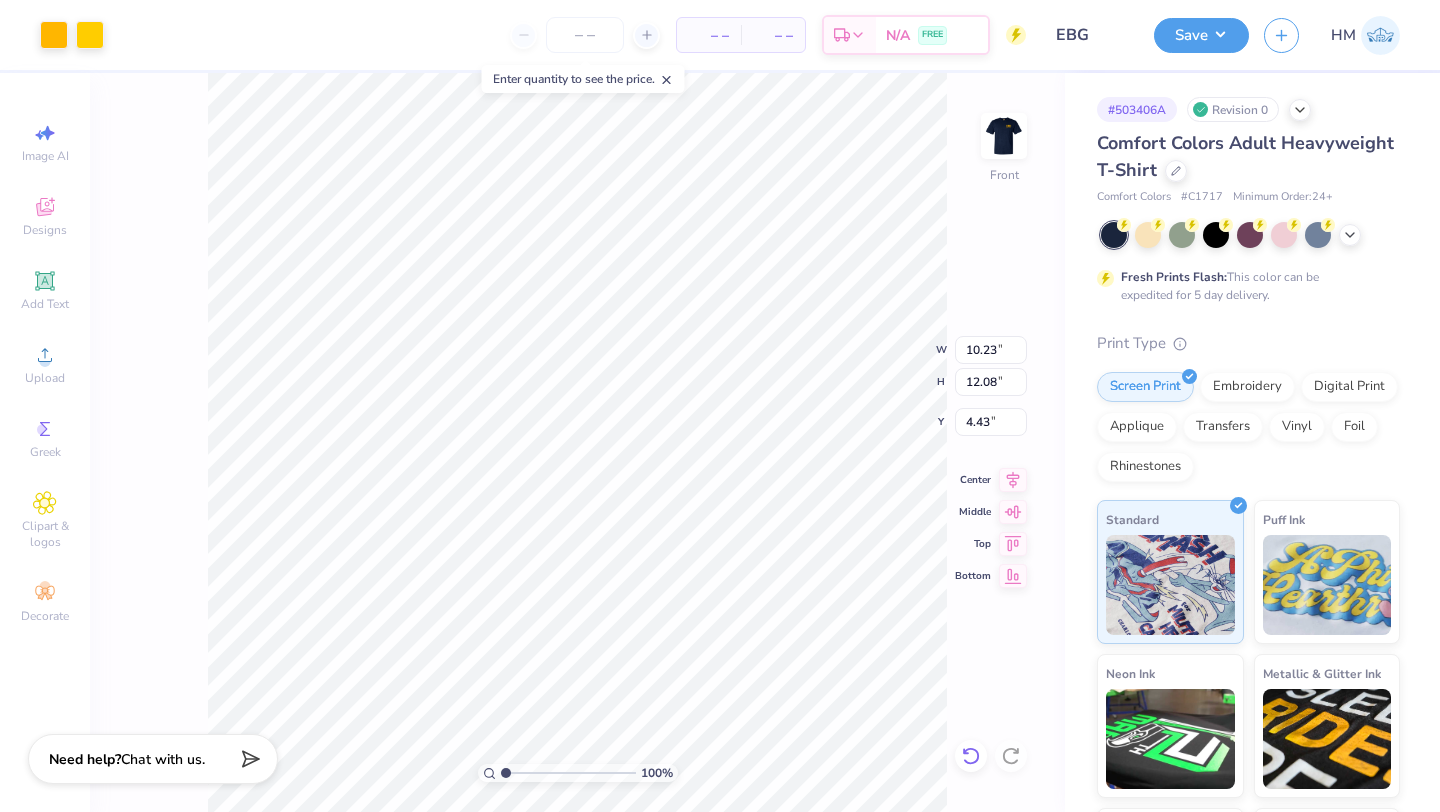 click 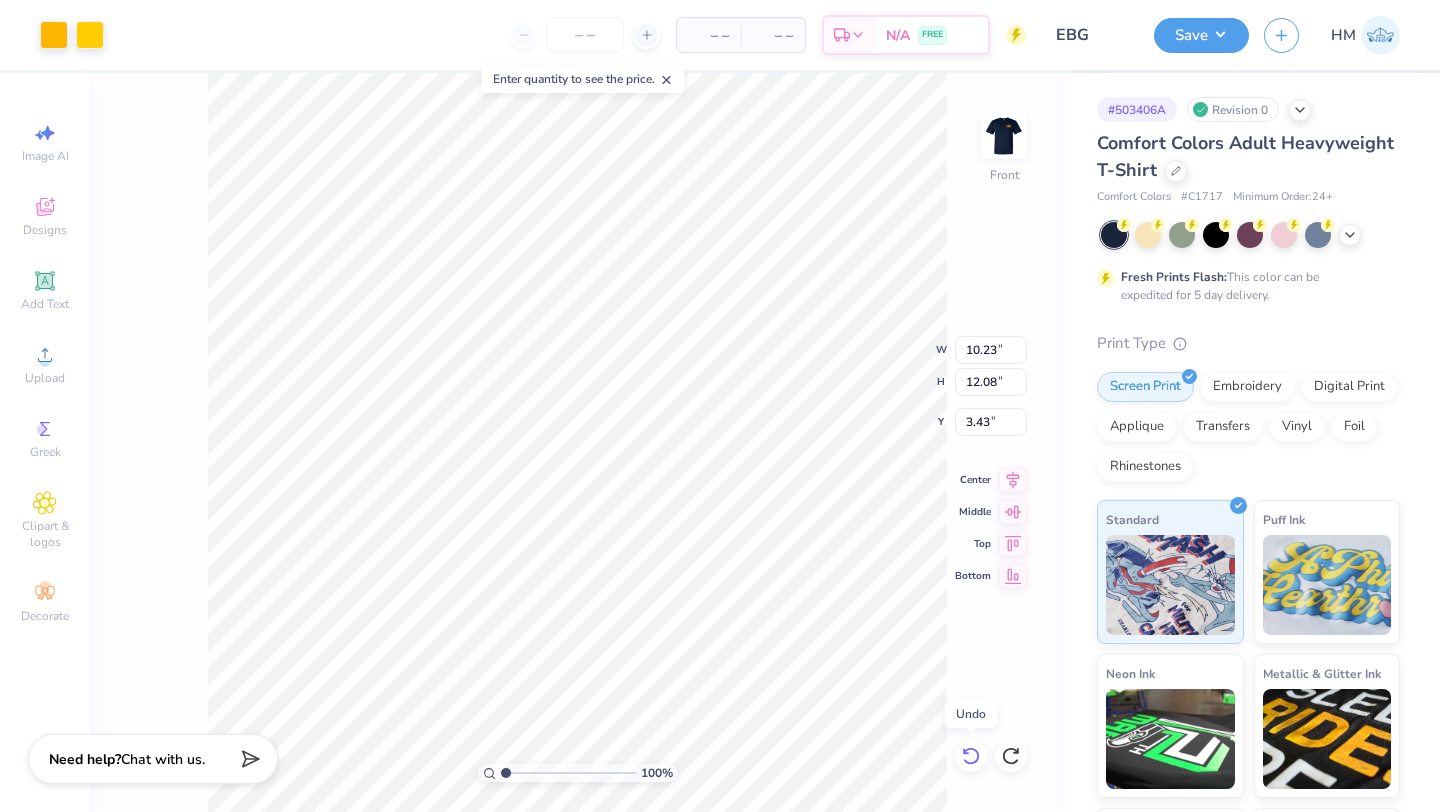 click 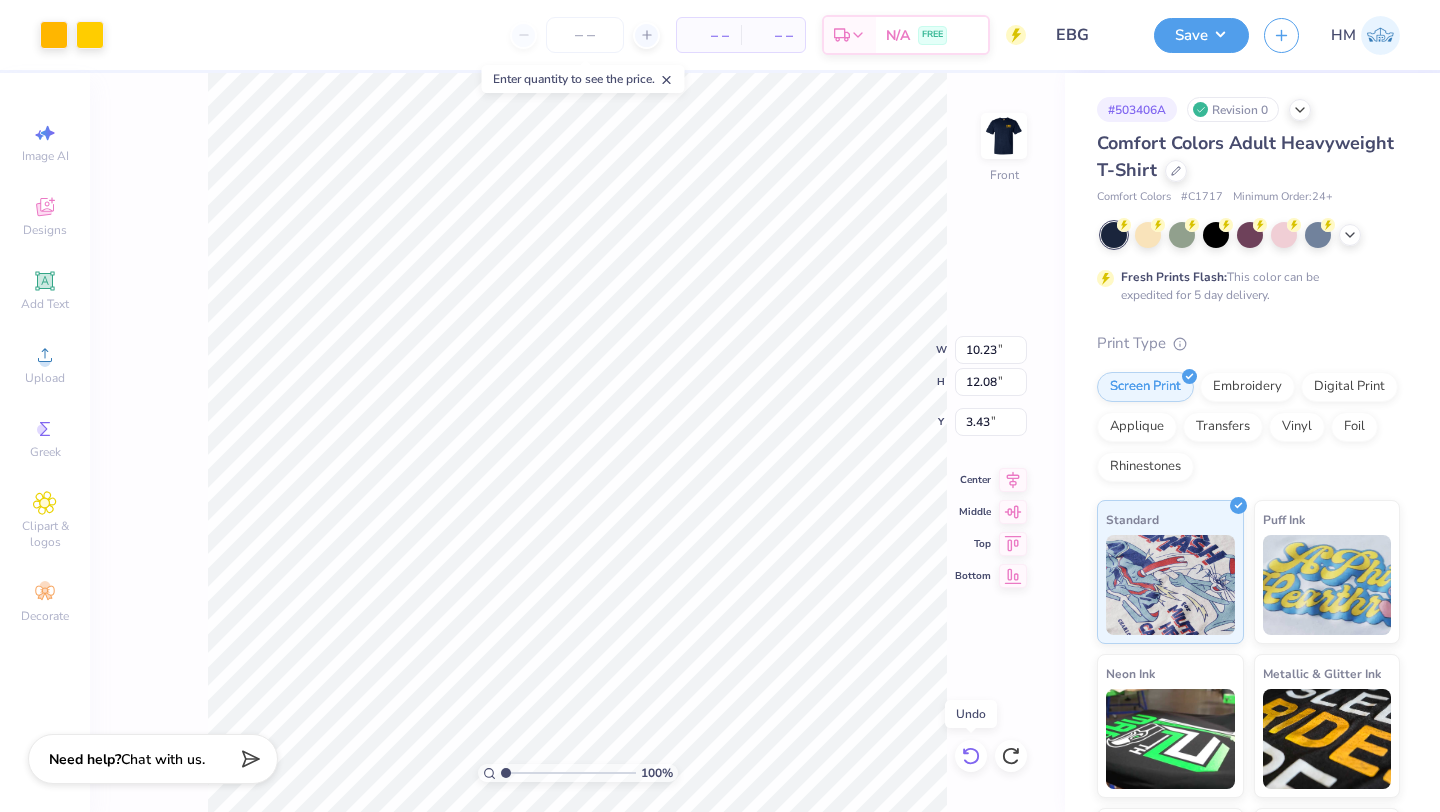 click 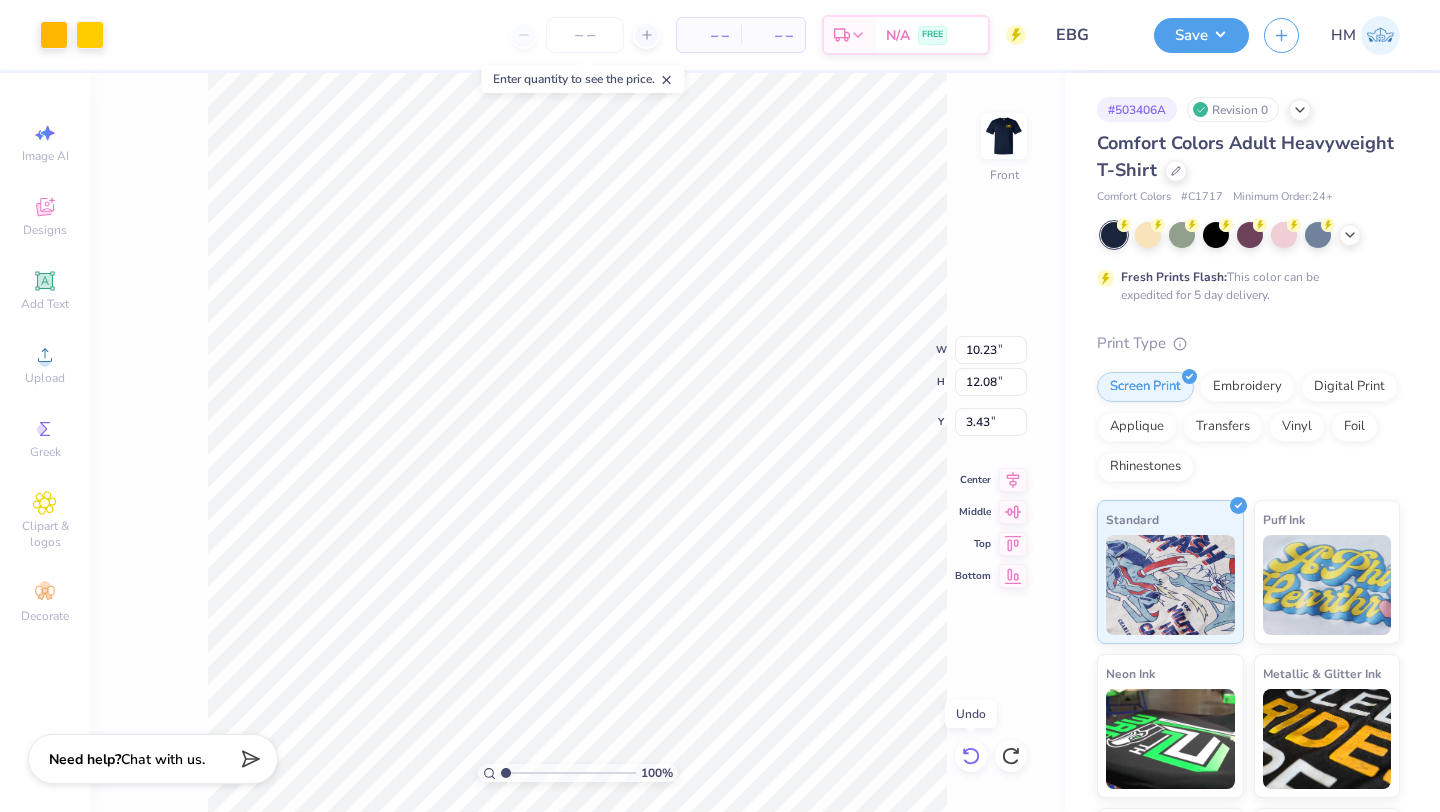 click 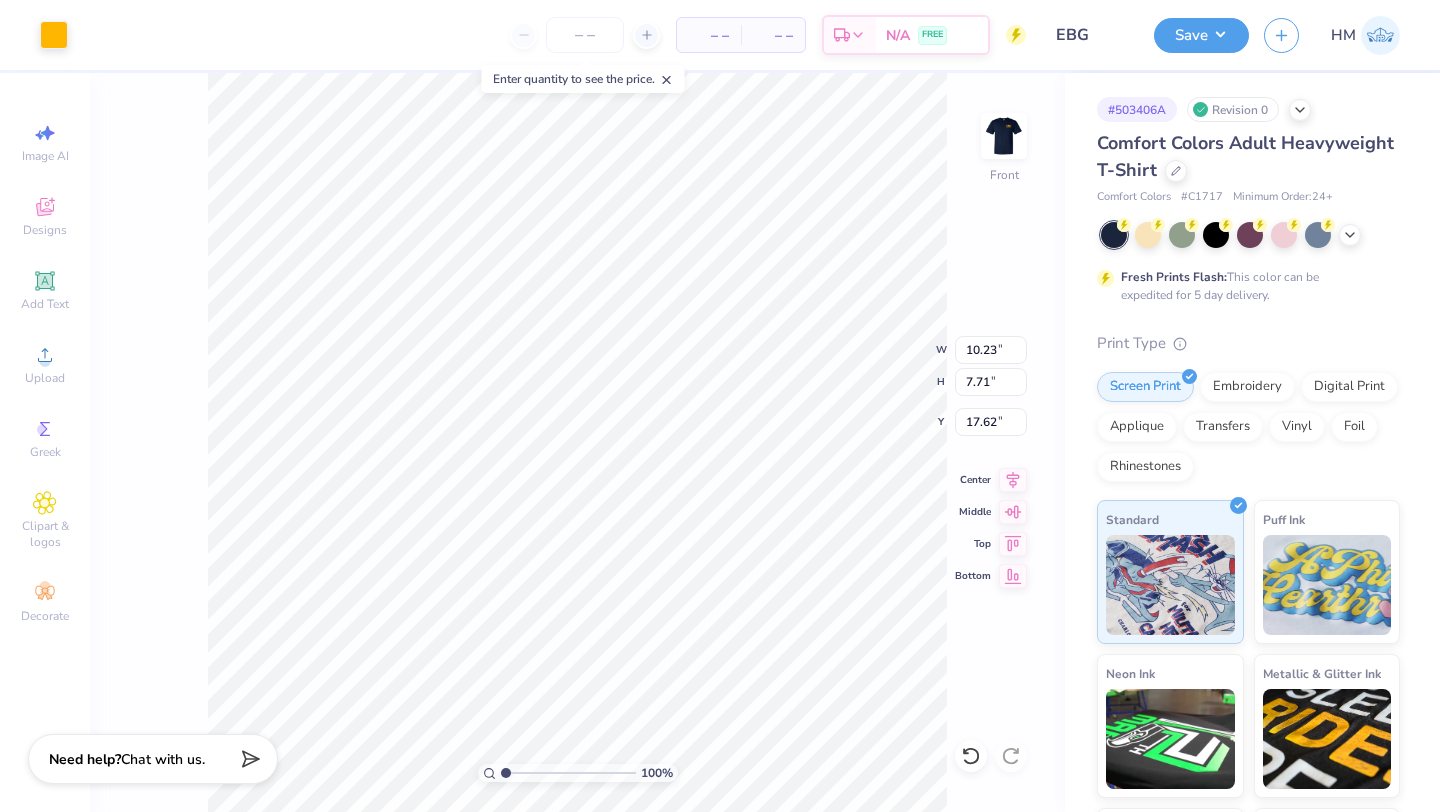 type on "17.62" 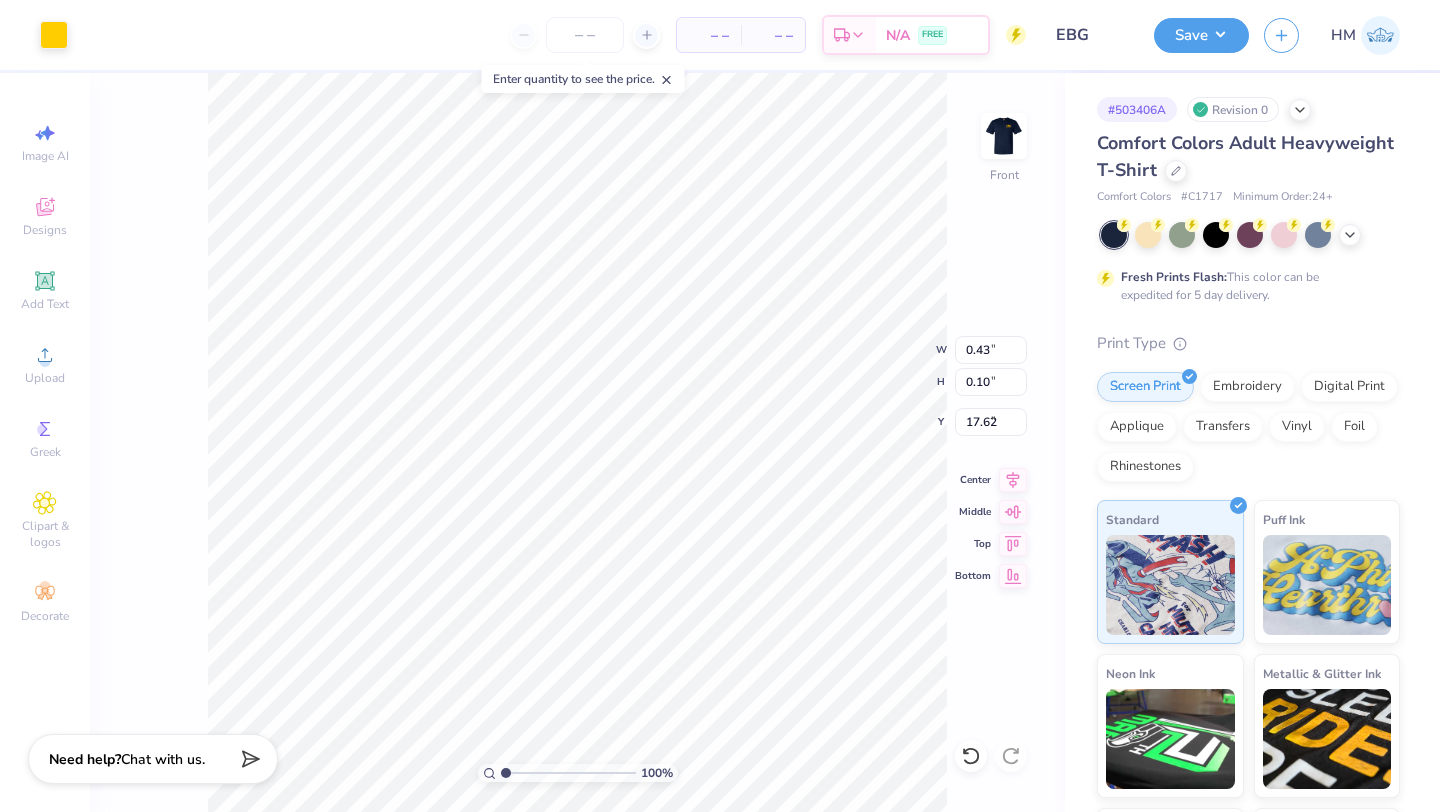 type on "0.43" 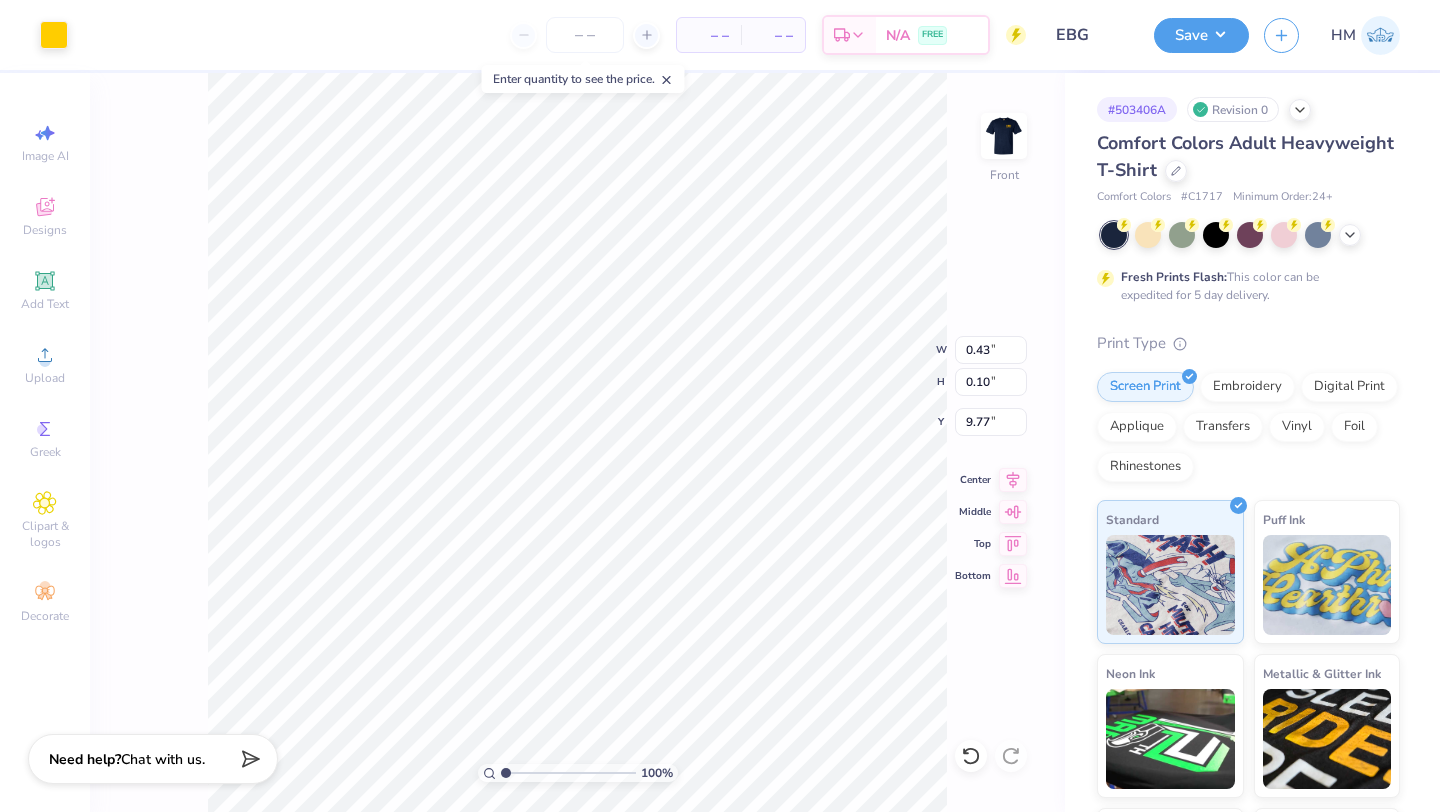 type on "9.95" 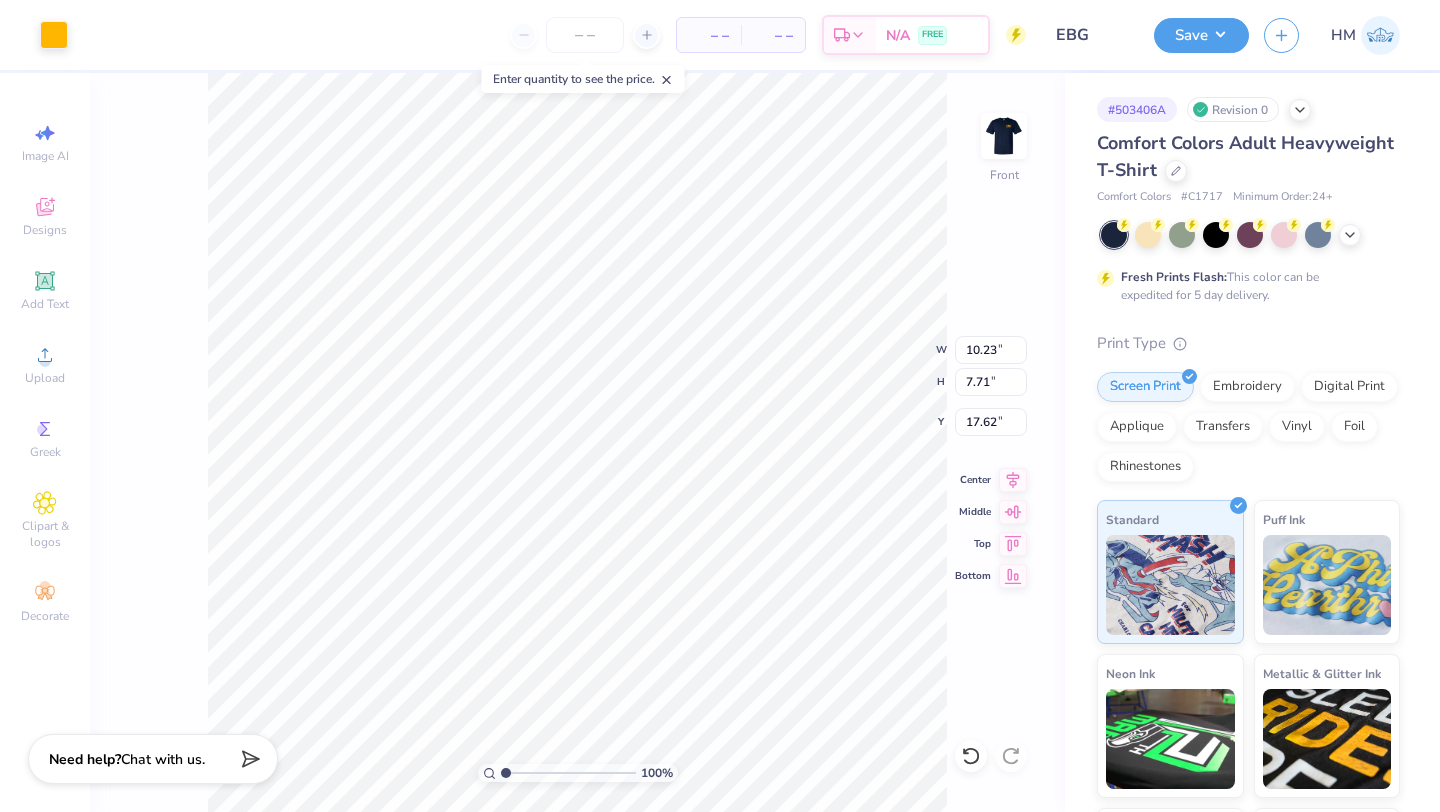 type on "0.58" 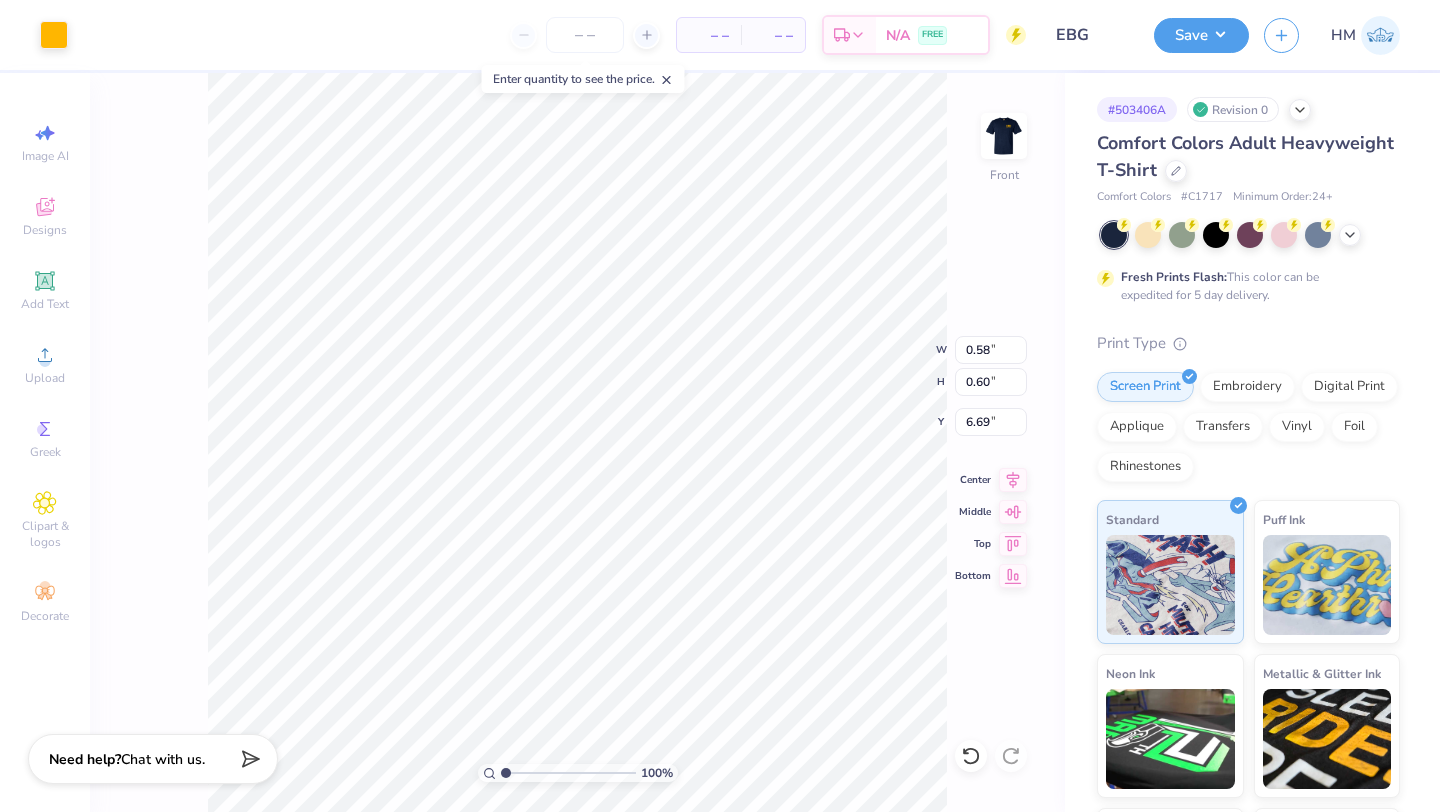 type on "6.68" 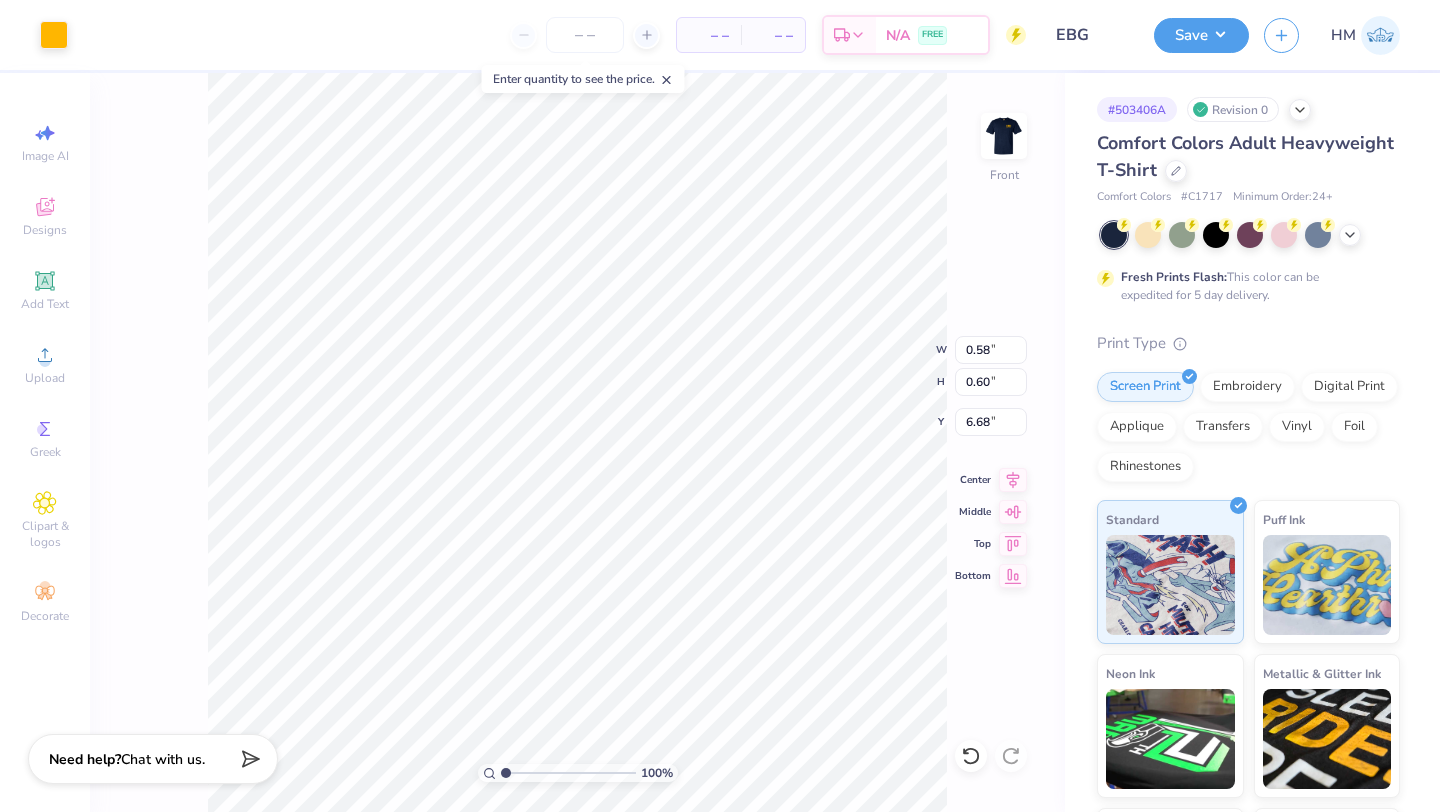 type on "0.37" 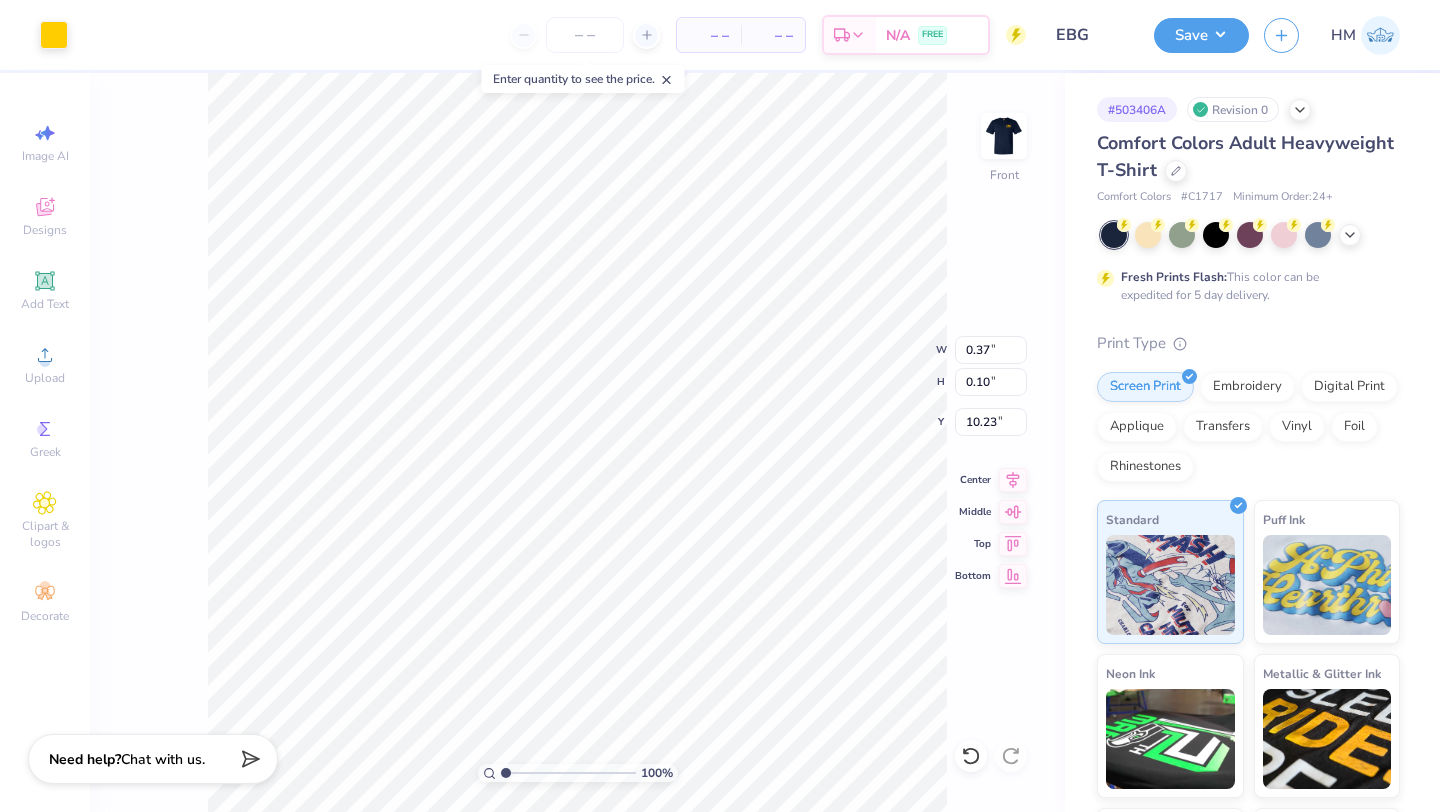 type on "10.37" 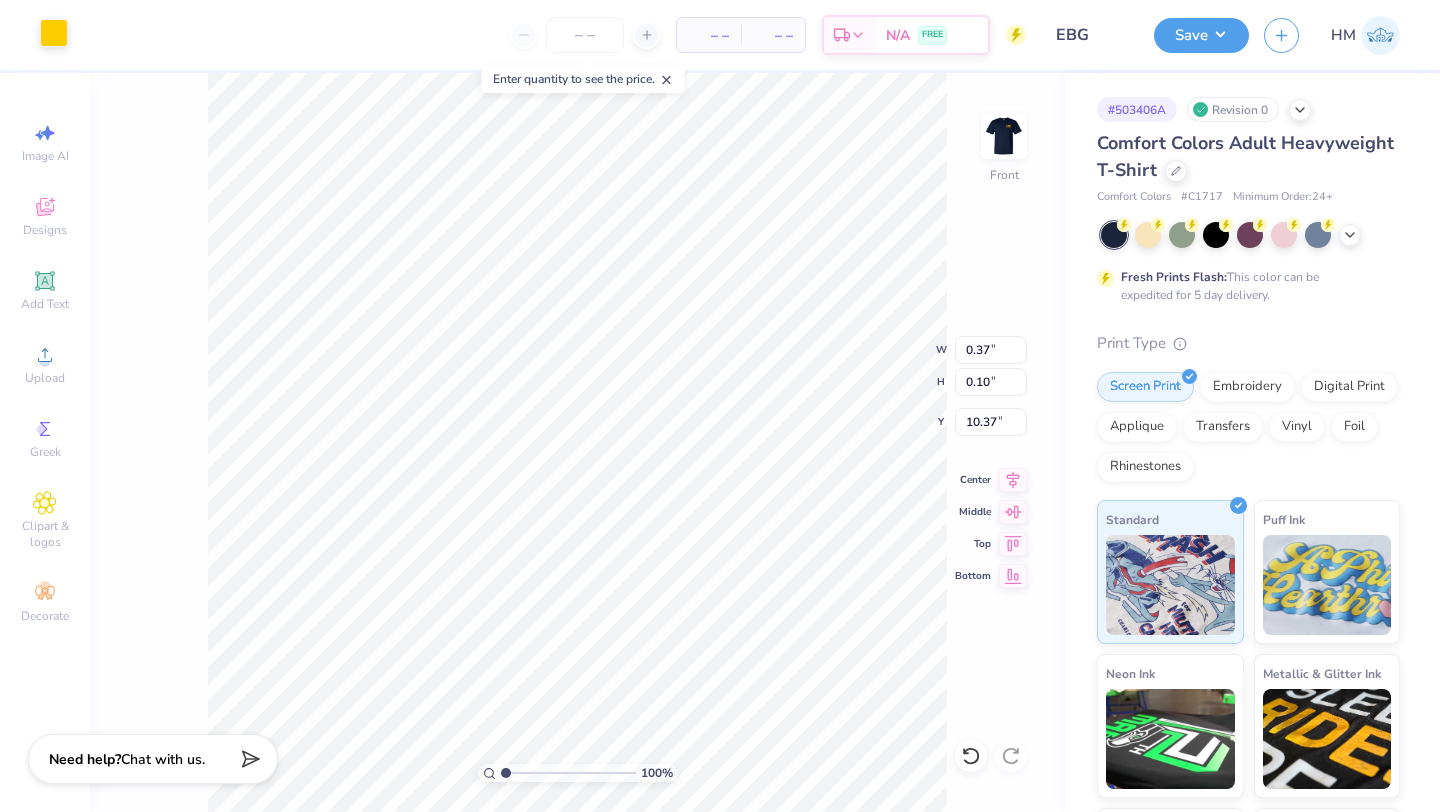 click at bounding box center (54, 33) 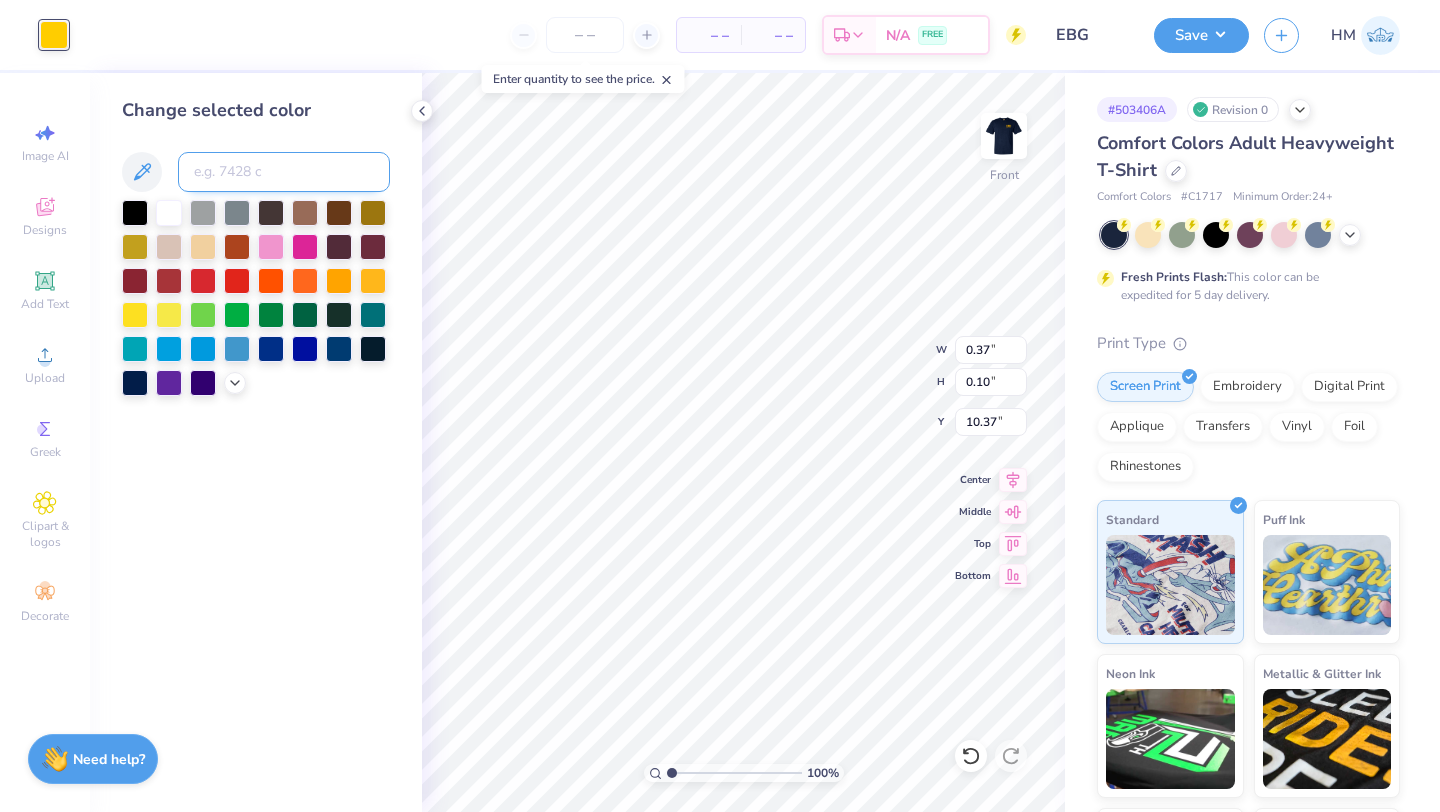 click at bounding box center (284, 172) 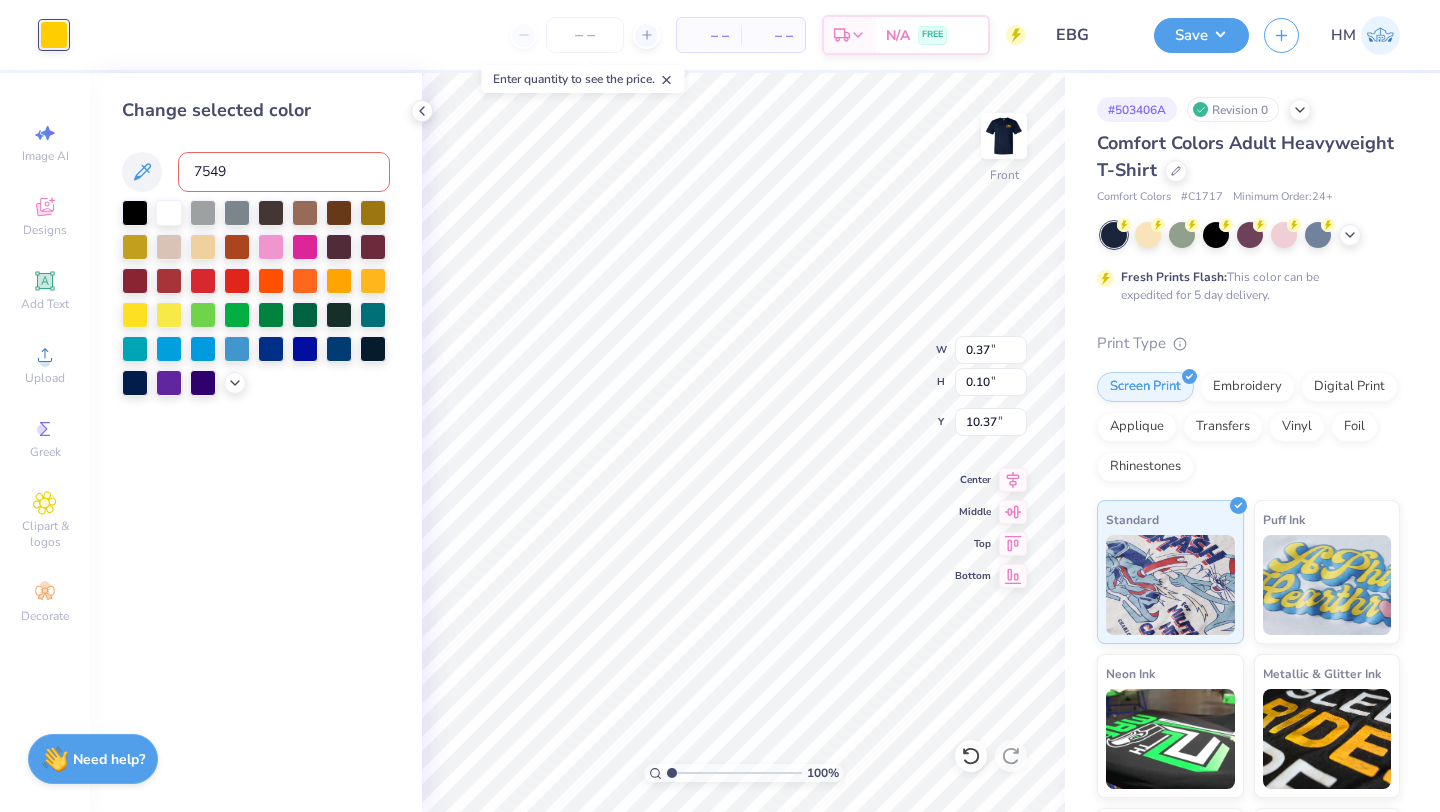 type on "7549" 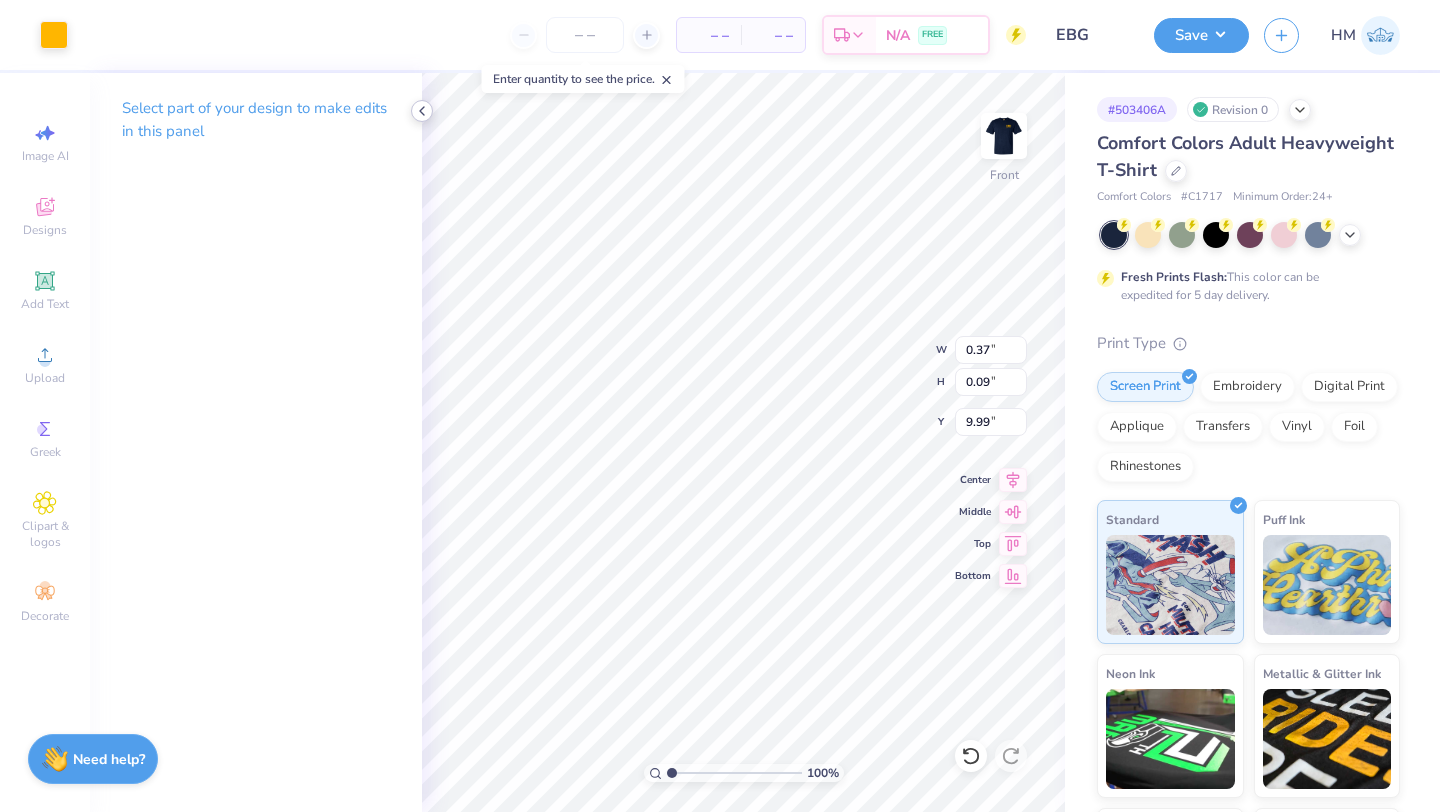click 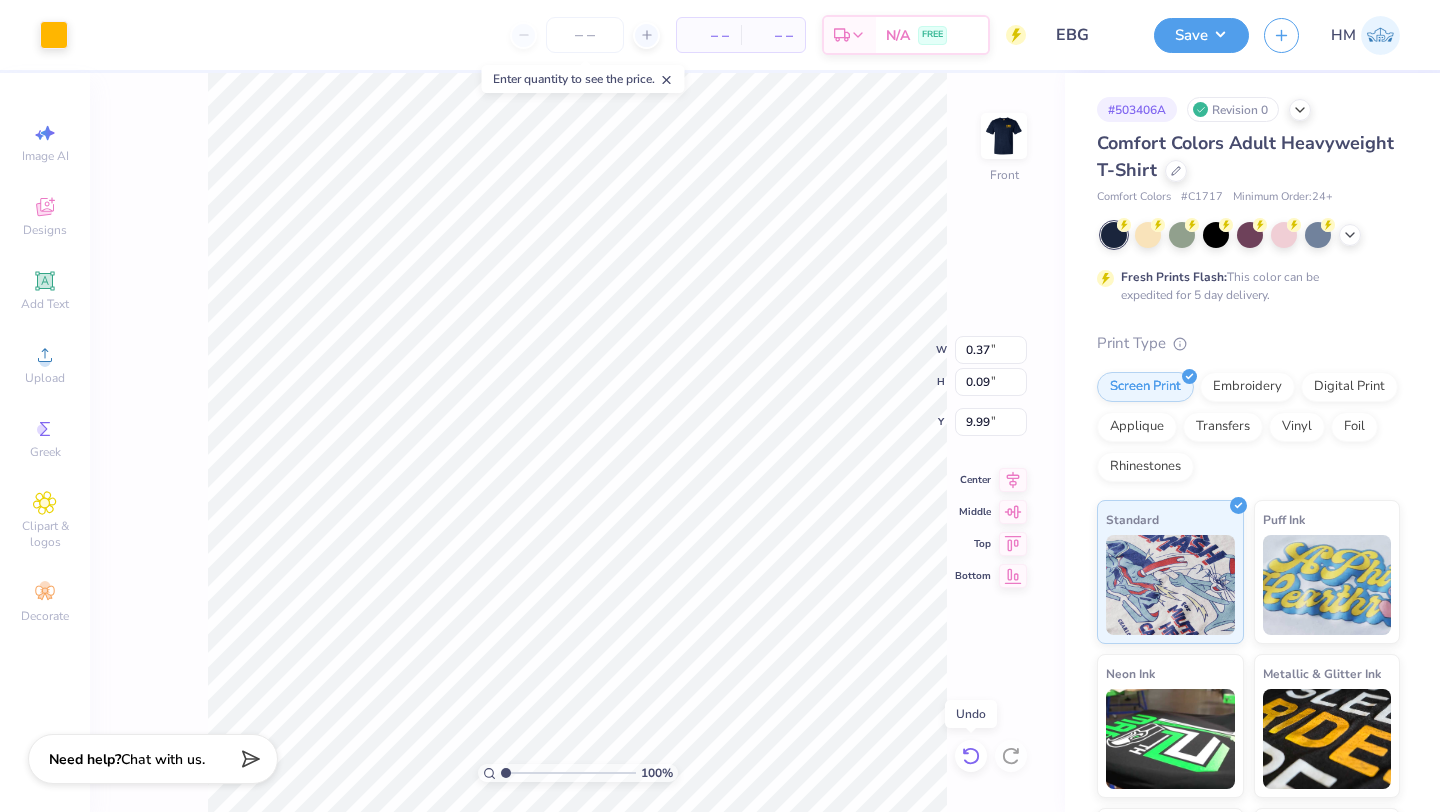 click 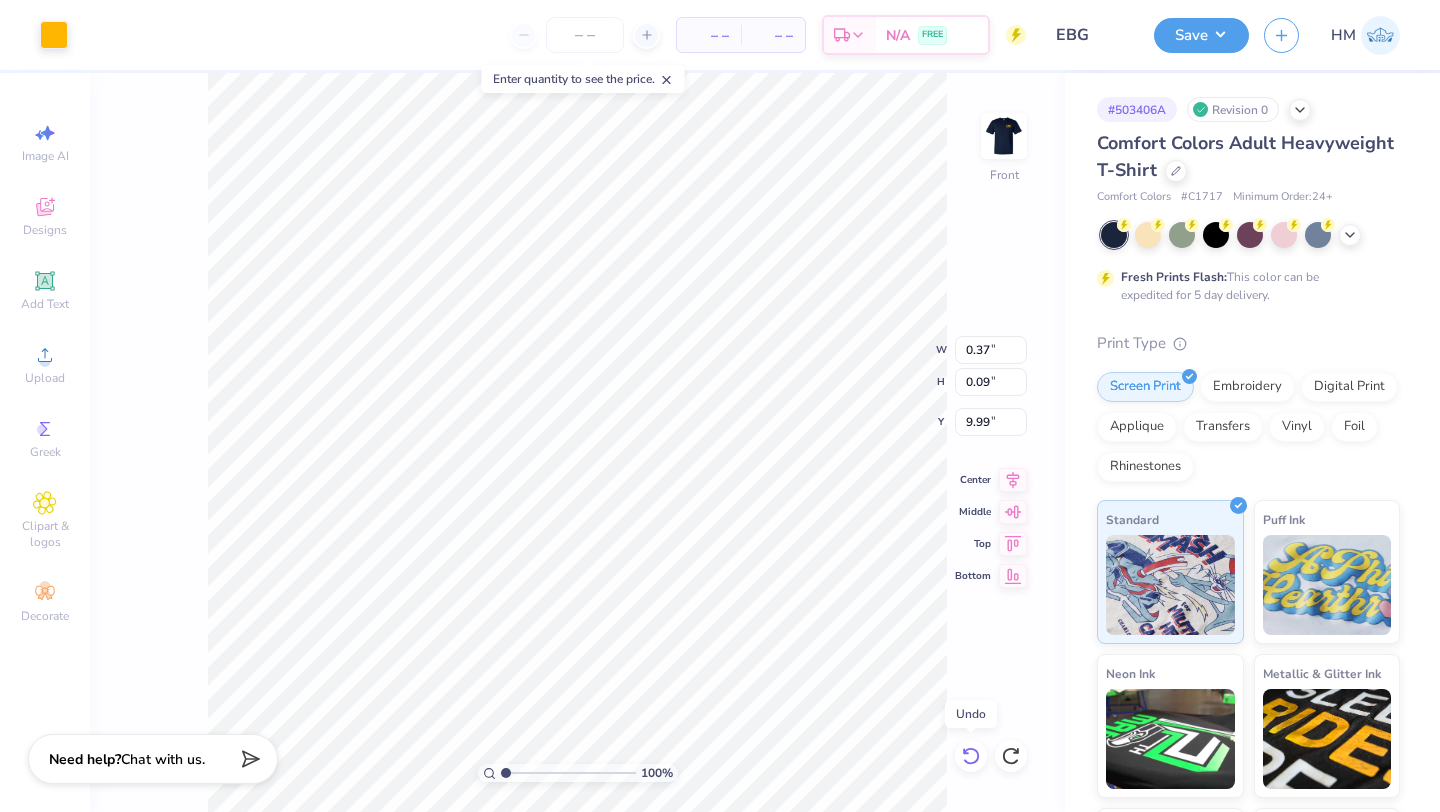 click 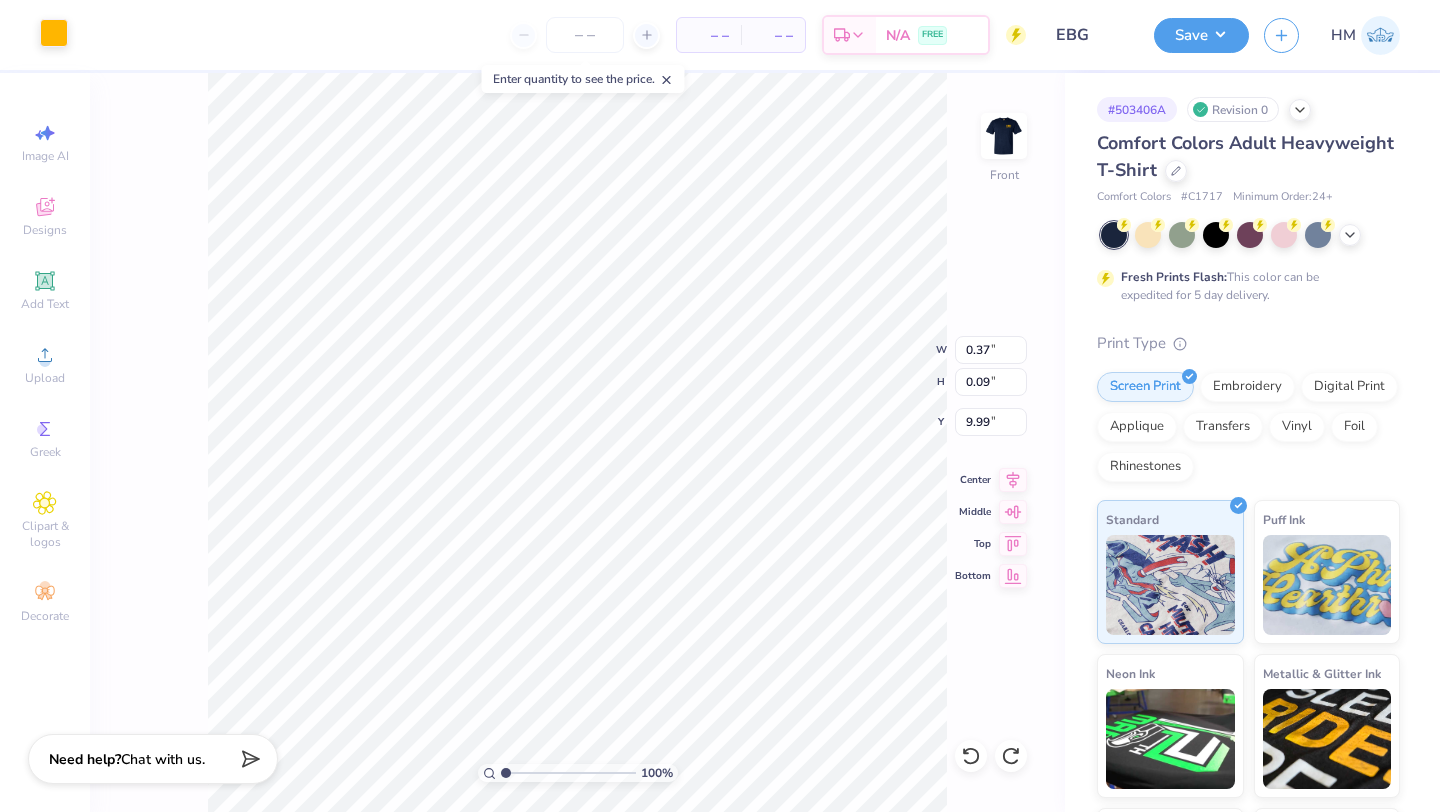 click at bounding box center (54, 33) 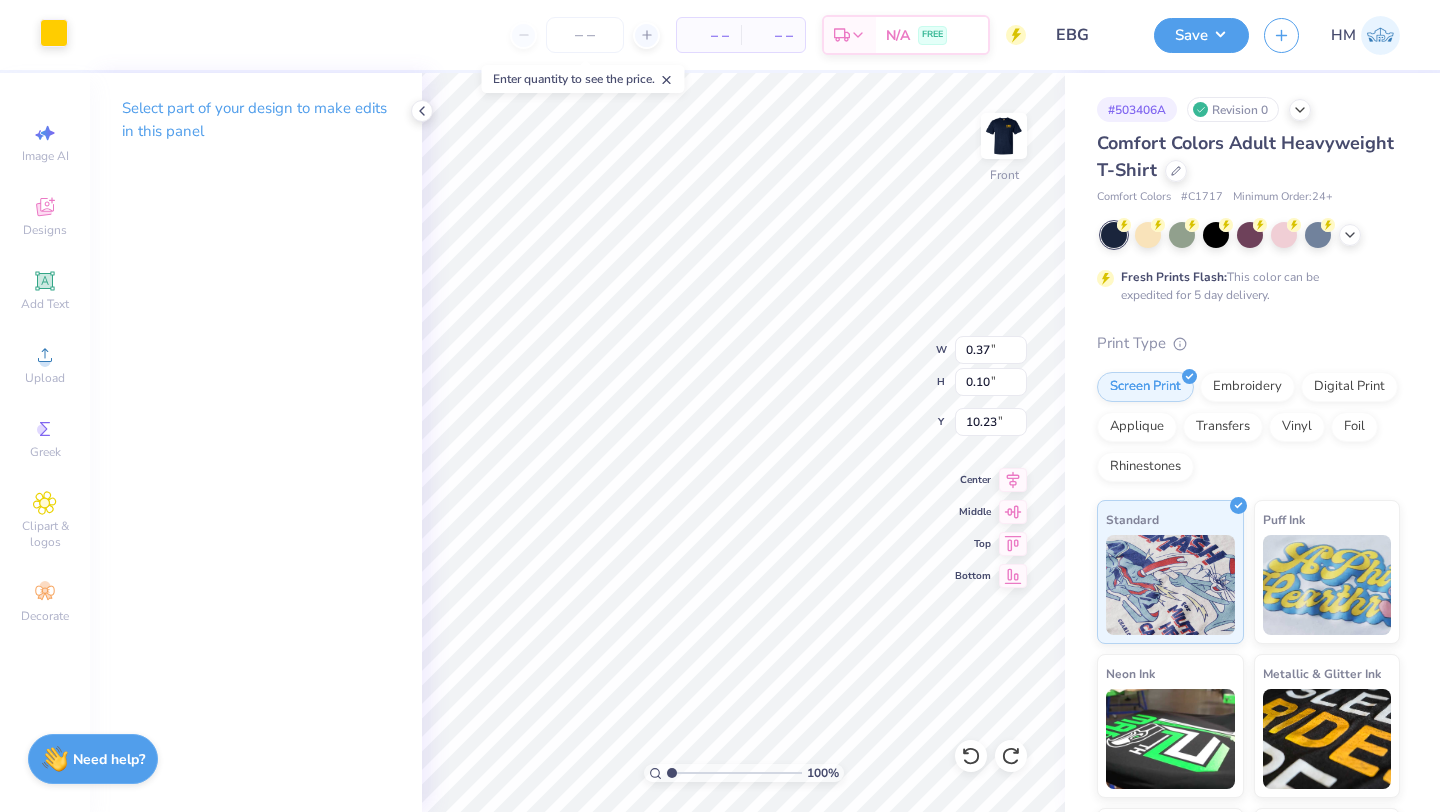 click at bounding box center [54, 33] 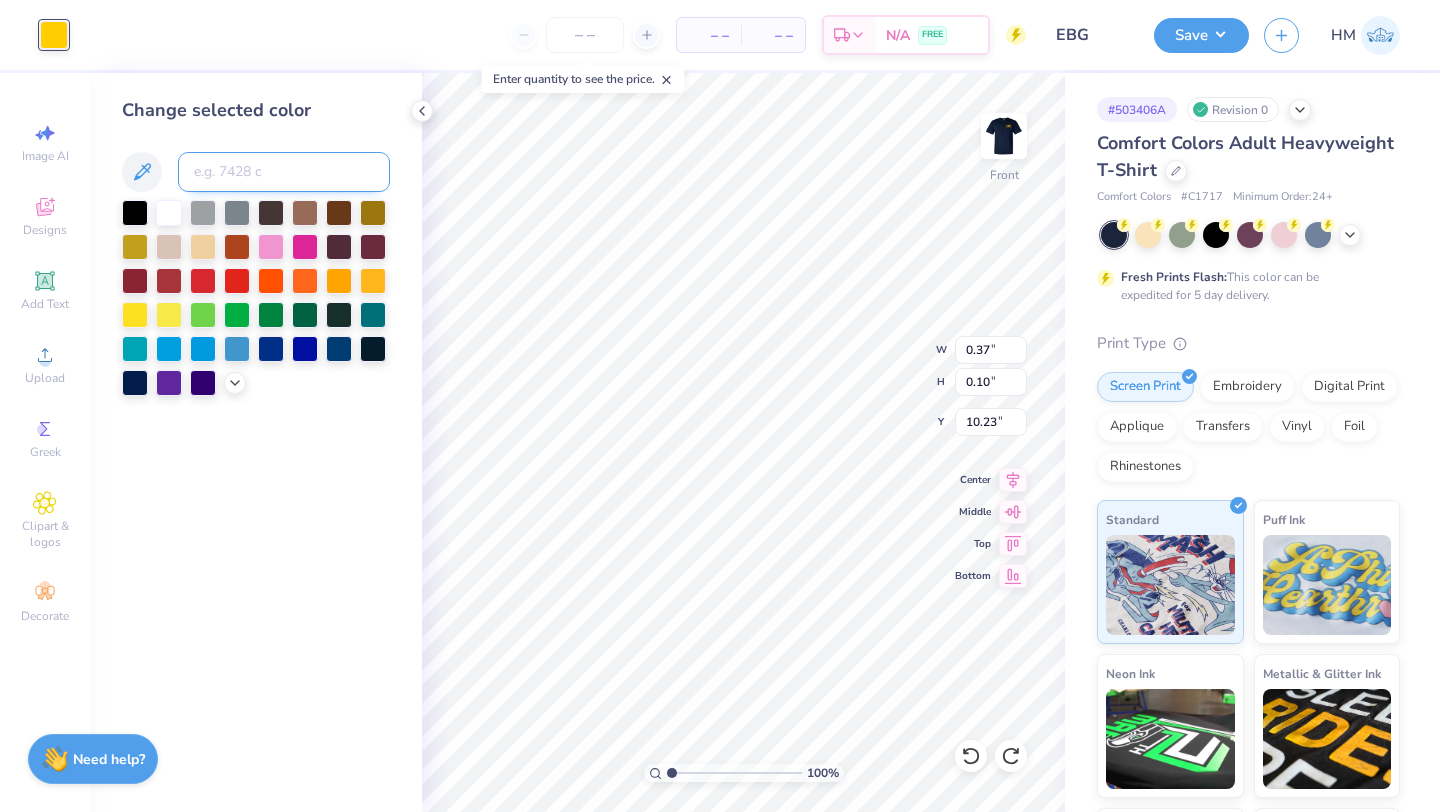 click at bounding box center (284, 172) 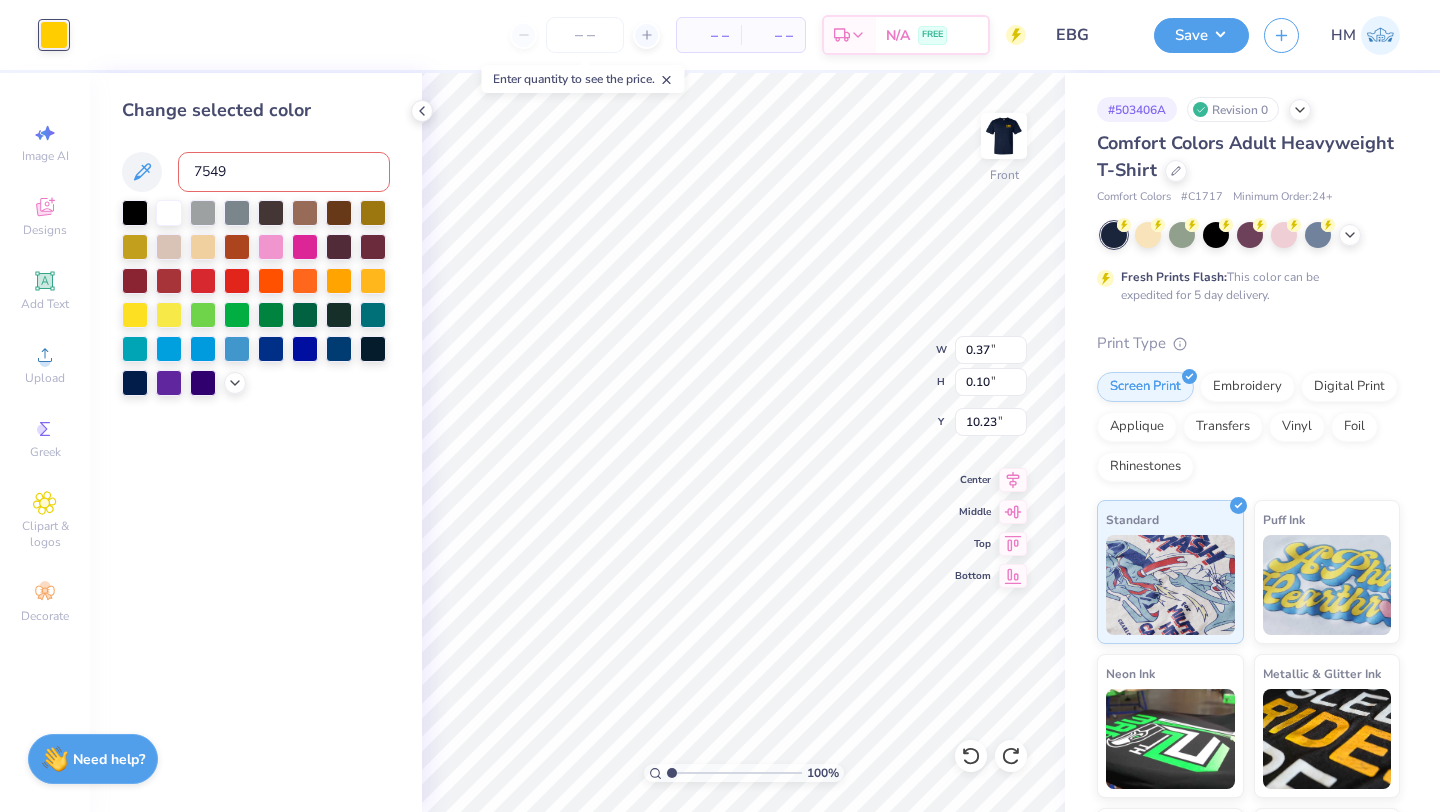 type on "7549" 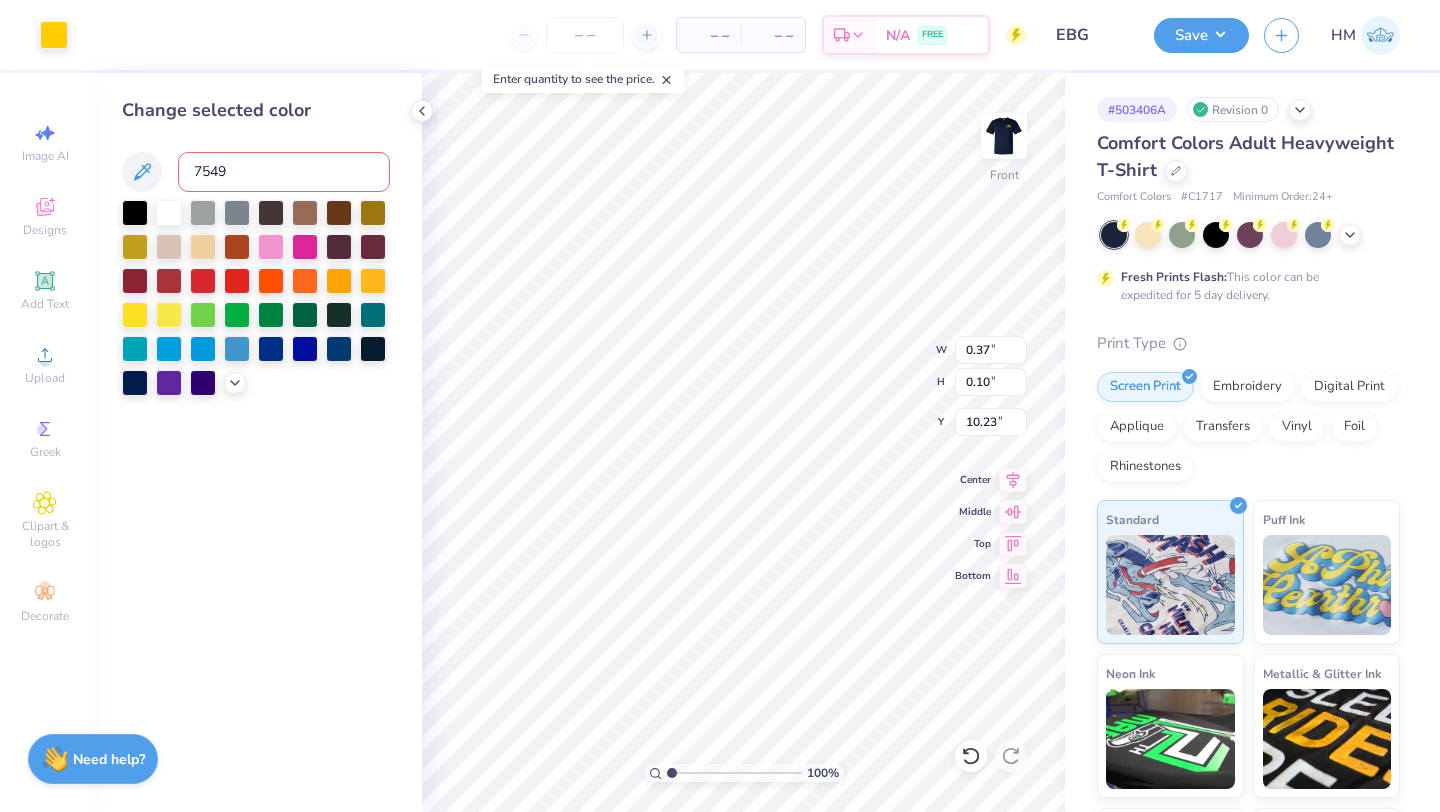type on "7549" 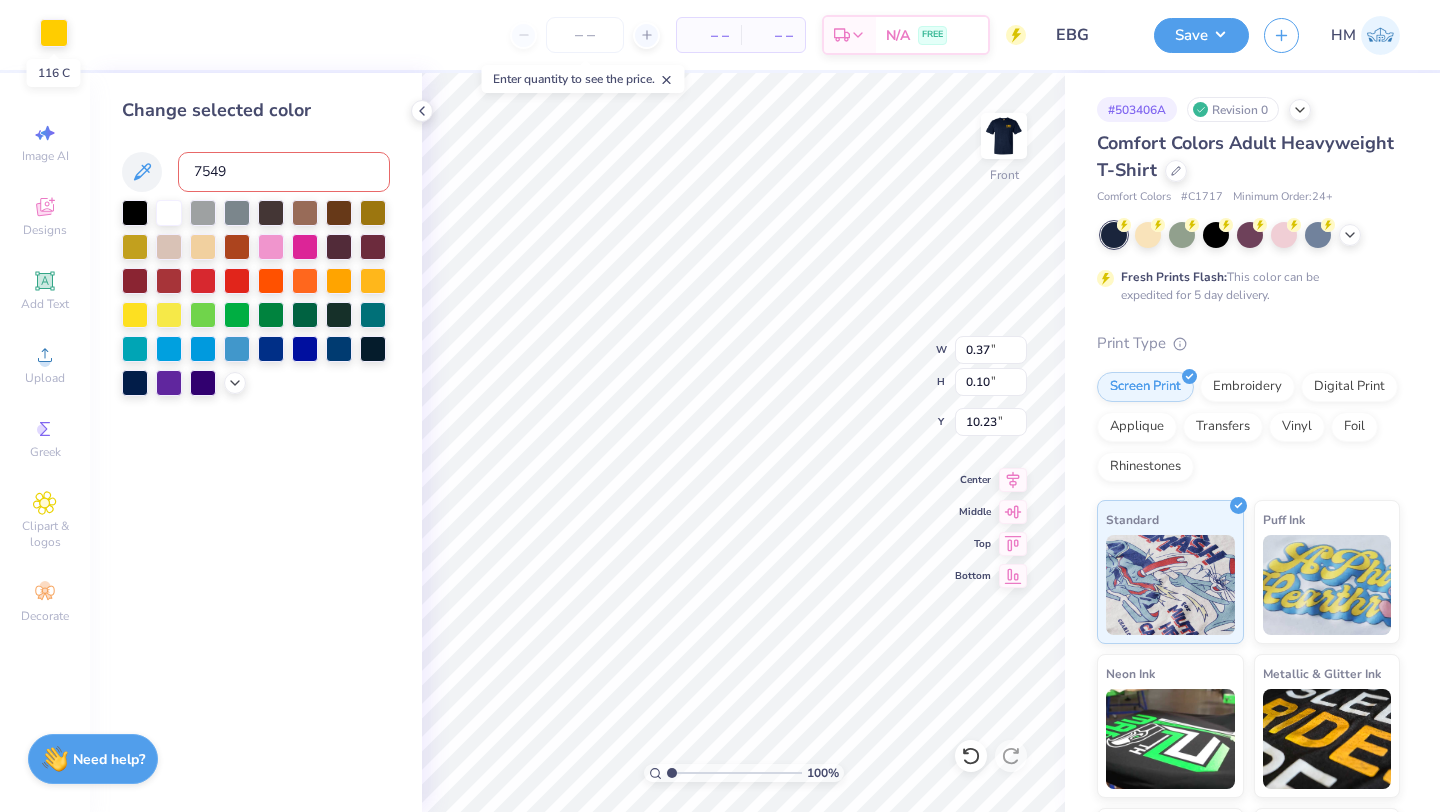 type on "7549" 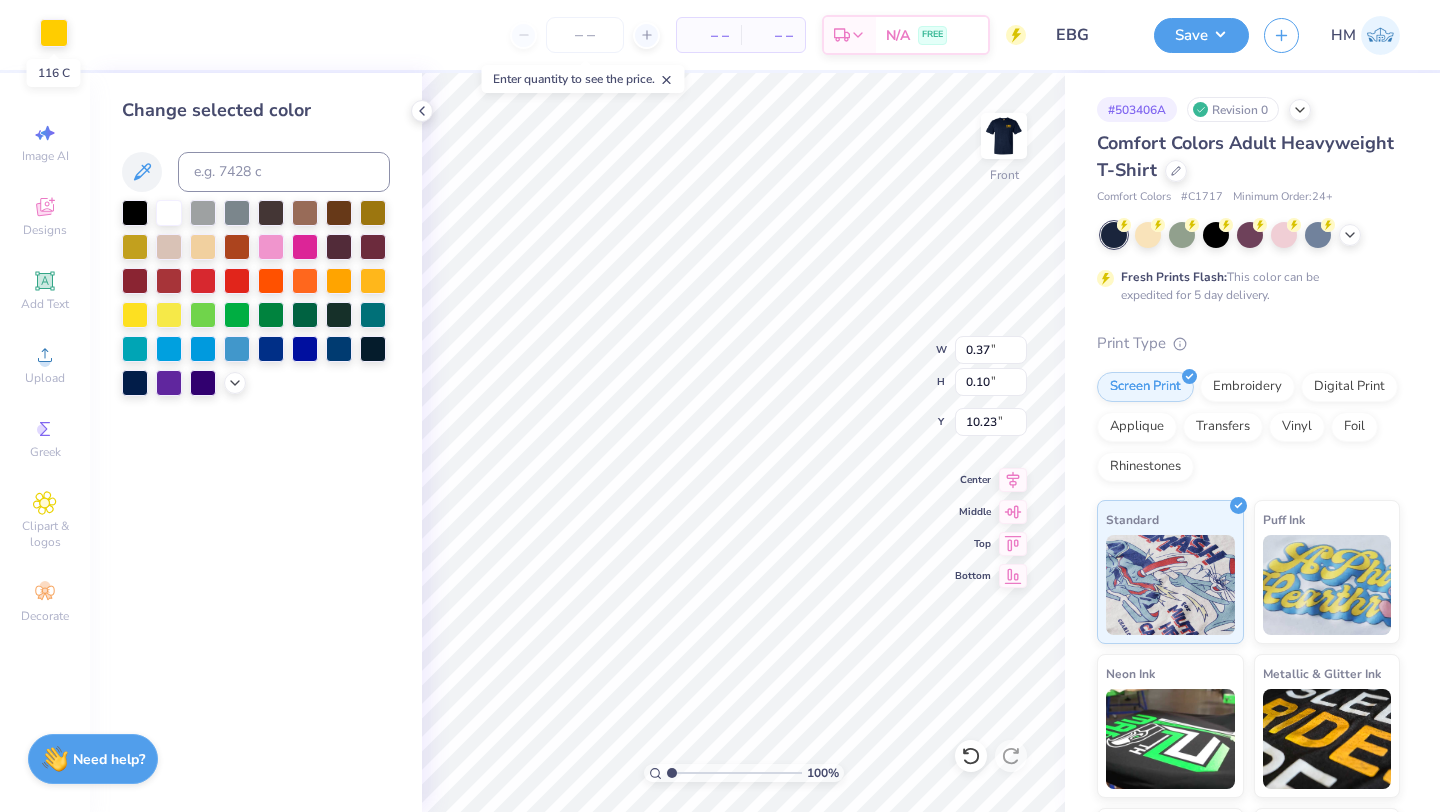 click at bounding box center [54, 33] 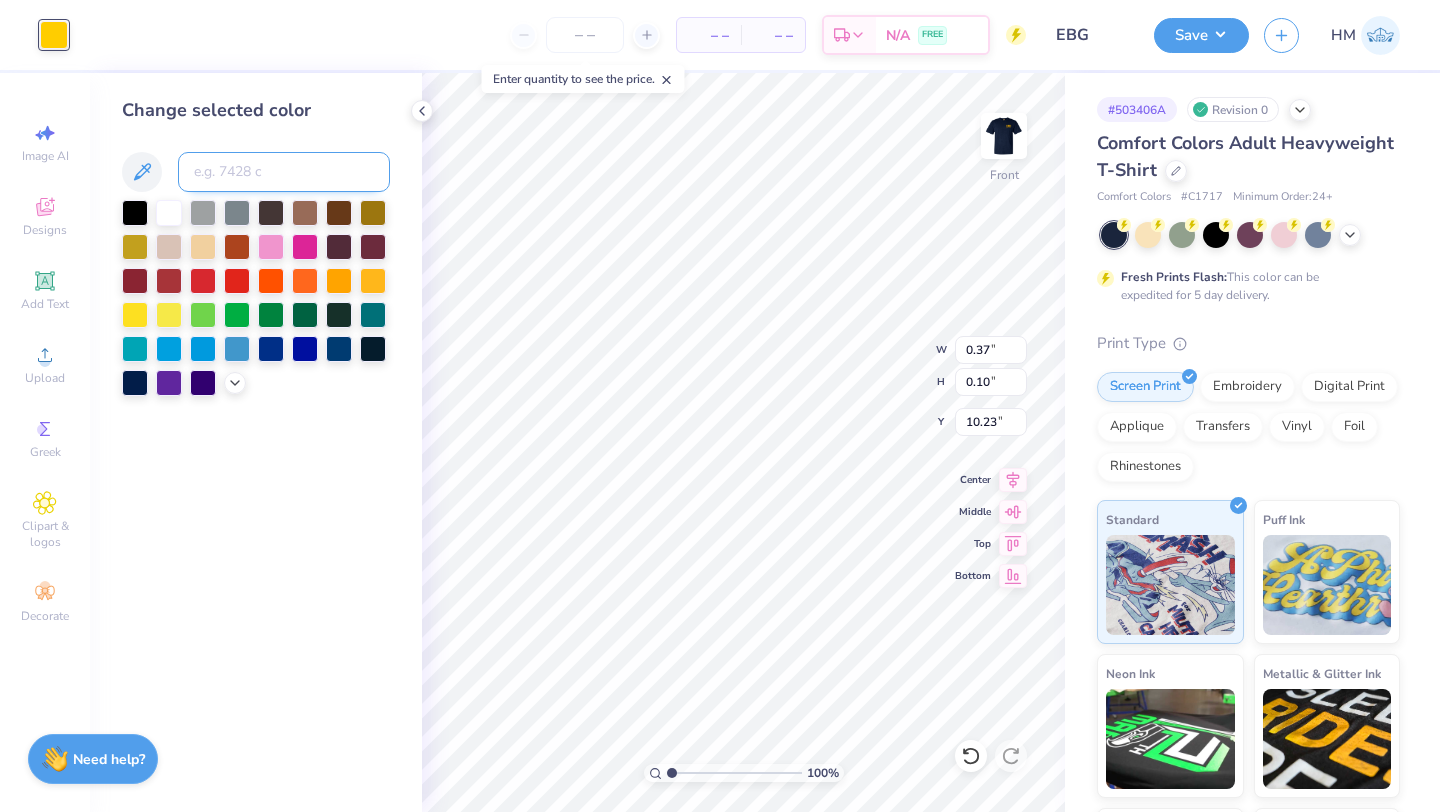 click at bounding box center (284, 172) 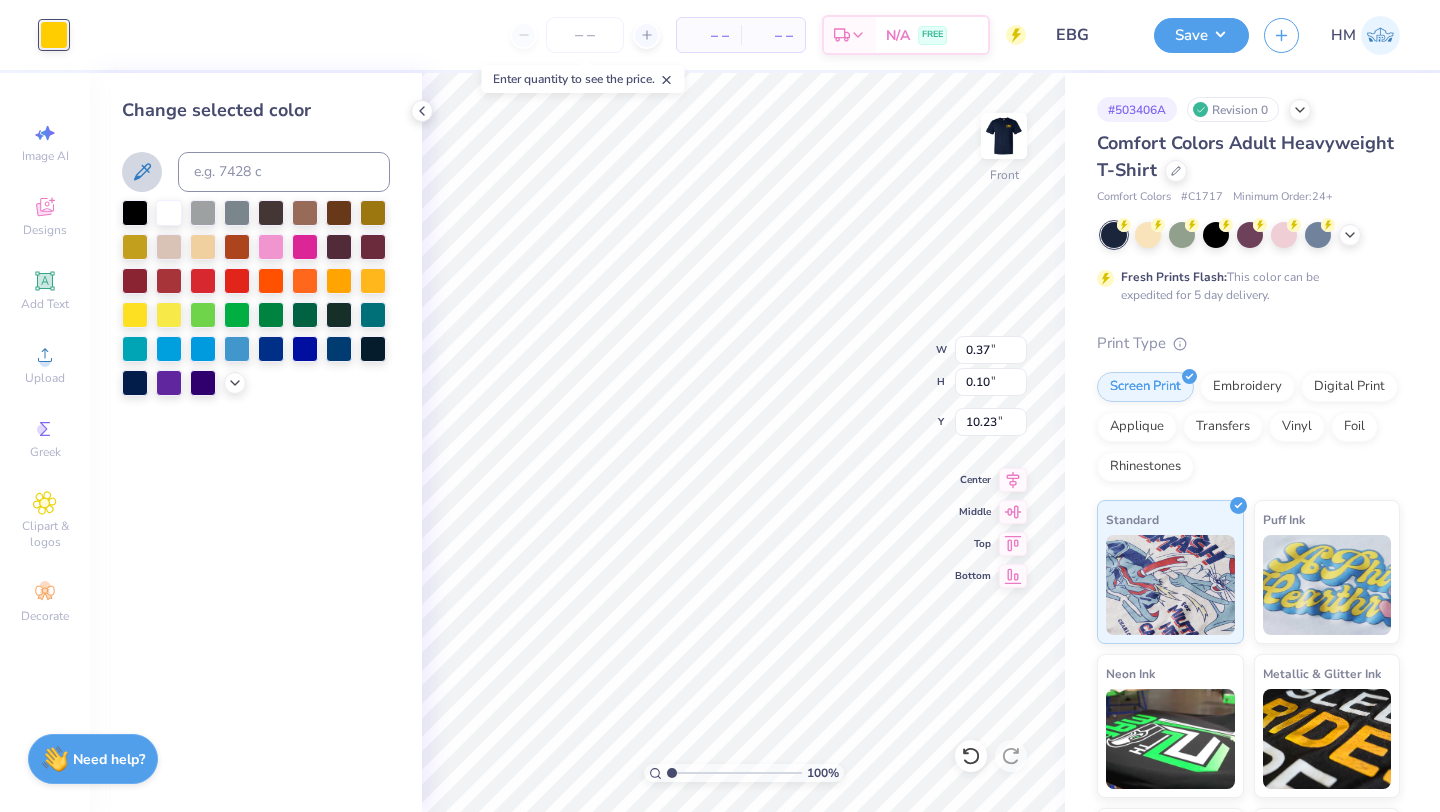 click 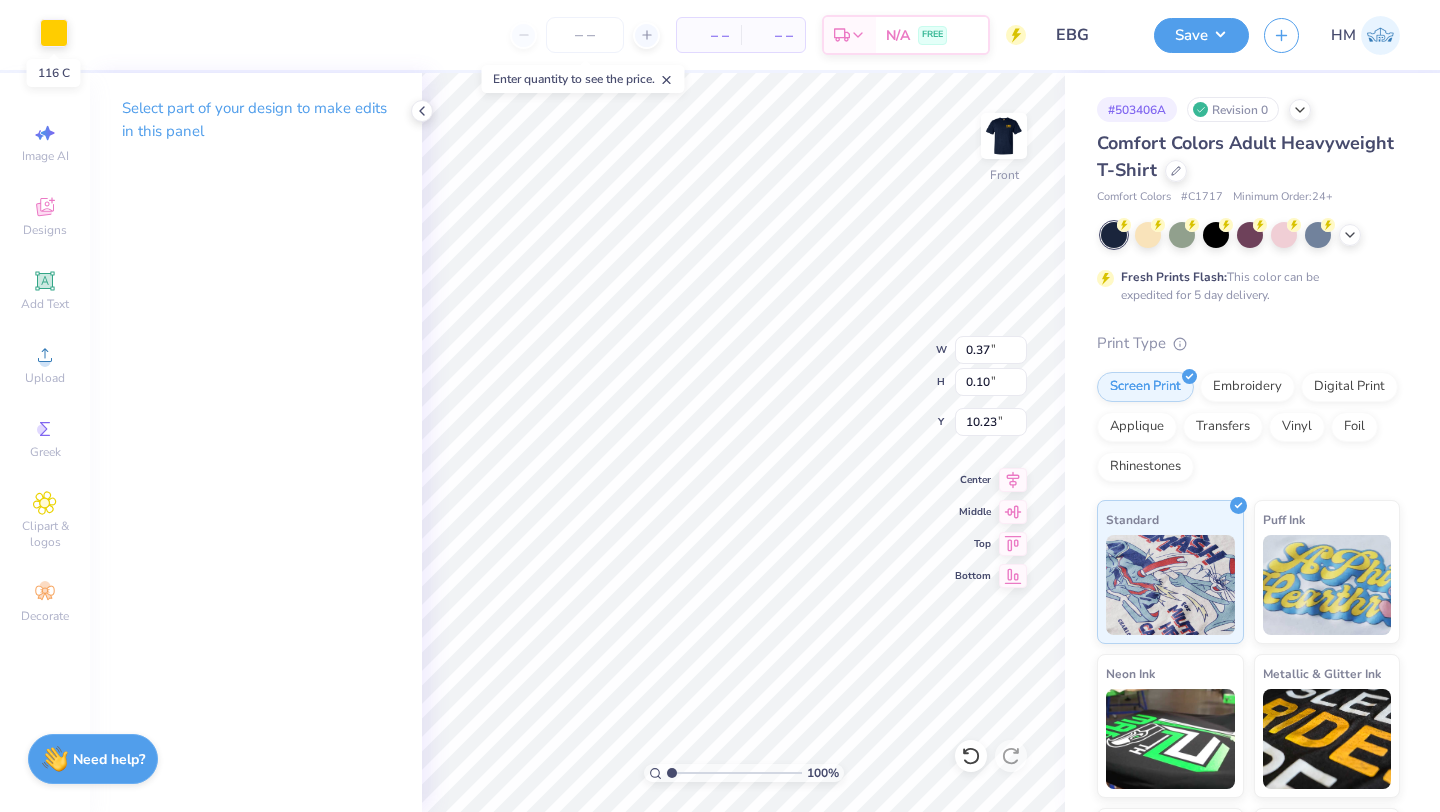 click at bounding box center [54, 33] 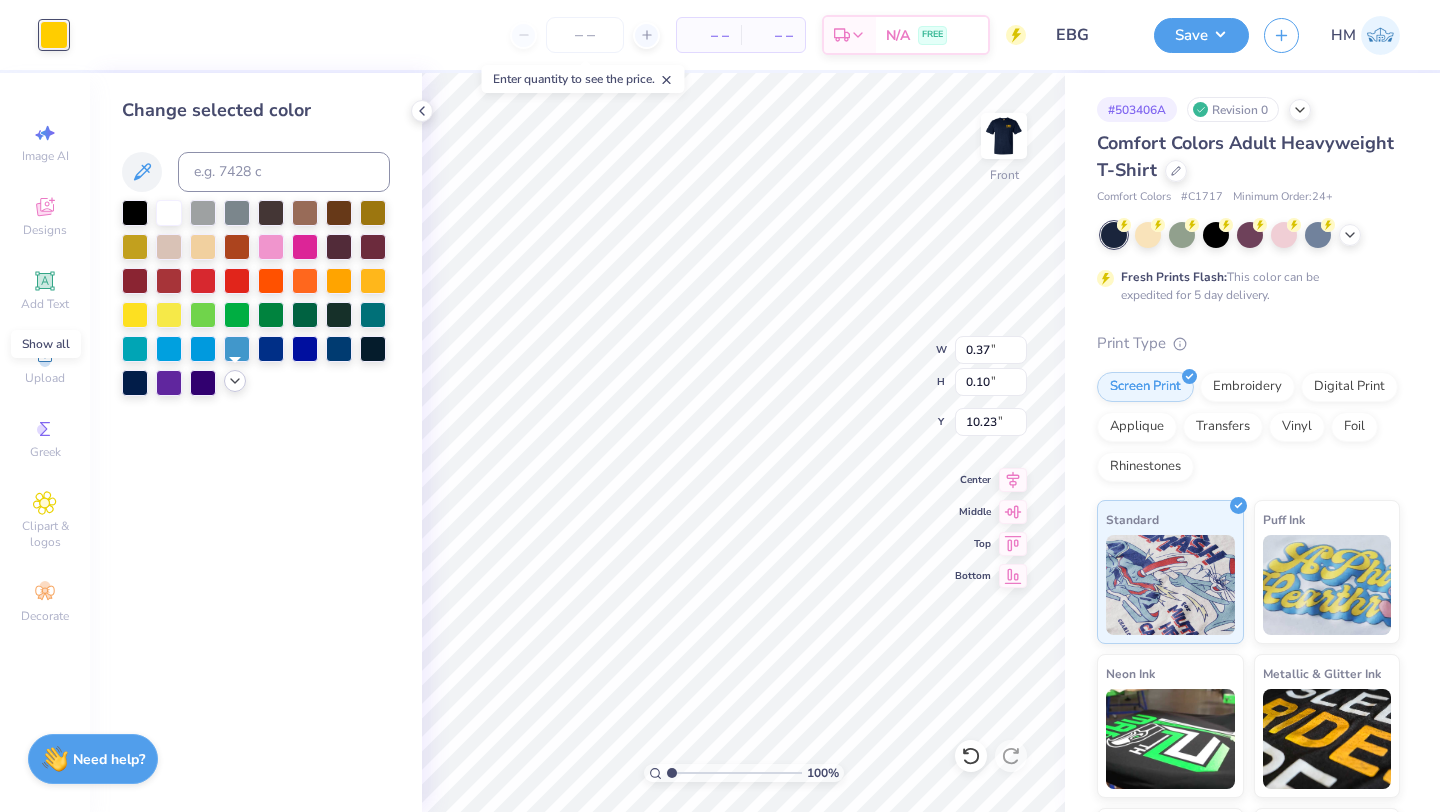 click 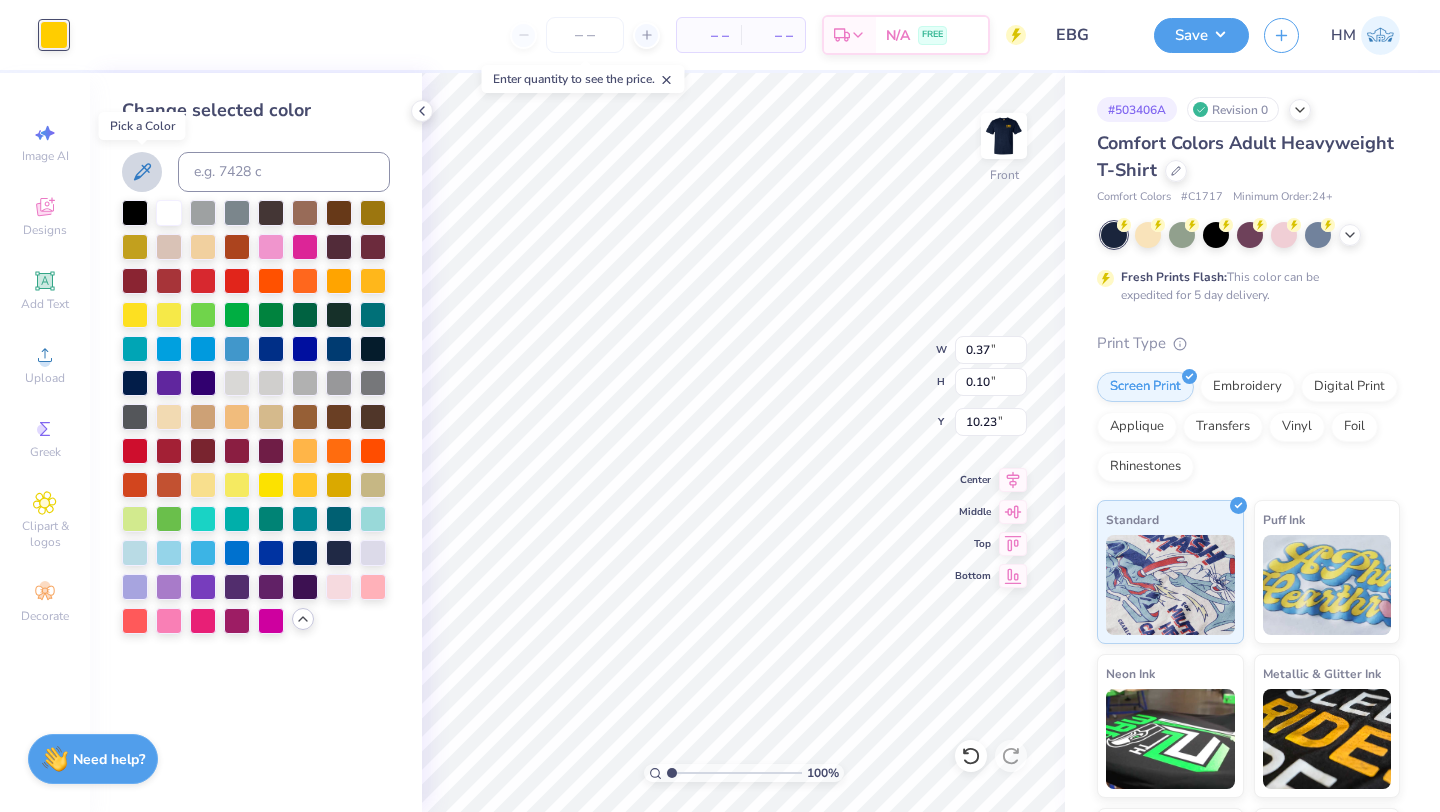 click 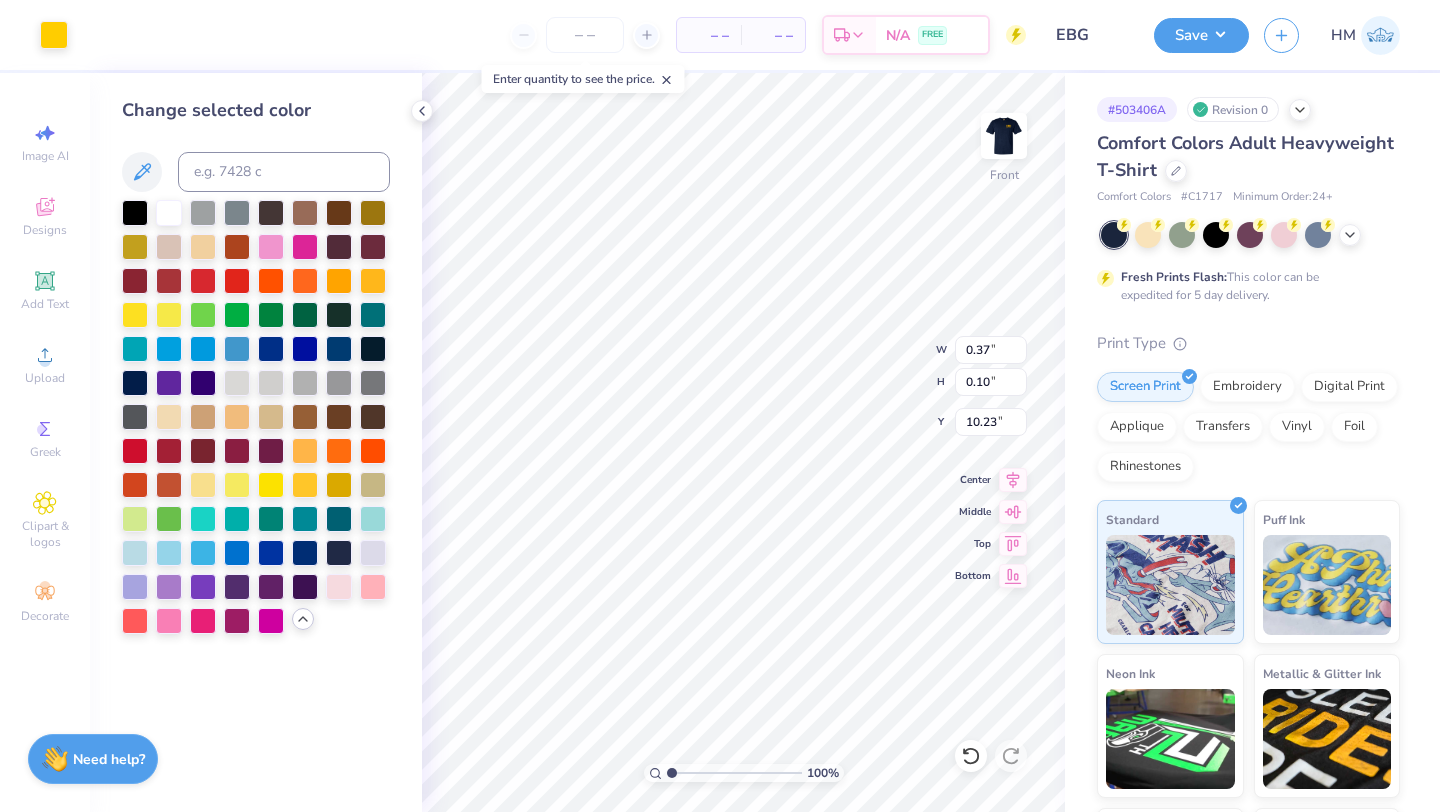 type on "6.69" 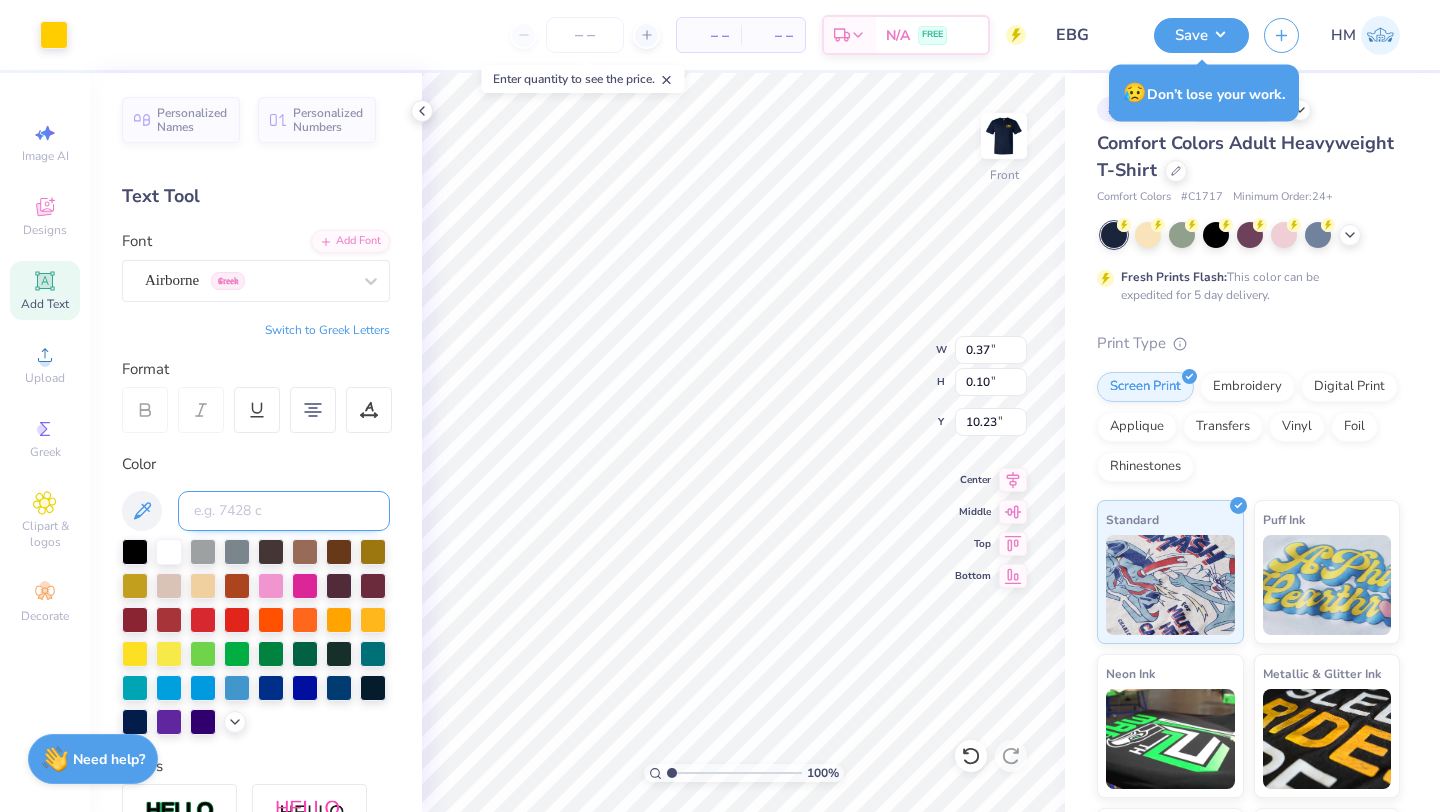 click at bounding box center [284, 511] 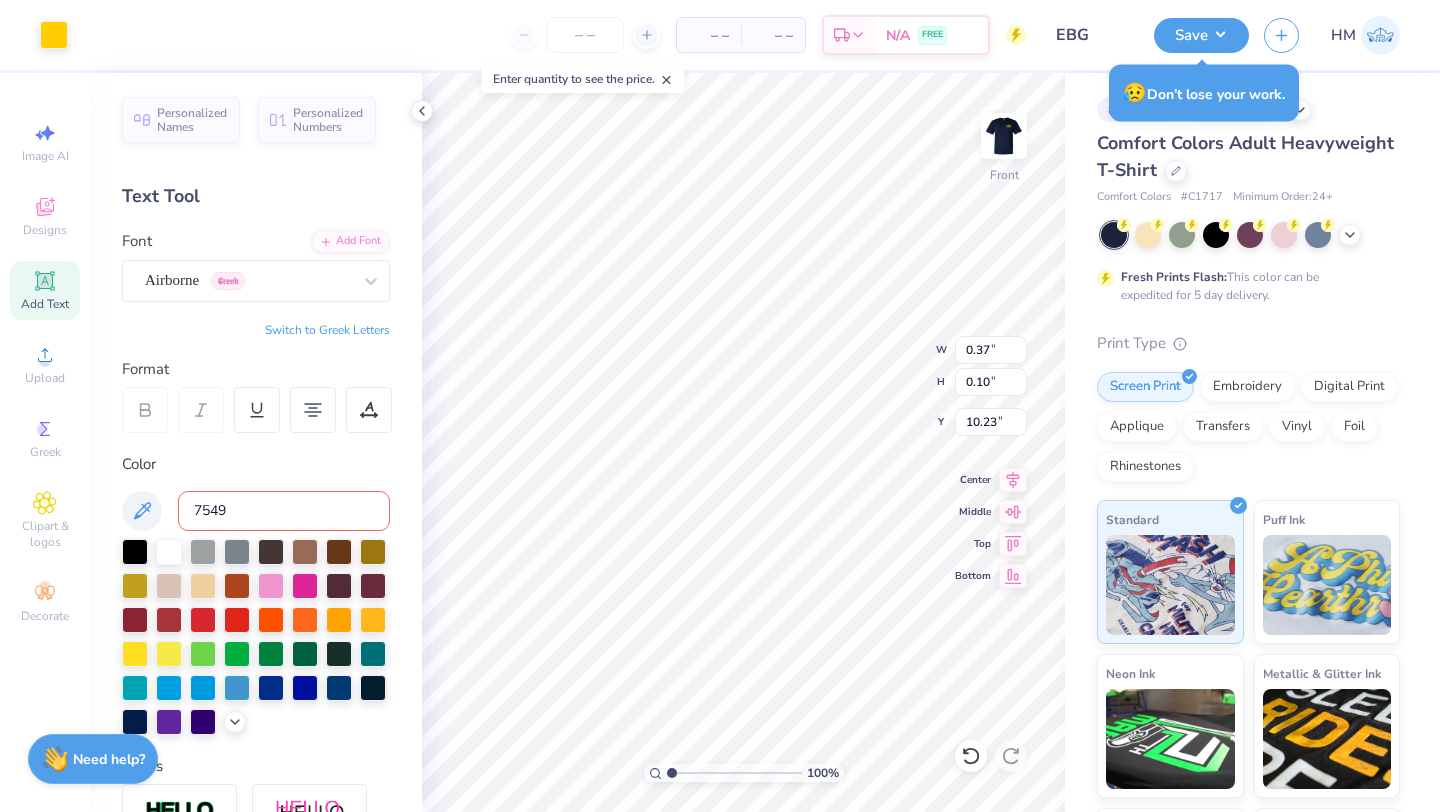 type on "7549" 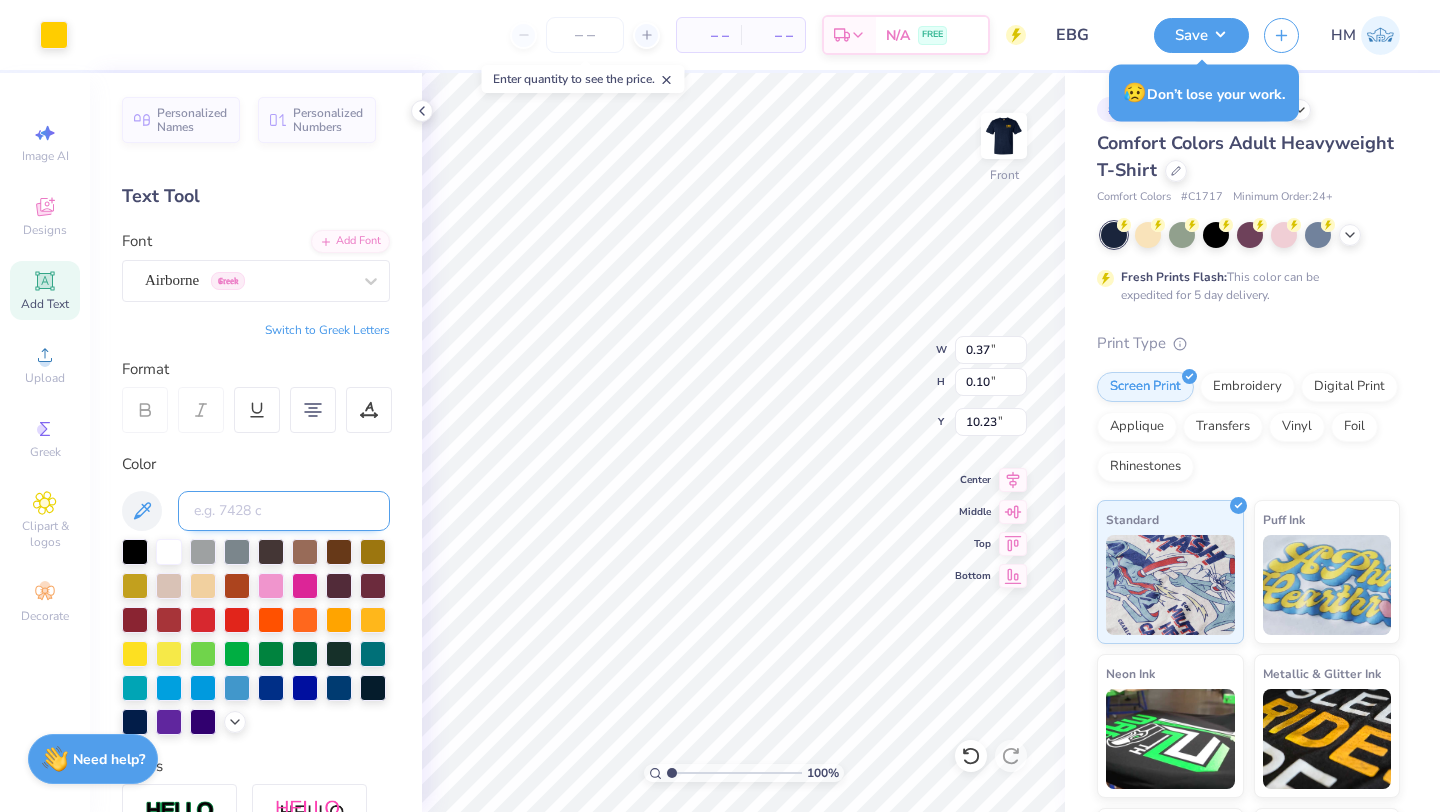 type on "c" 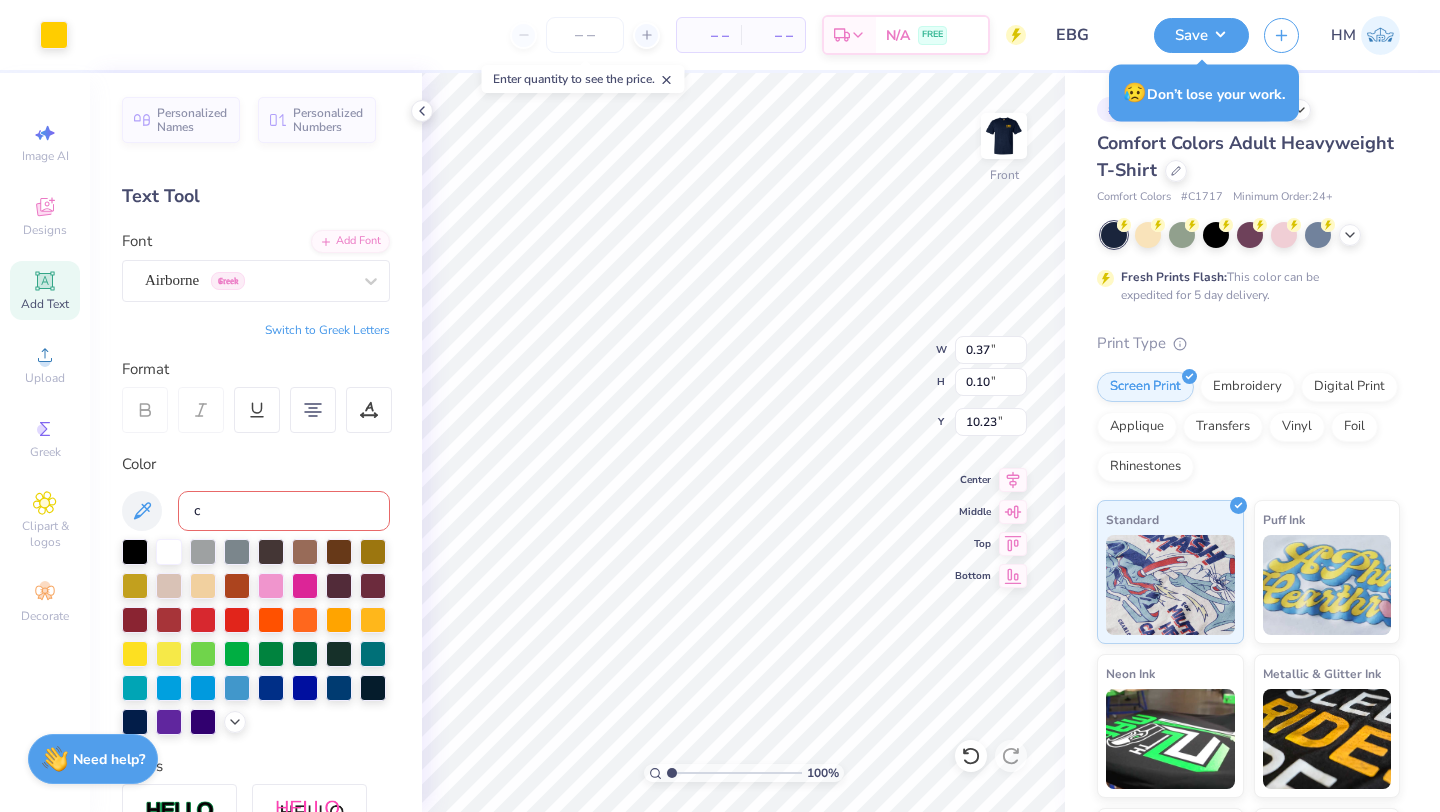 type 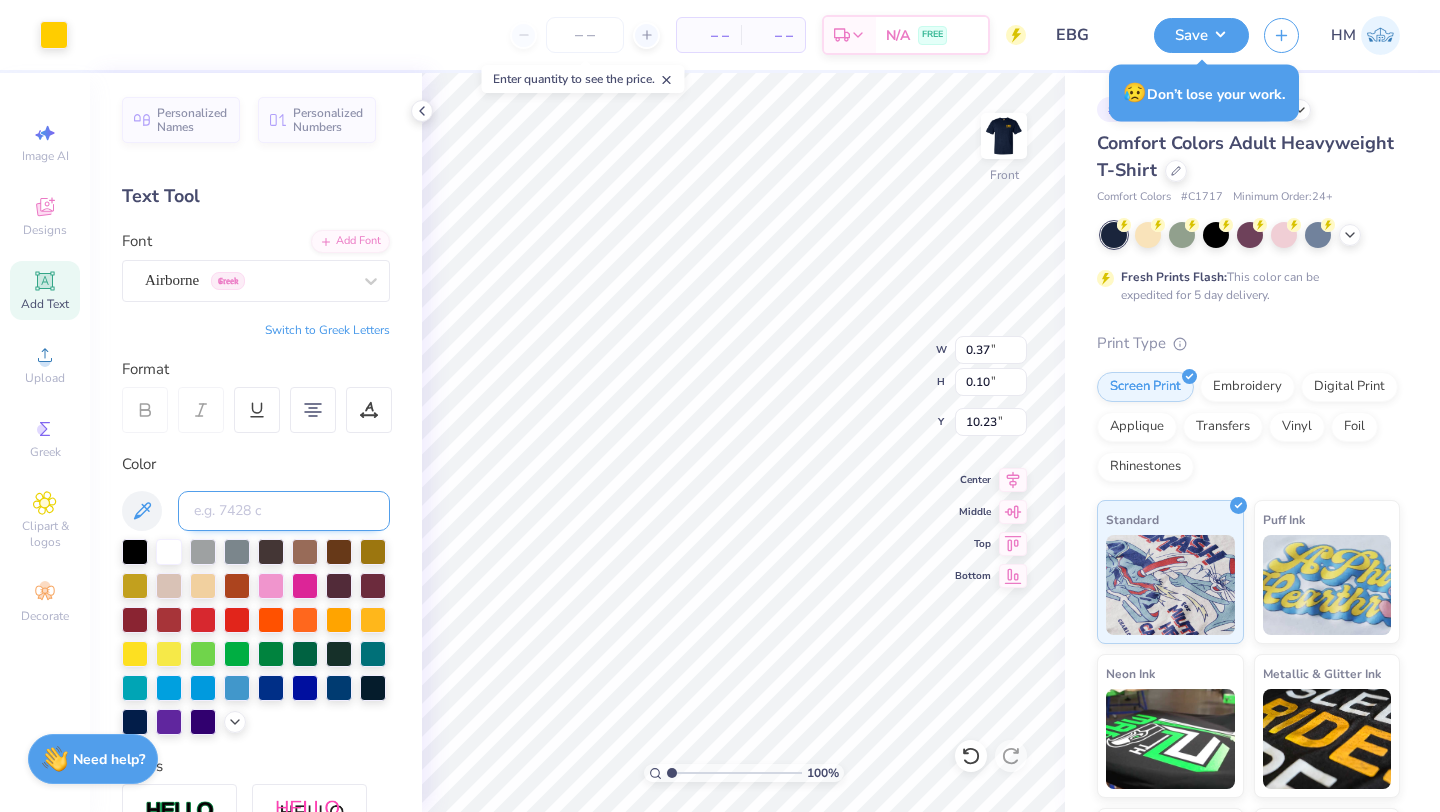 click at bounding box center (284, 511) 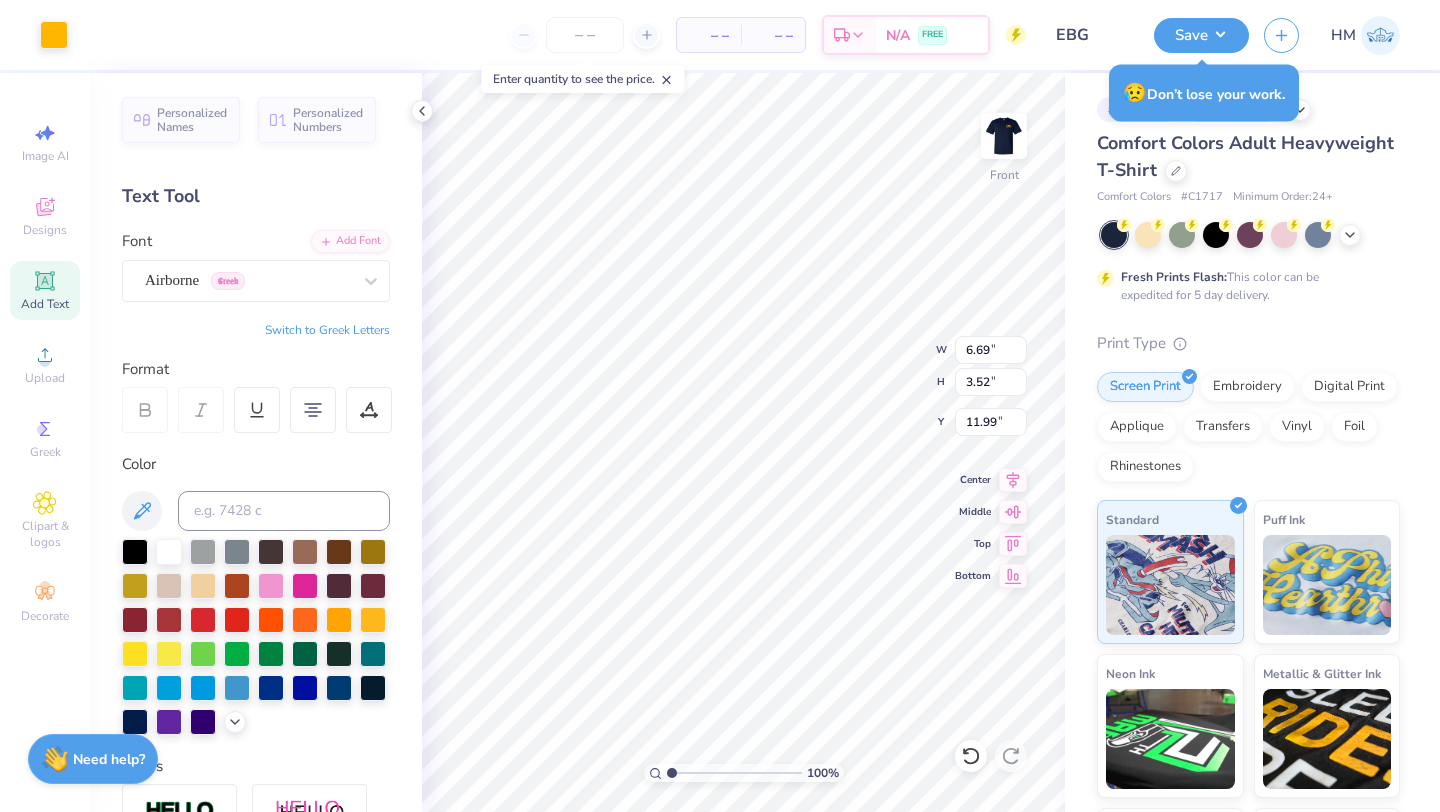 type on "6.69" 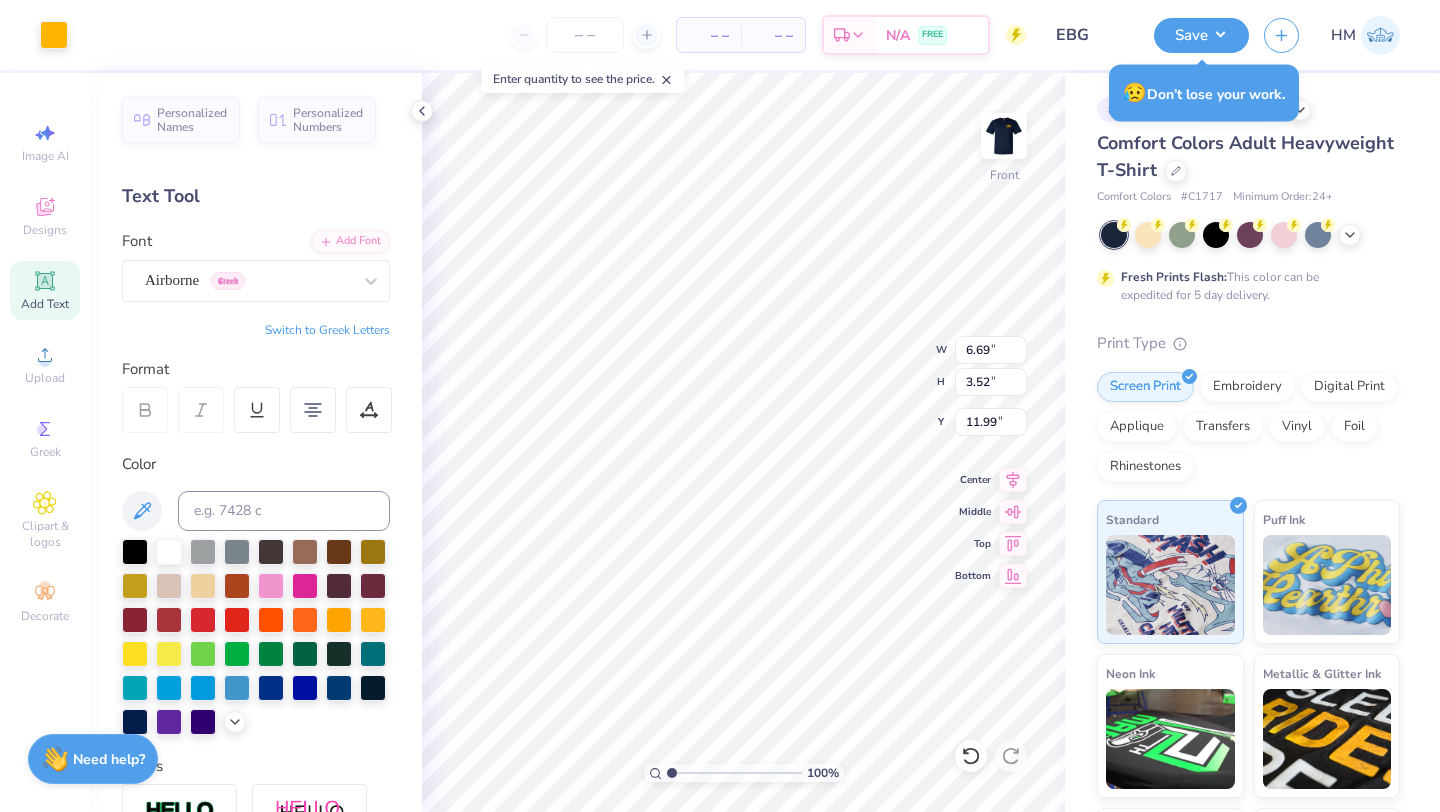 type on "3.52" 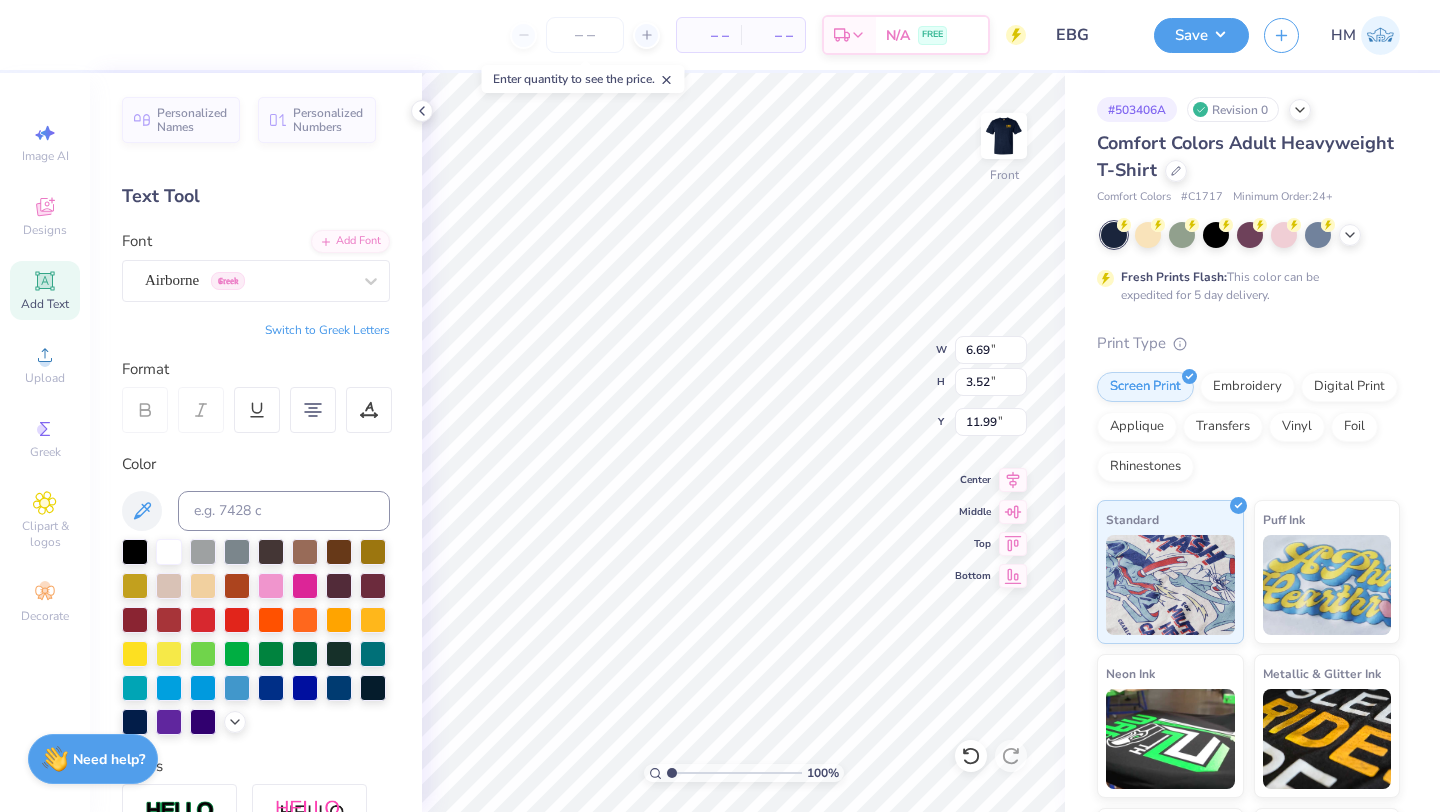 scroll, scrollTop: 1, scrollLeft: 0, axis: vertical 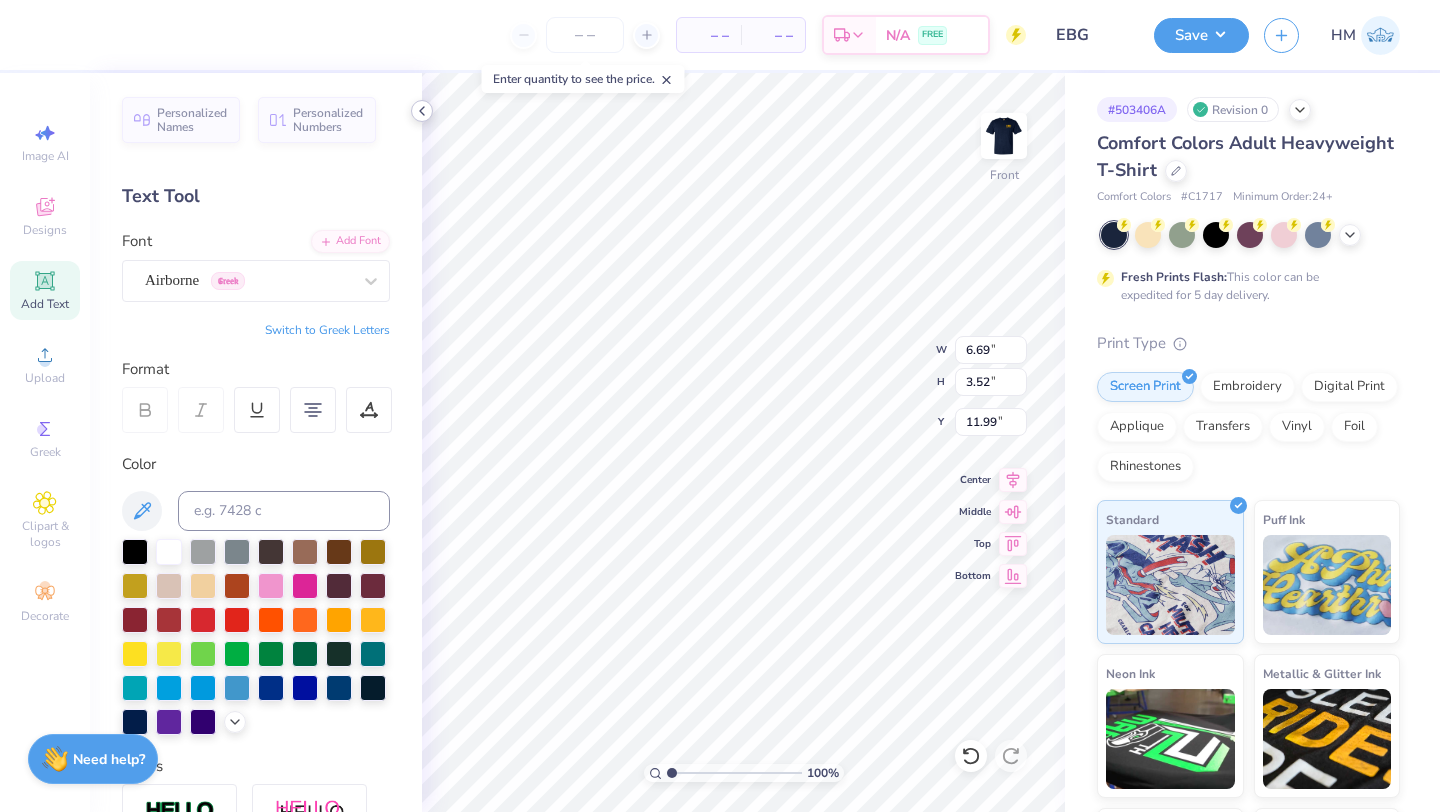 click at bounding box center [422, 111] 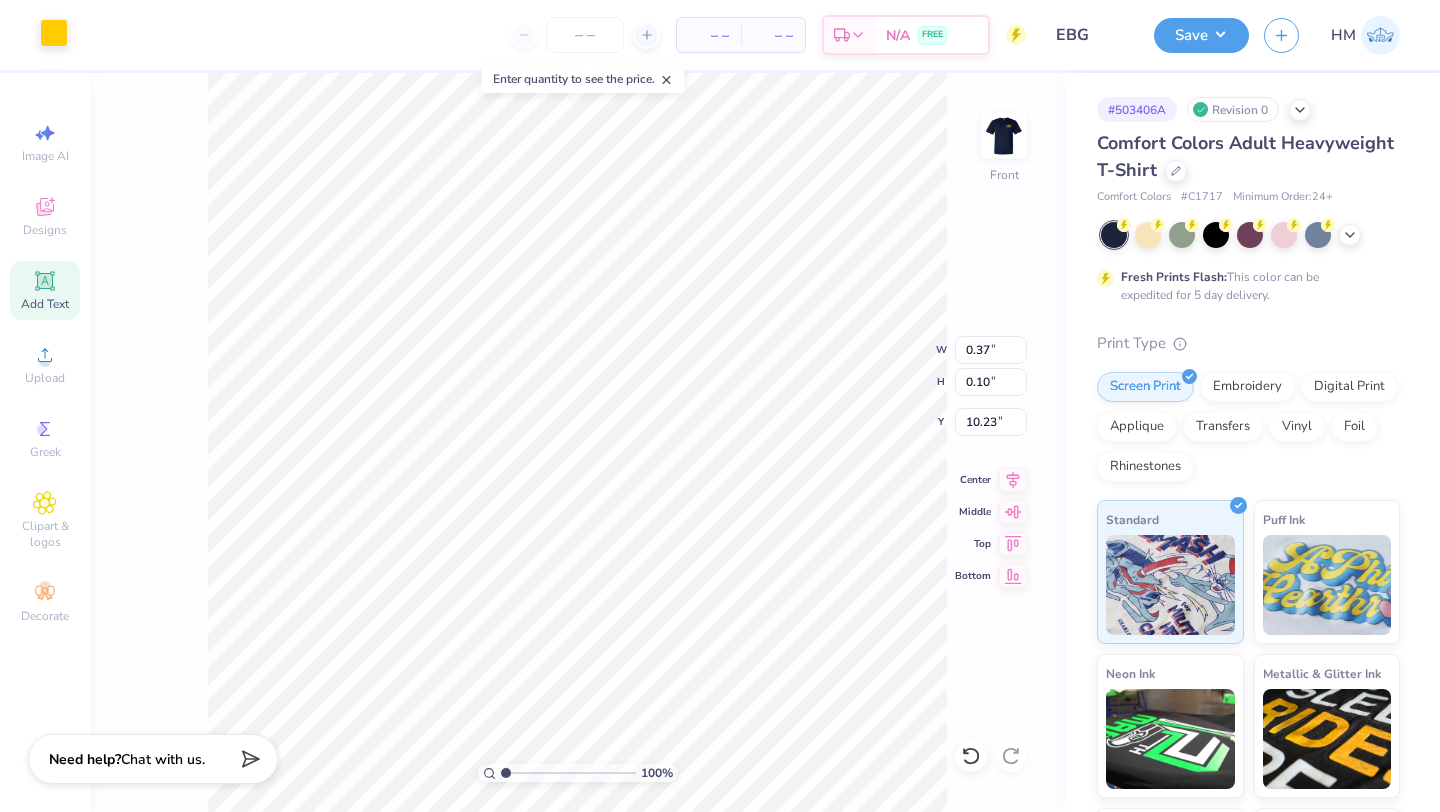 click at bounding box center (54, 33) 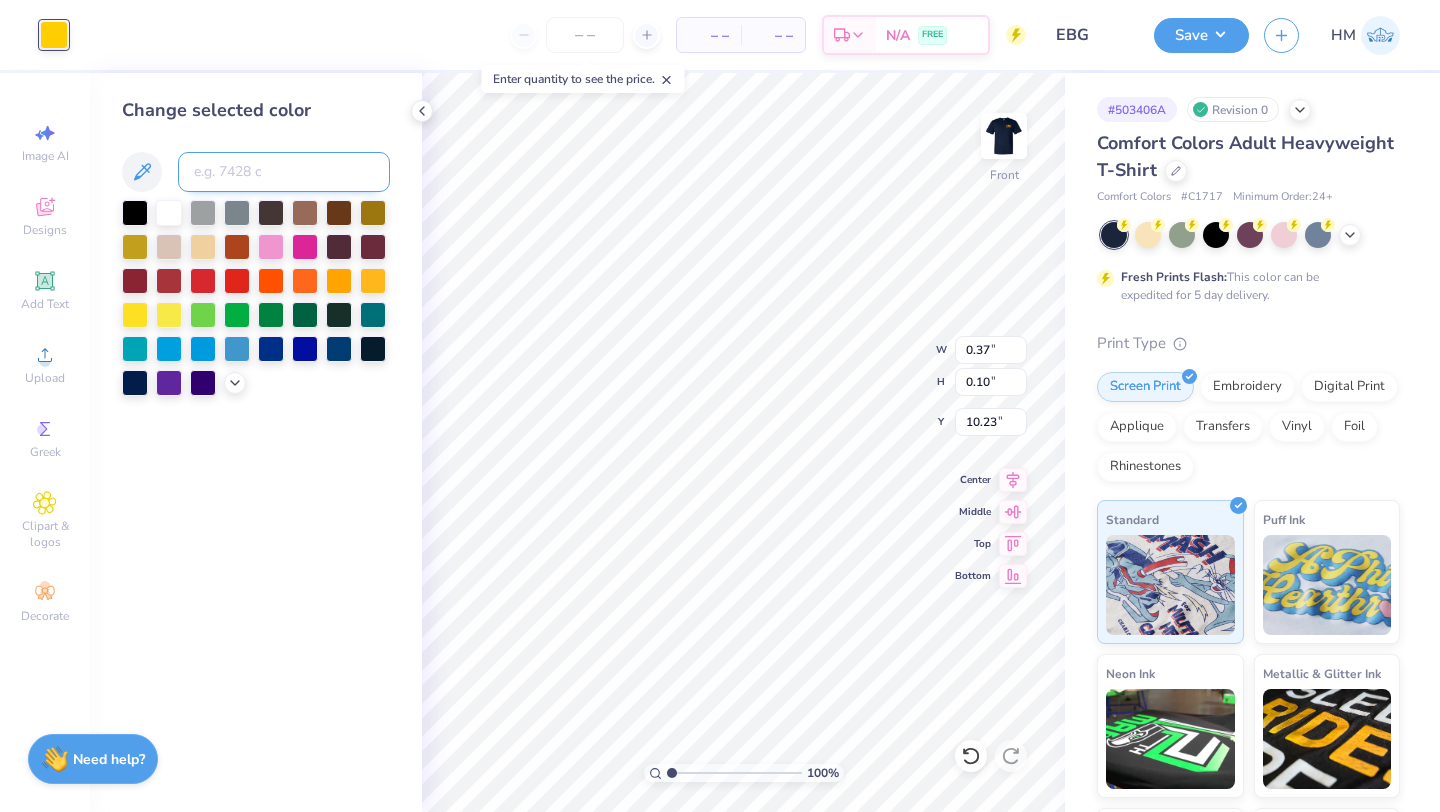 click at bounding box center [284, 172] 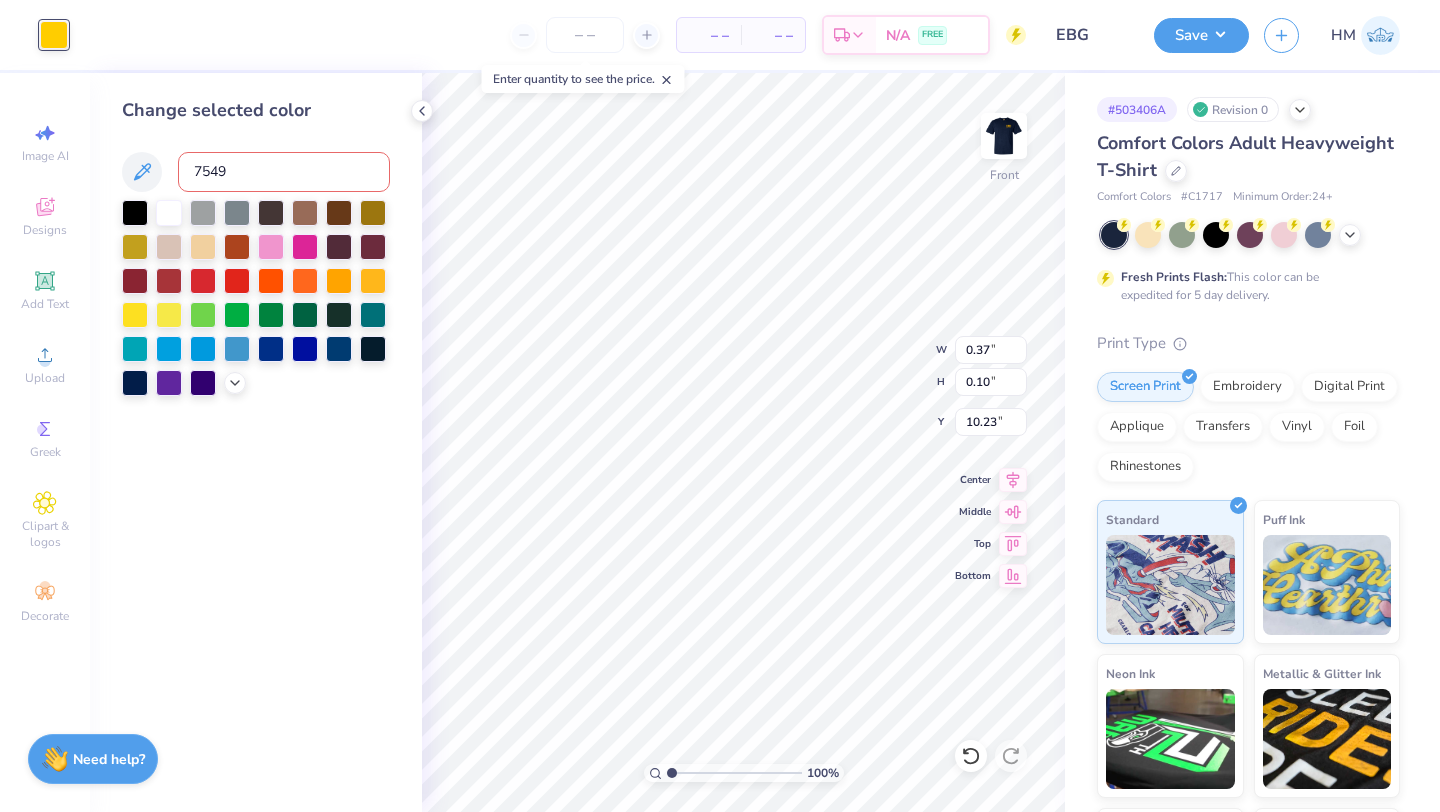 type on "7549" 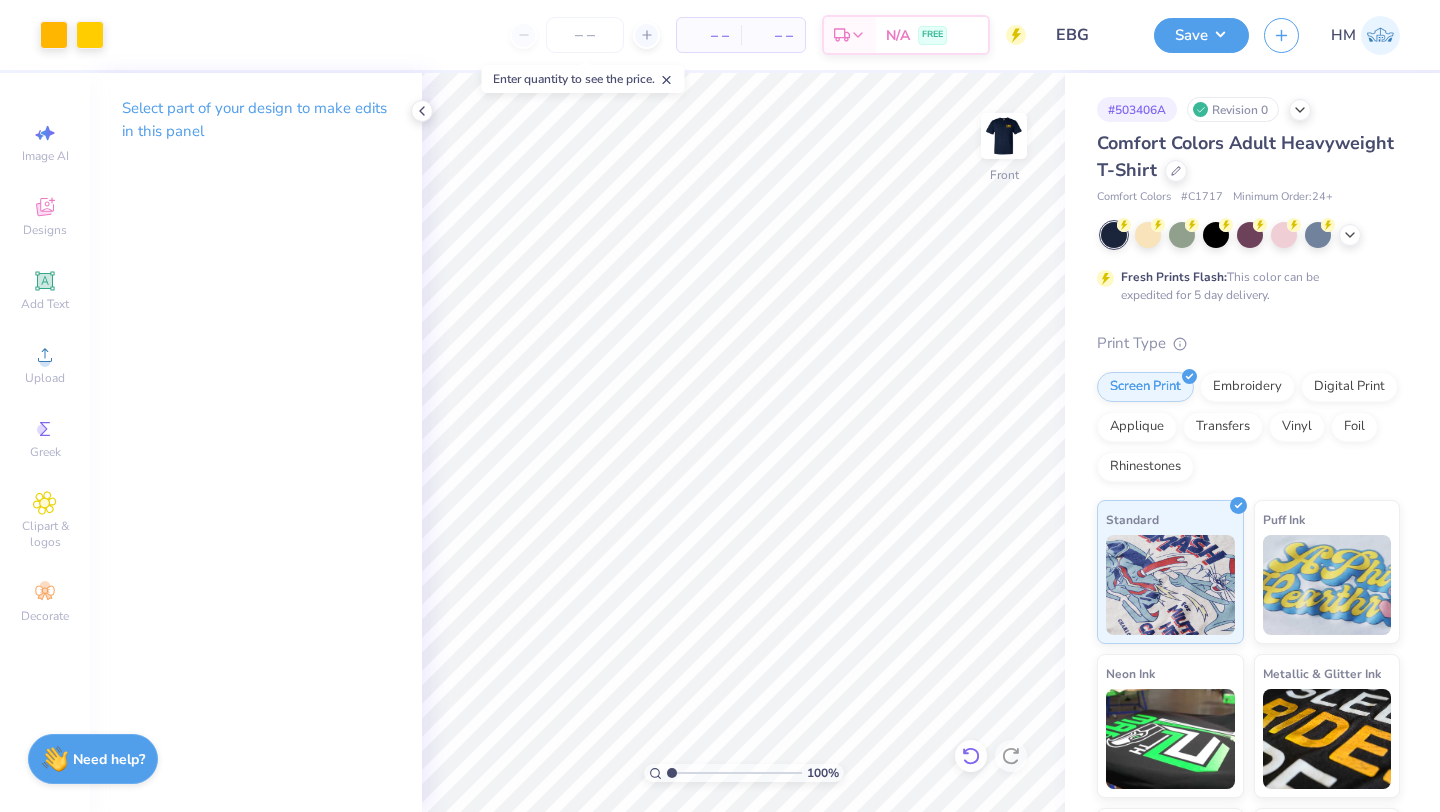 click 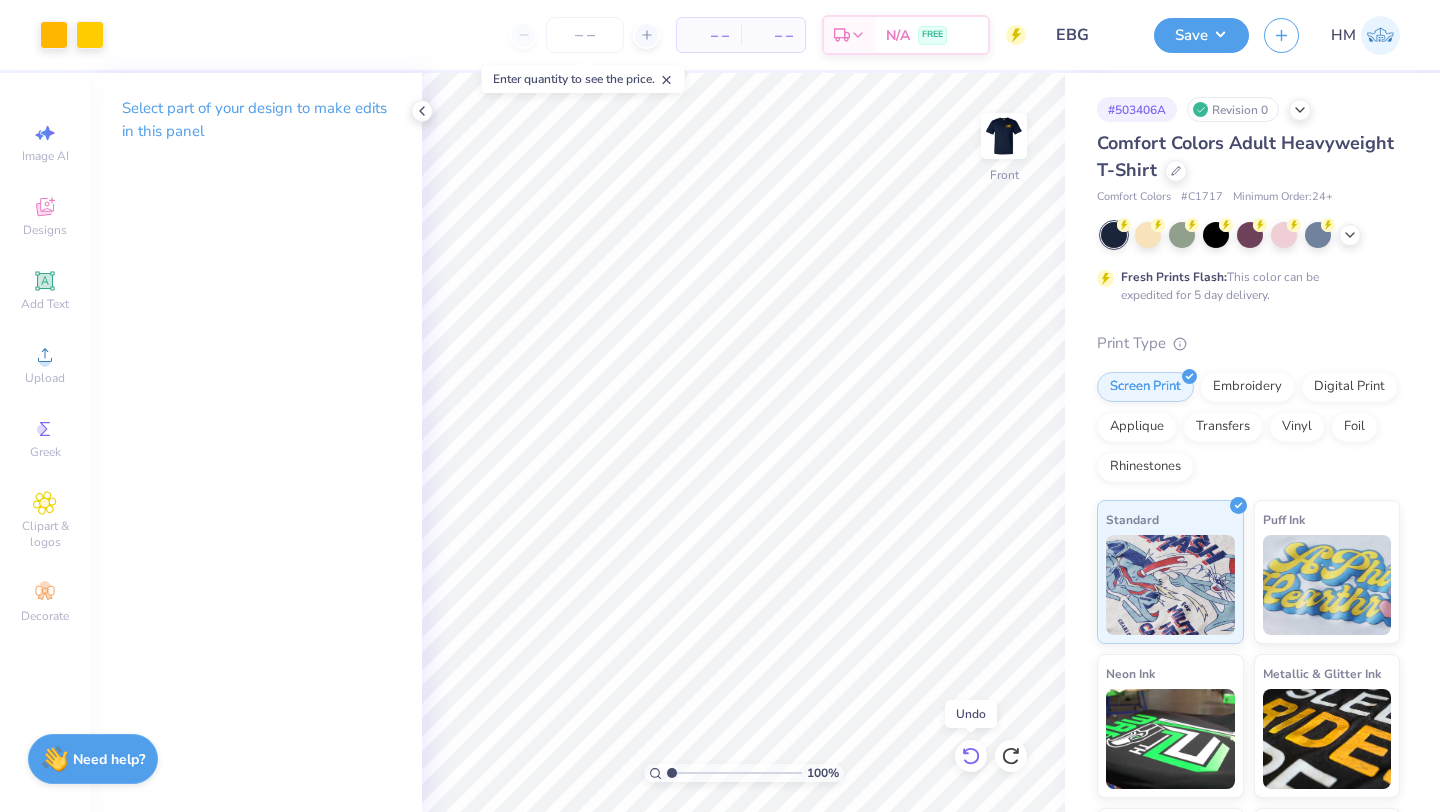 click 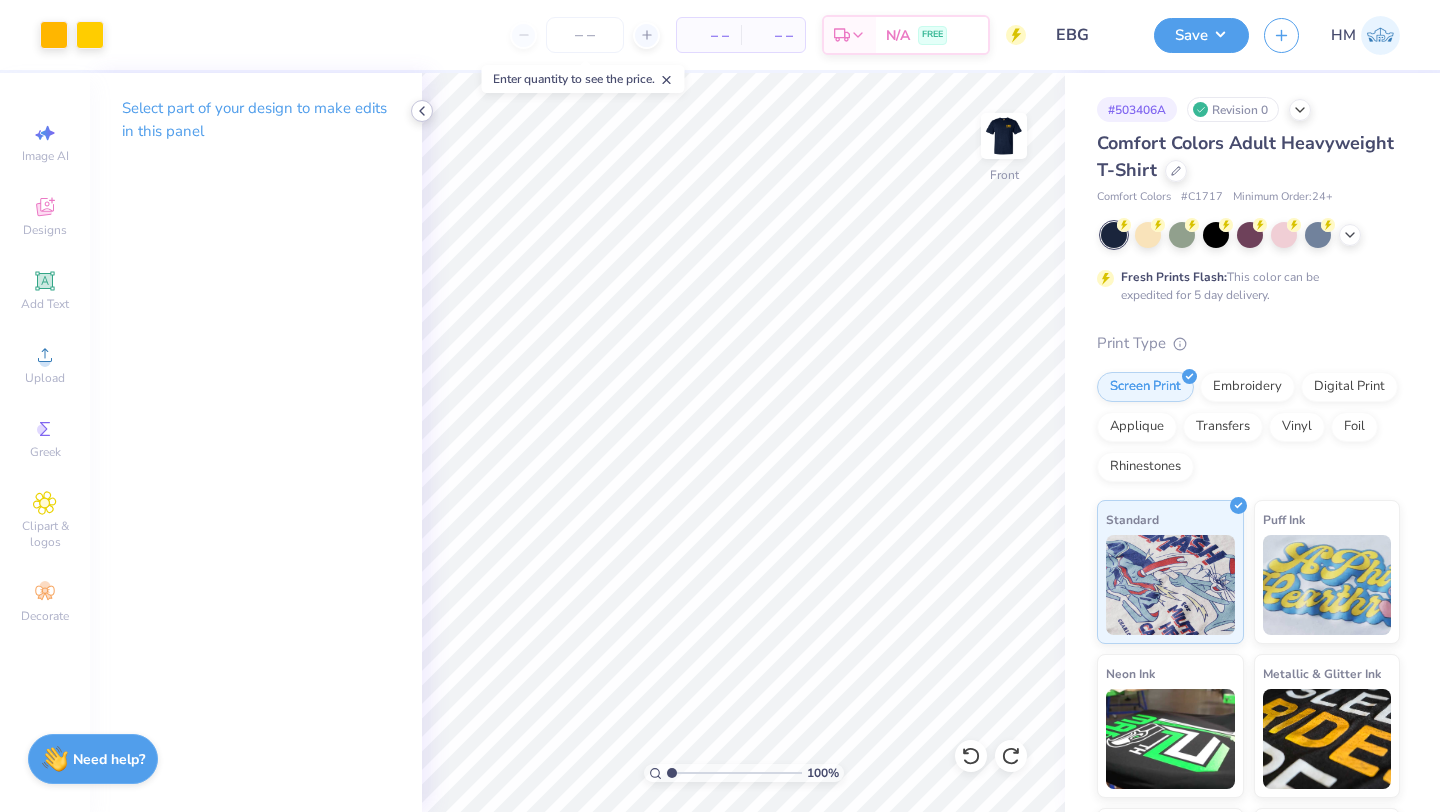click 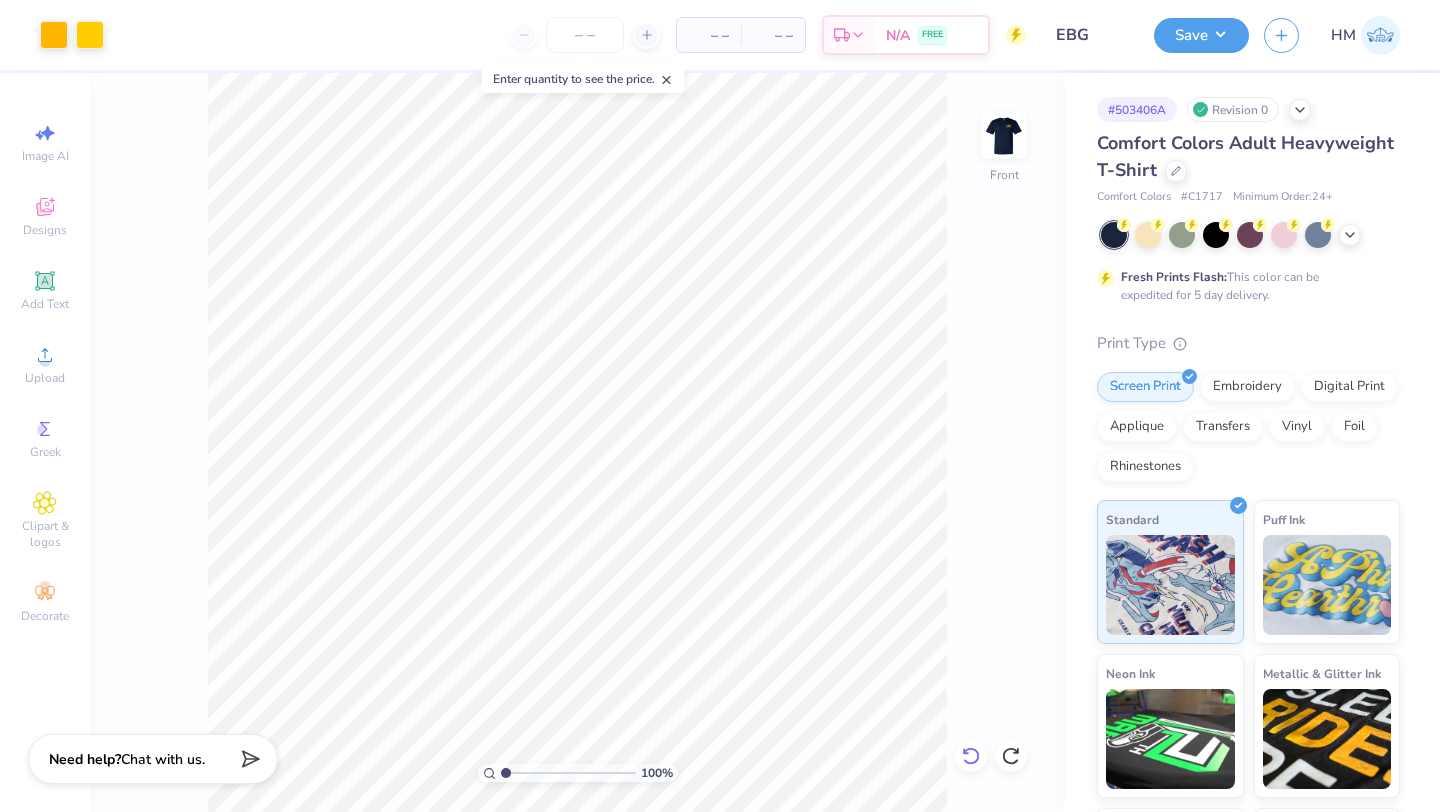 click 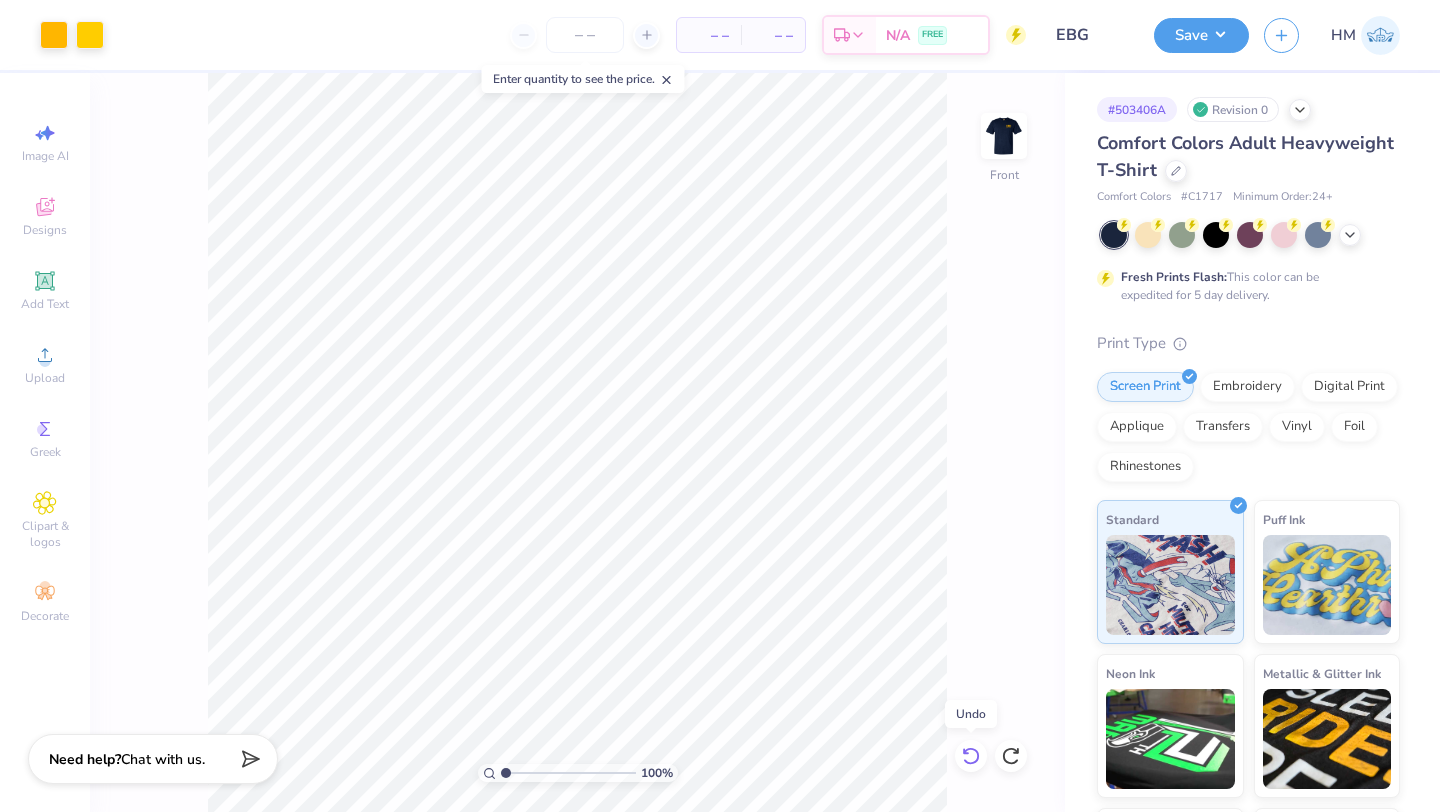 click 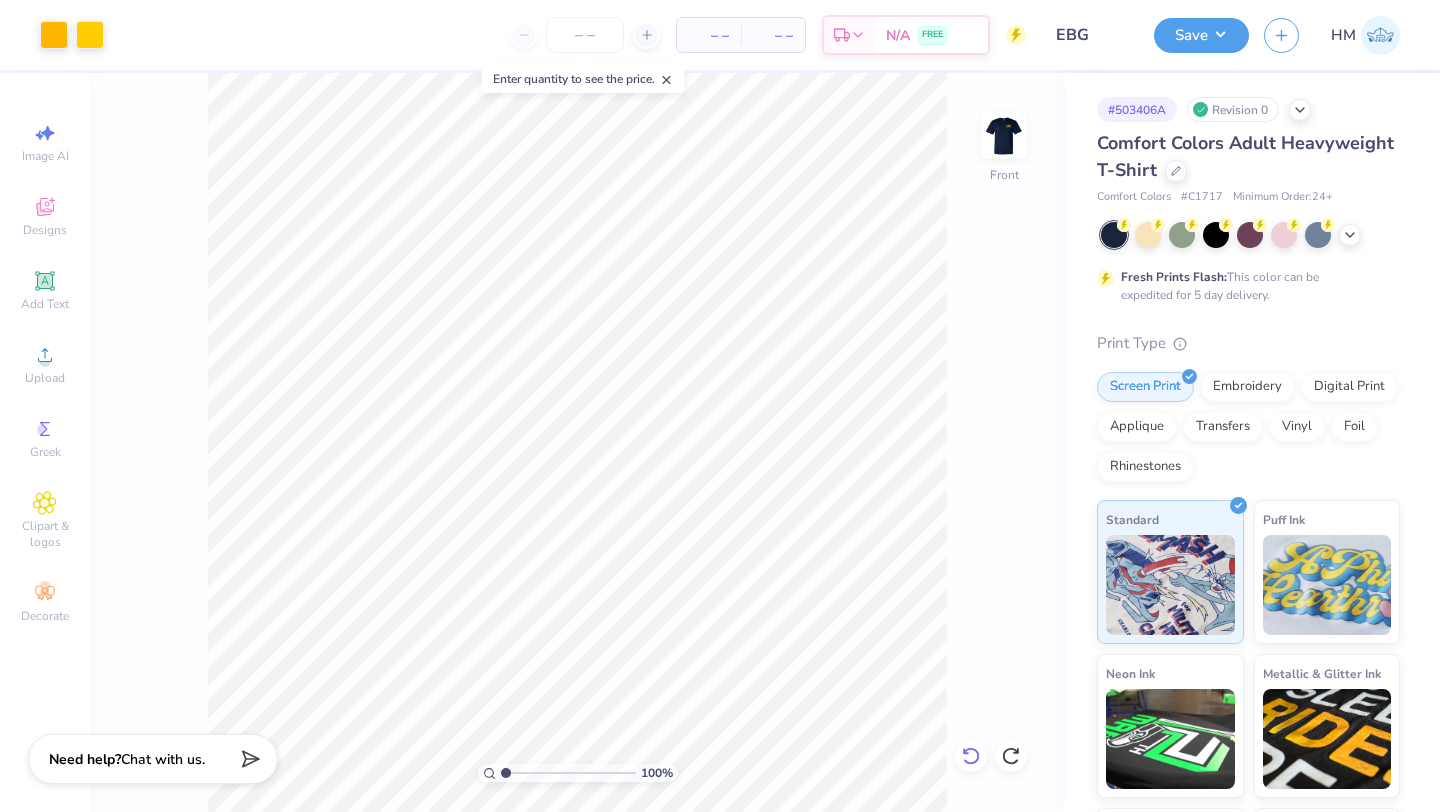 click 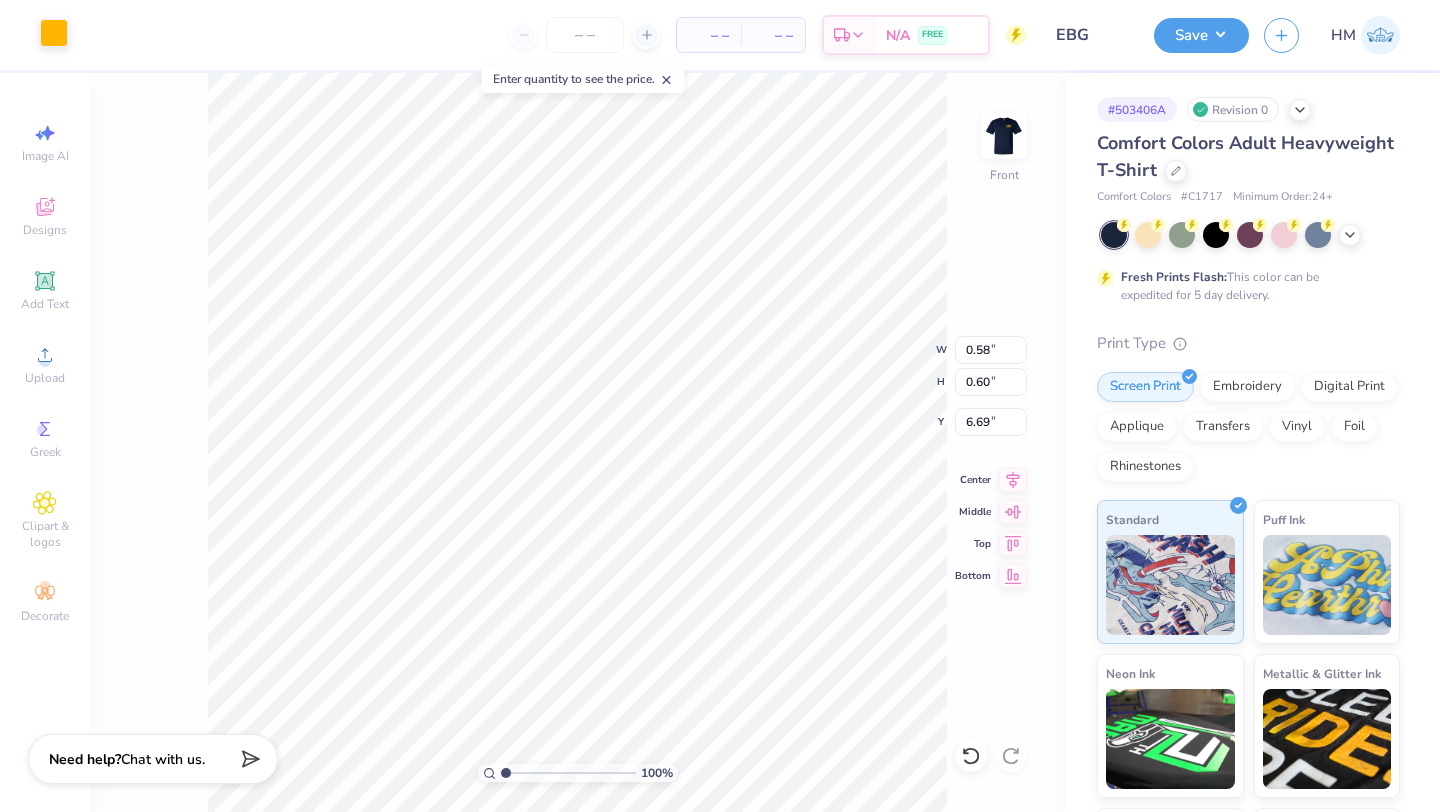 click at bounding box center (54, 33) 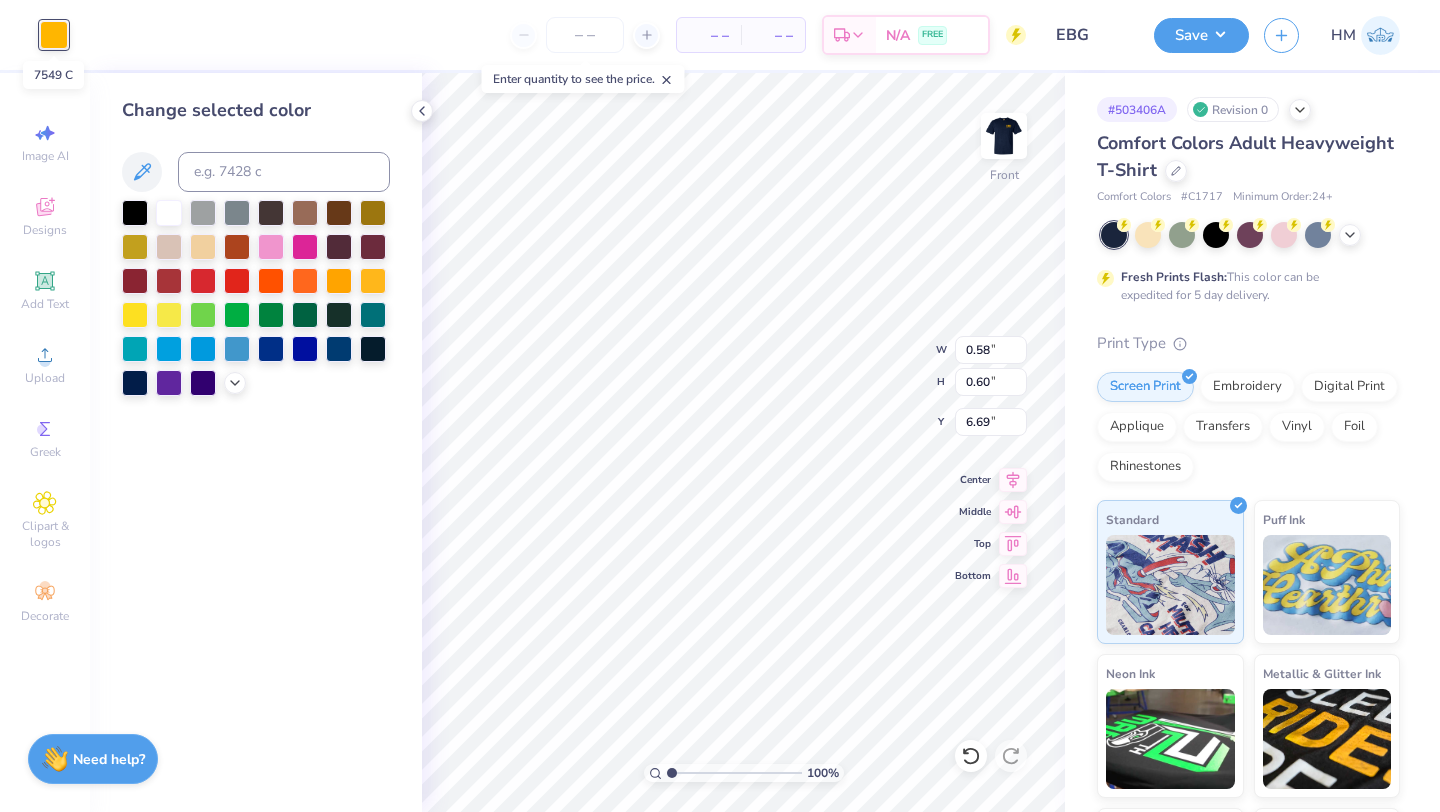 click at bounding box center (54, 35) 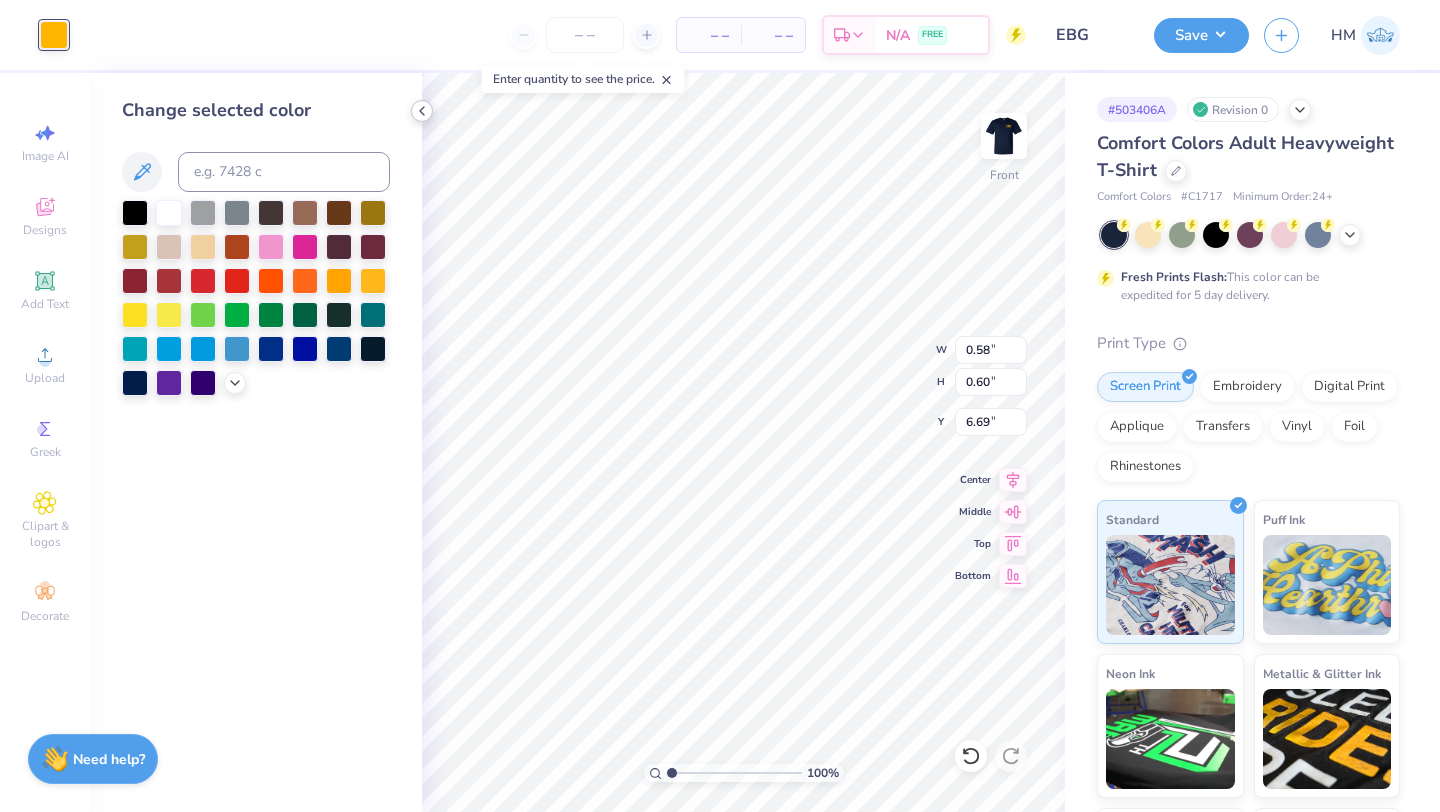 click 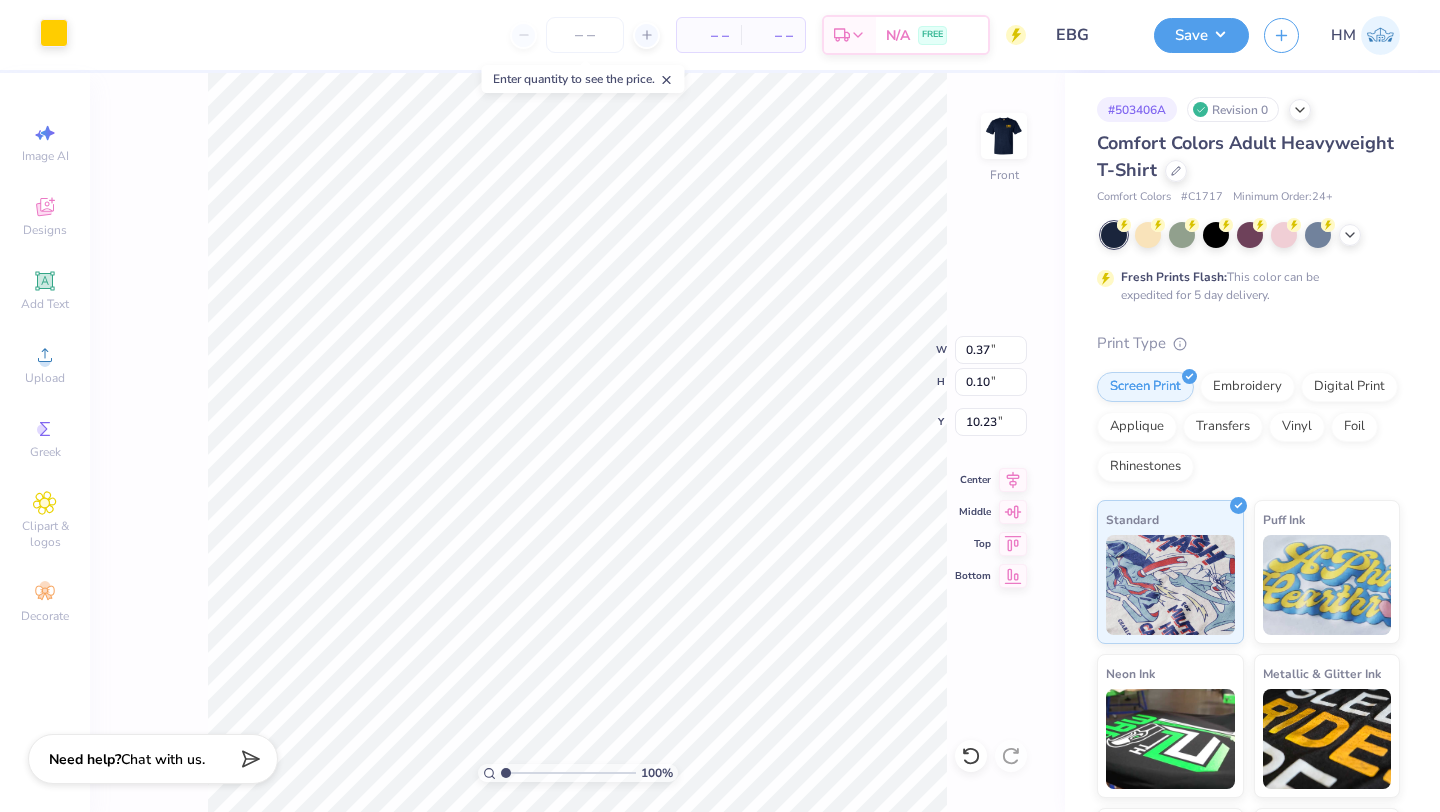 click at bounding box center [54, 33] 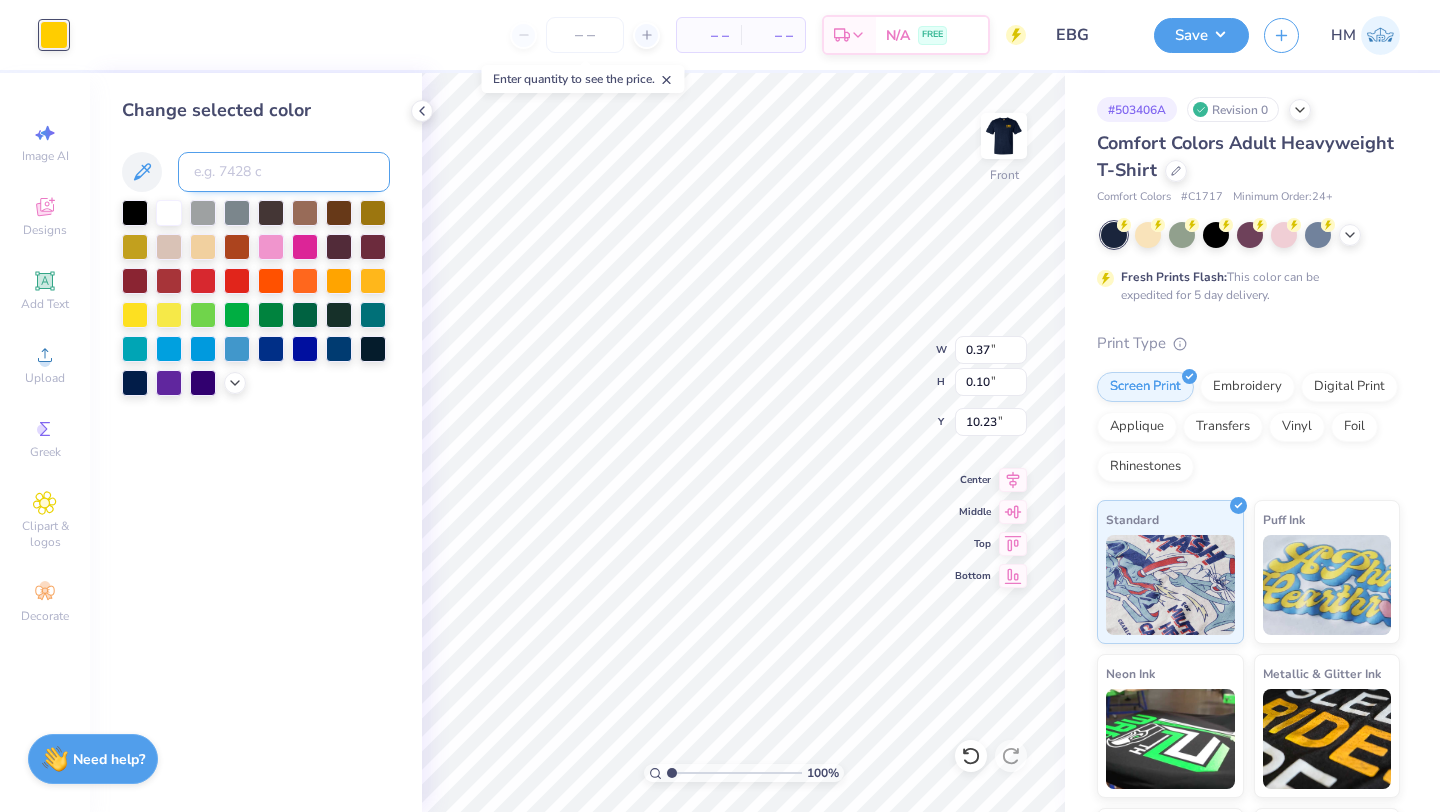 click at bounding box center [284, 172] 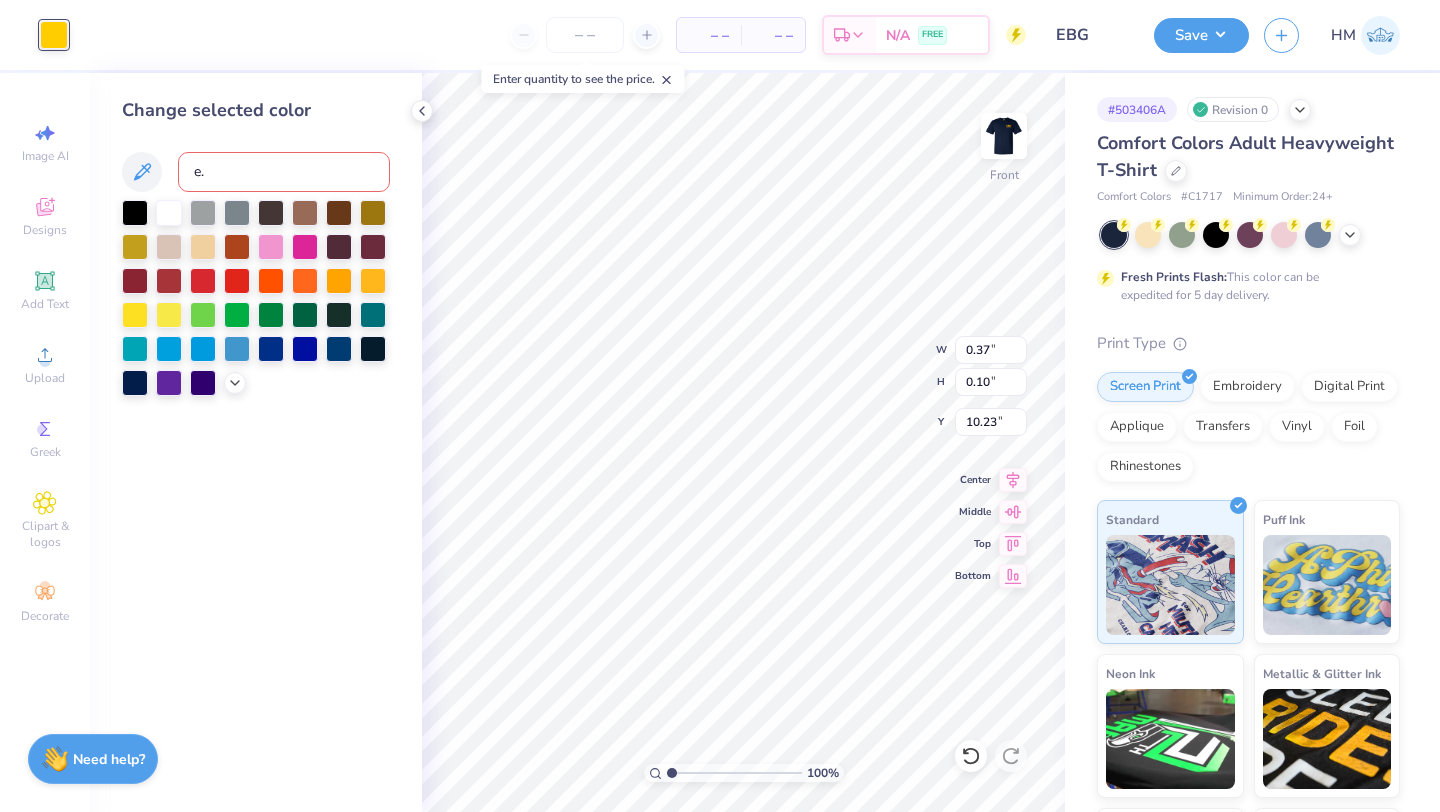 type on "e" 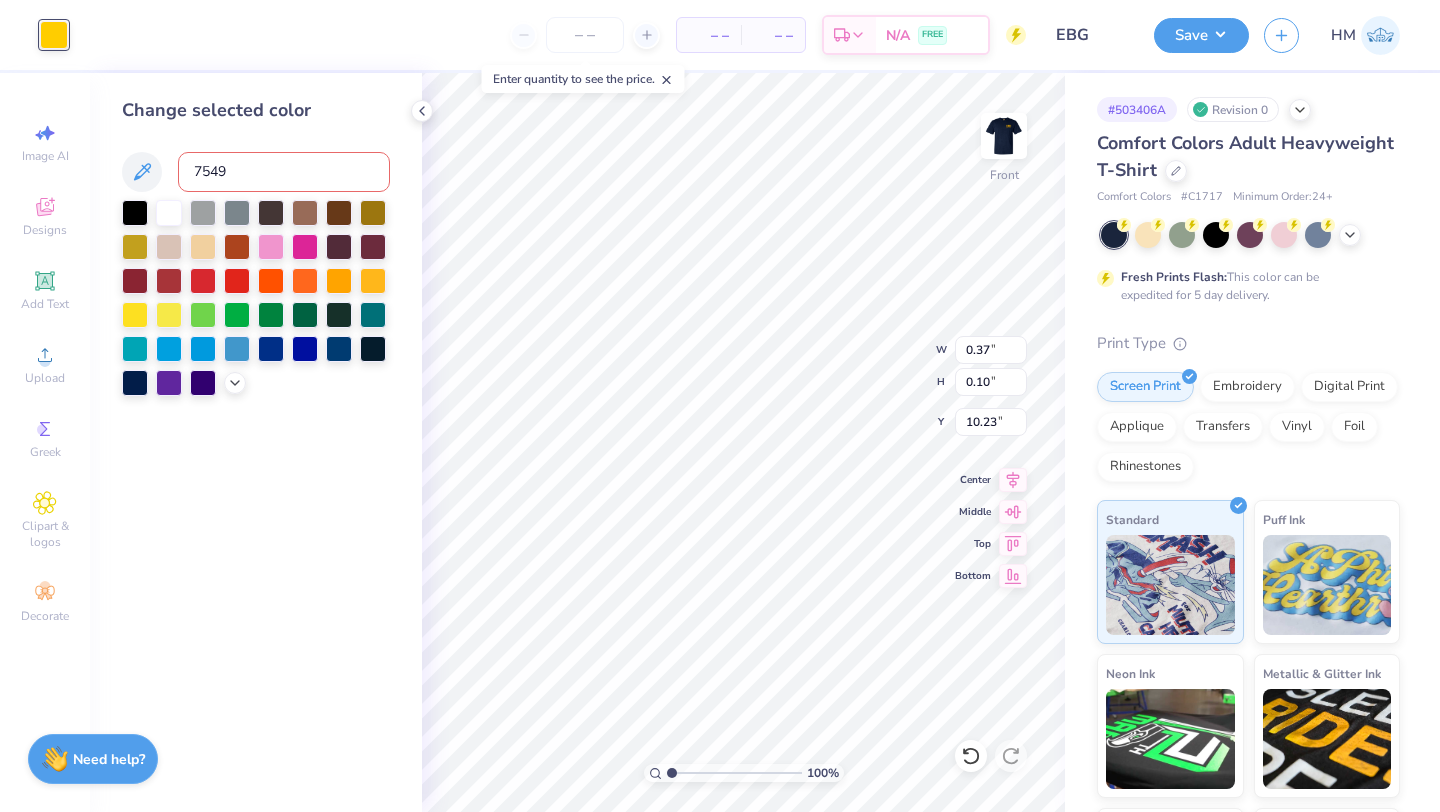 type on "7549" 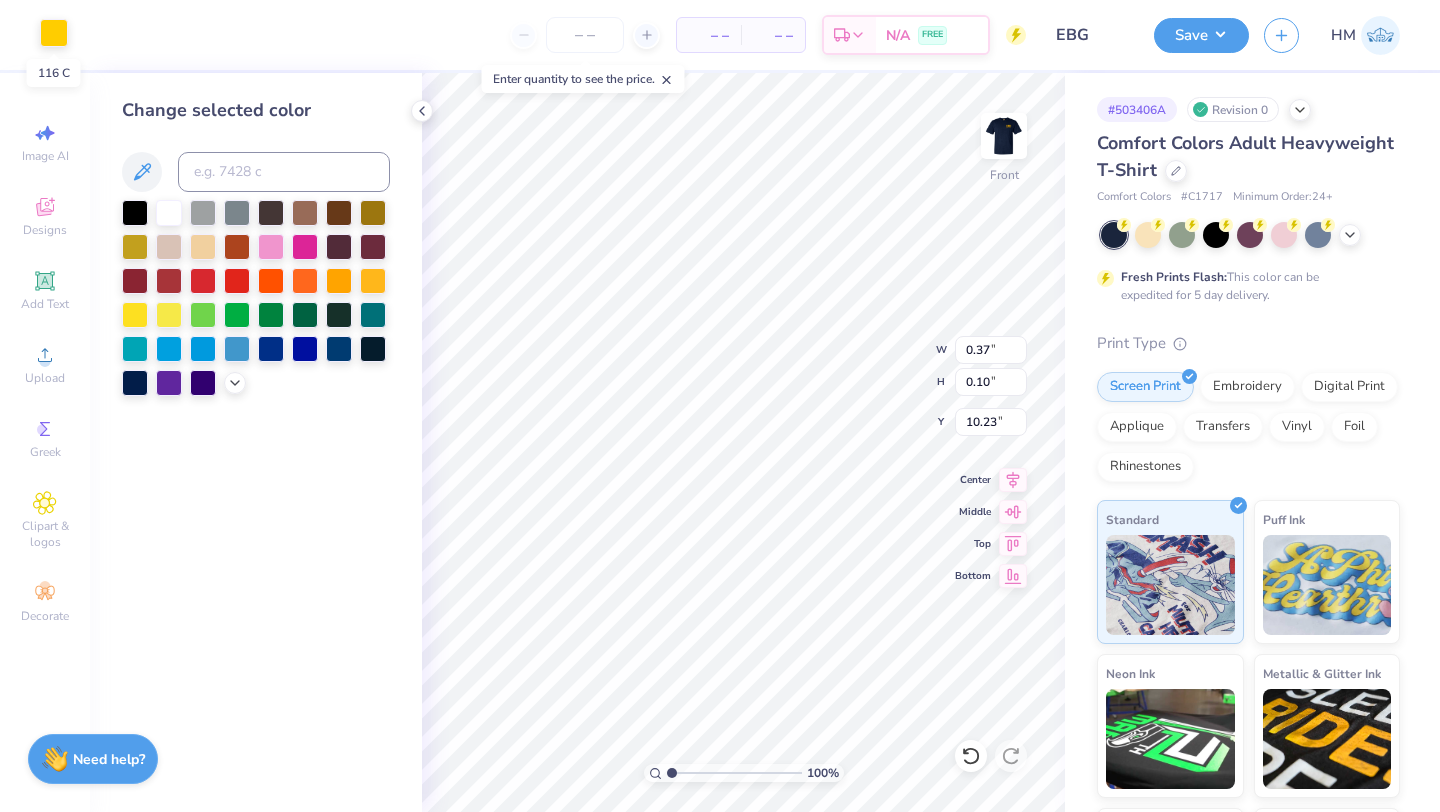 click at bounding box center [54, 33] 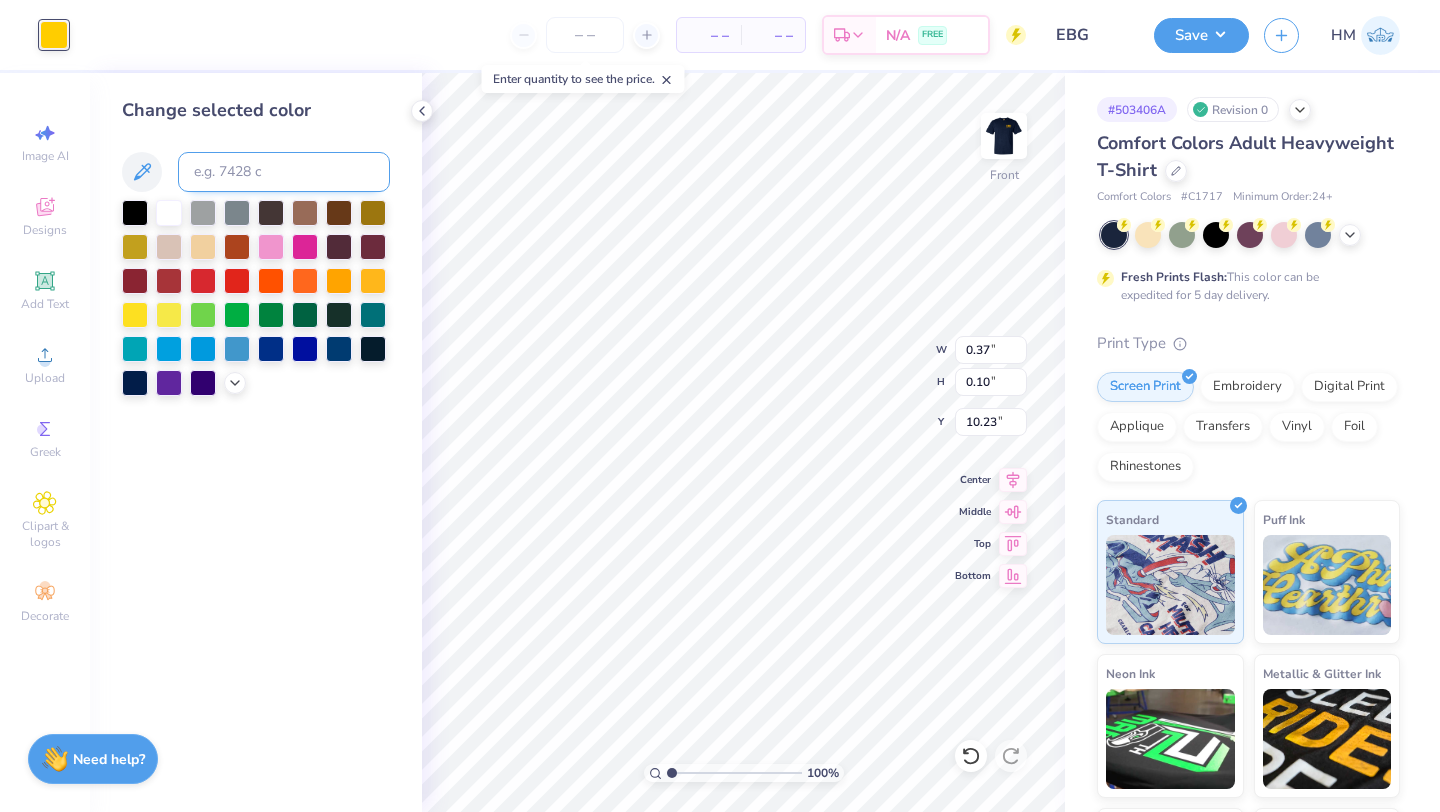 click at bounding box center [284, 172] 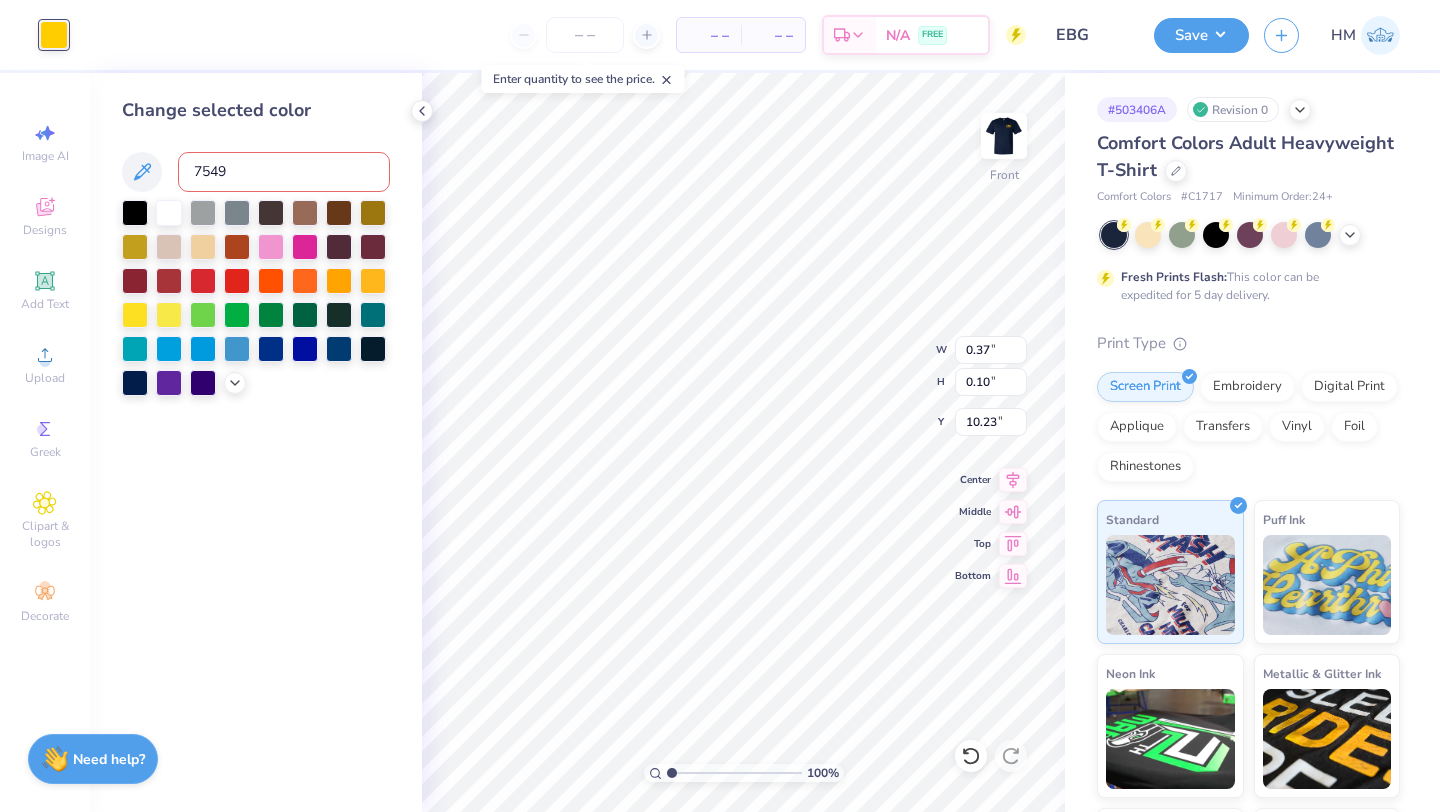 type on "7549" 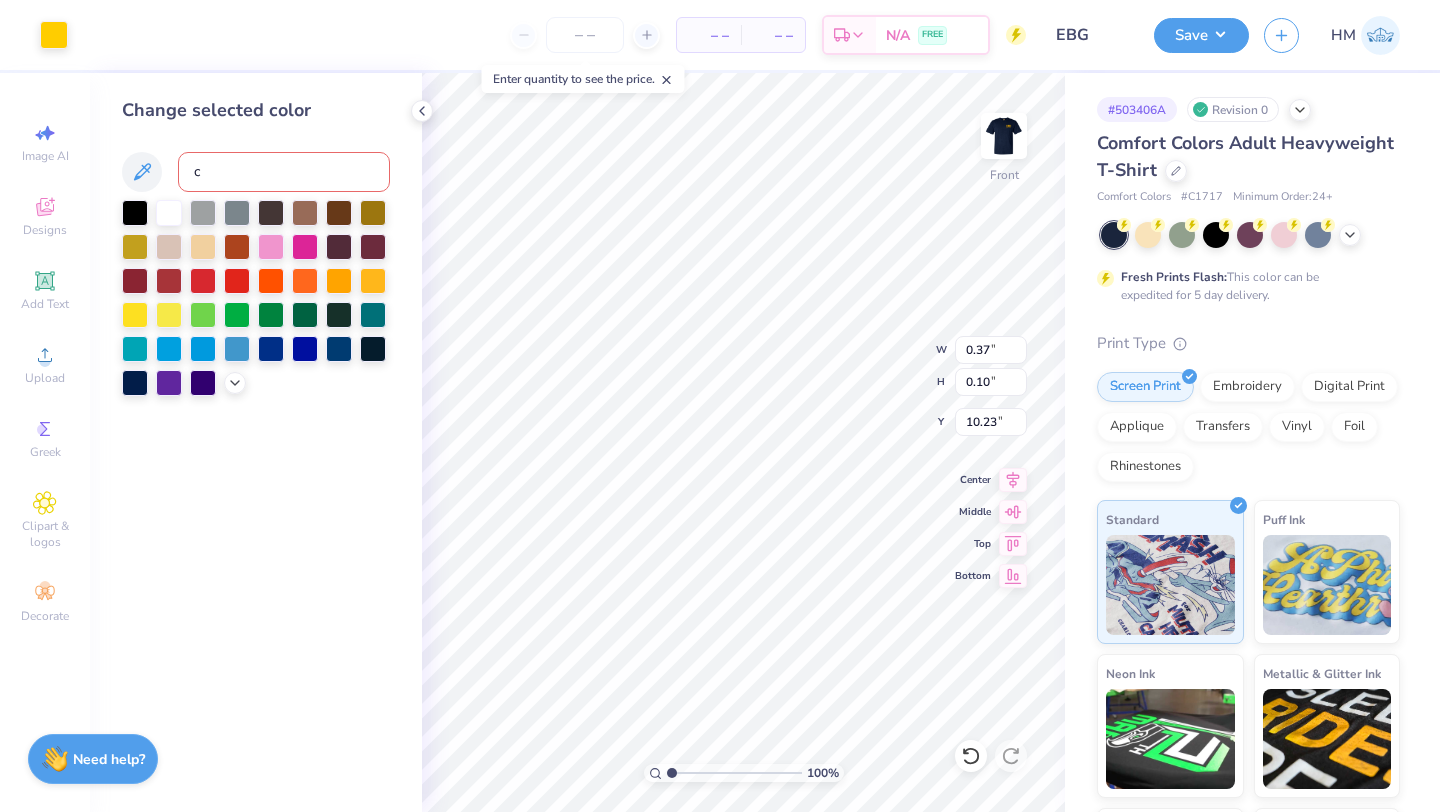 click on "c" at bounding box center (284, 172) 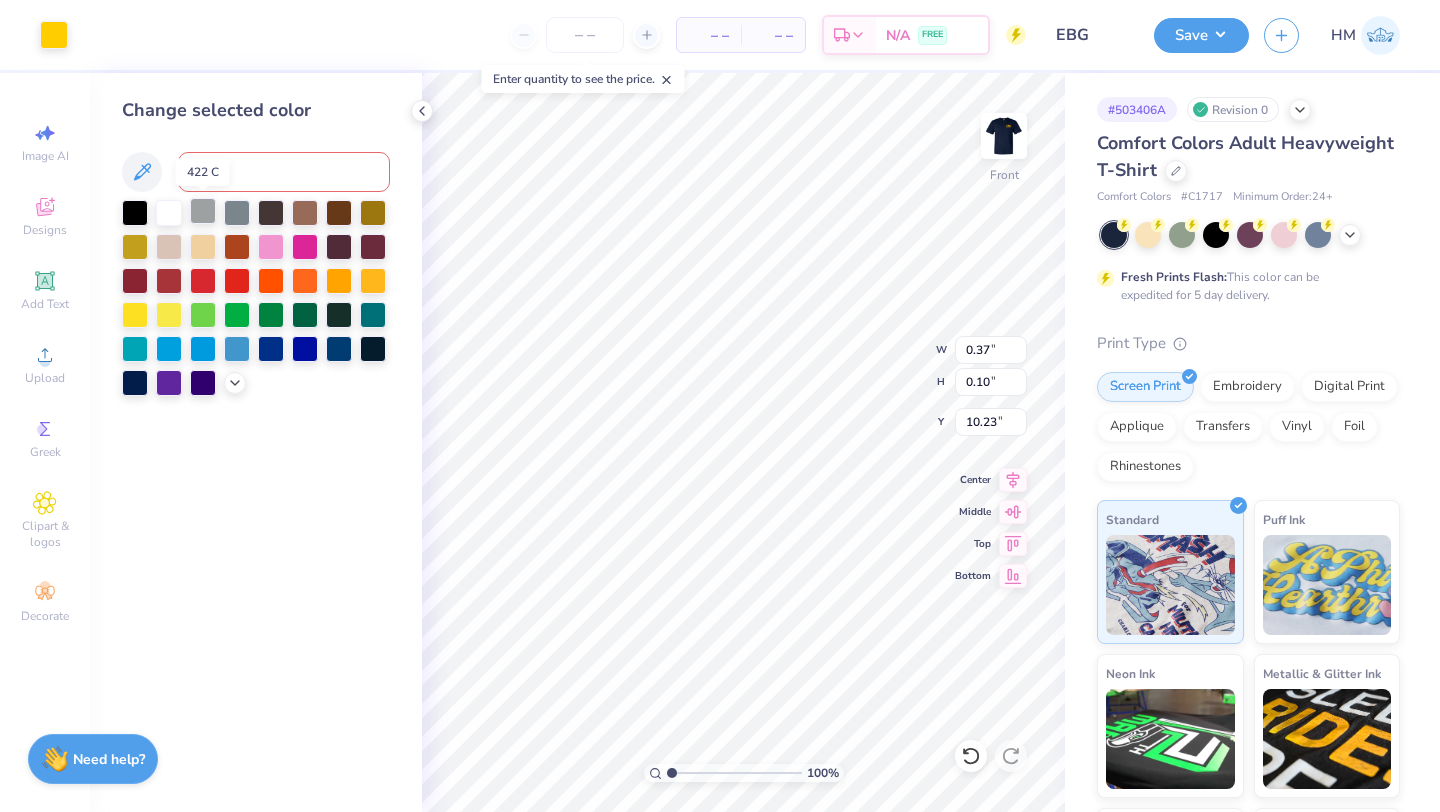 type on "754c" 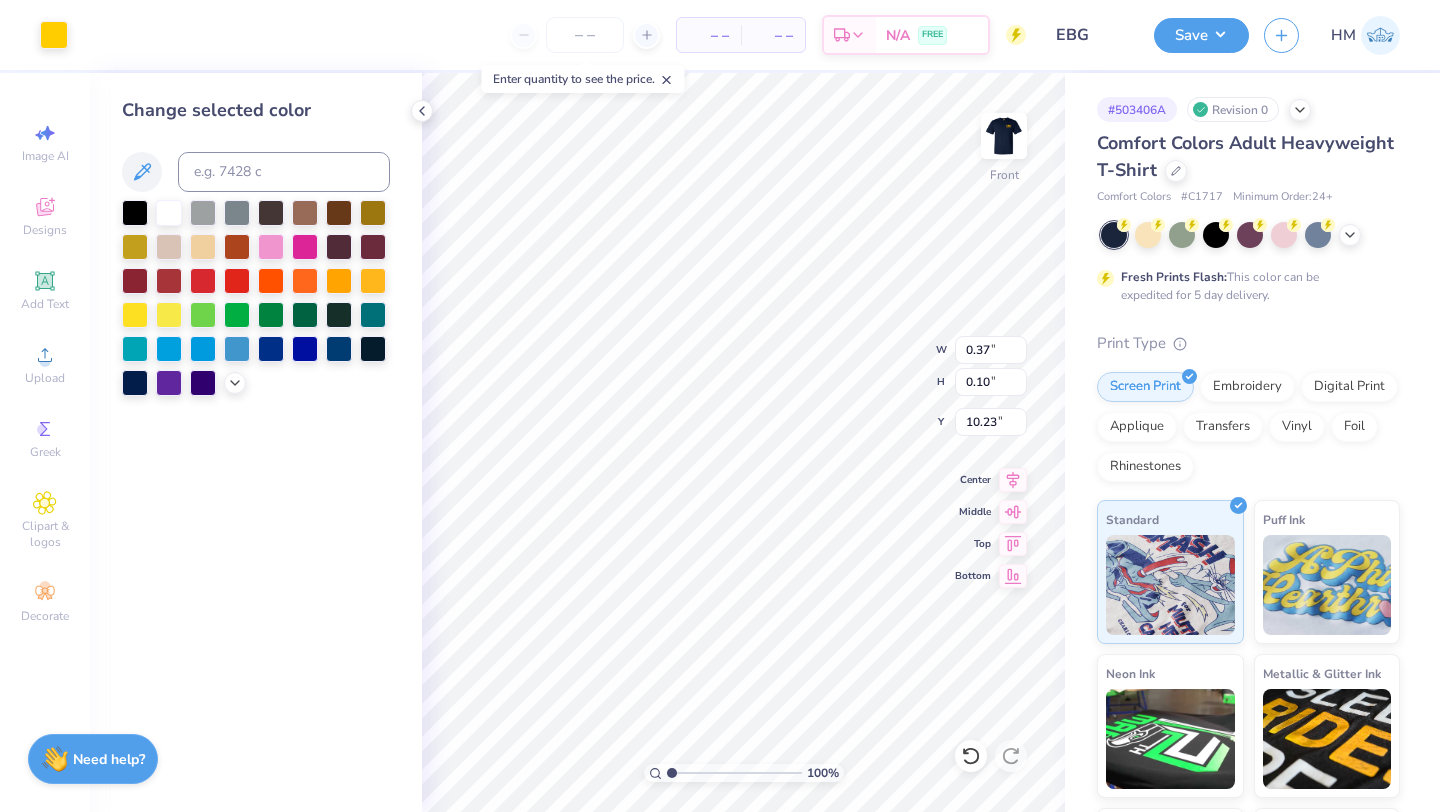 click on "Change selected color" at bounding box center [256, 442] 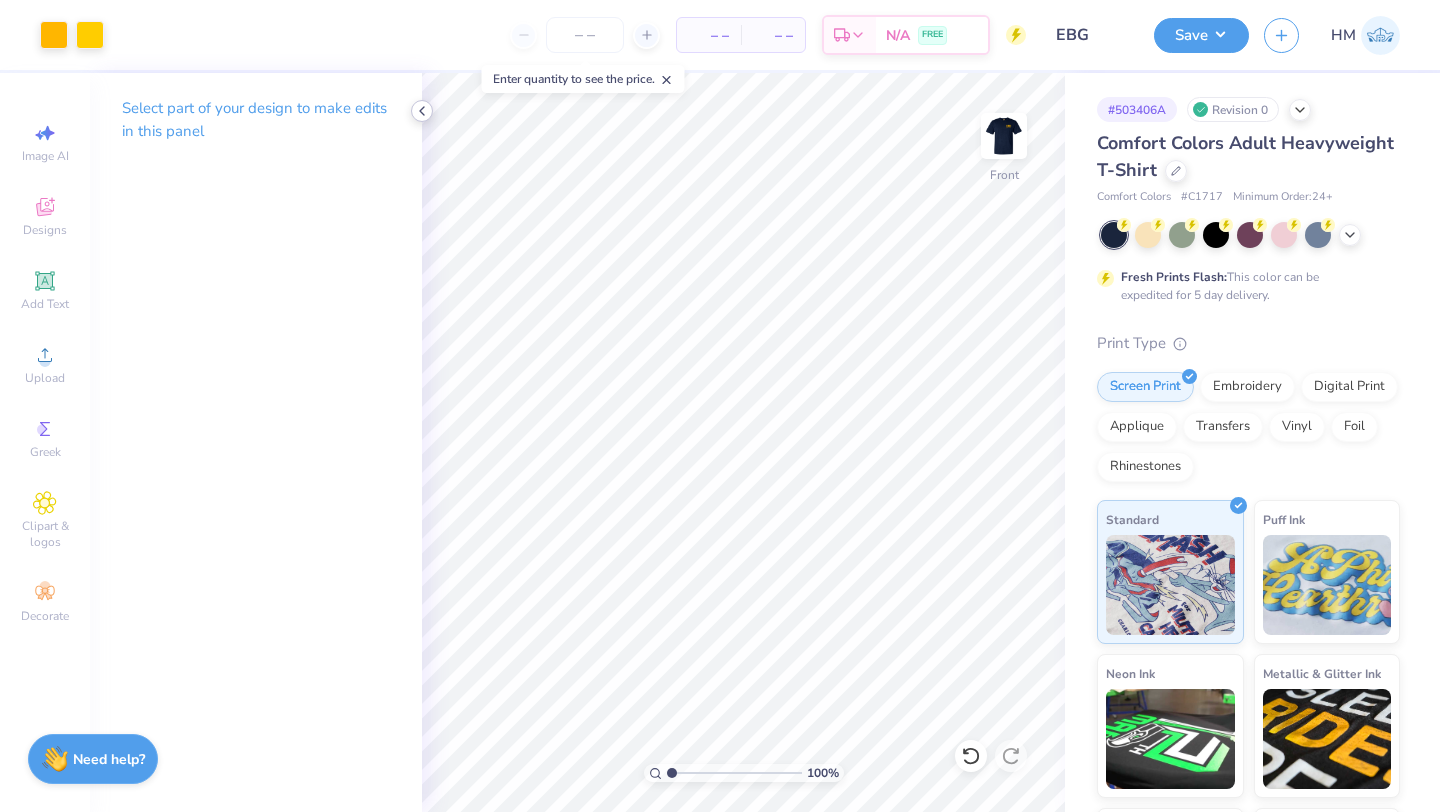 click 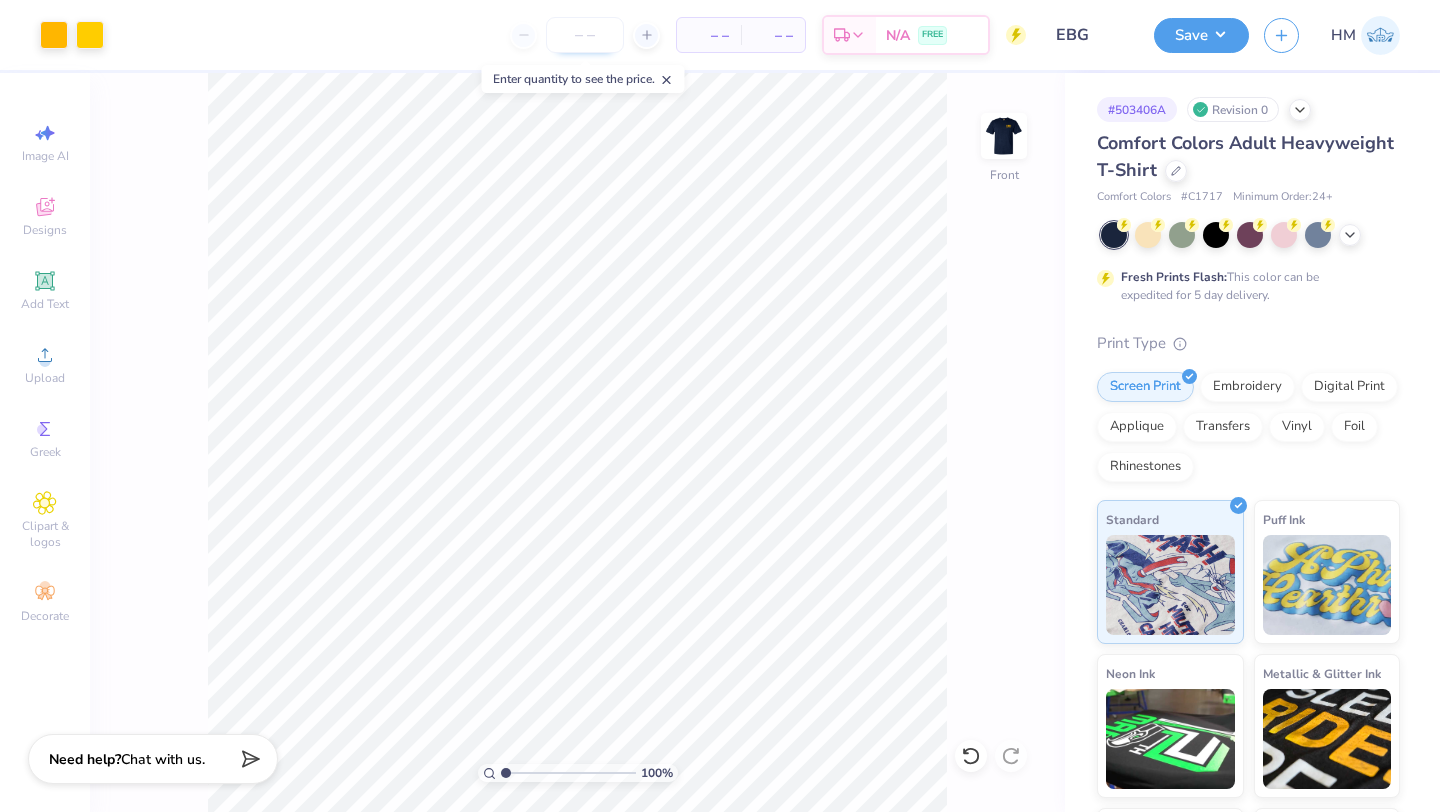 click at bounding box center (585, 35) 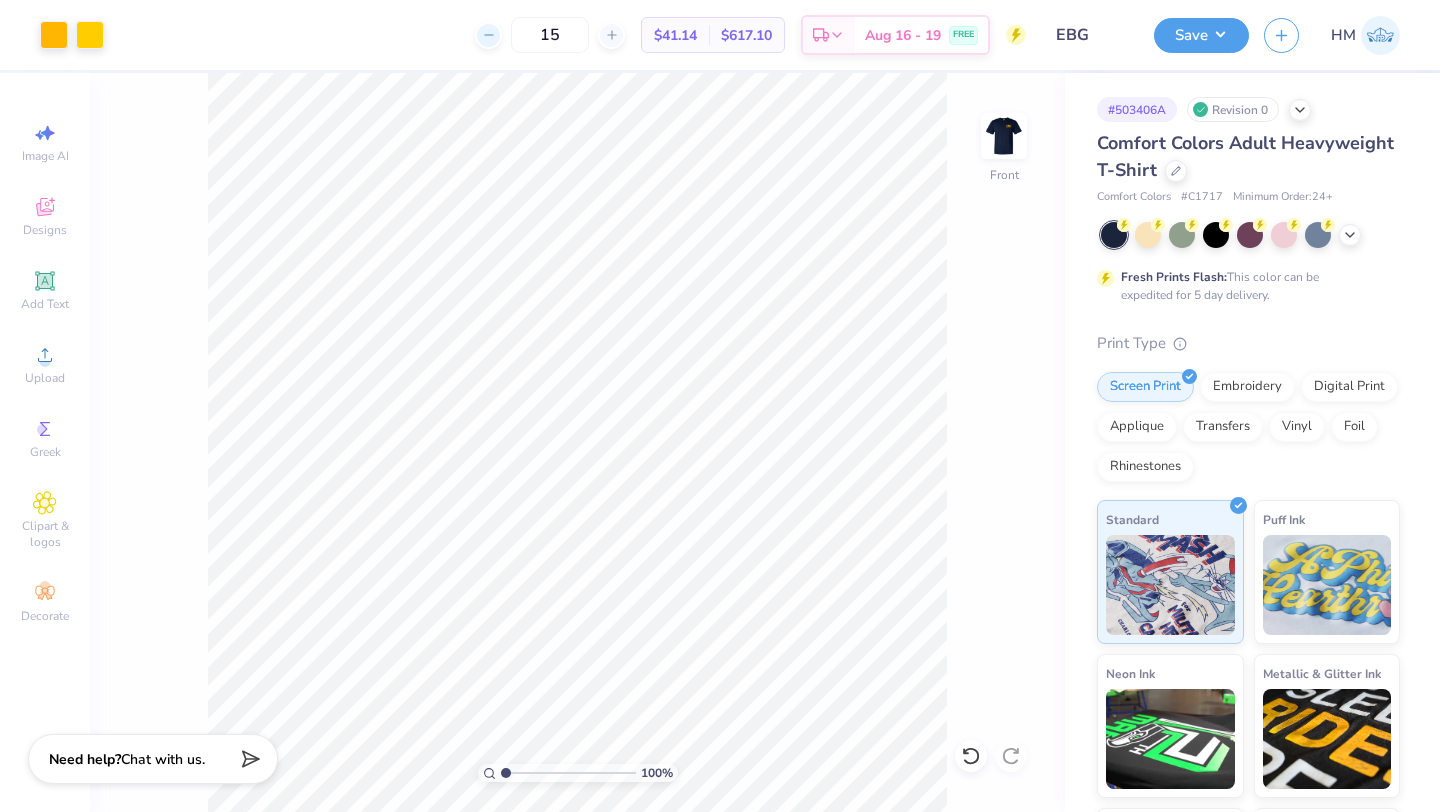 click 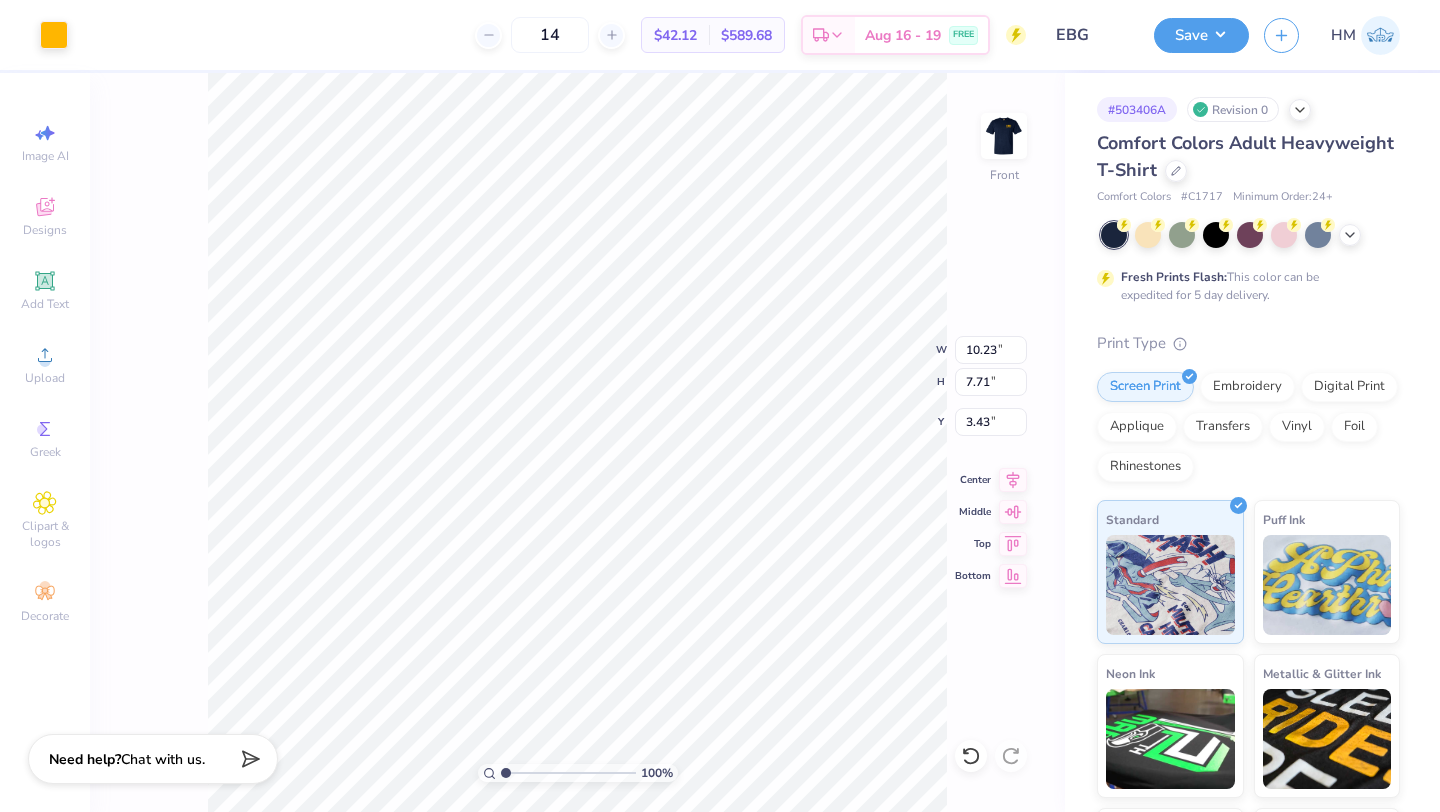type on "18.82" 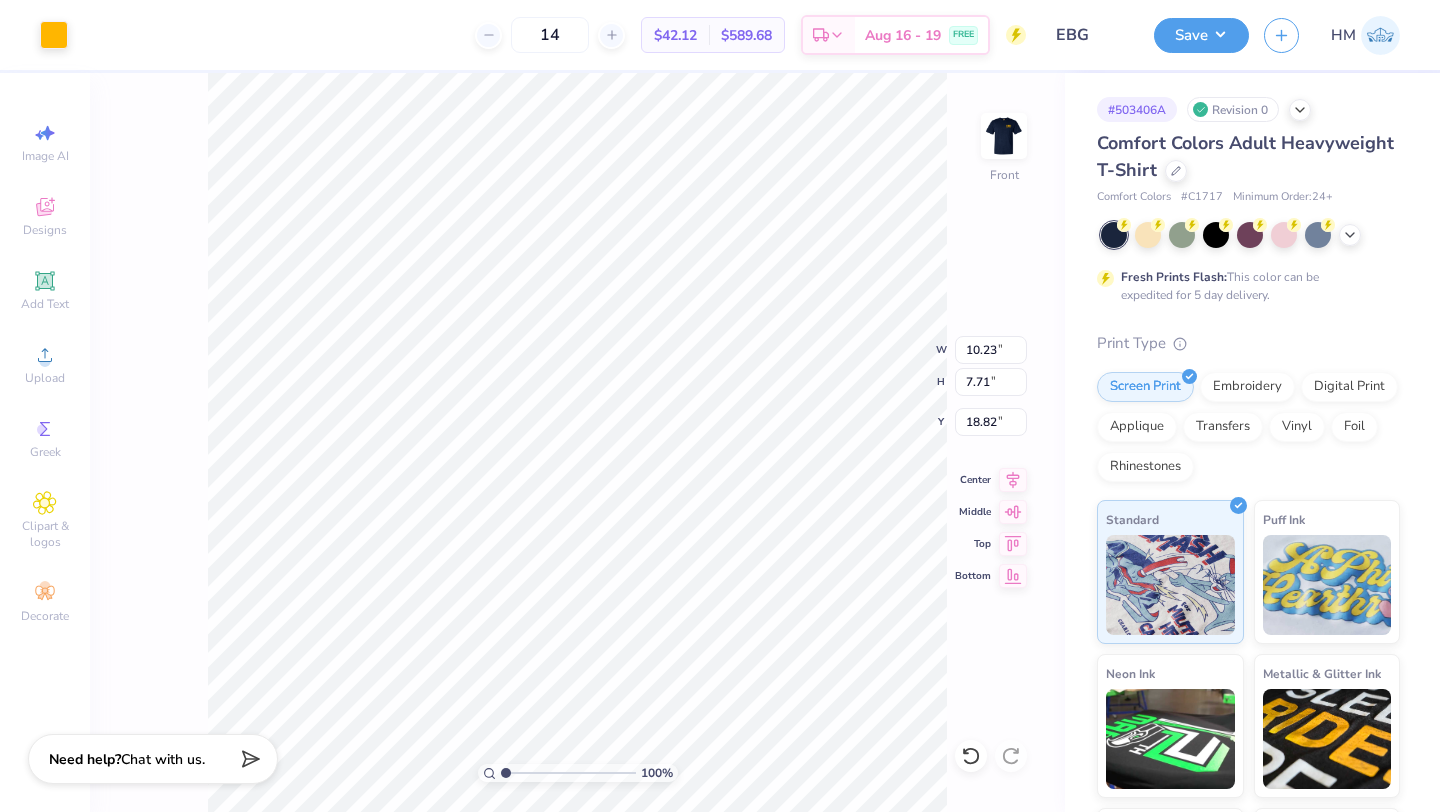 type on "0.37" 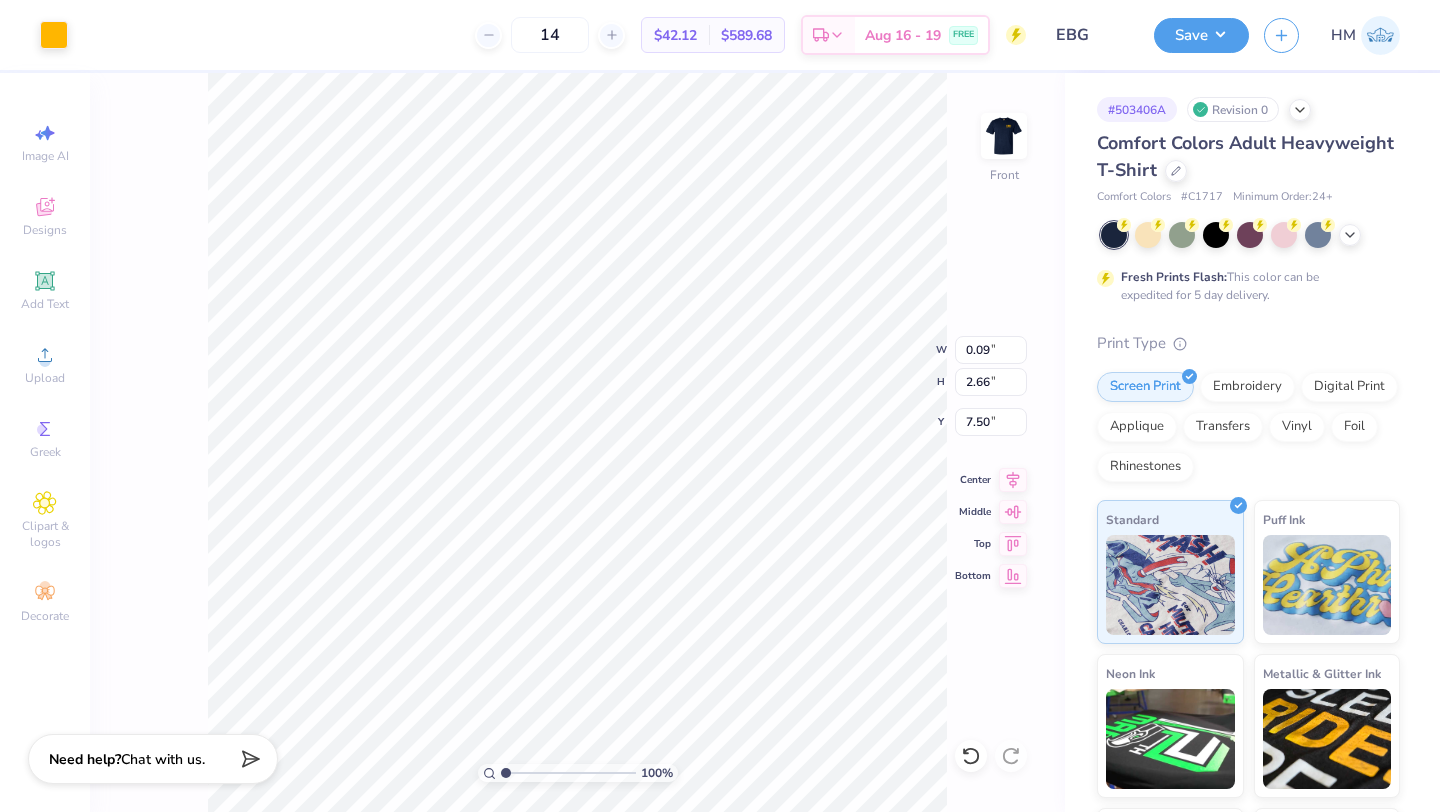 type on "7.58" 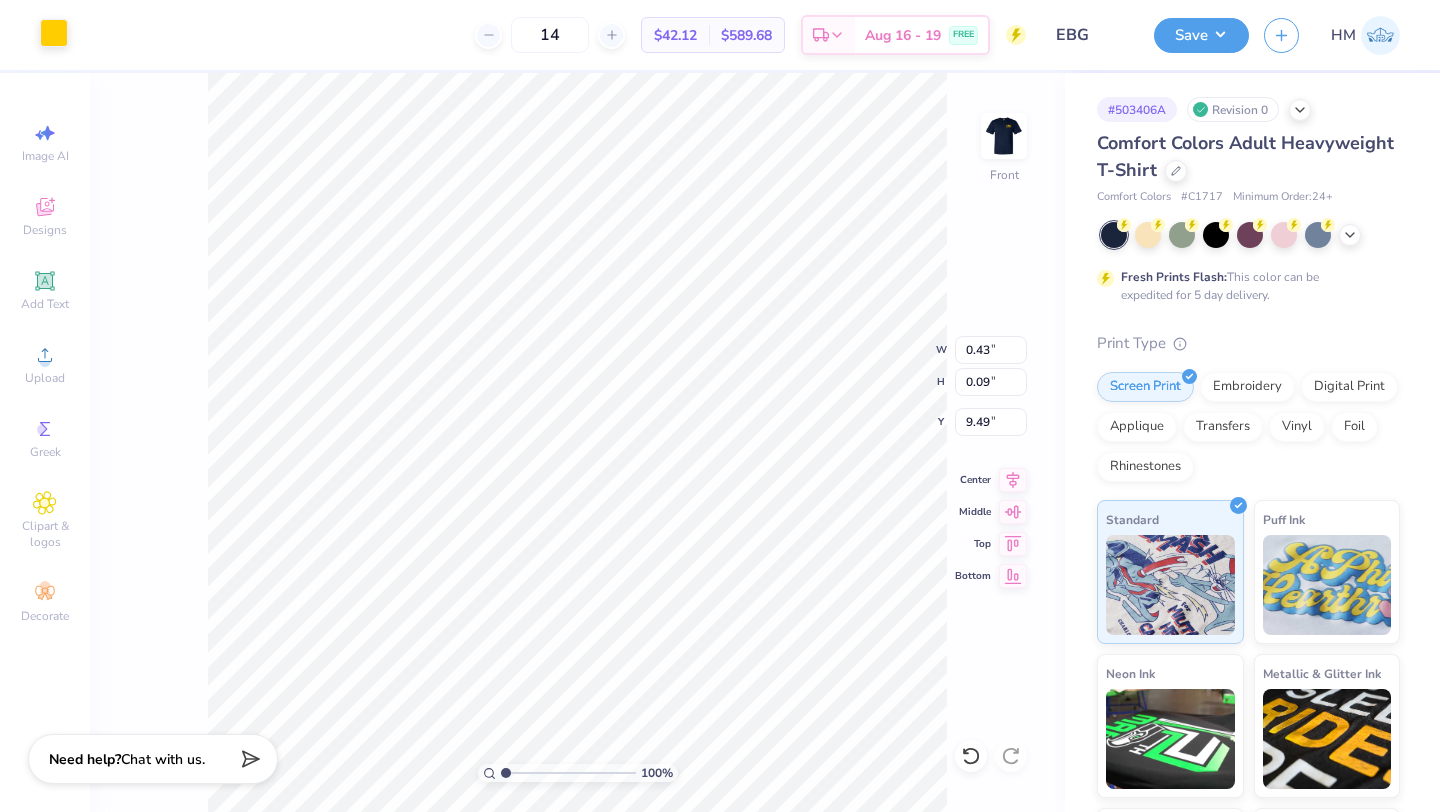 click at bounding box center [54, 33] 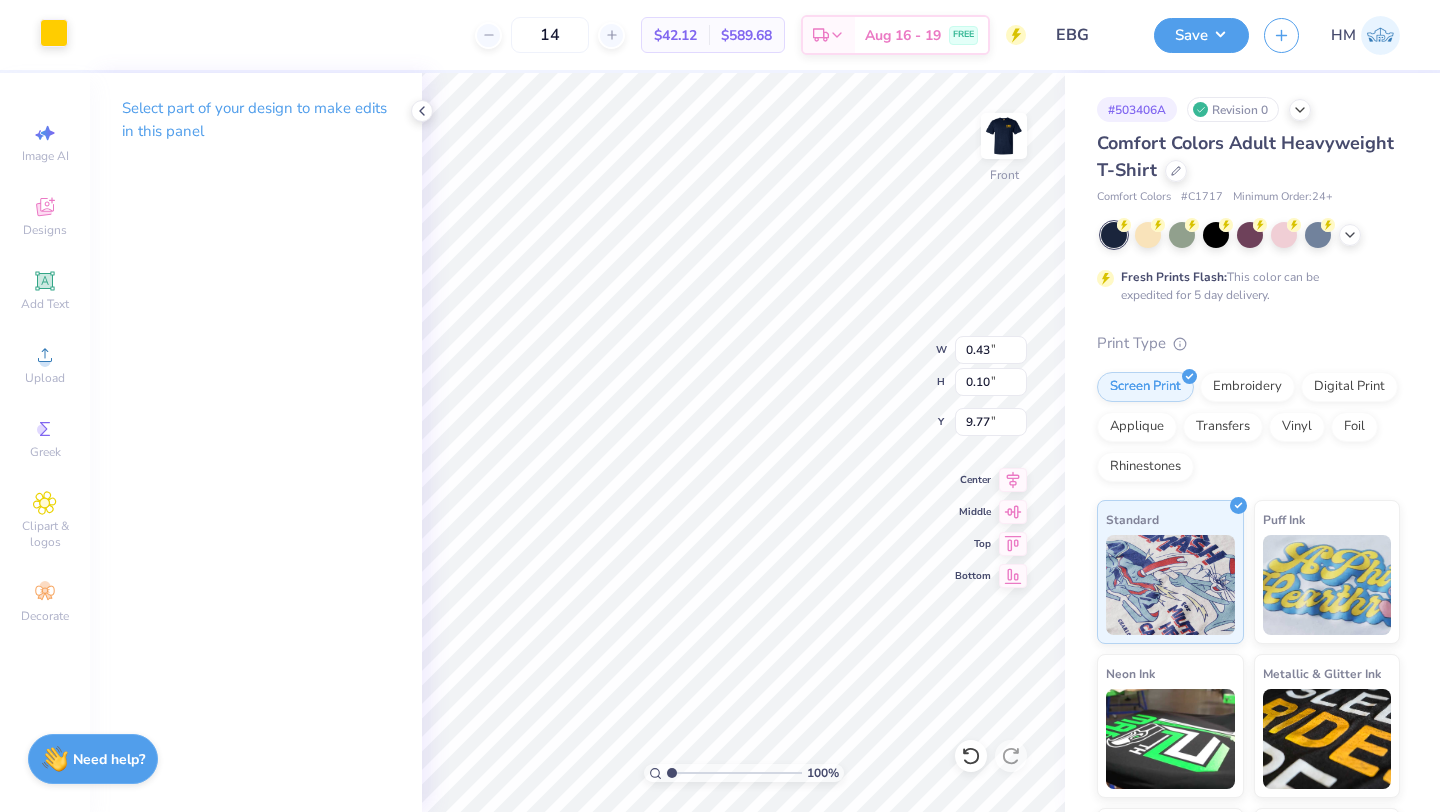 click at bounding box center [54, 33] 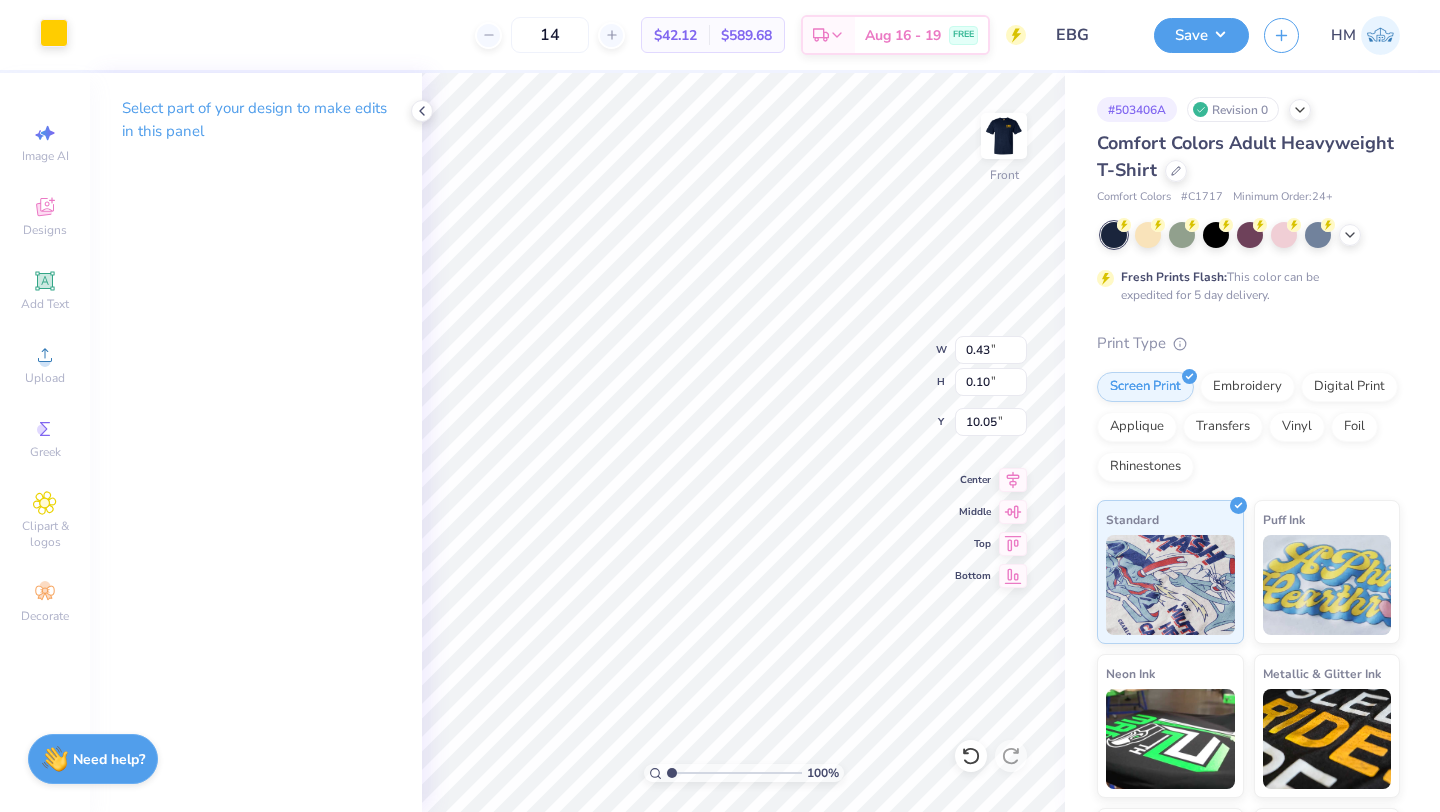 click at bounding box center [54, 33] 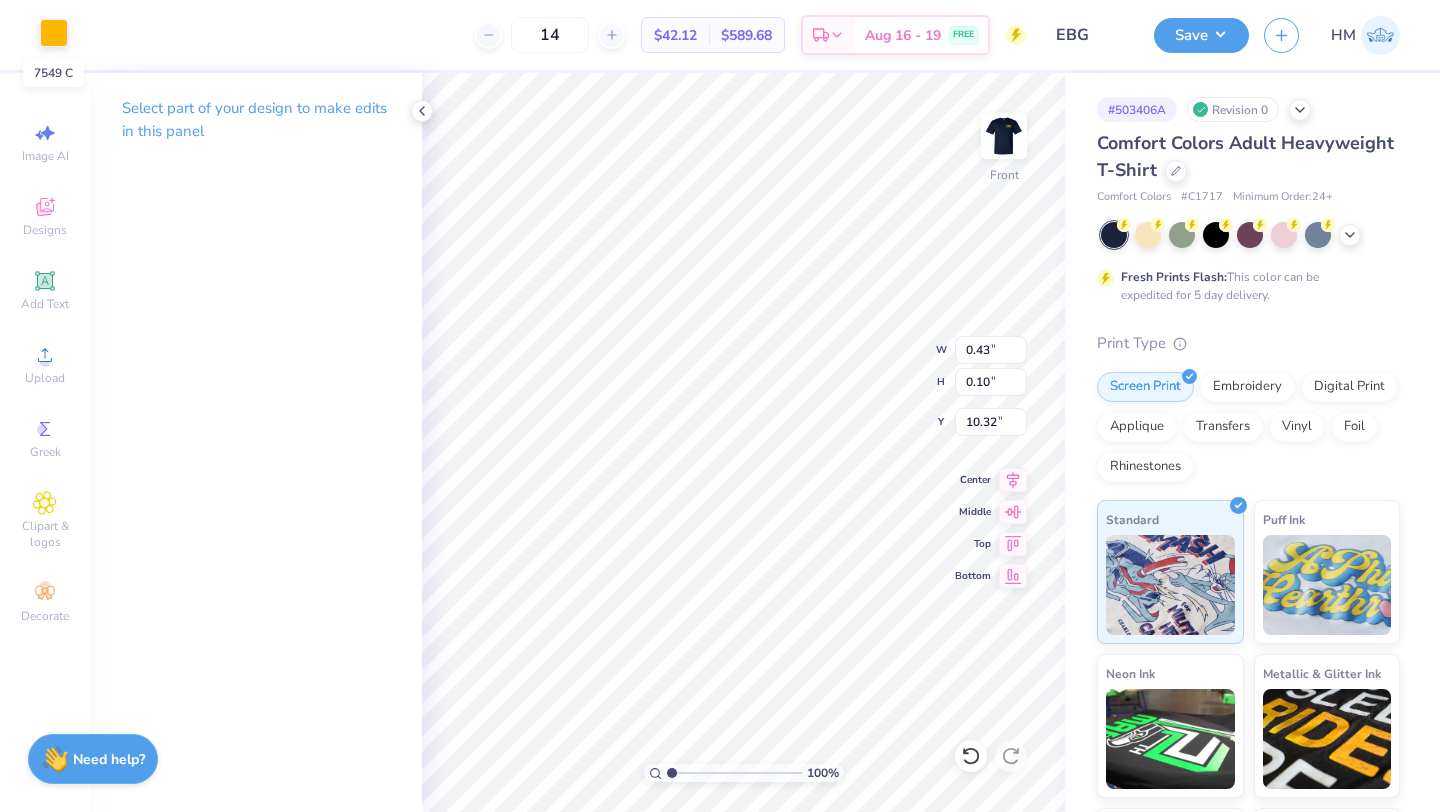 click at bounding box center [54, 33] 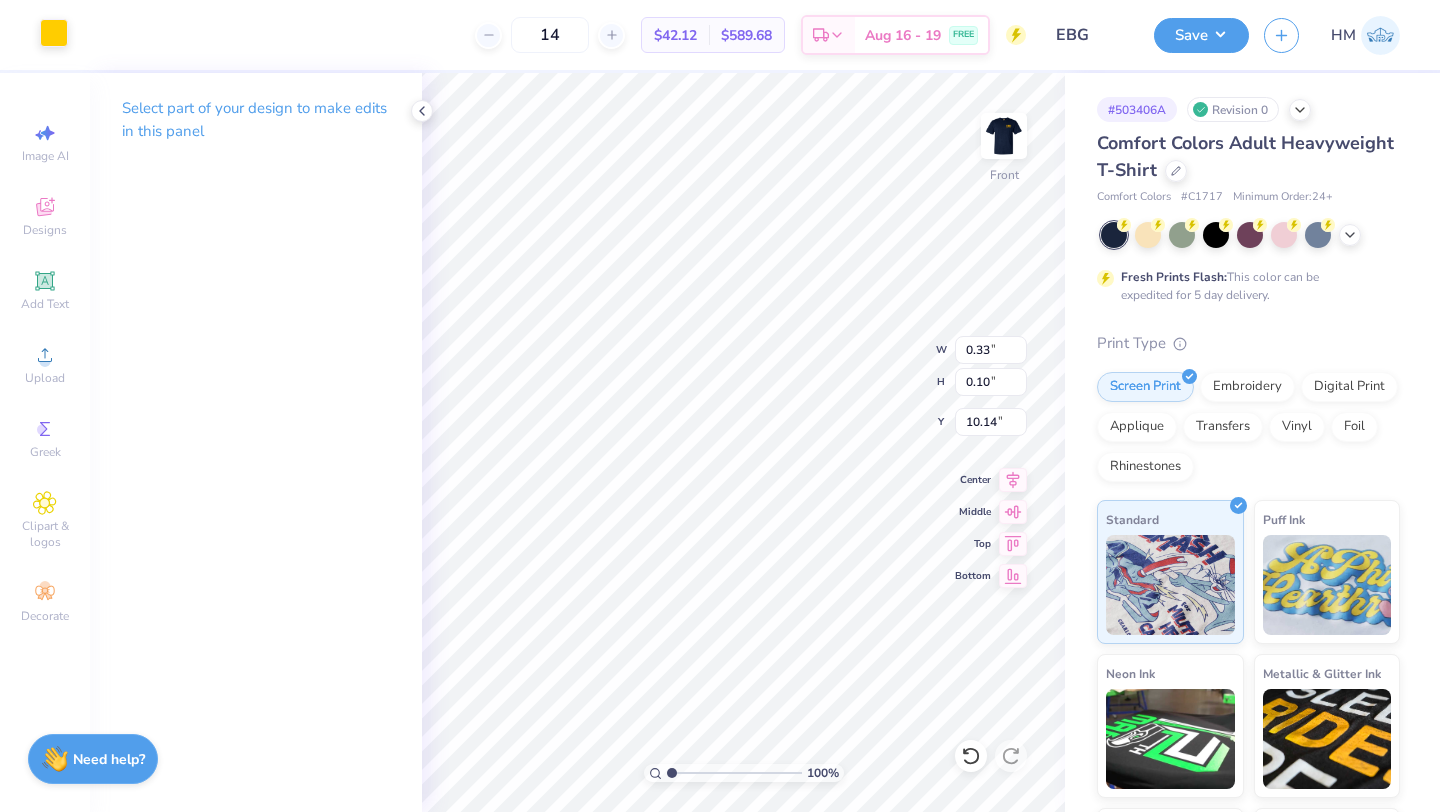 click at bounding box center [54, 33] 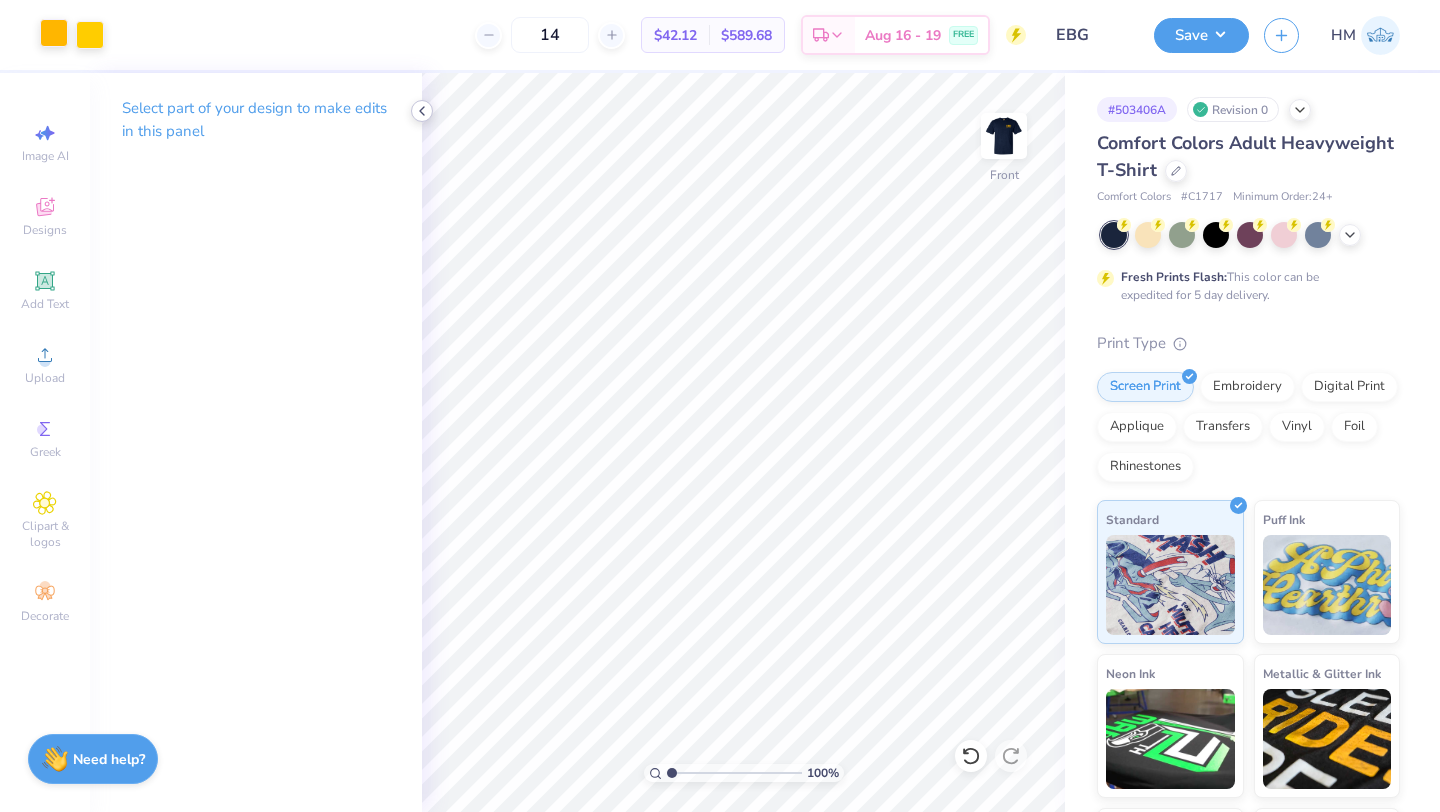 click 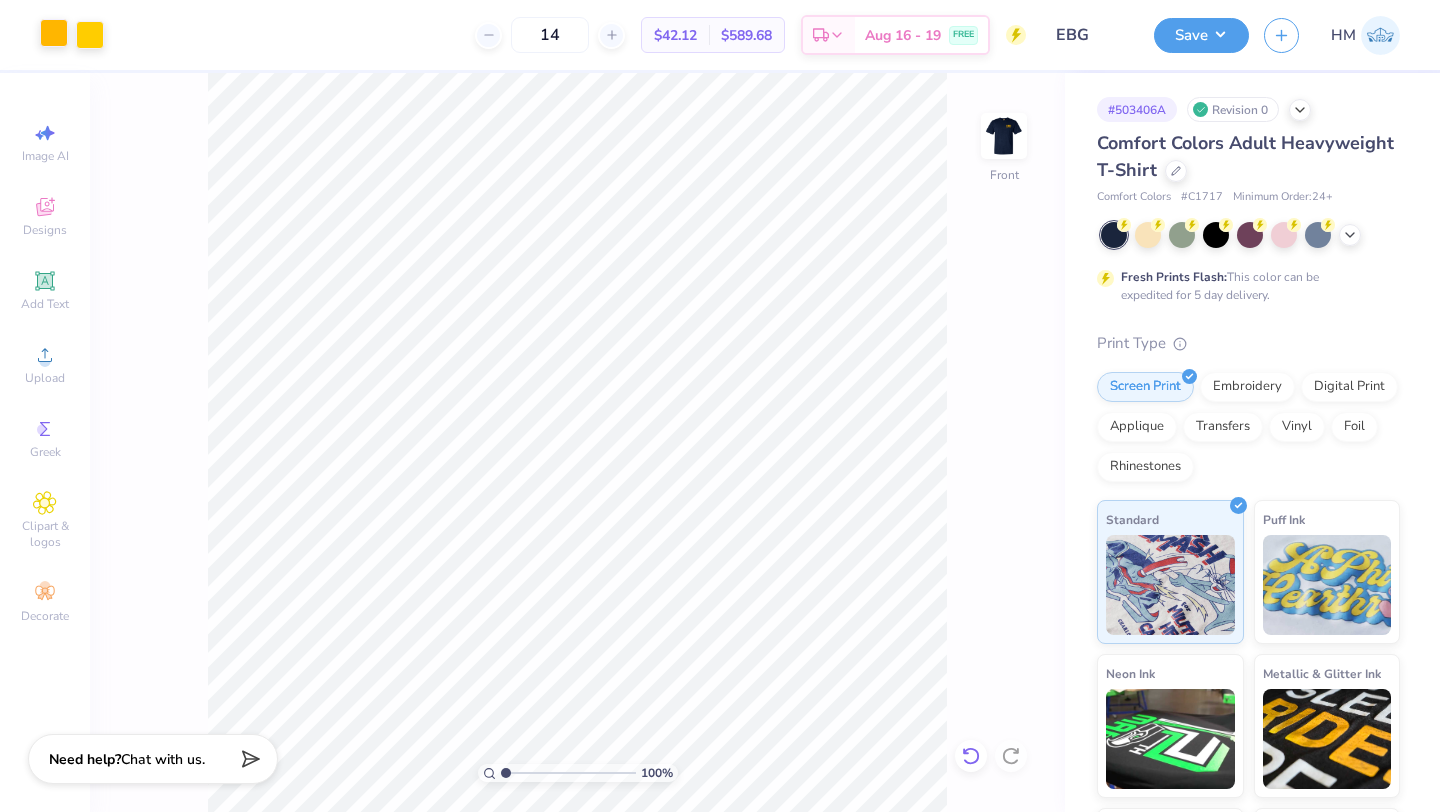 click 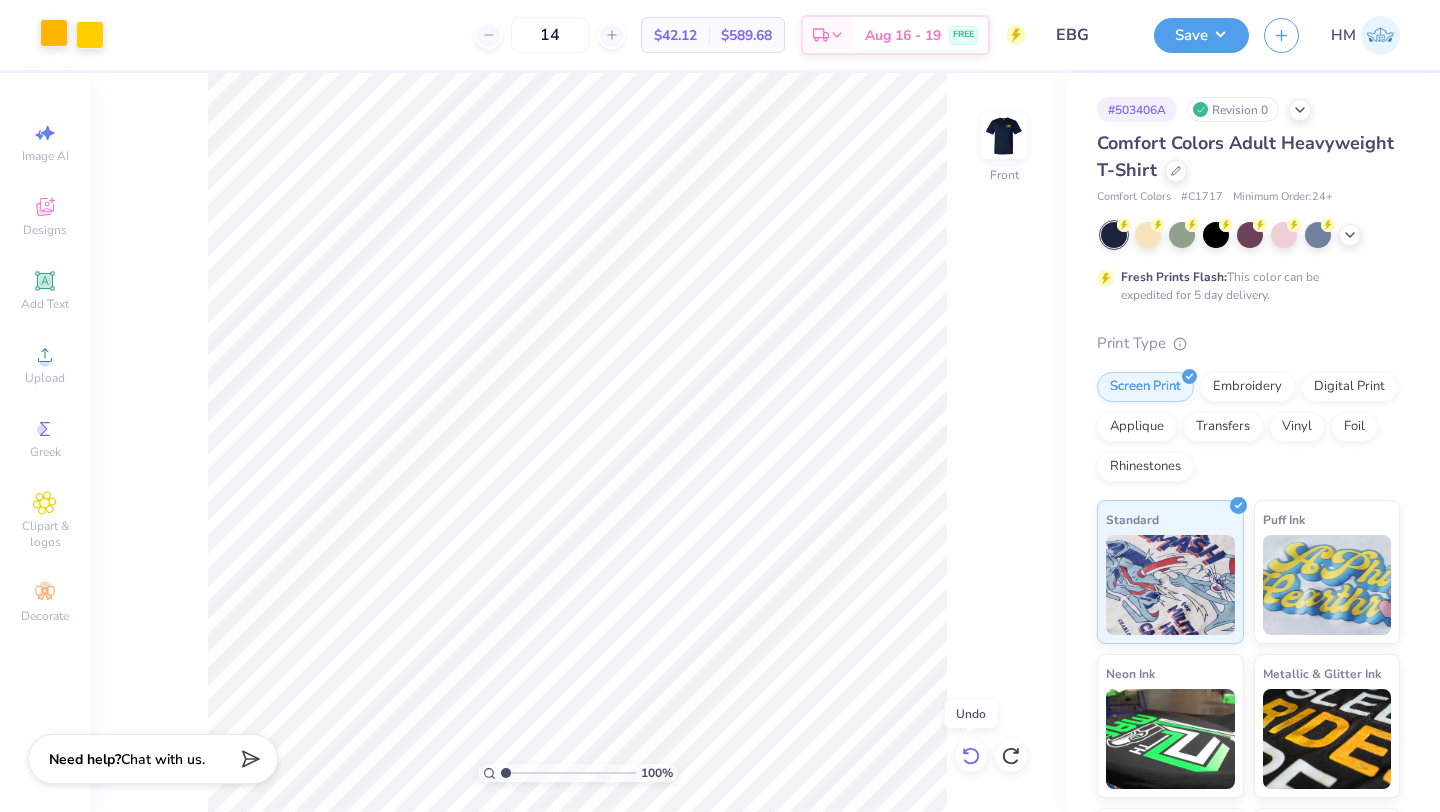 click 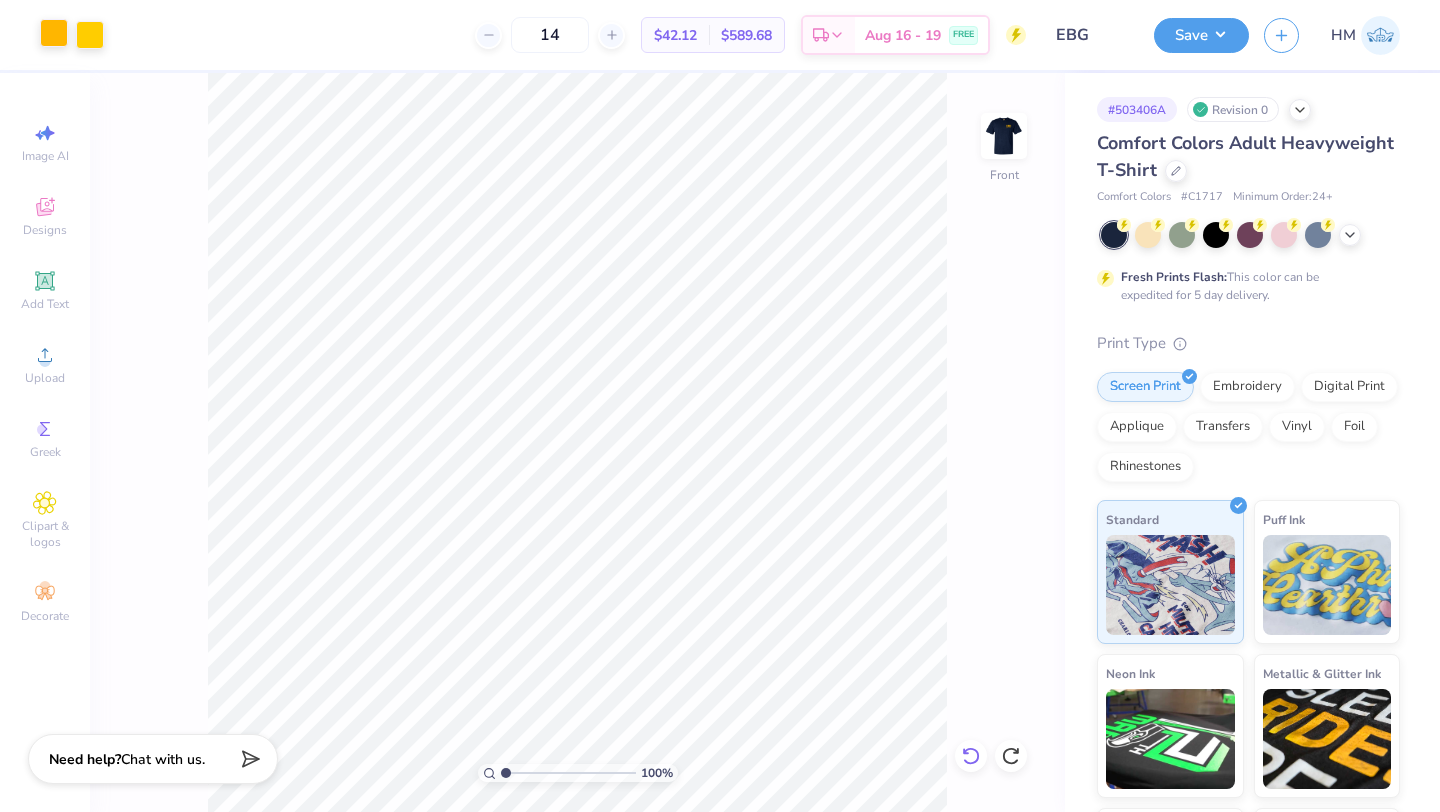 click 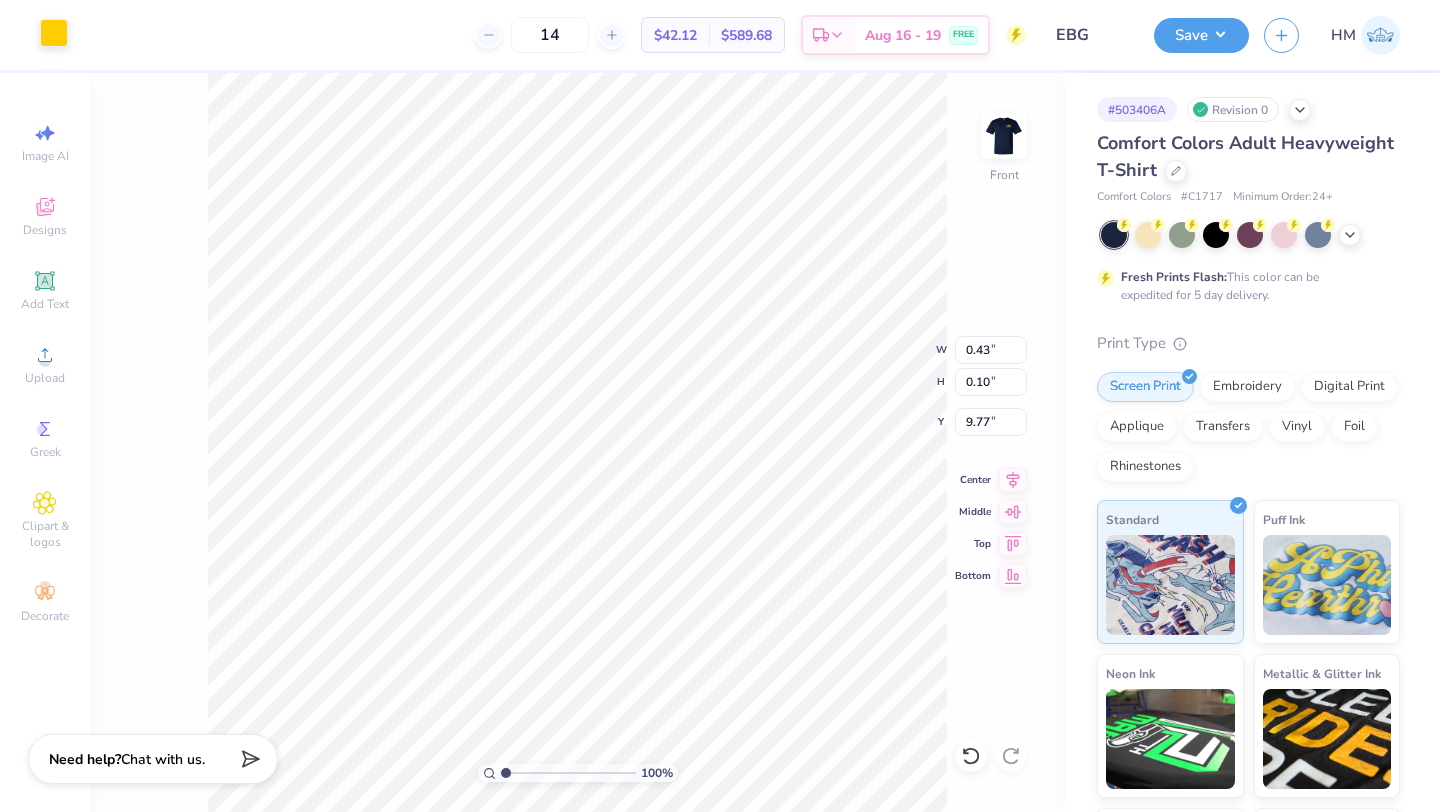 type on "9.95" 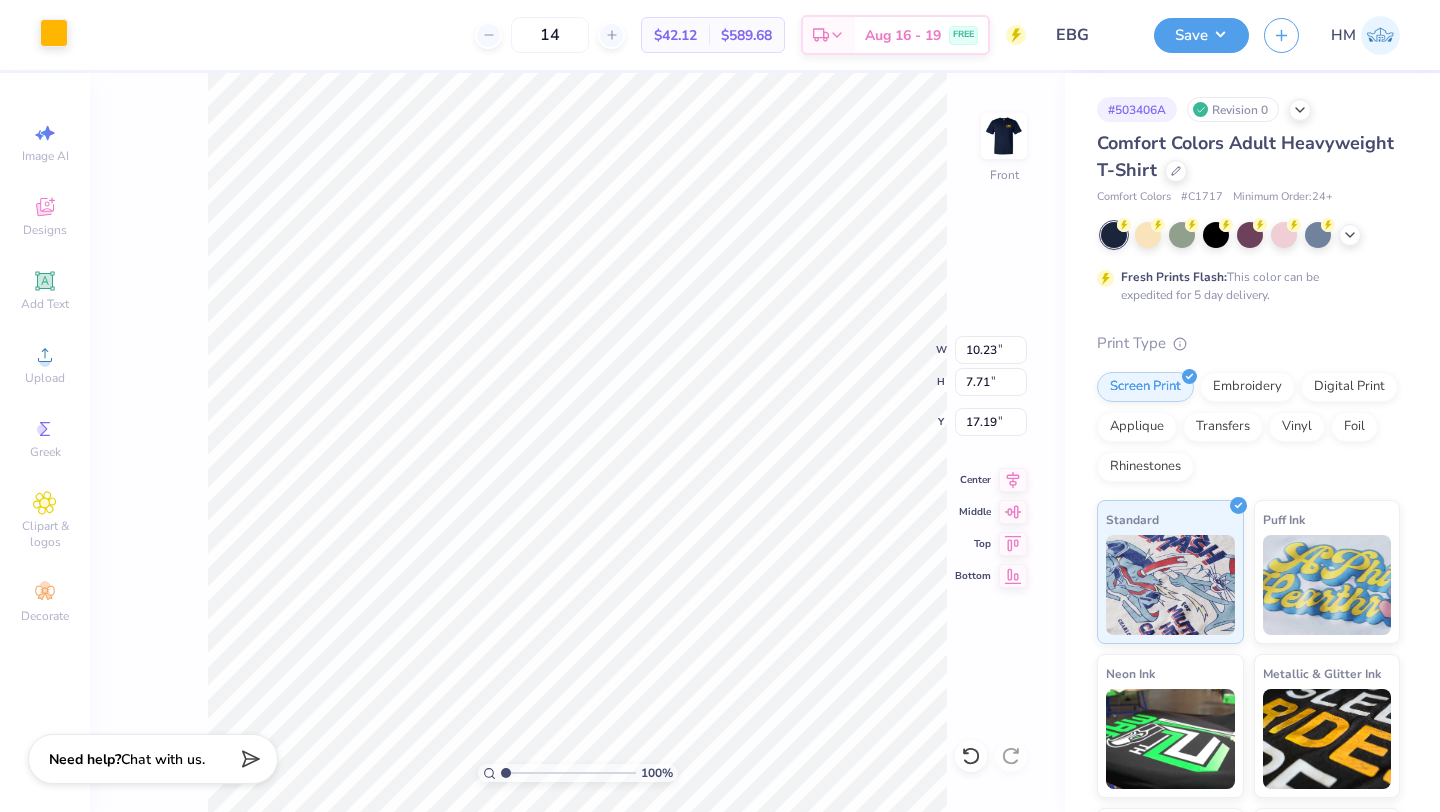 type on "17.19" 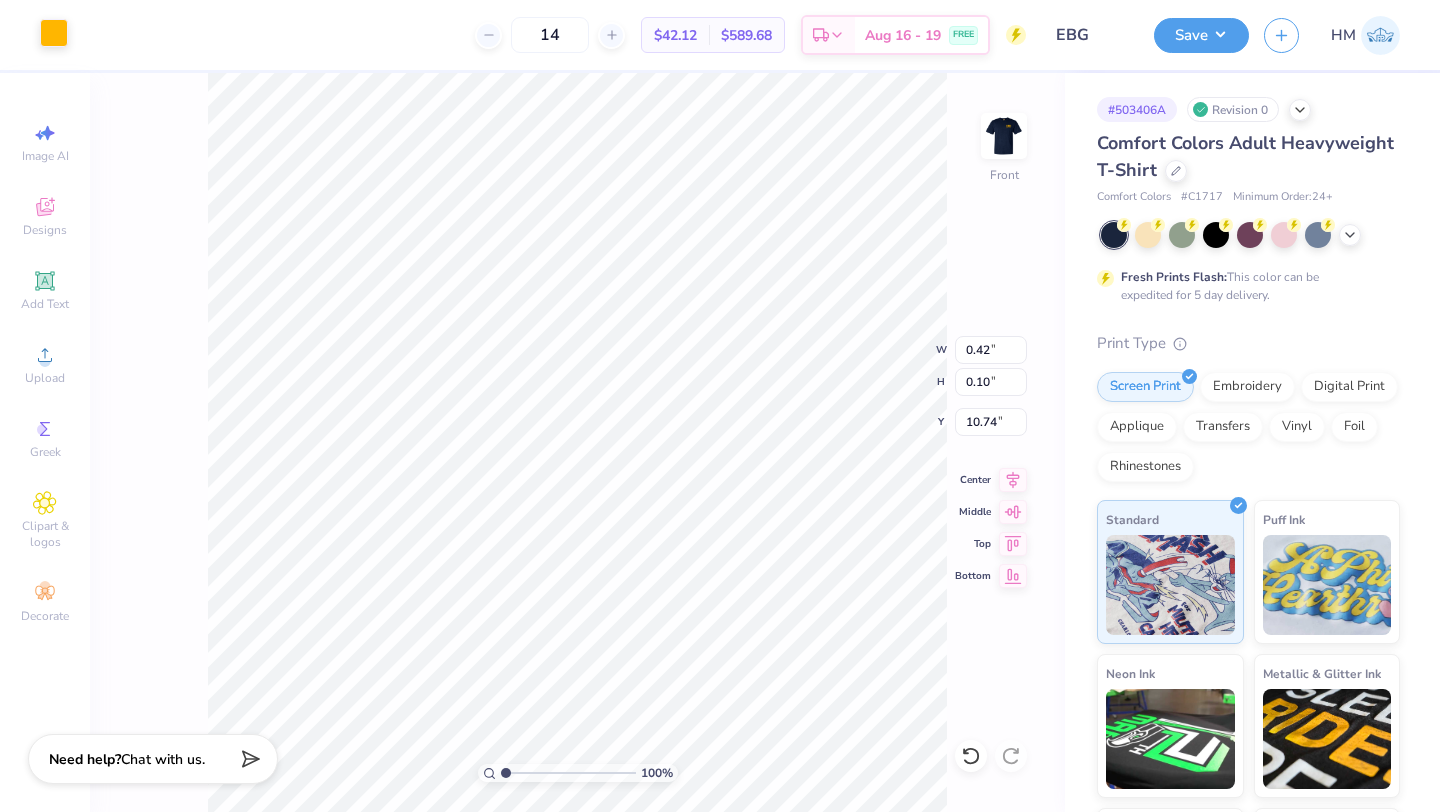 type on "0.34" 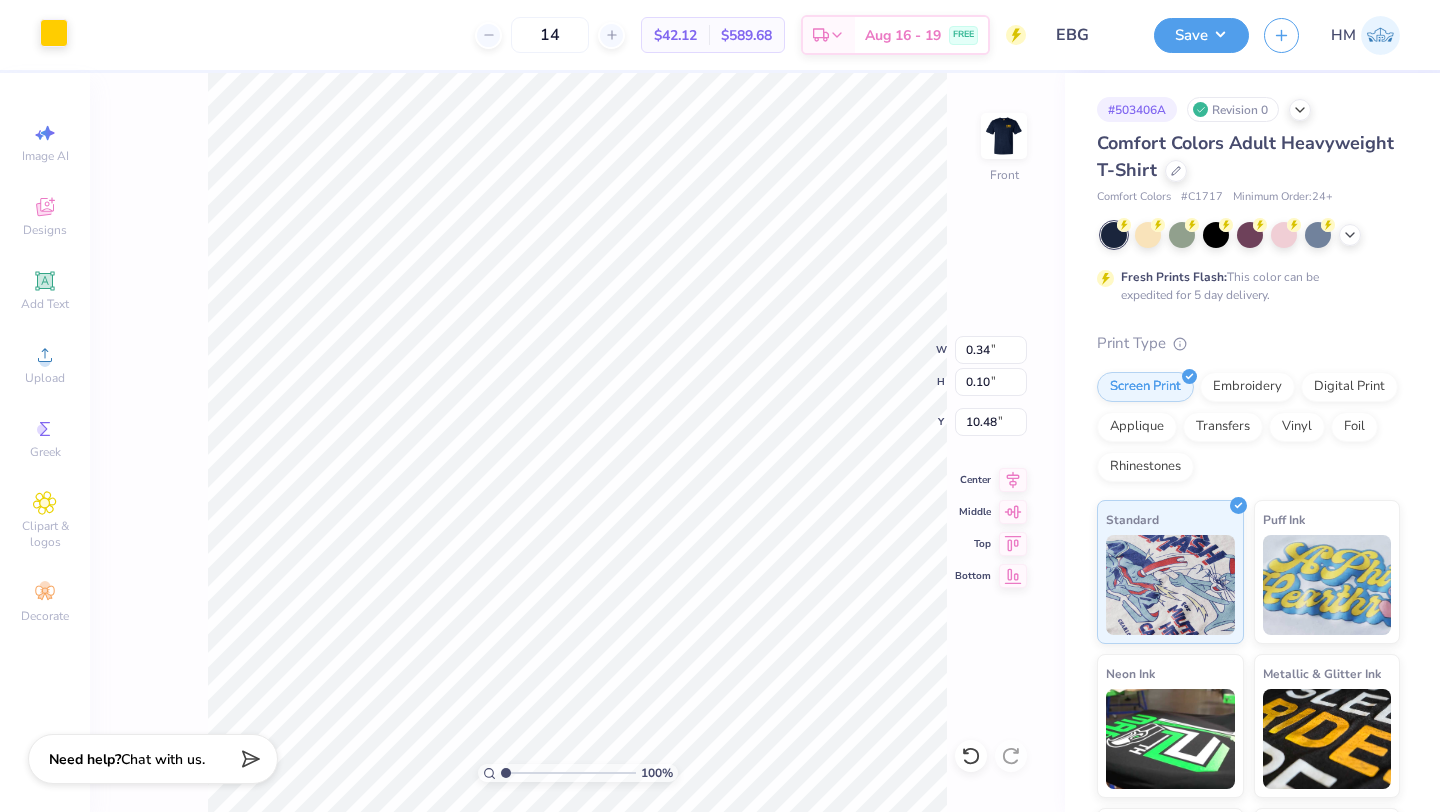 click at bounding box center (54, 33) 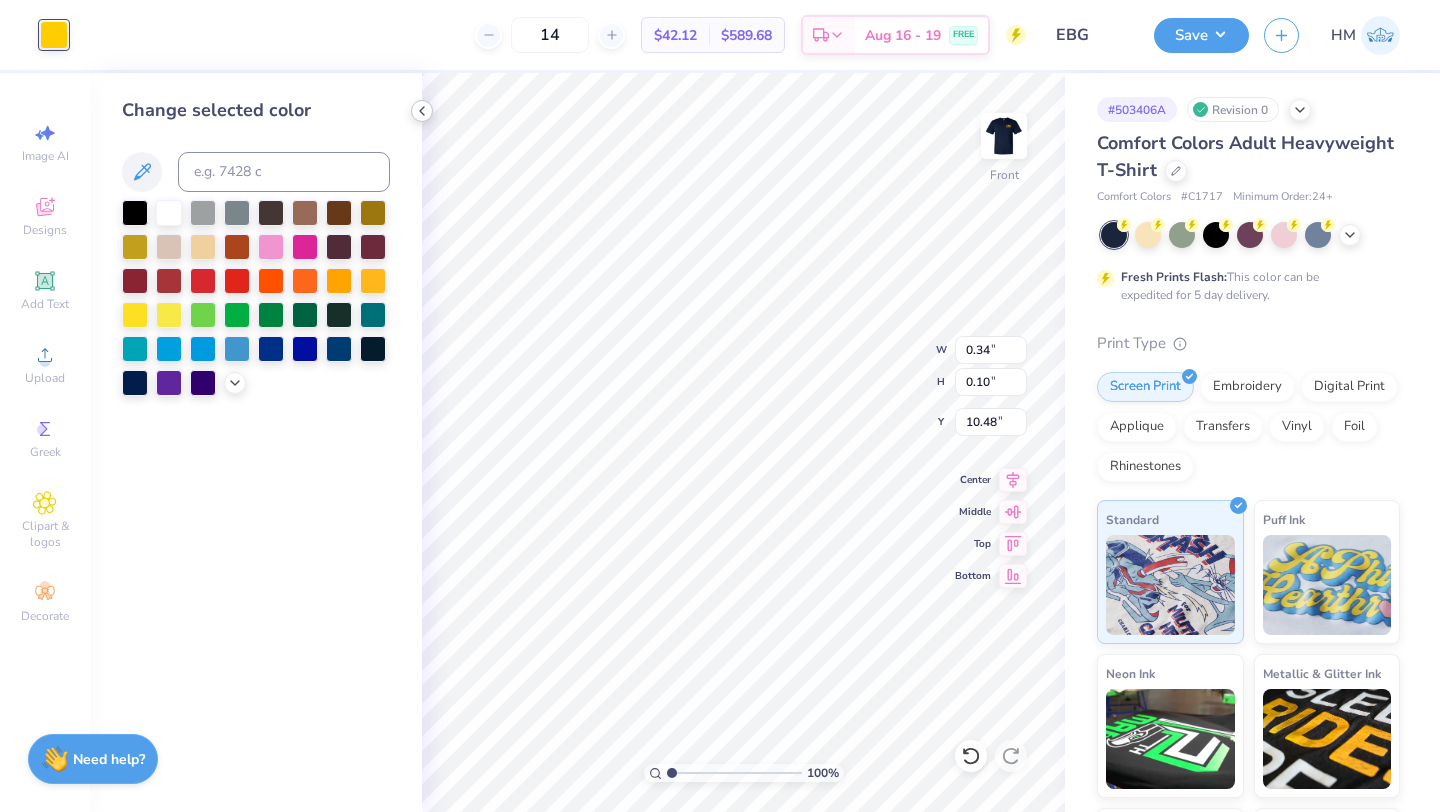 click 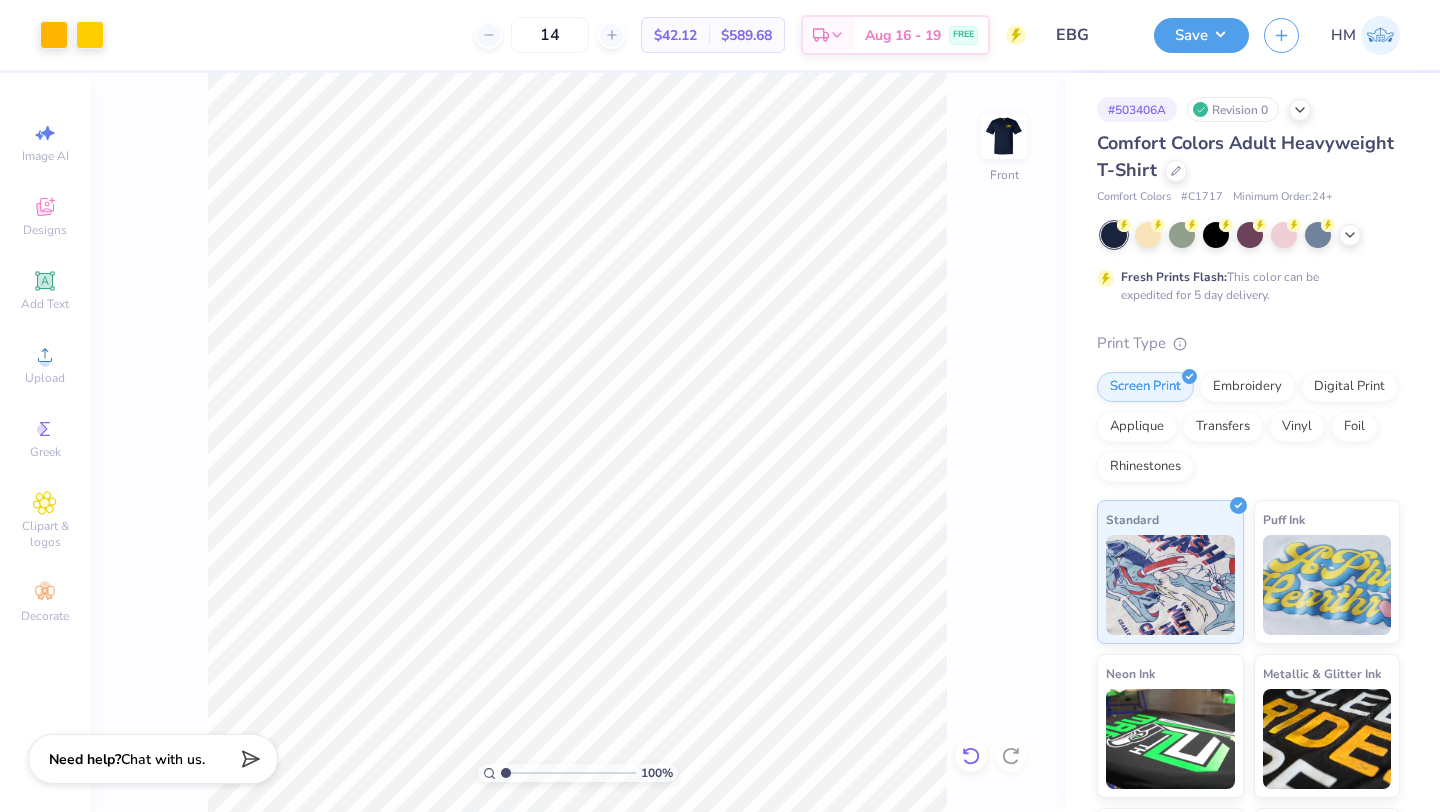 click 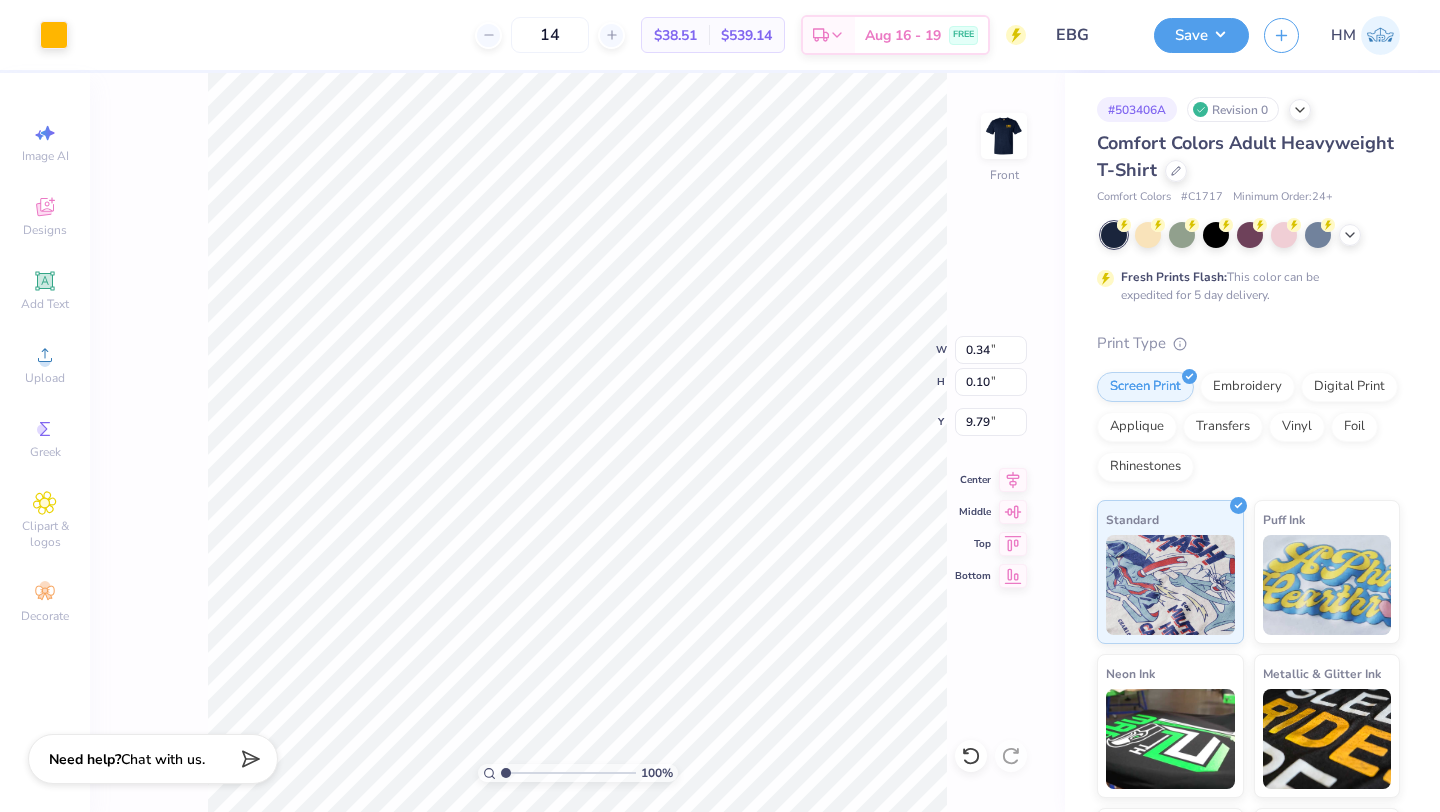 type on "0.14" 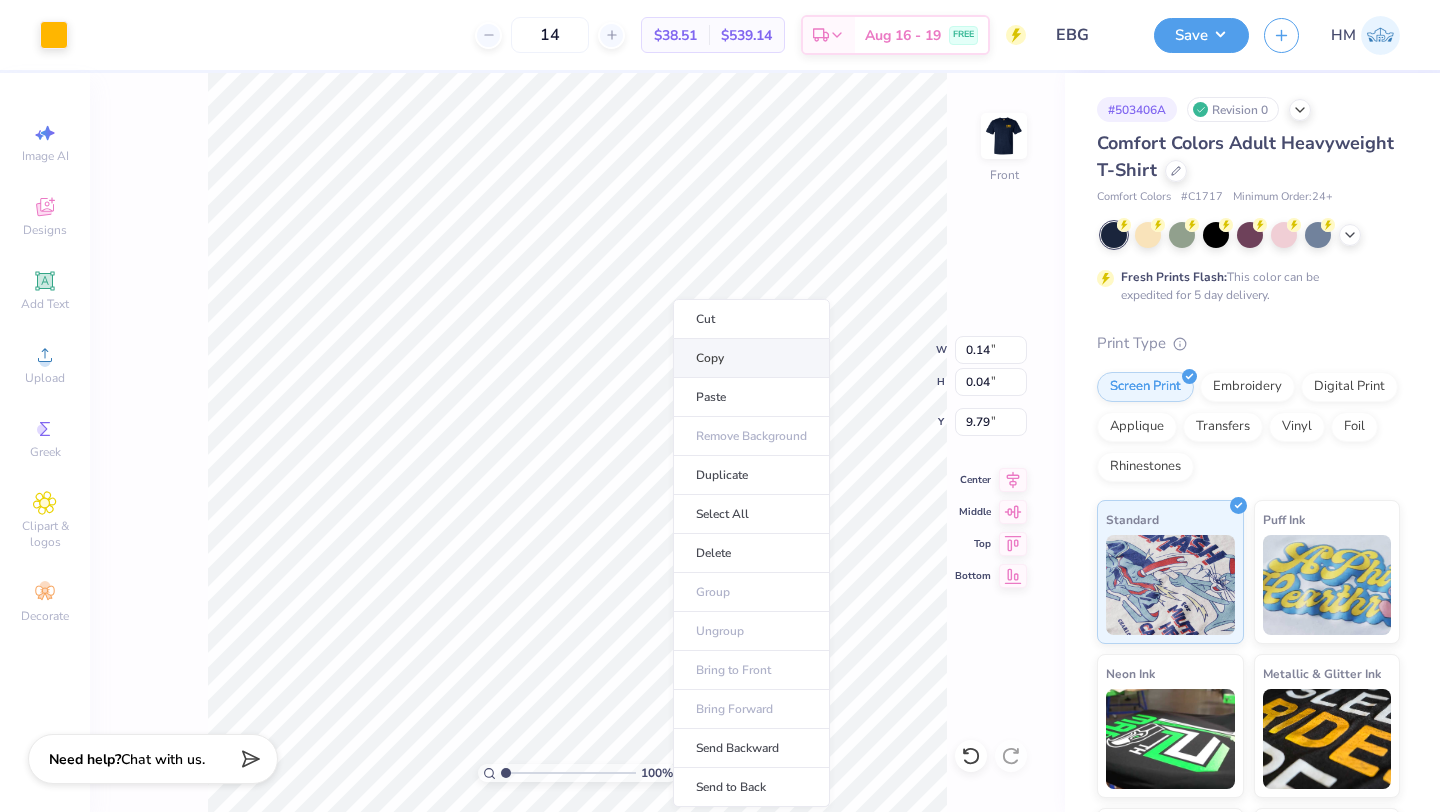 click on "Copy" at bounding box center [751, 358] 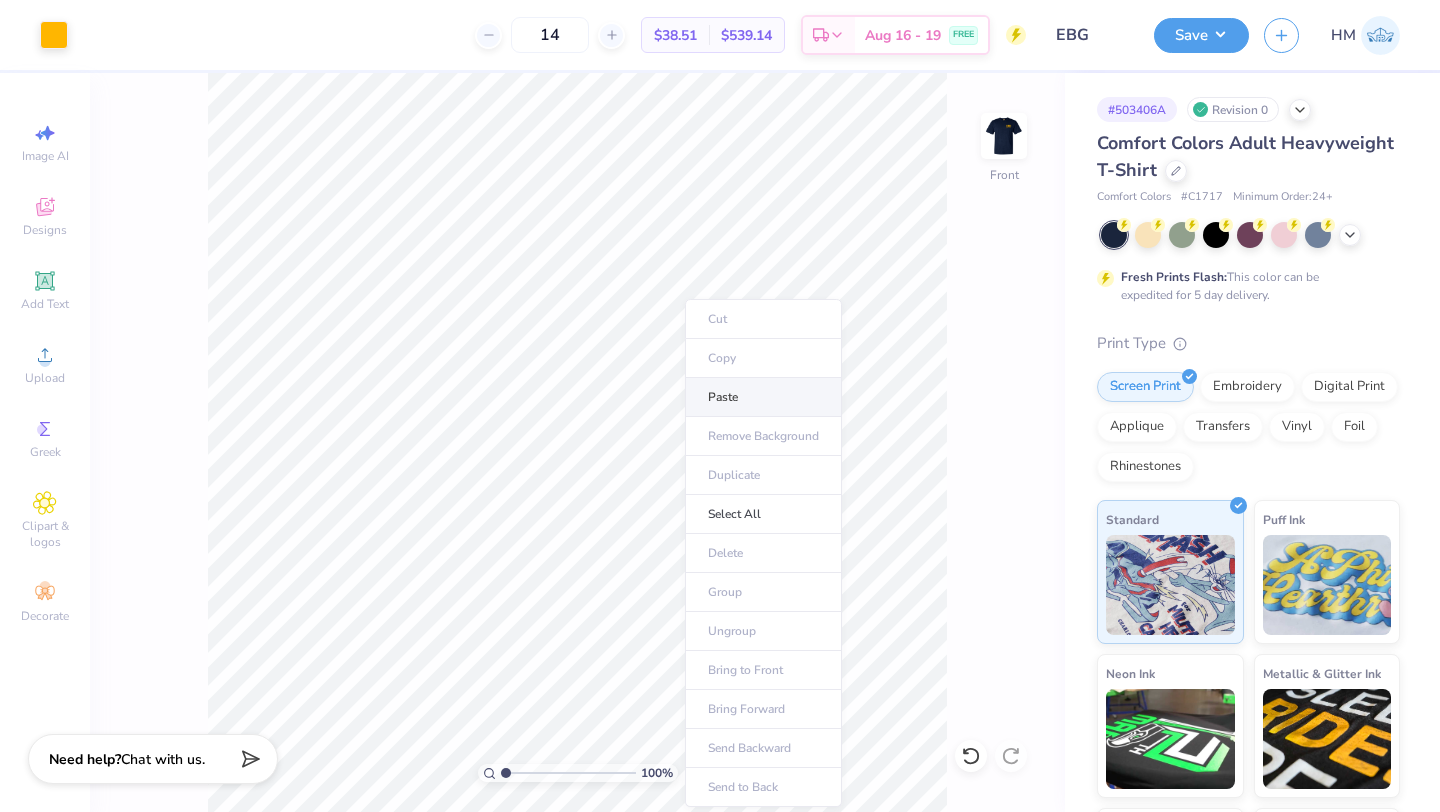 click on "Paste" at bounding box center [763, 397] 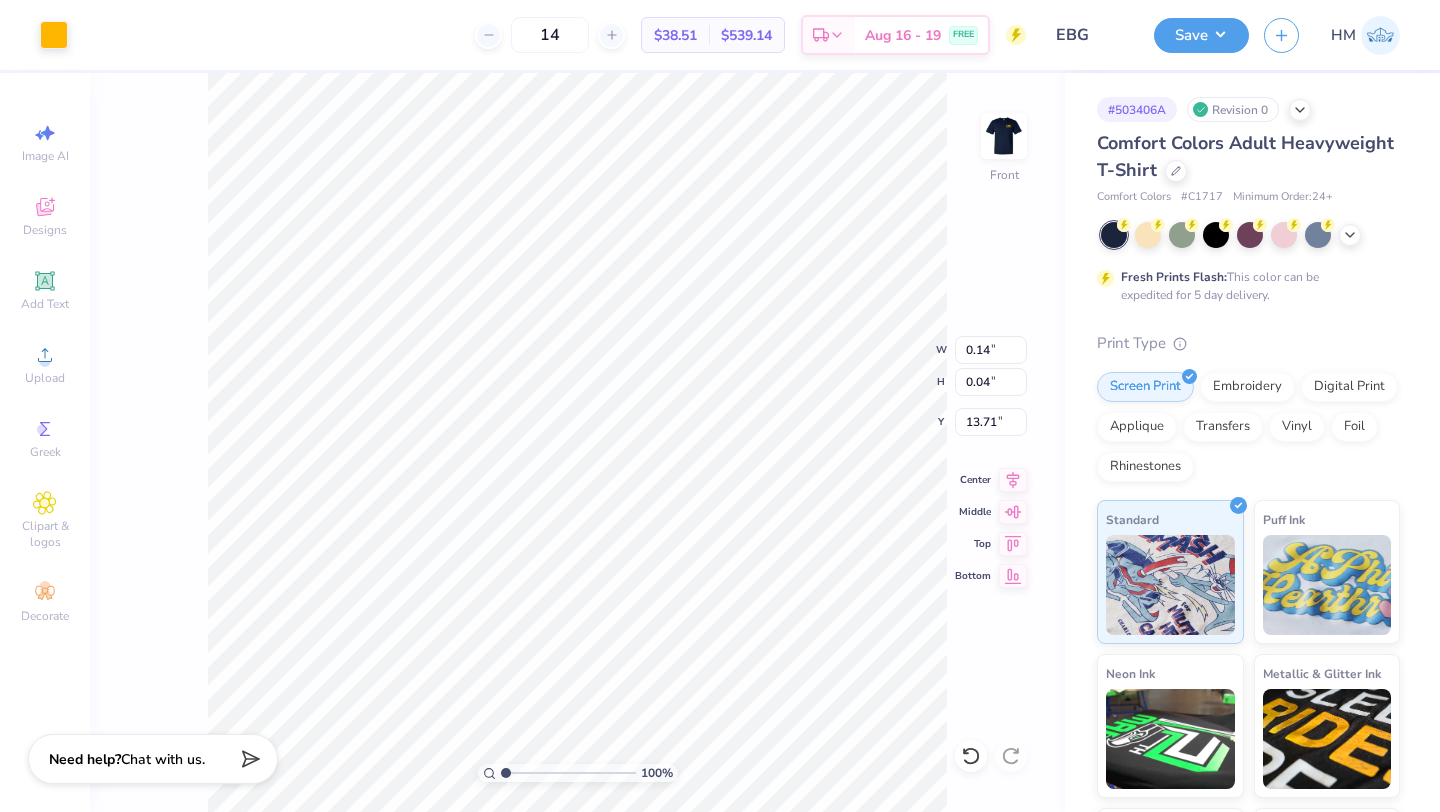 type on "0.07" 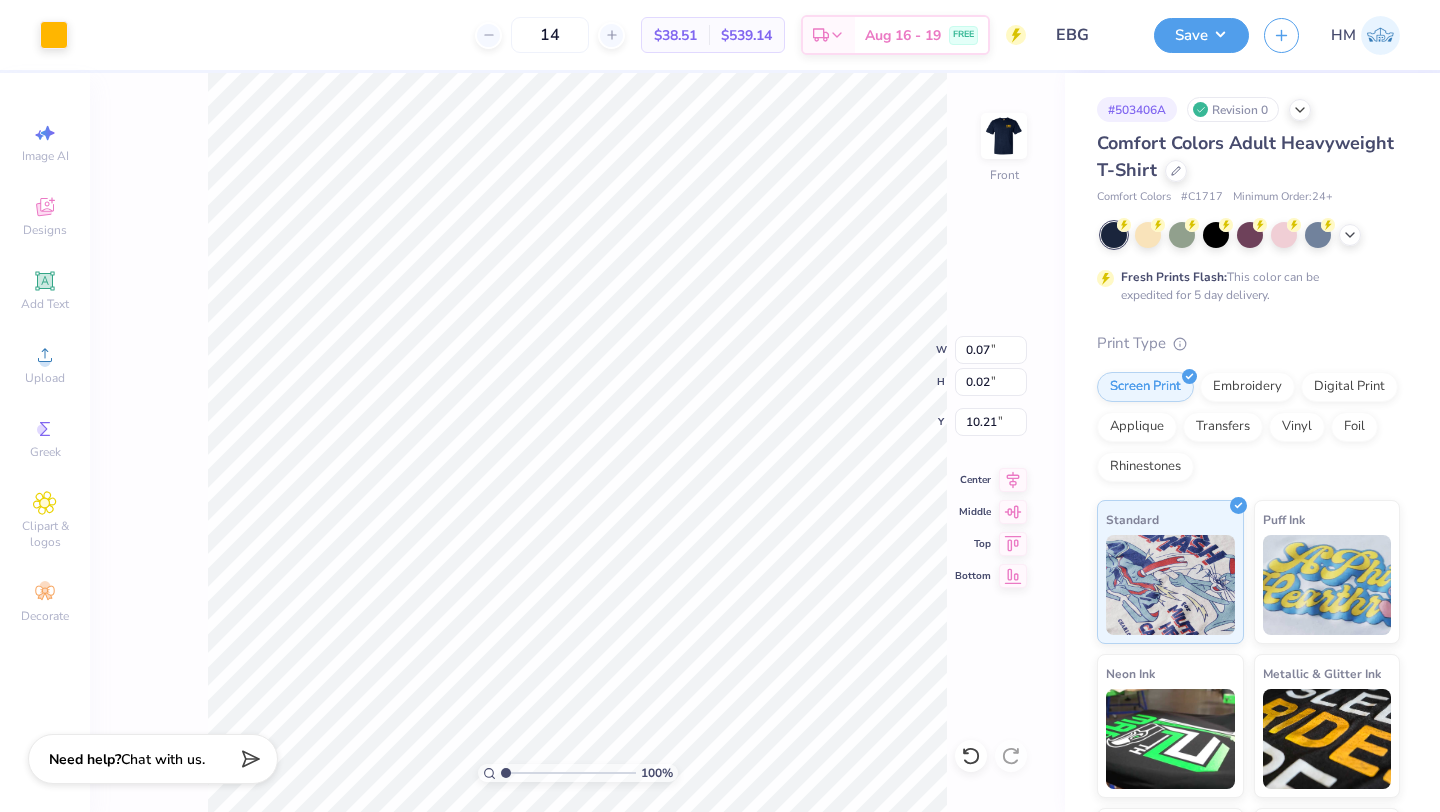 type on "0.15" 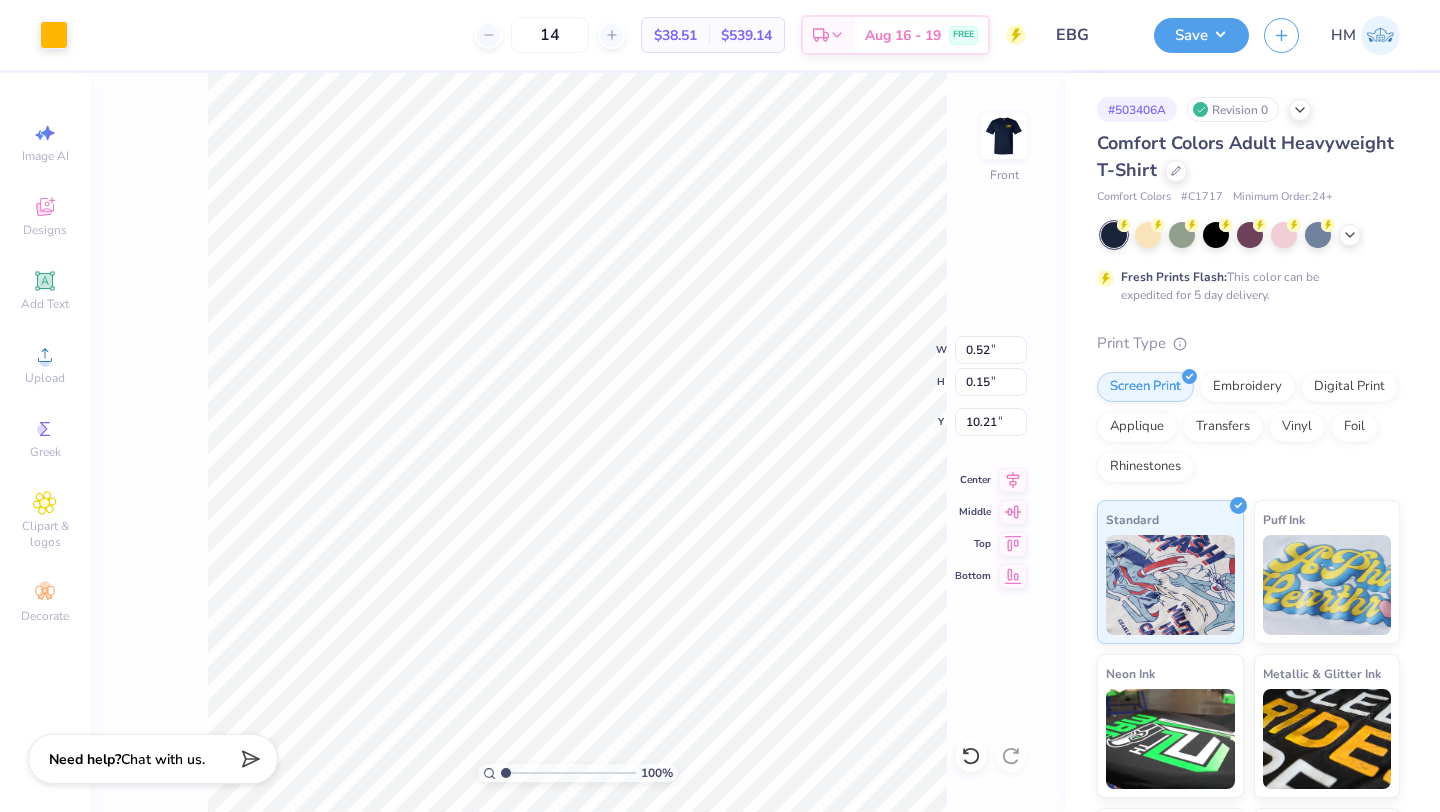 type on "0.52" 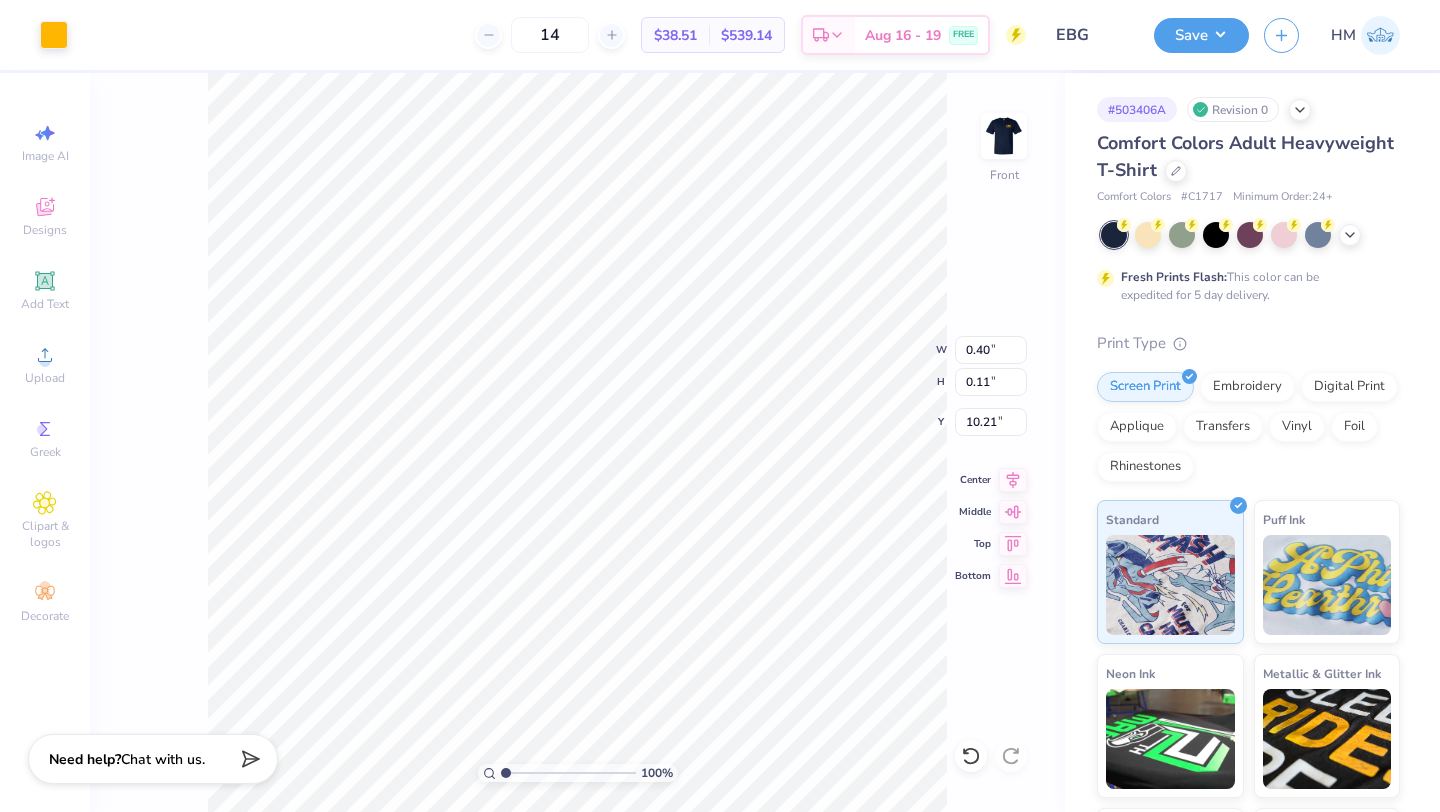 type on "0.40" 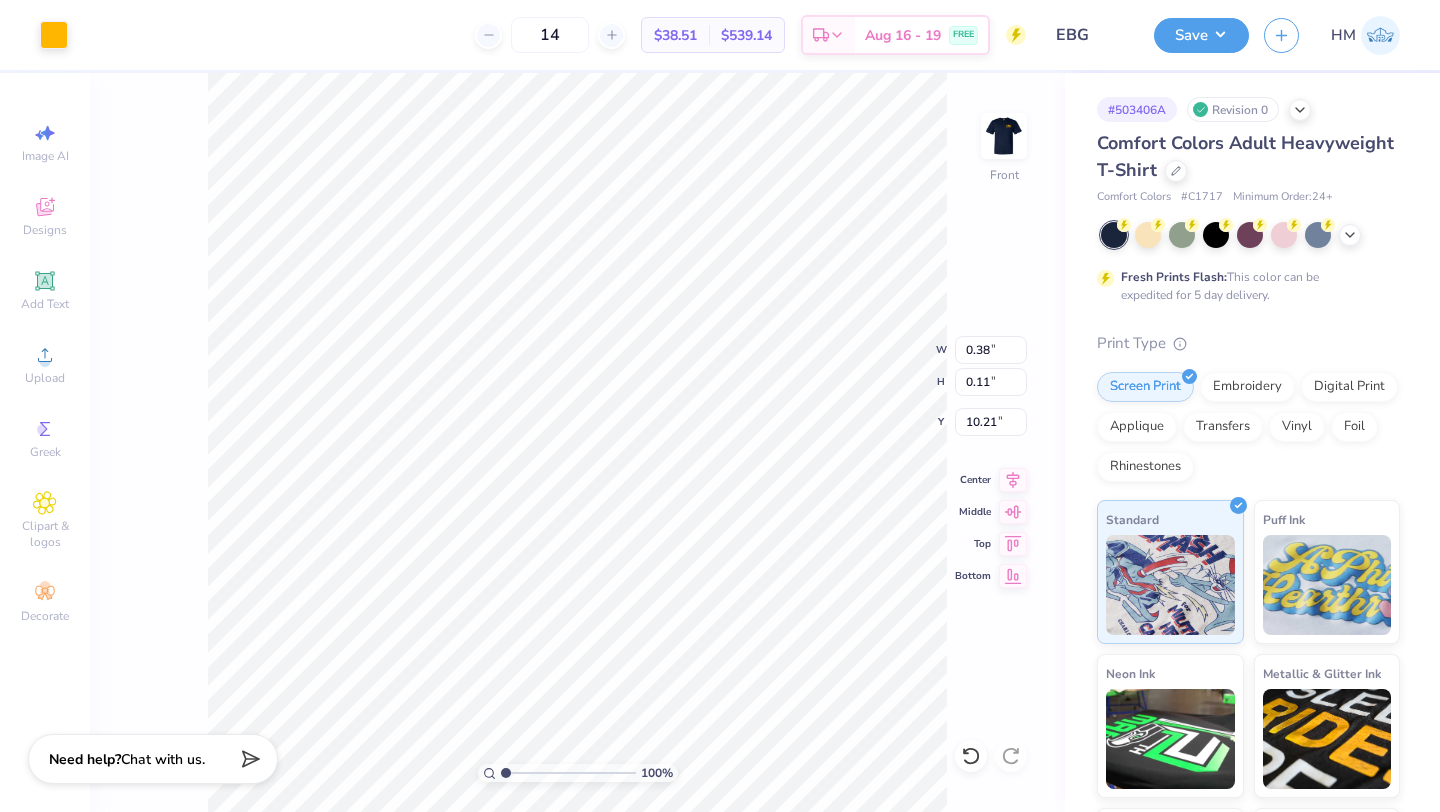 type on "0.38" 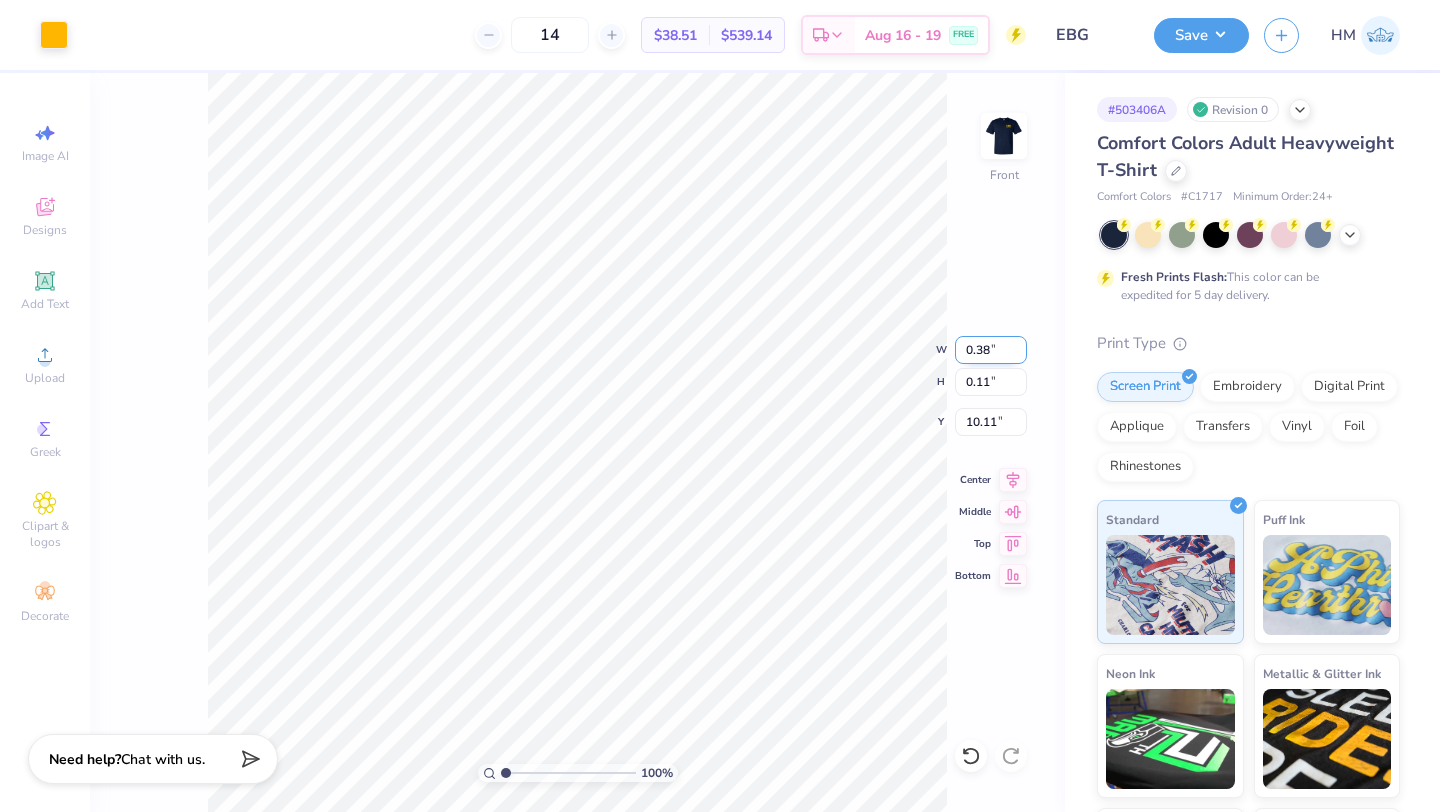 click on "0.38" at bounding box center (991, 350) 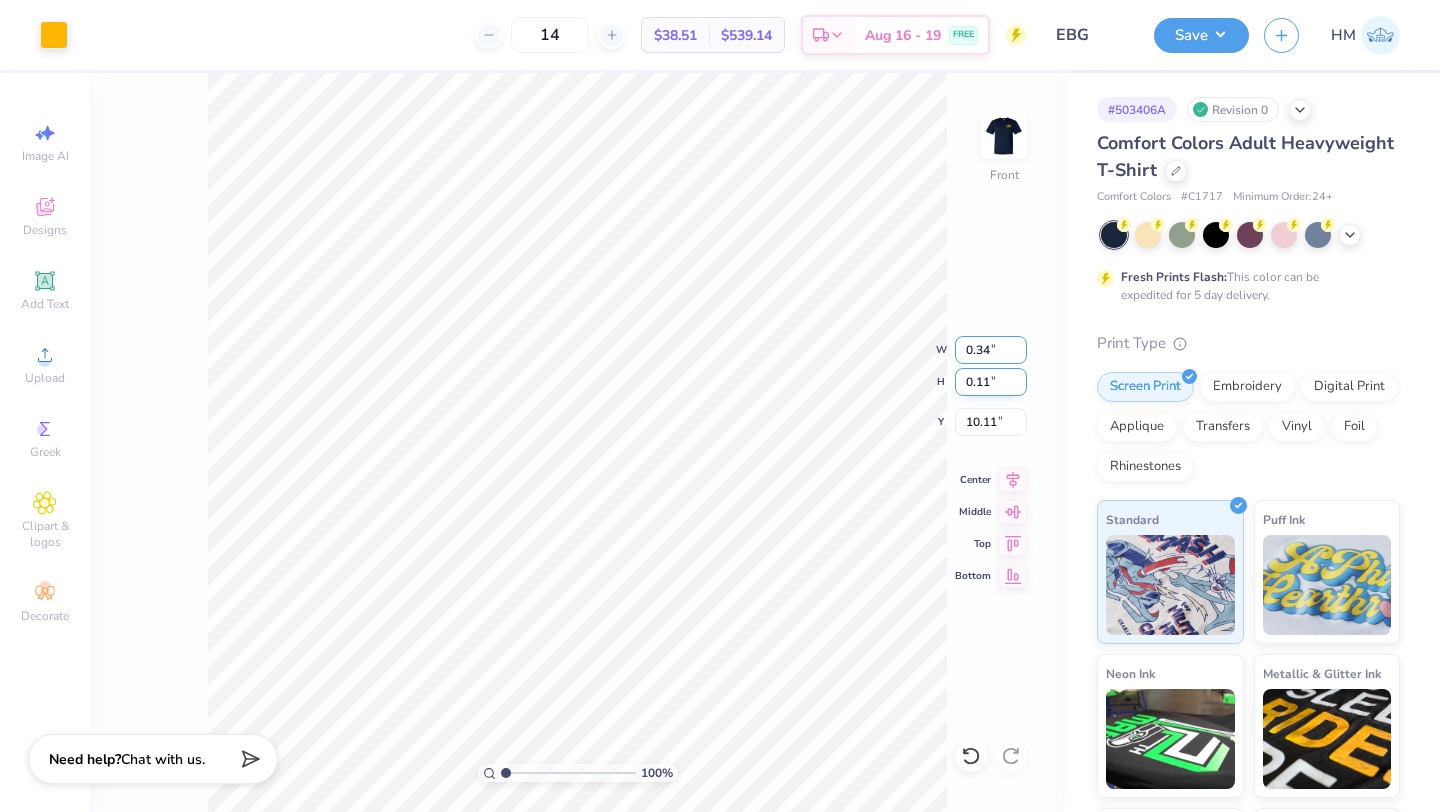 type on "0.34" 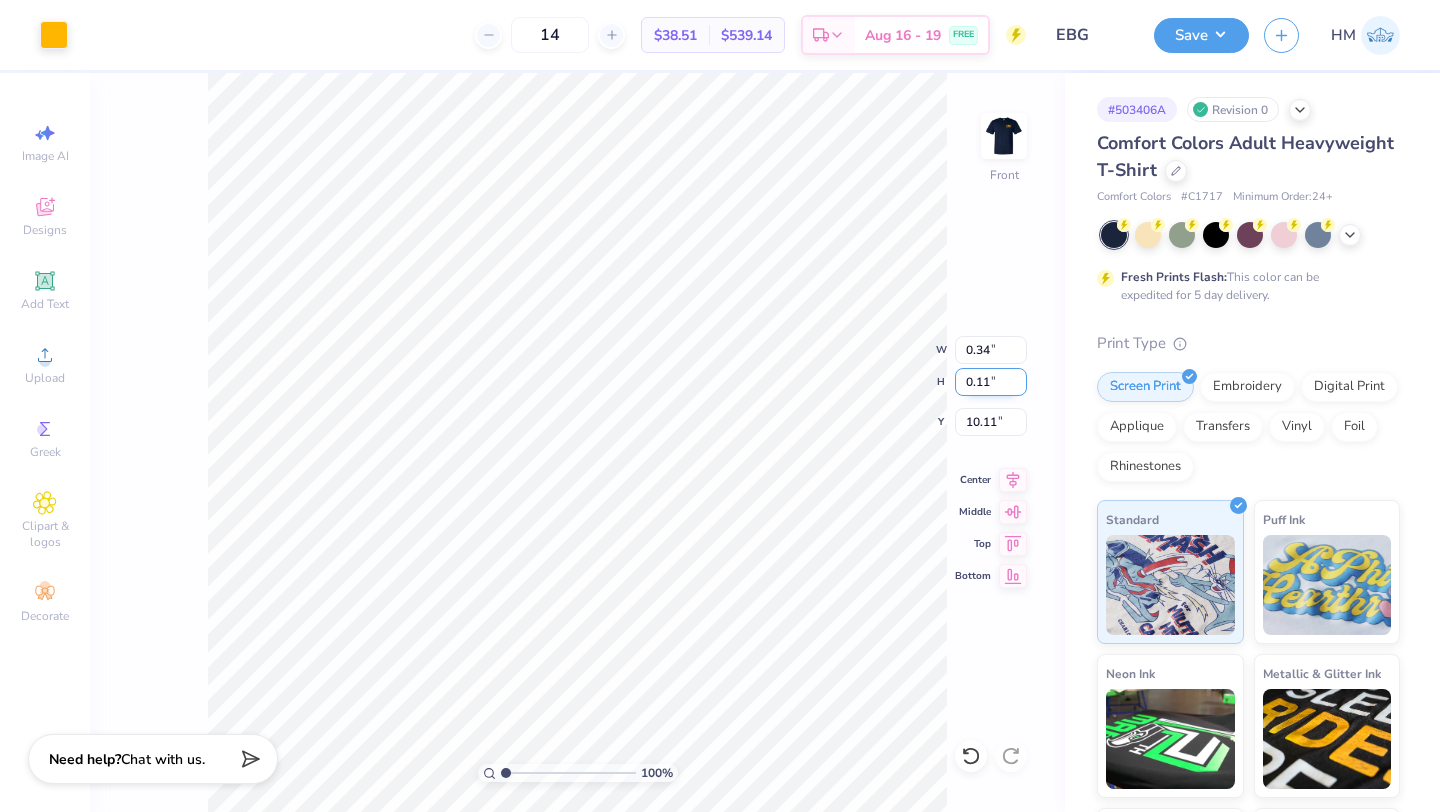 click on "0.11" at bounding box center (991, 382) 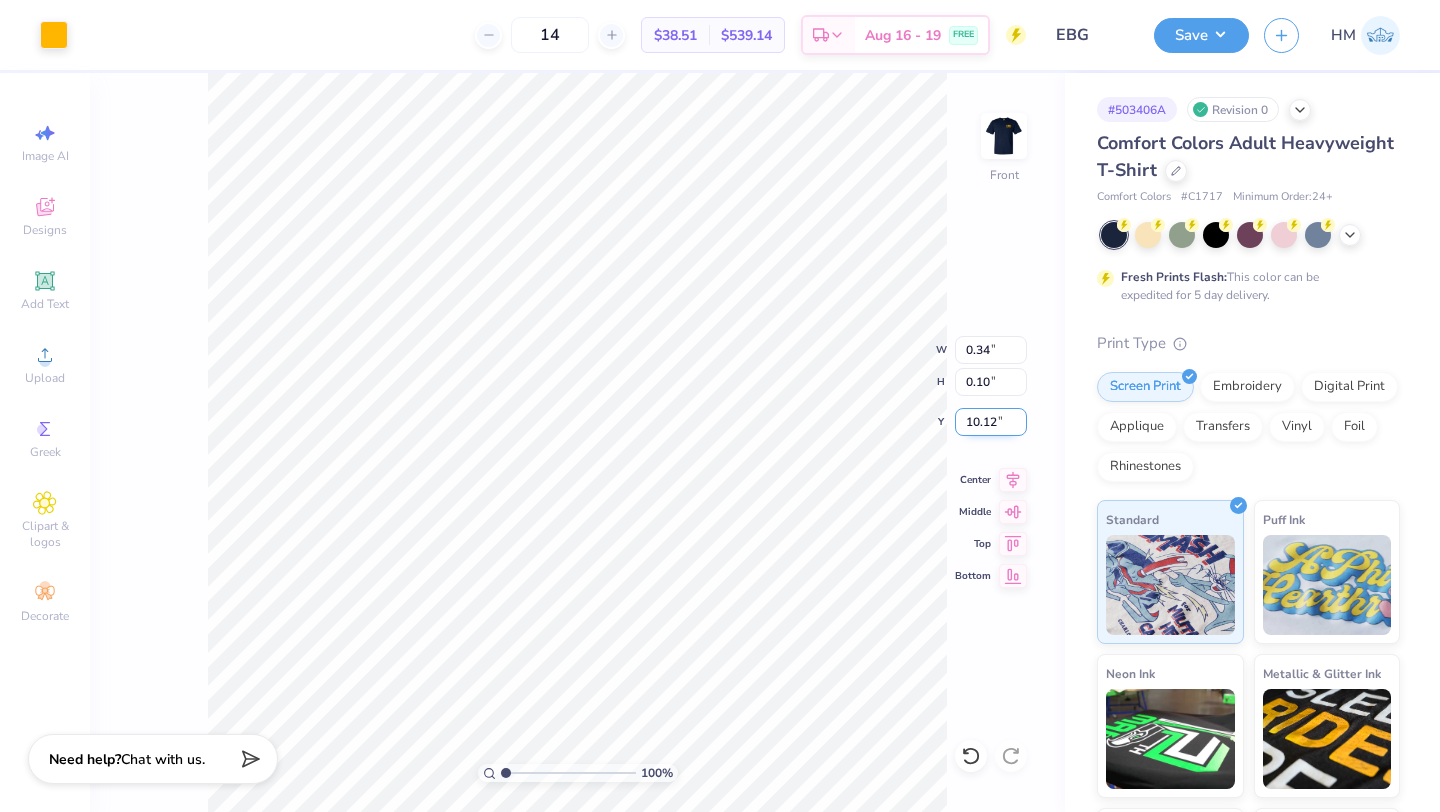 click on "10.12" at bounding box center (991, 422) 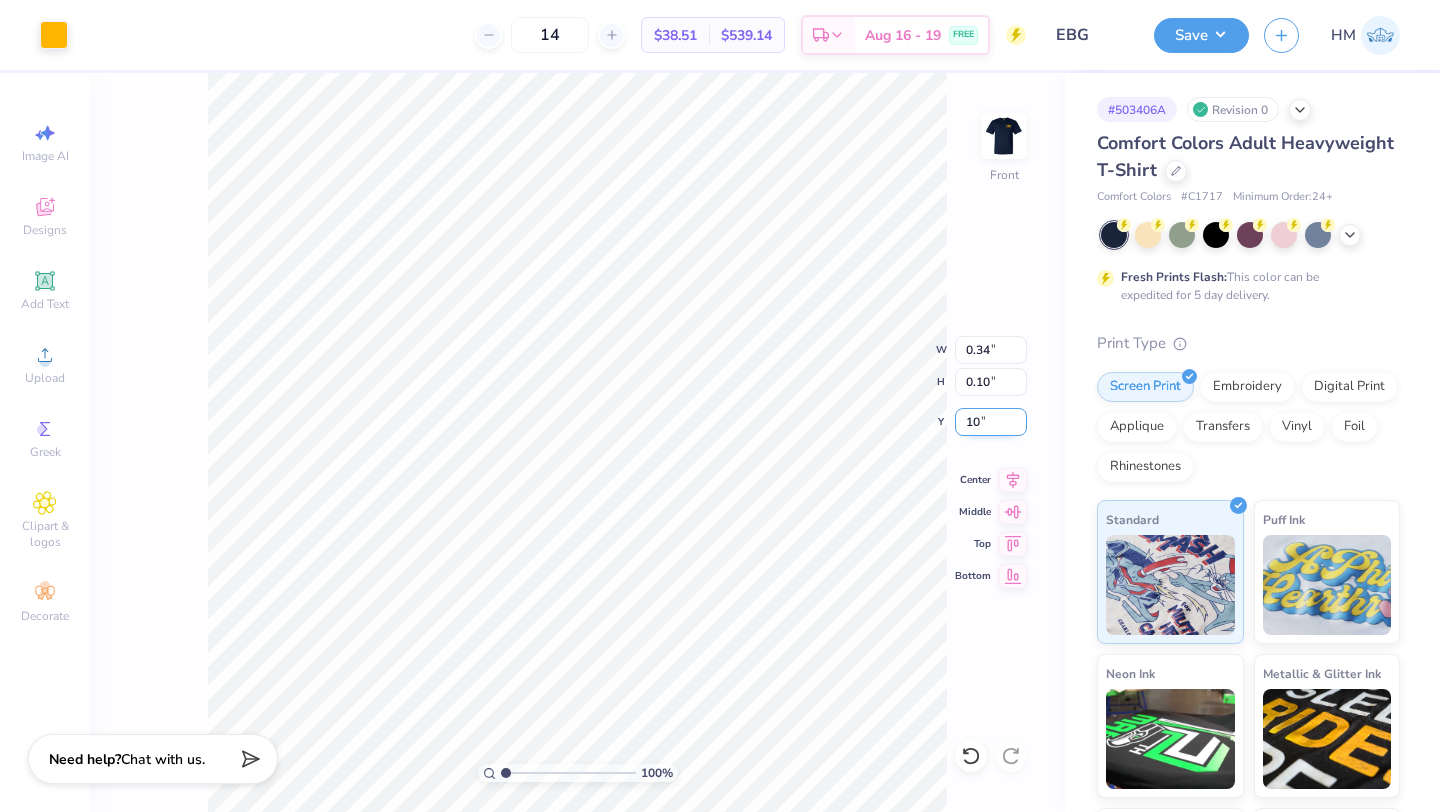 type on "1" 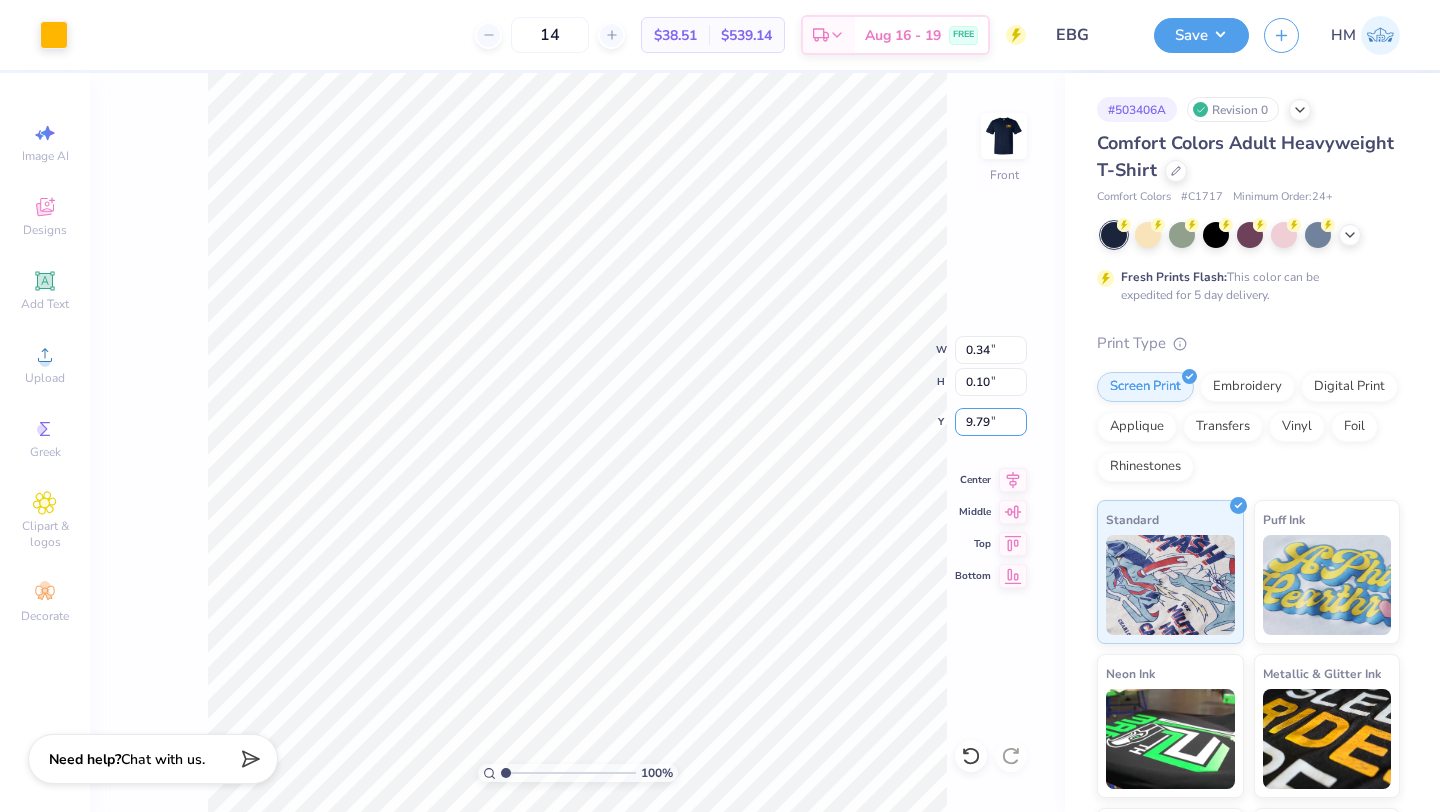 type on "9.79" 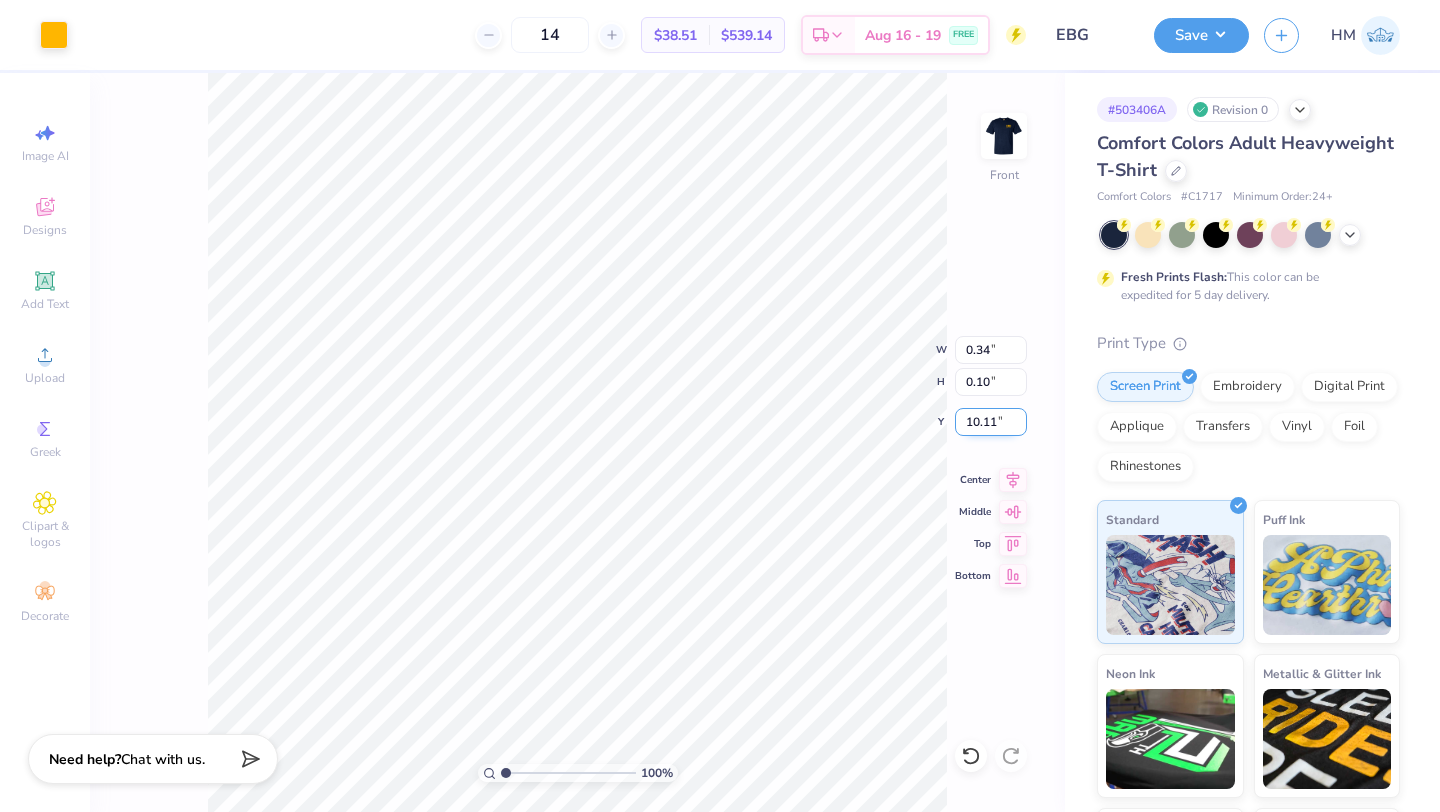 click on "10.11" at bounding box center [991, 422] 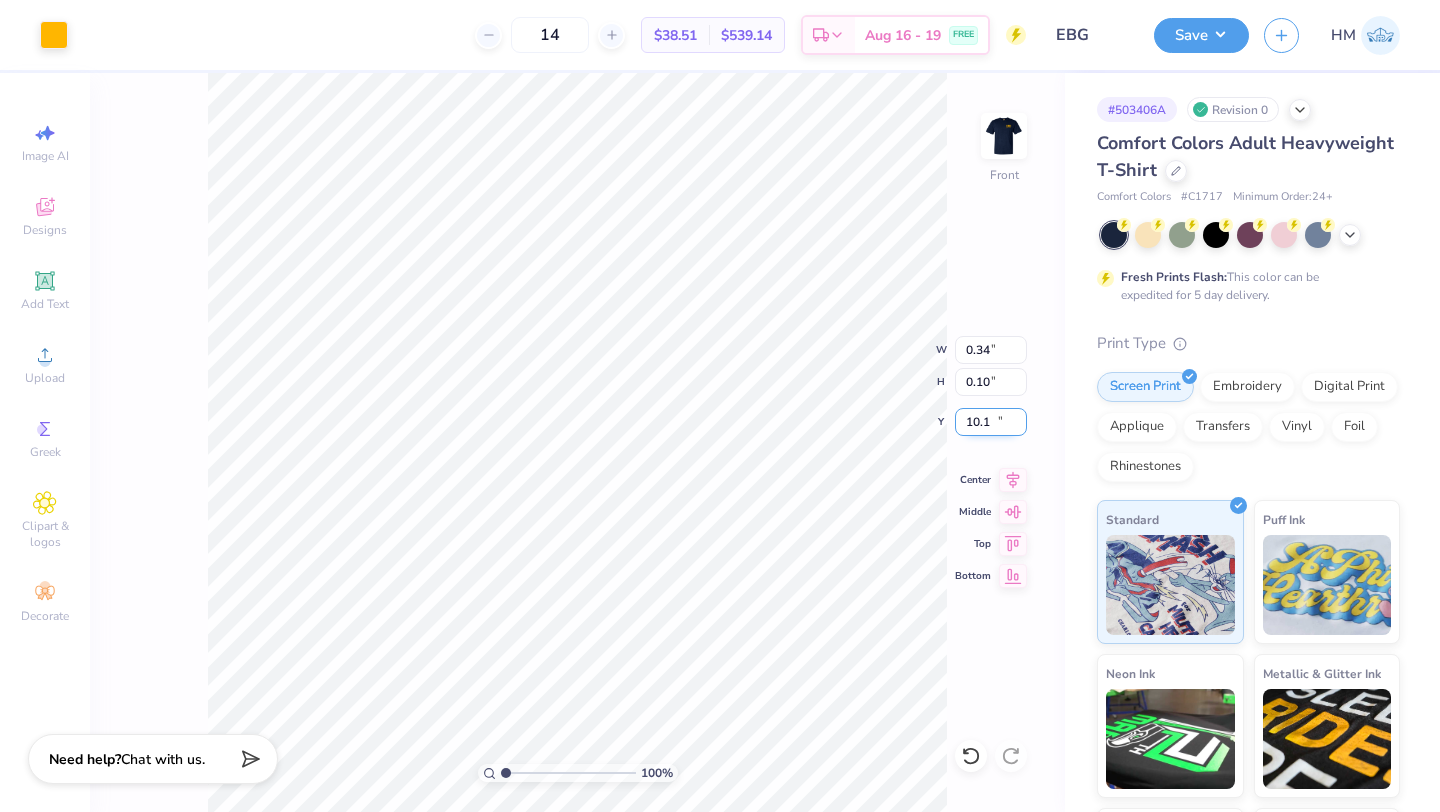 click on "10.1" at bounding box center [991, 422] 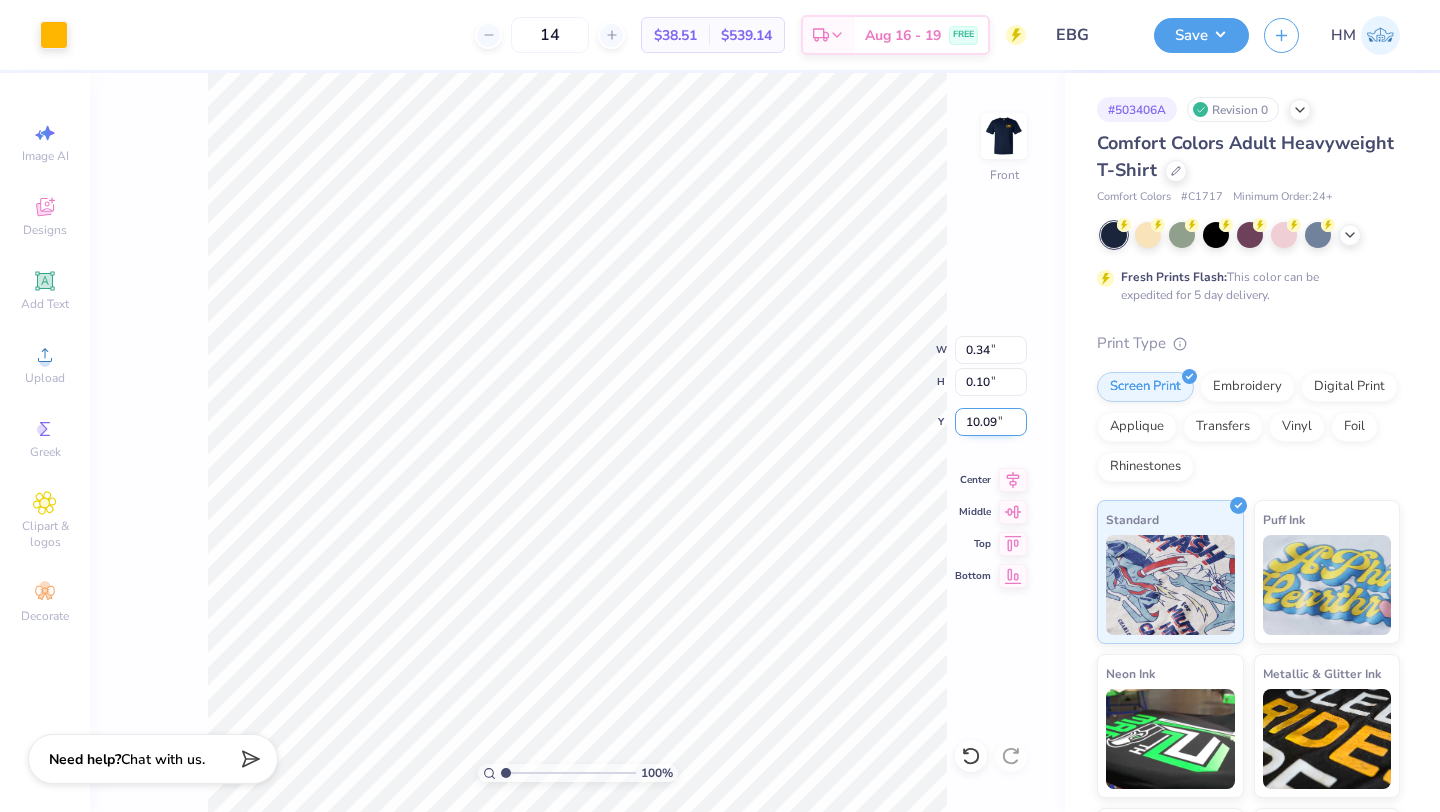 click on "10.09" at bounding box center (991, 422) 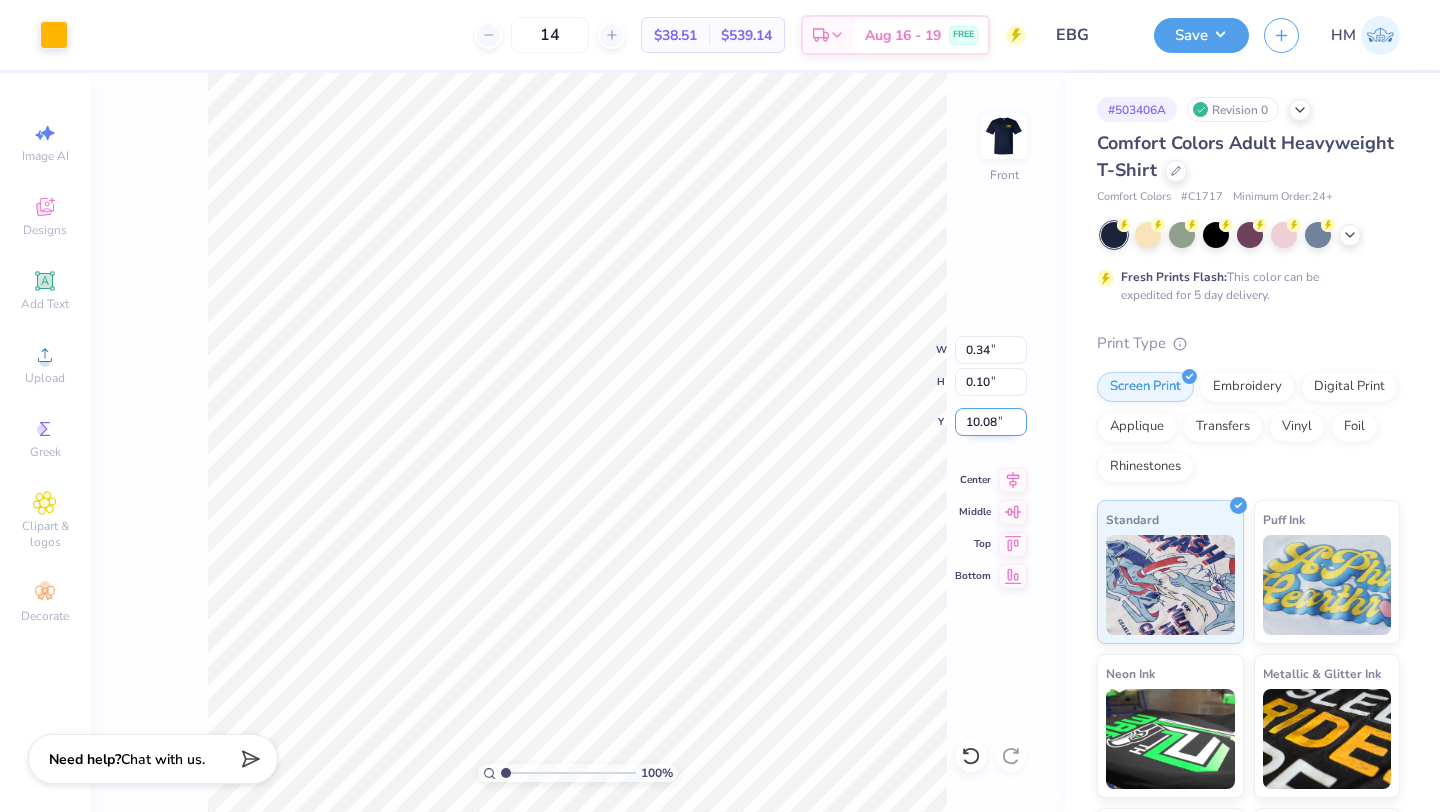 click on "10.08" at bounding box center (991, 422) 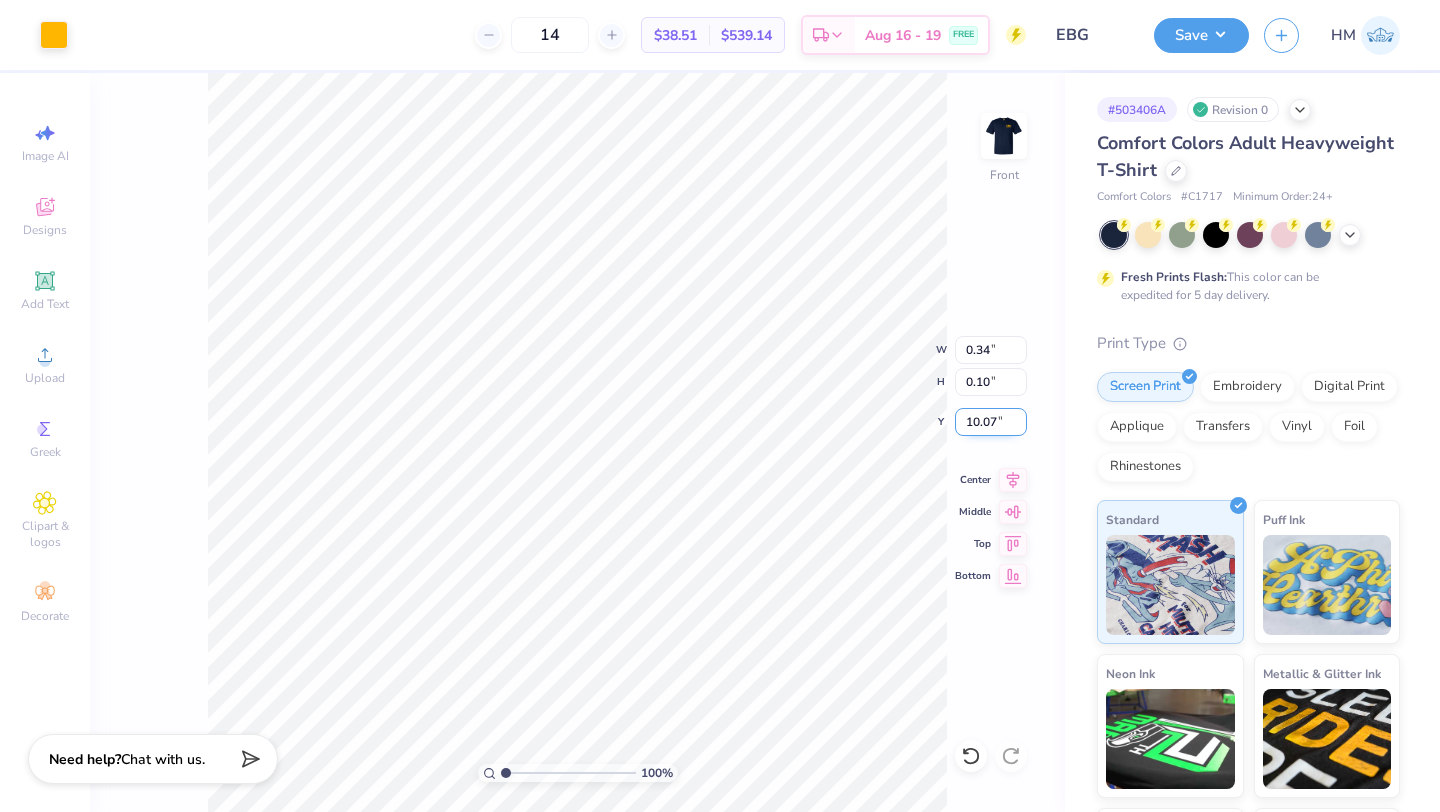 click on "10.07" at bounding box center [991, 422] 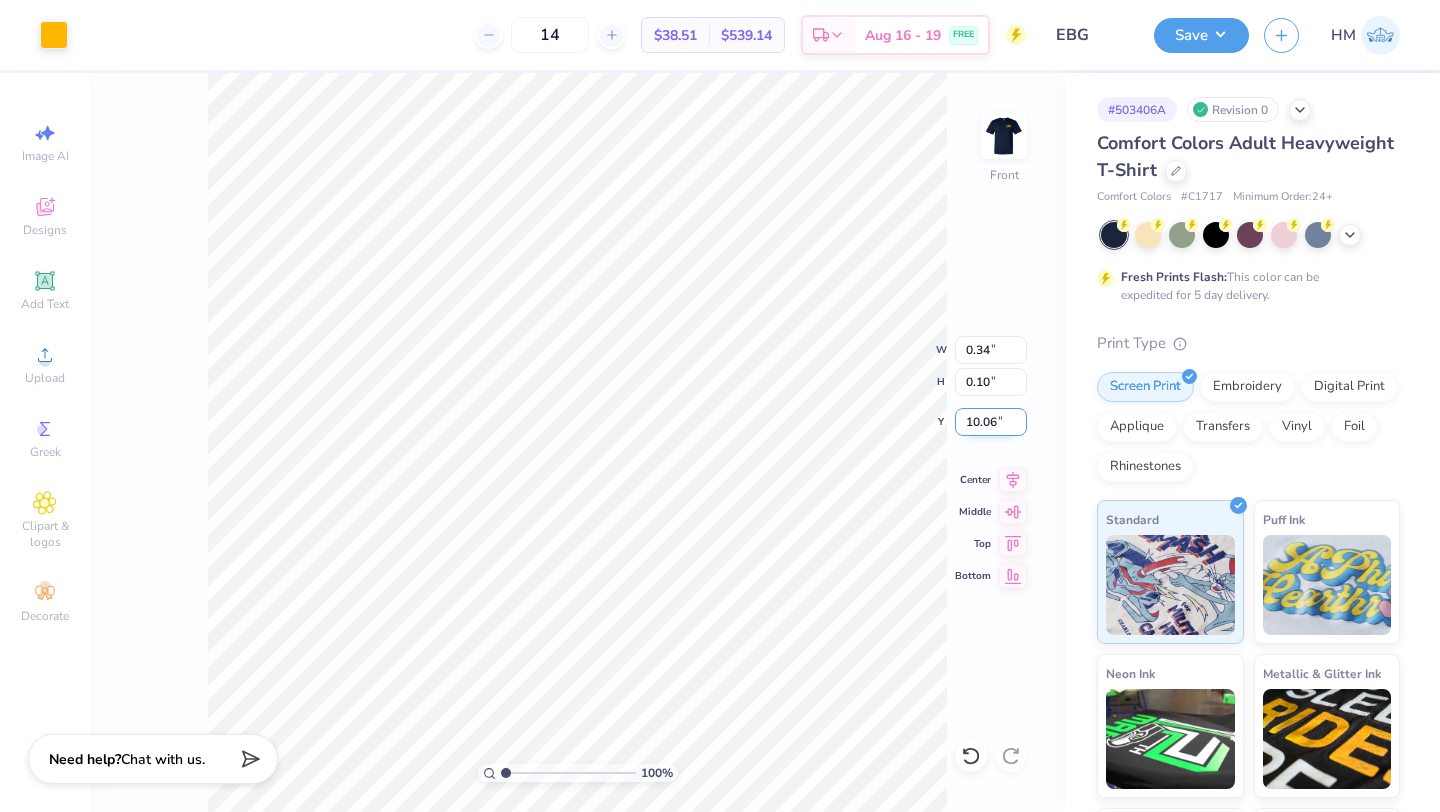 click on "10.06" at bounding box center [991, 422] 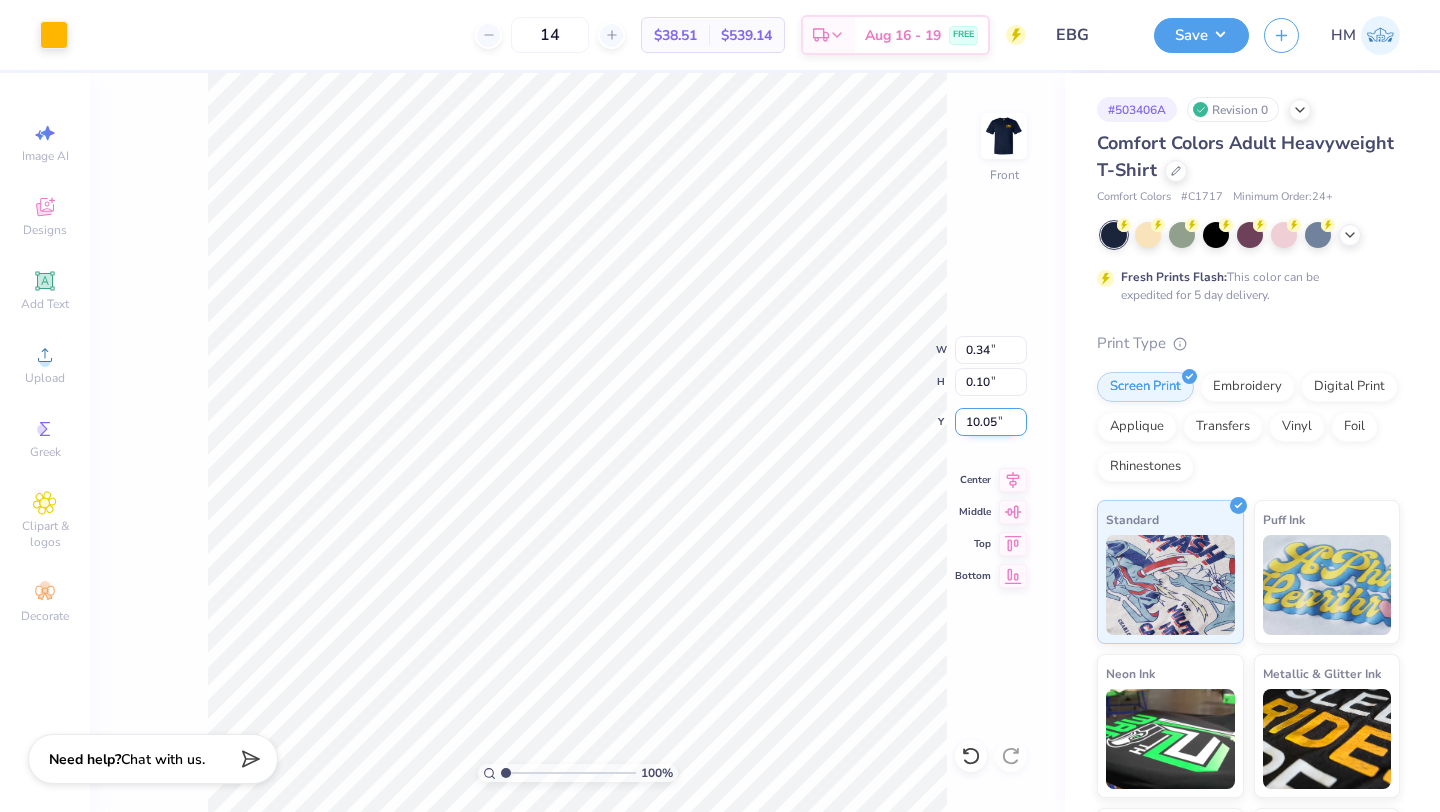 click on "10.05" at bounding box center [991, 422] 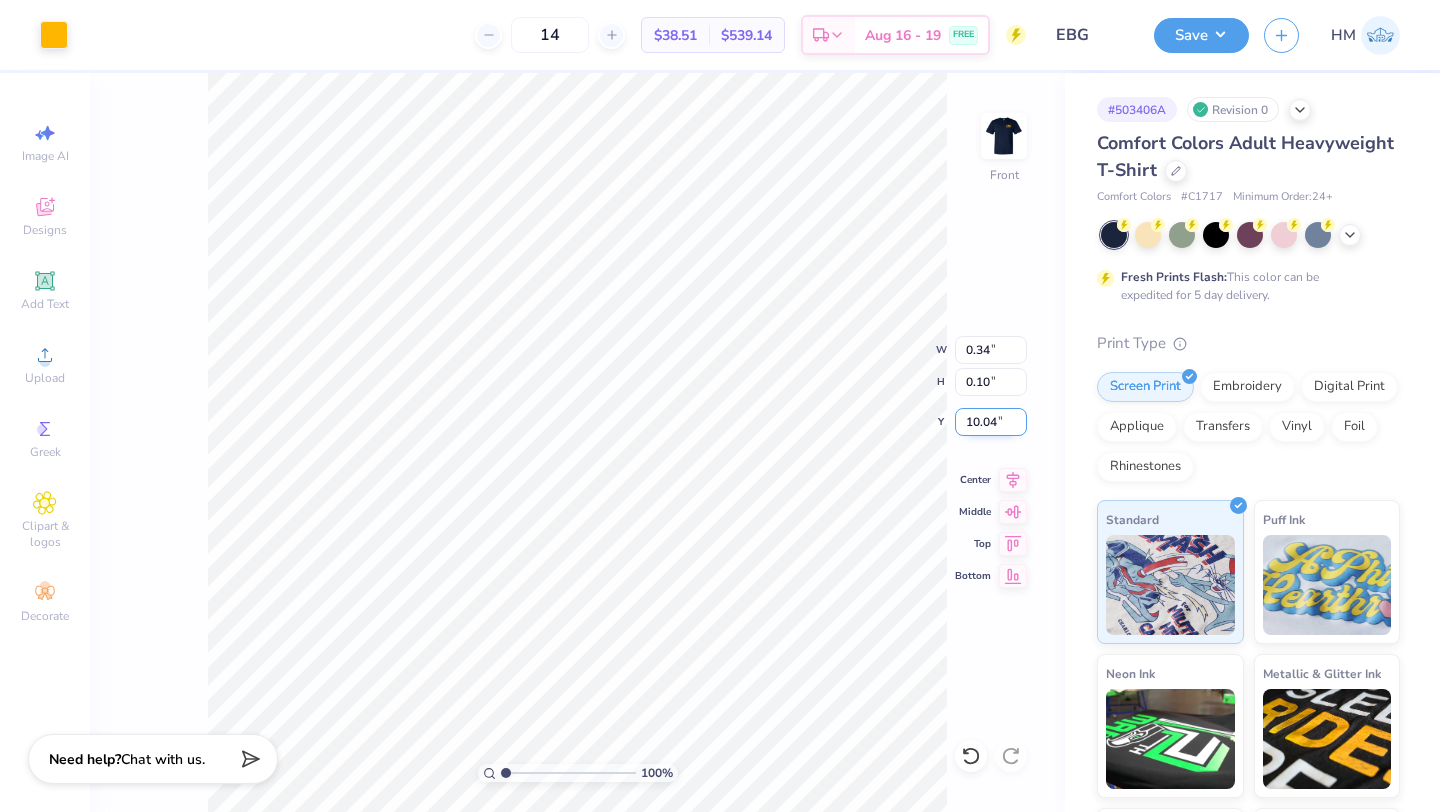 click on "10.04" at bounding box center [991, 422] 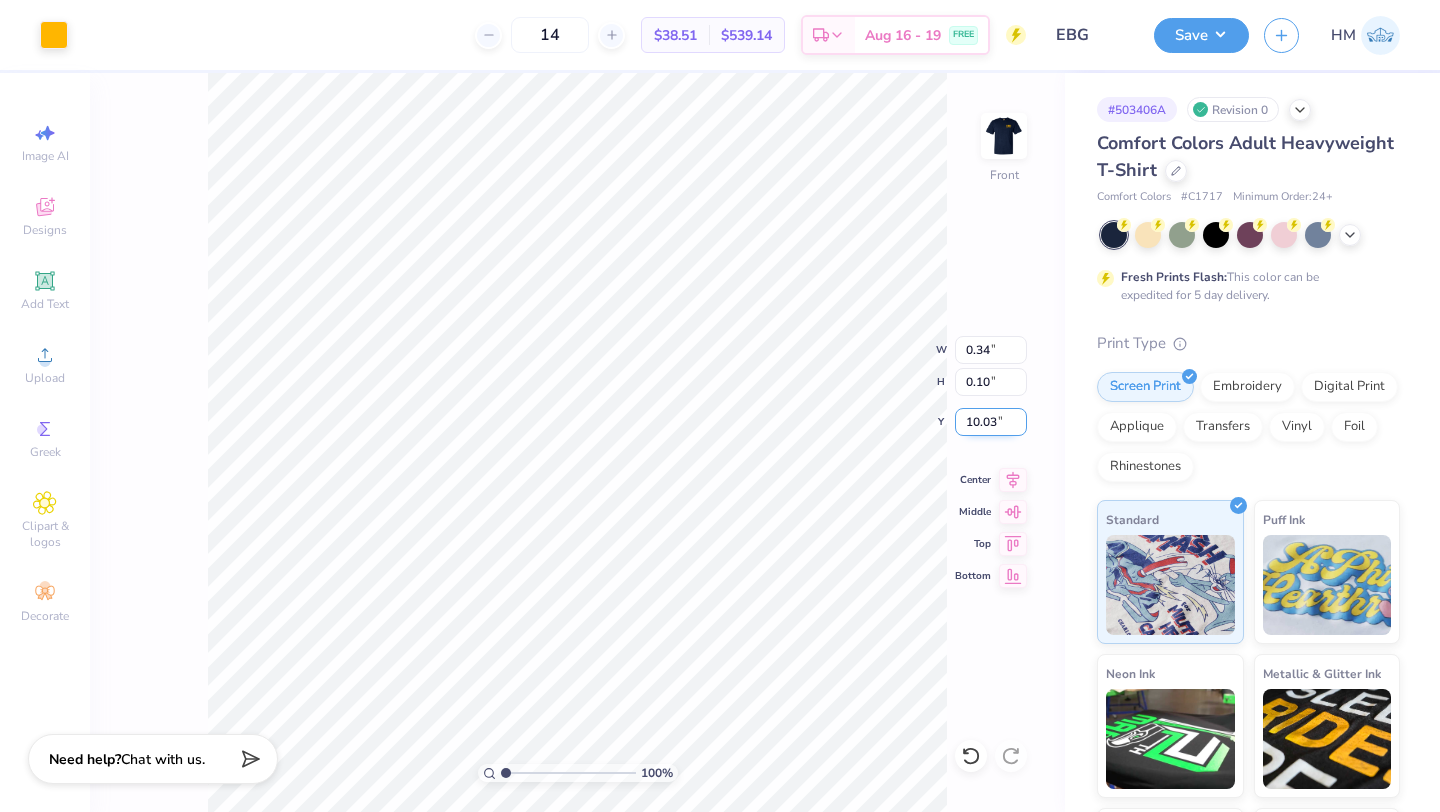 click on "10.03" at bounding box center (991, 422) 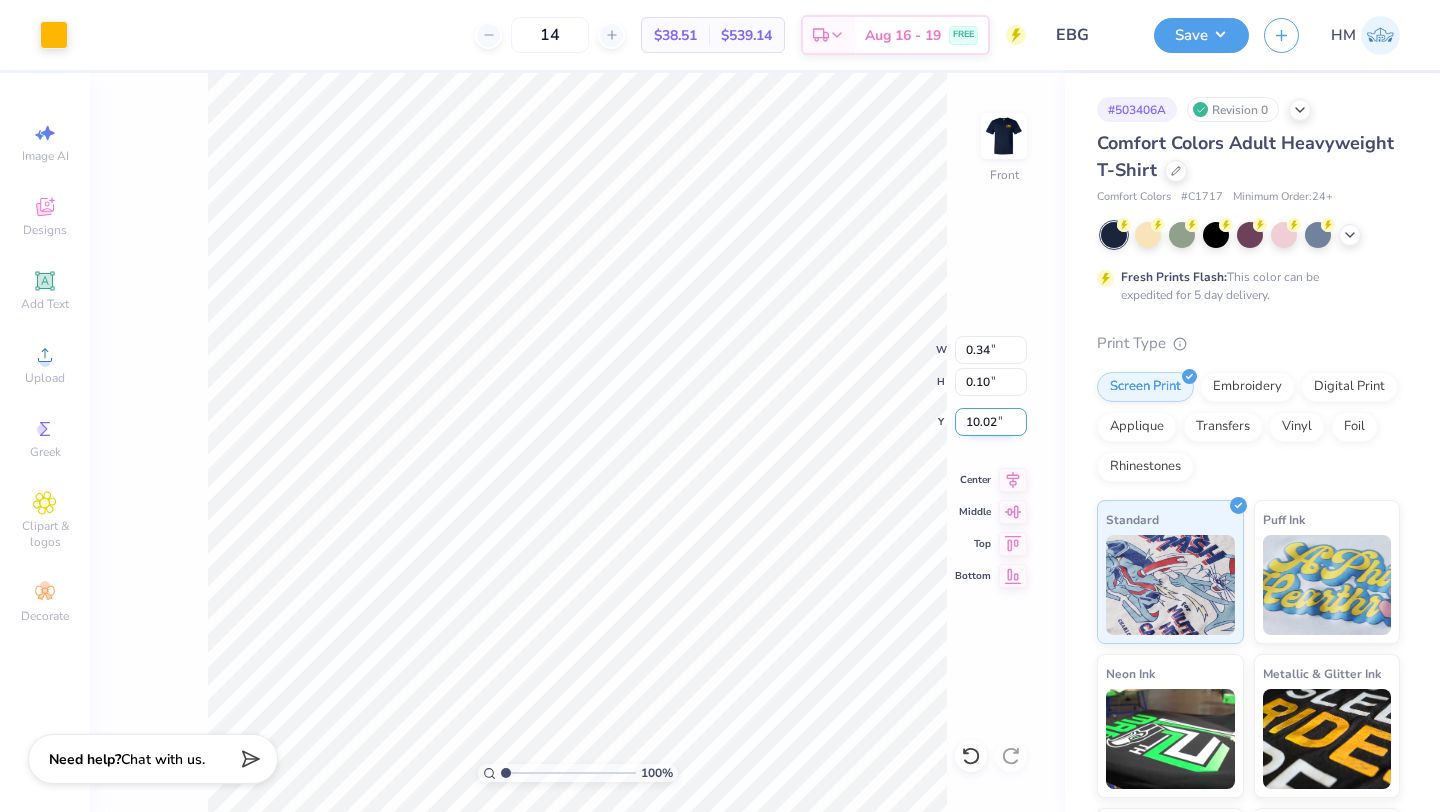 click on "10.02" at bounding box center (991, 422) 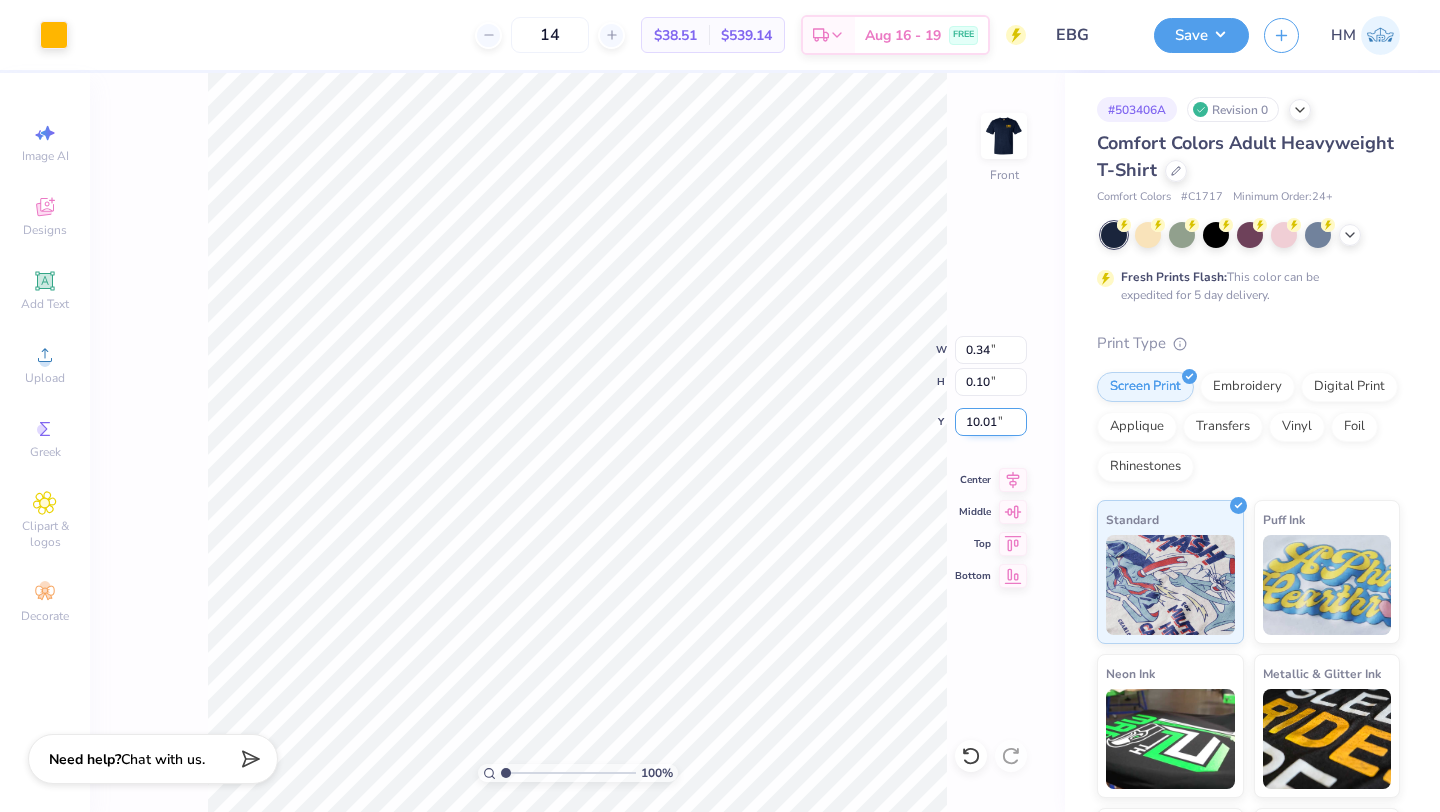 click on "10.01" at bounding box center [991, 422] 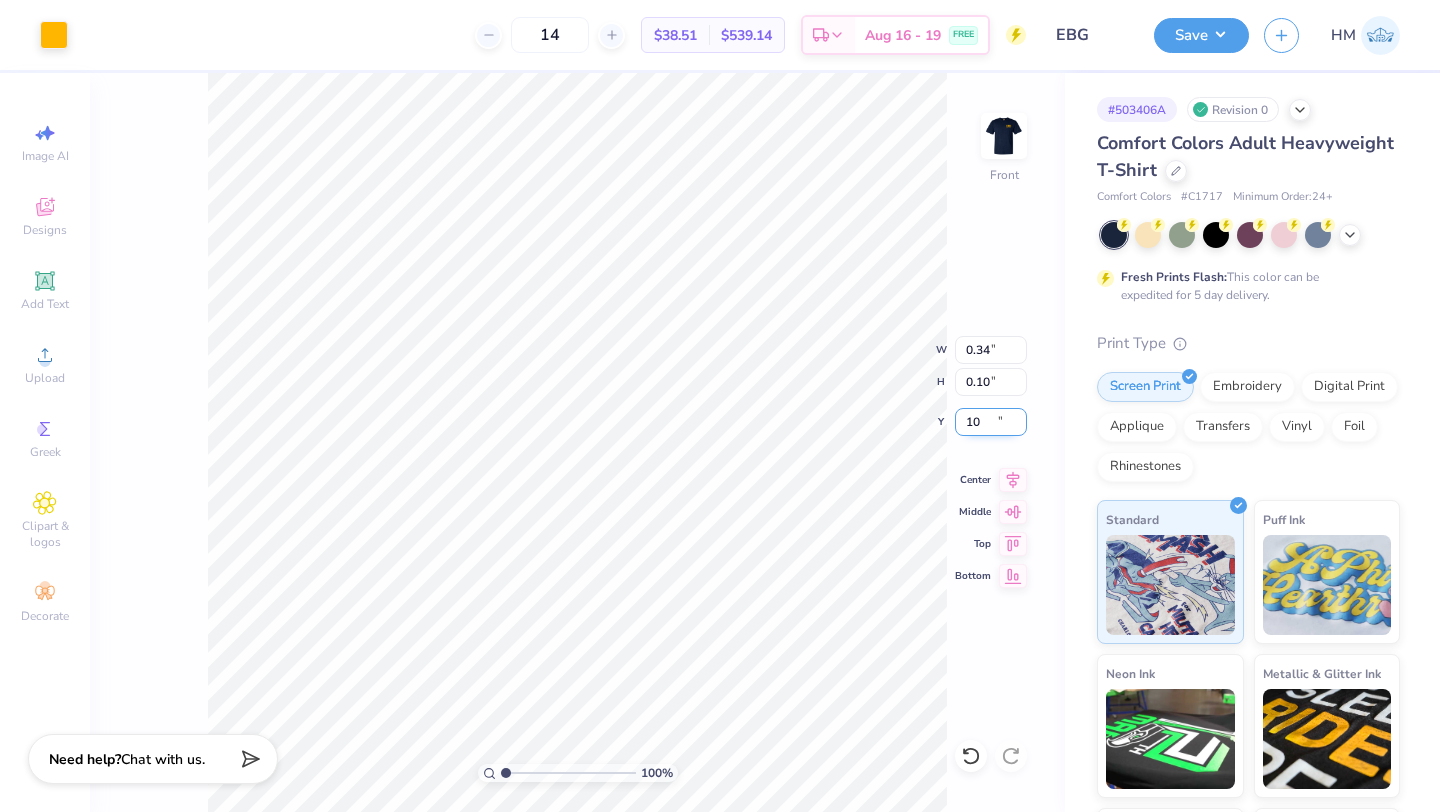 click on "10" at bounding box center (991, 422) 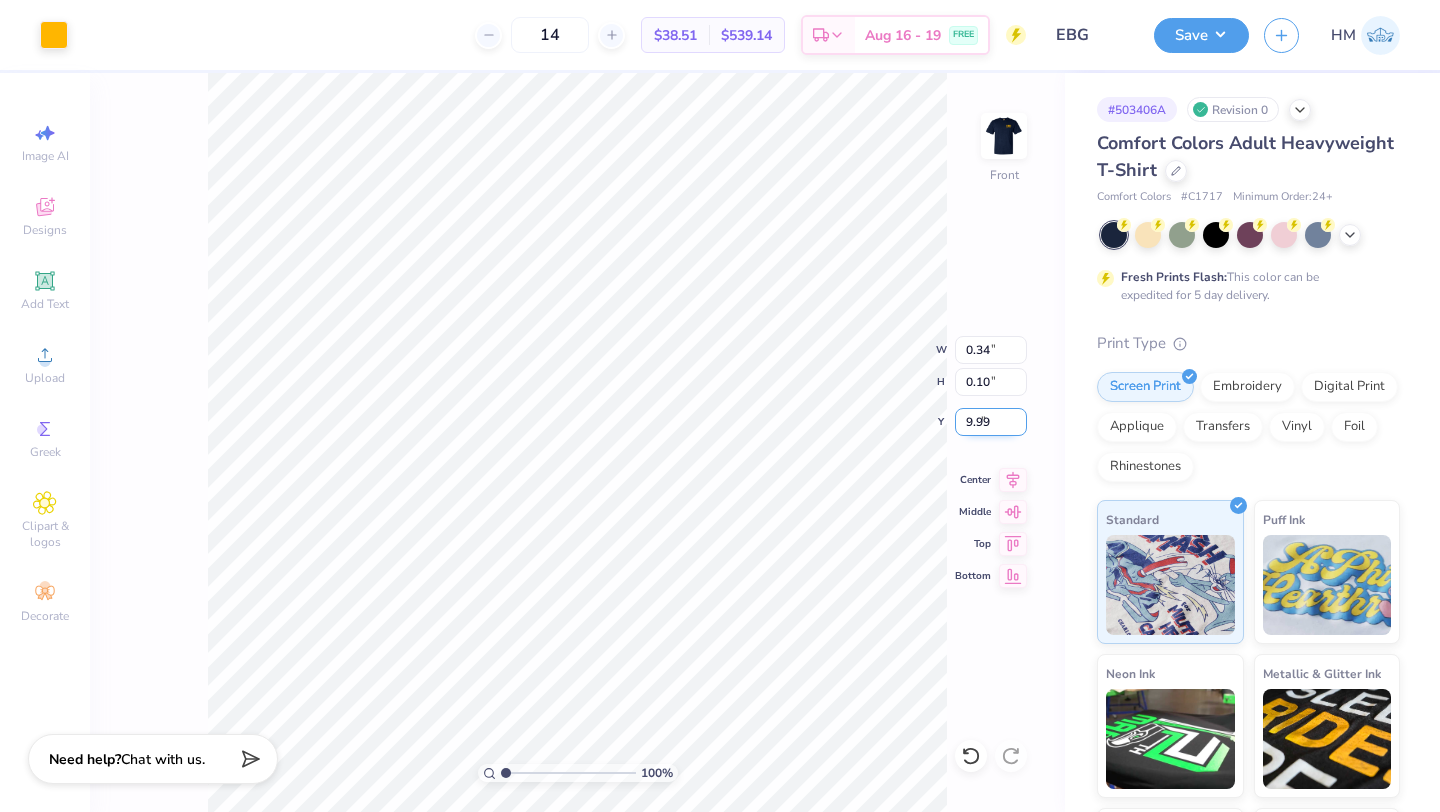 click on "9.99" at bounding box center (991, 422) 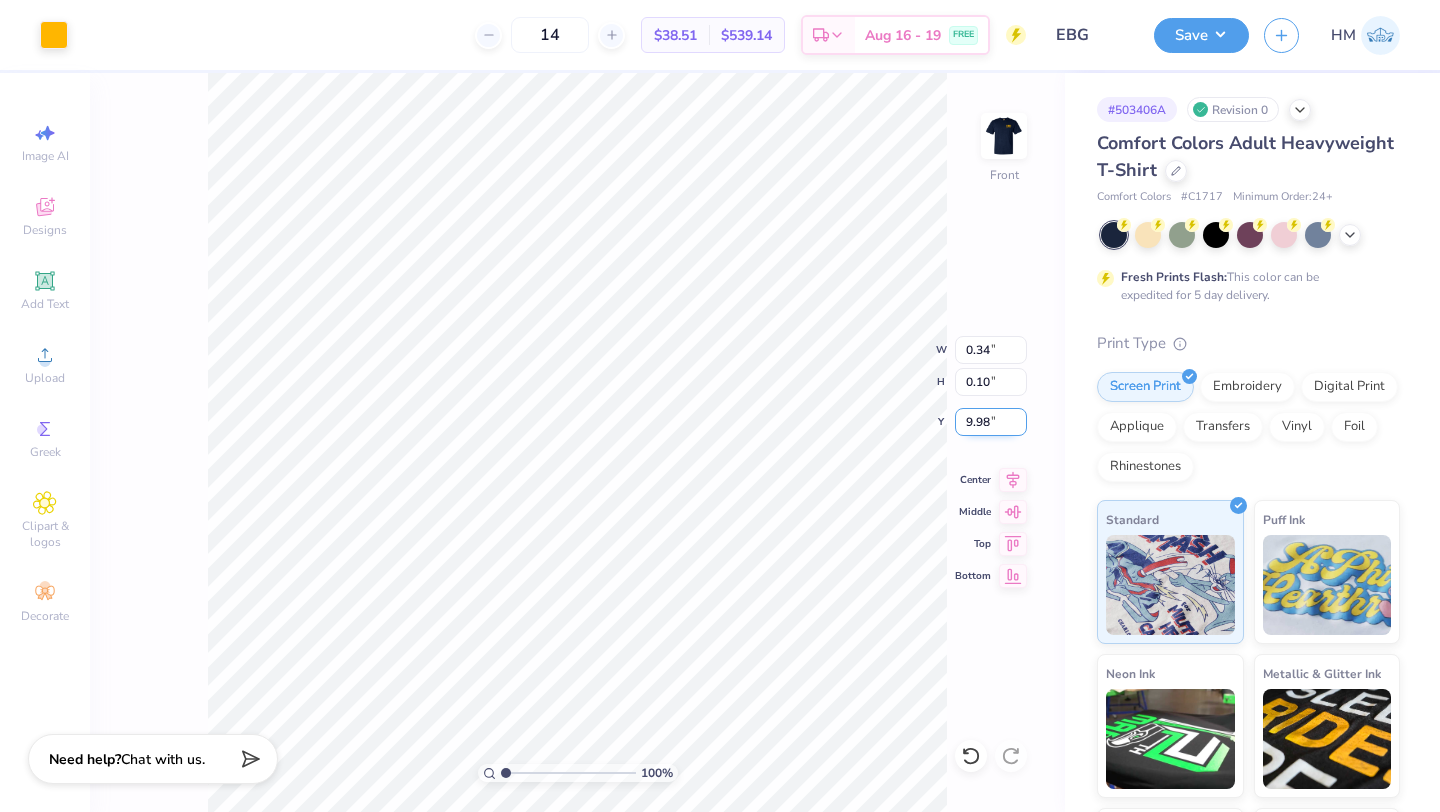 click on "9.98" at bounding box center [991, 422] 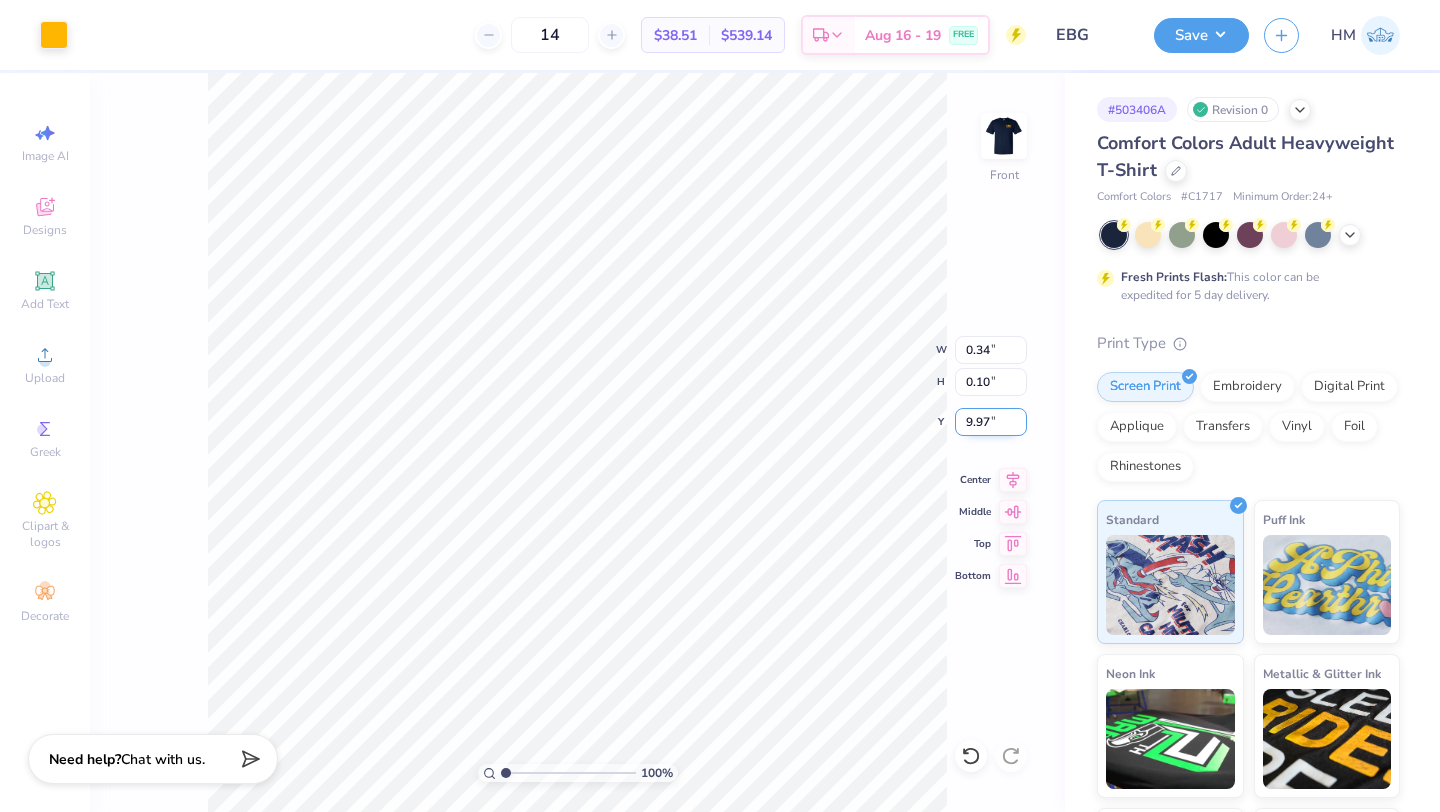 click on "9.97" at bounding box center (991, 422) 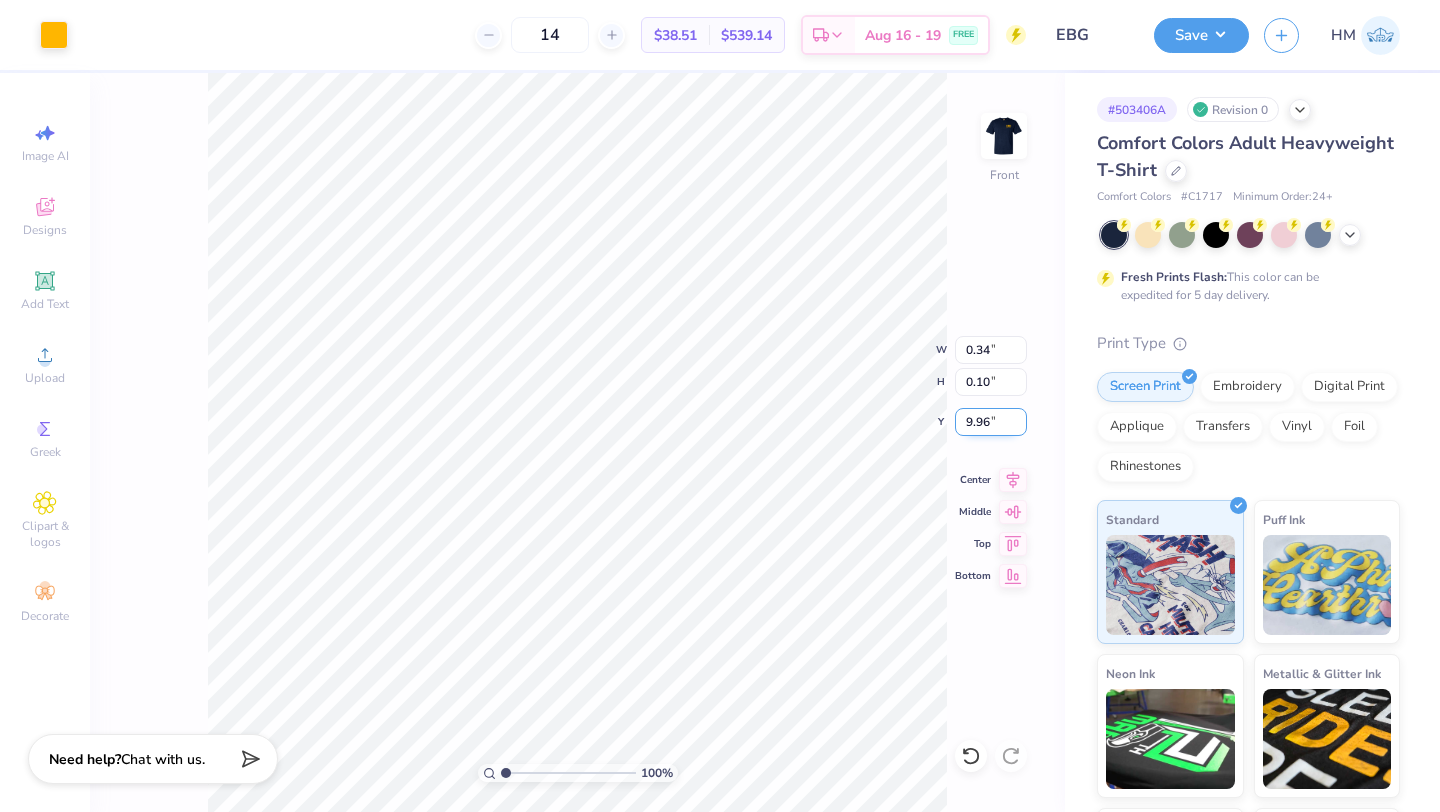 click on "9.96" at bounding box center (991, 422) 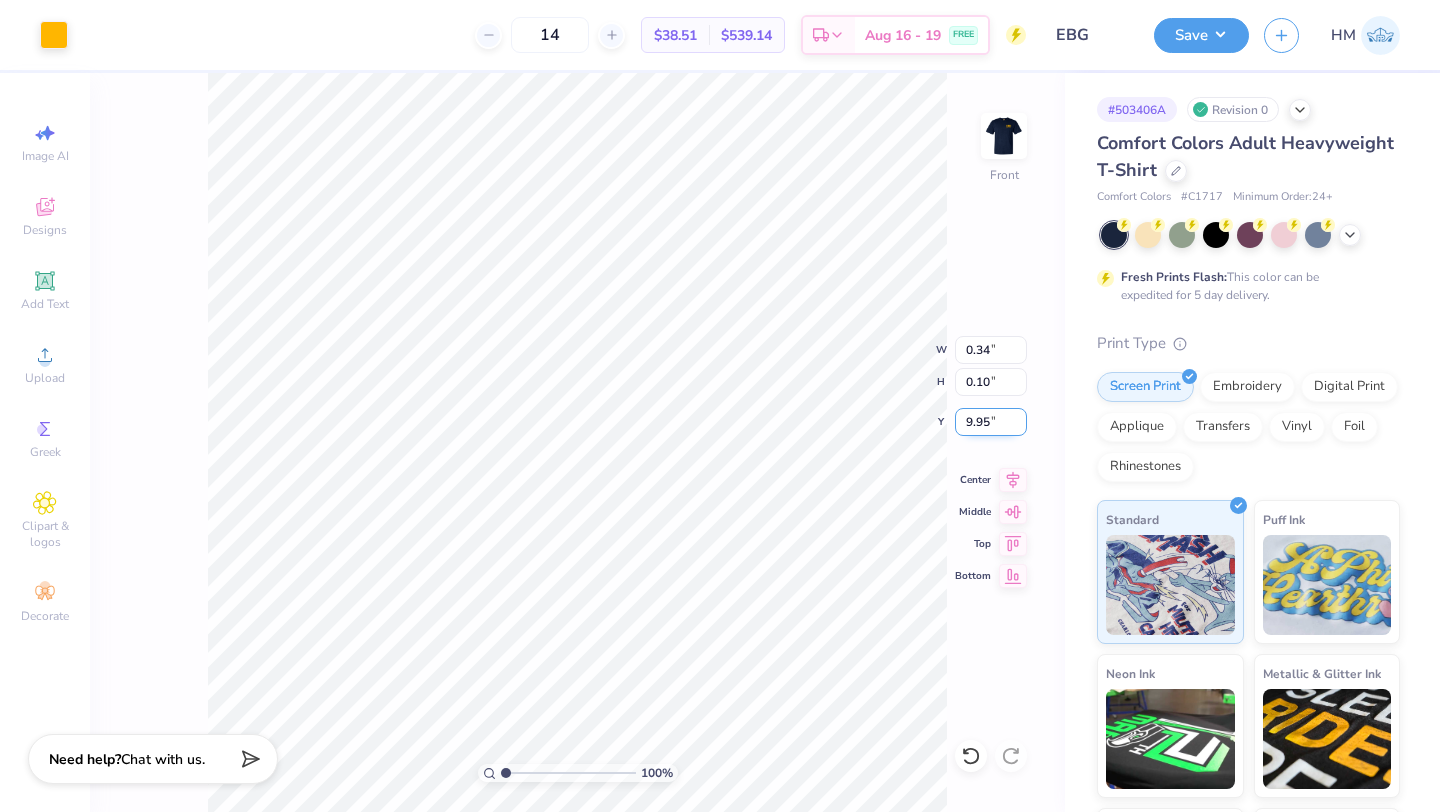 click on "9.95" at bounding box center [991, 422] 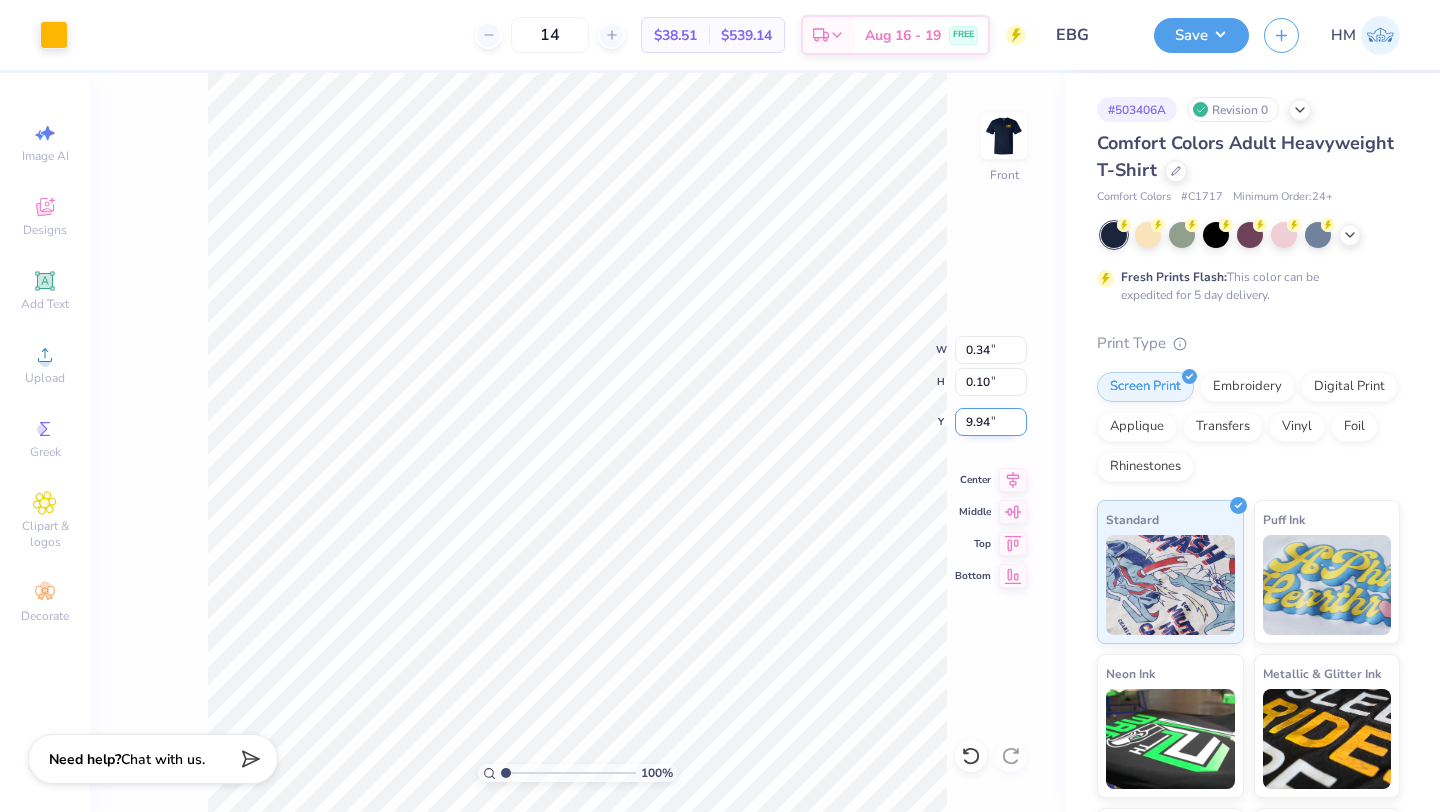 click on "9.94" at bounding box center [991, 422] 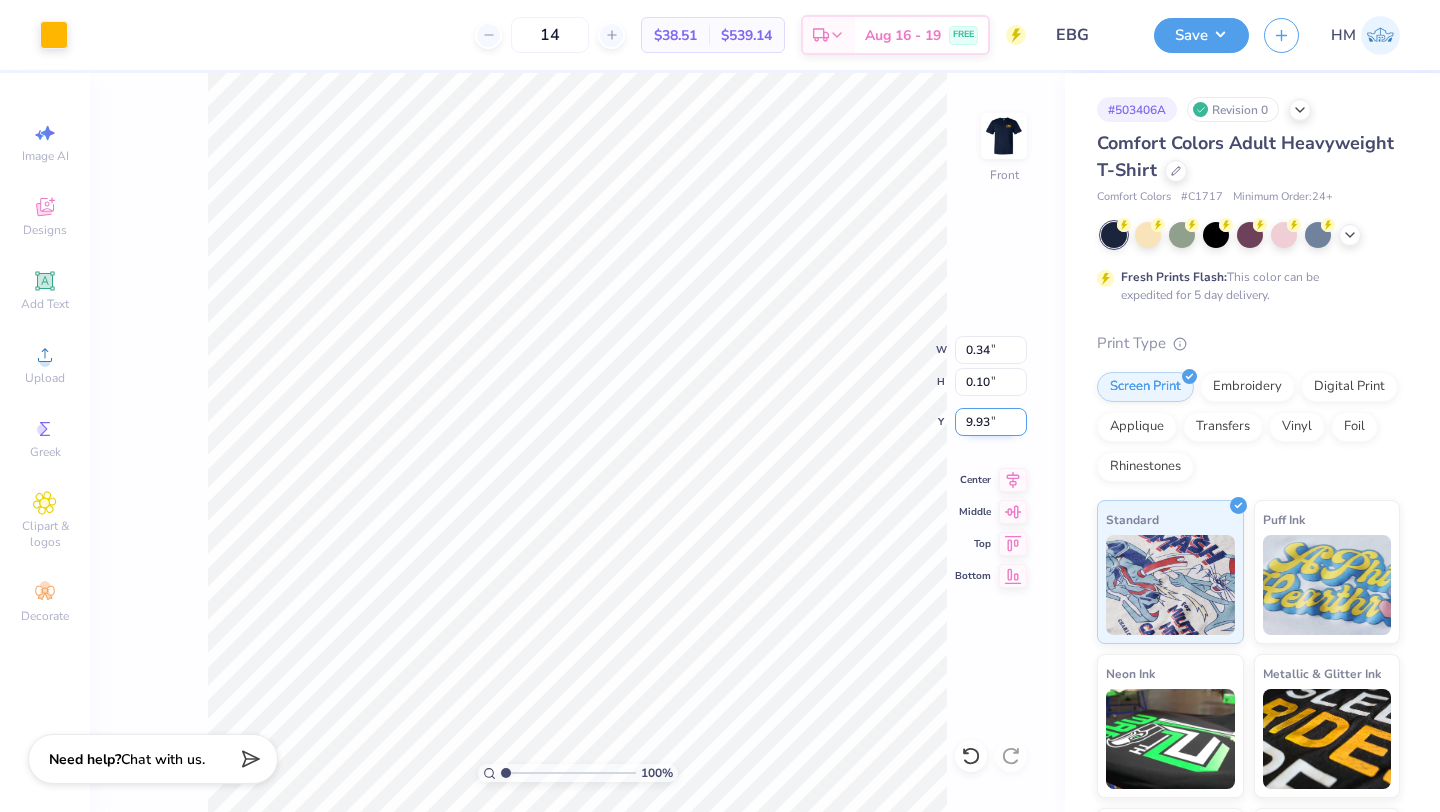 click on "9.93" at bounding box center (991, 422) 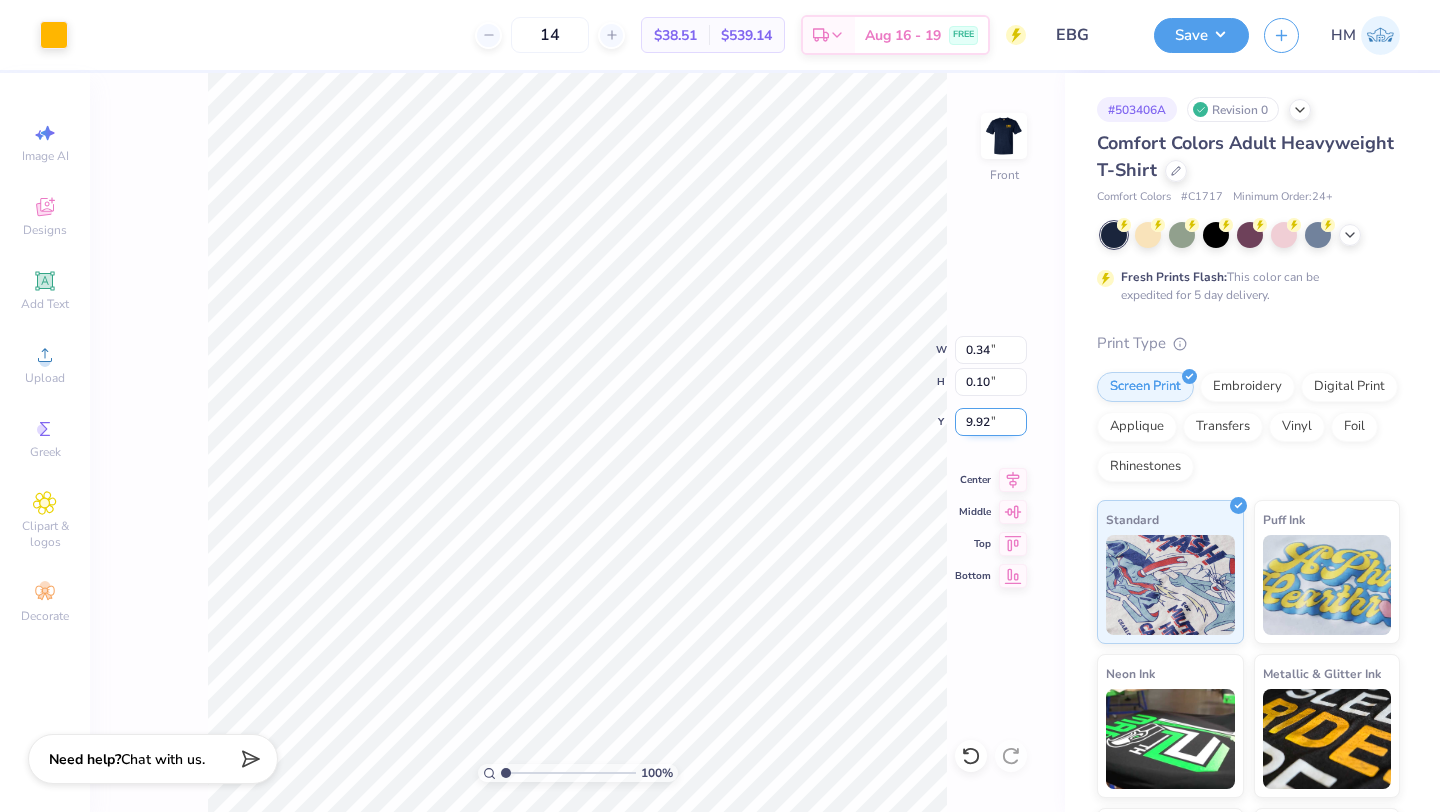 click on "9.92" at bounding box center [991, 422] 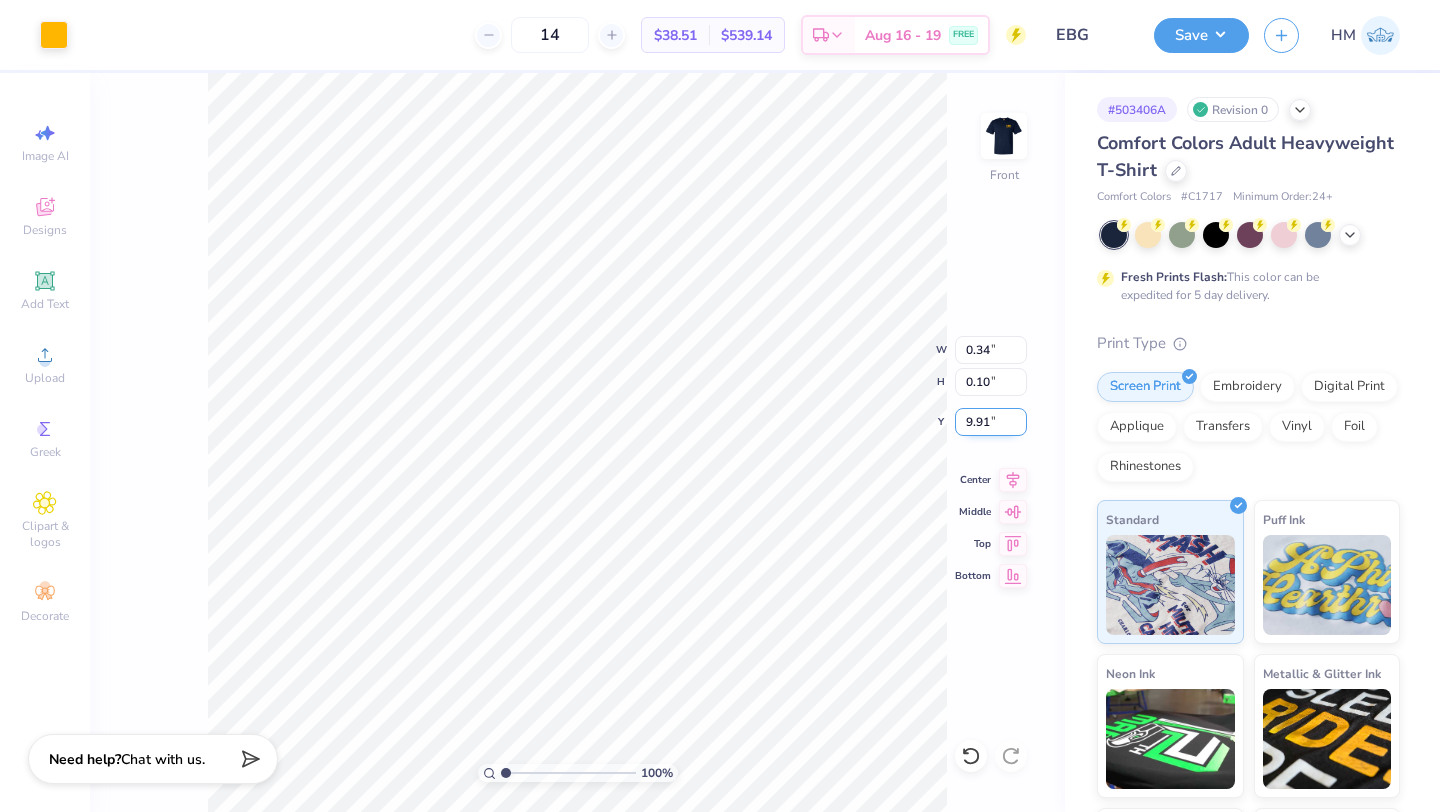 click on "9.91" at bounding box center [991, 422] 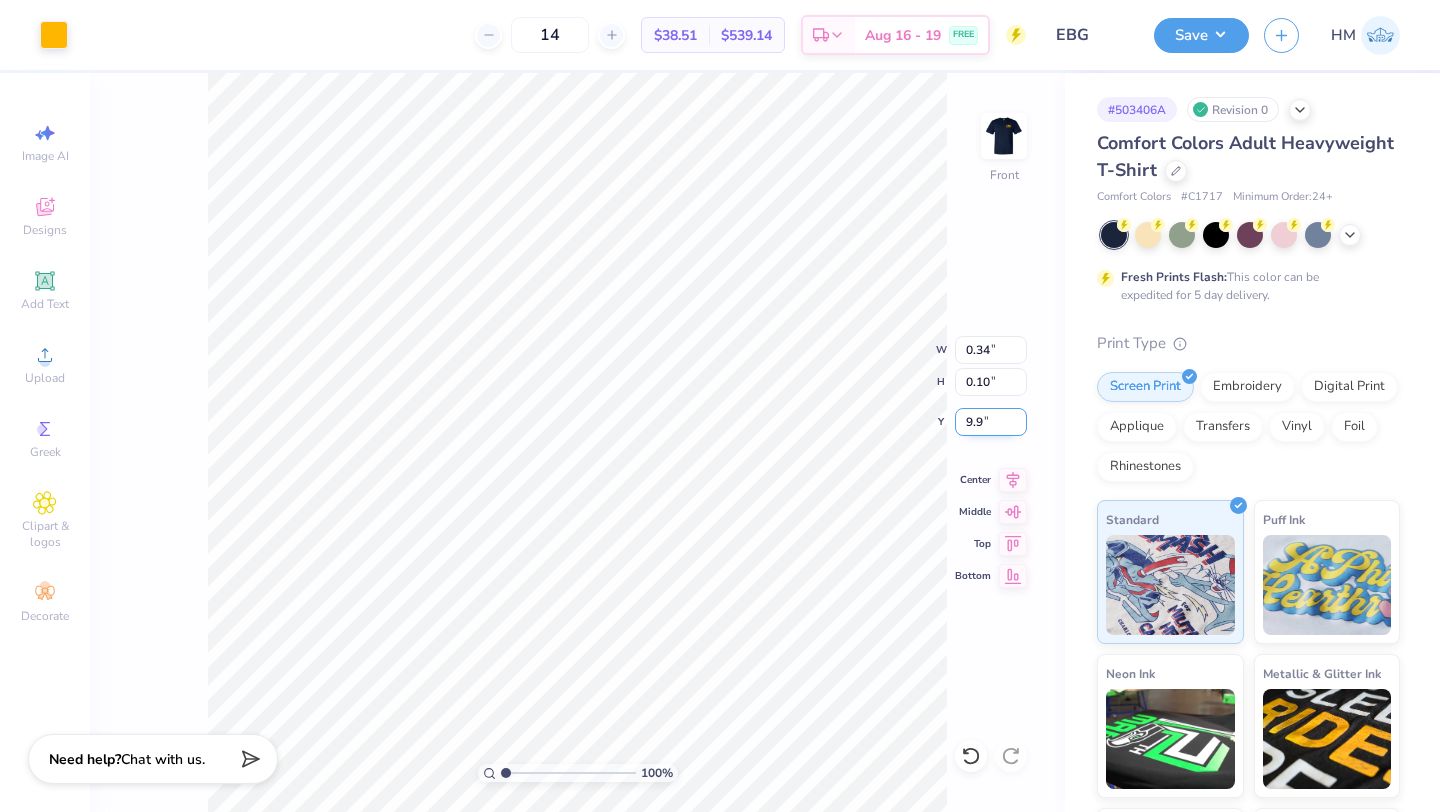 click on "9.9" at bounding box center (991, 422) 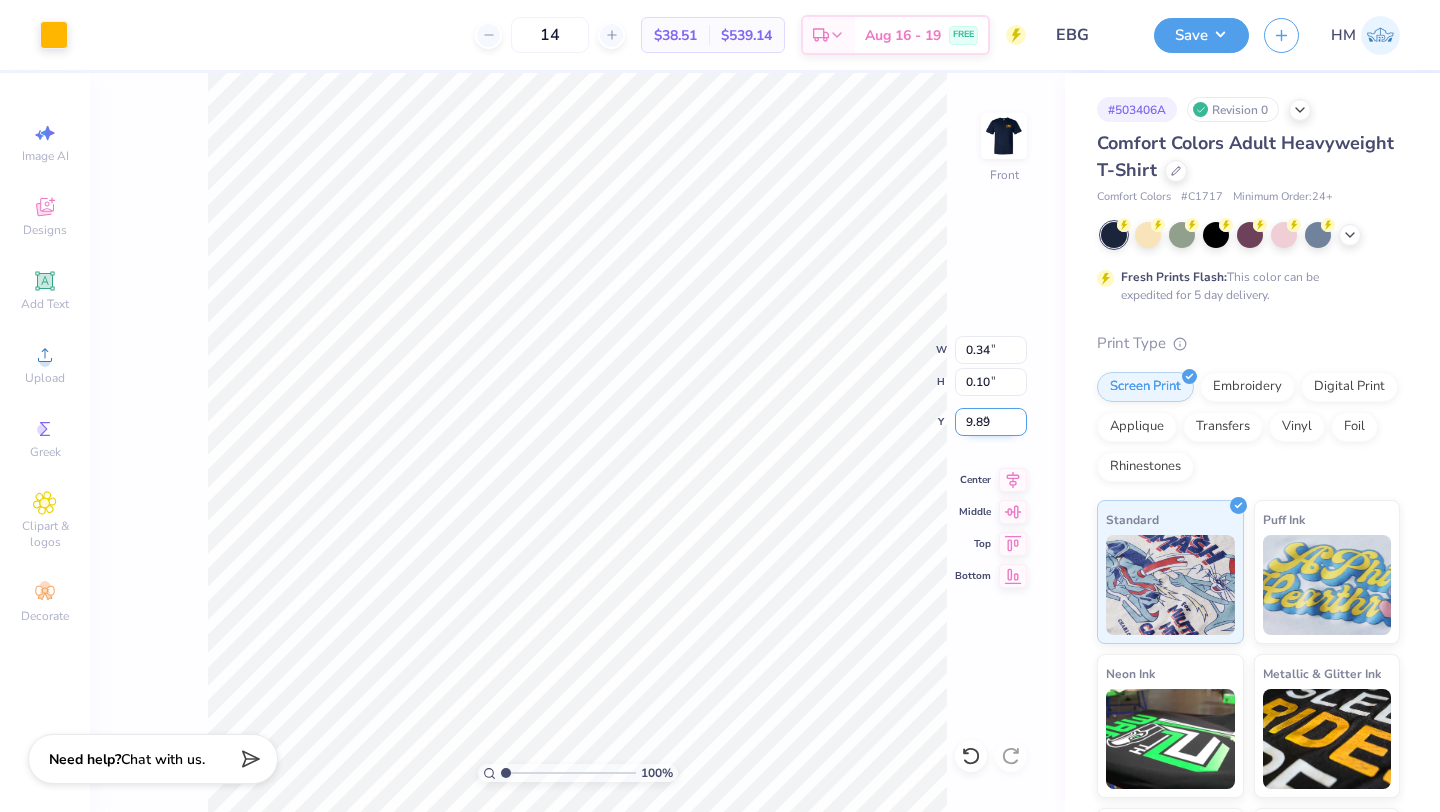 click on "9.89" at bounding box center (991, 422) 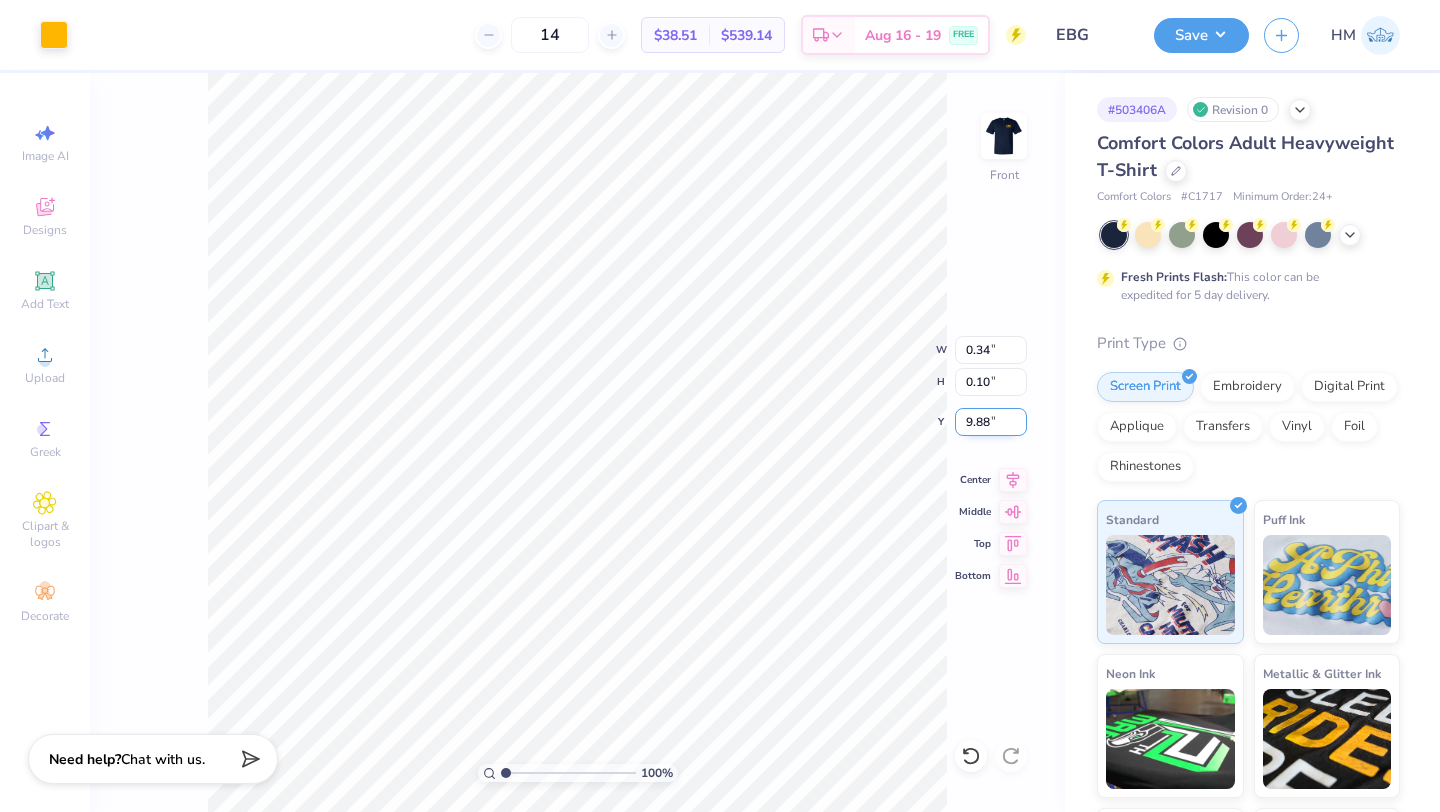 click on "9.88" at bounding box center (991, 422) 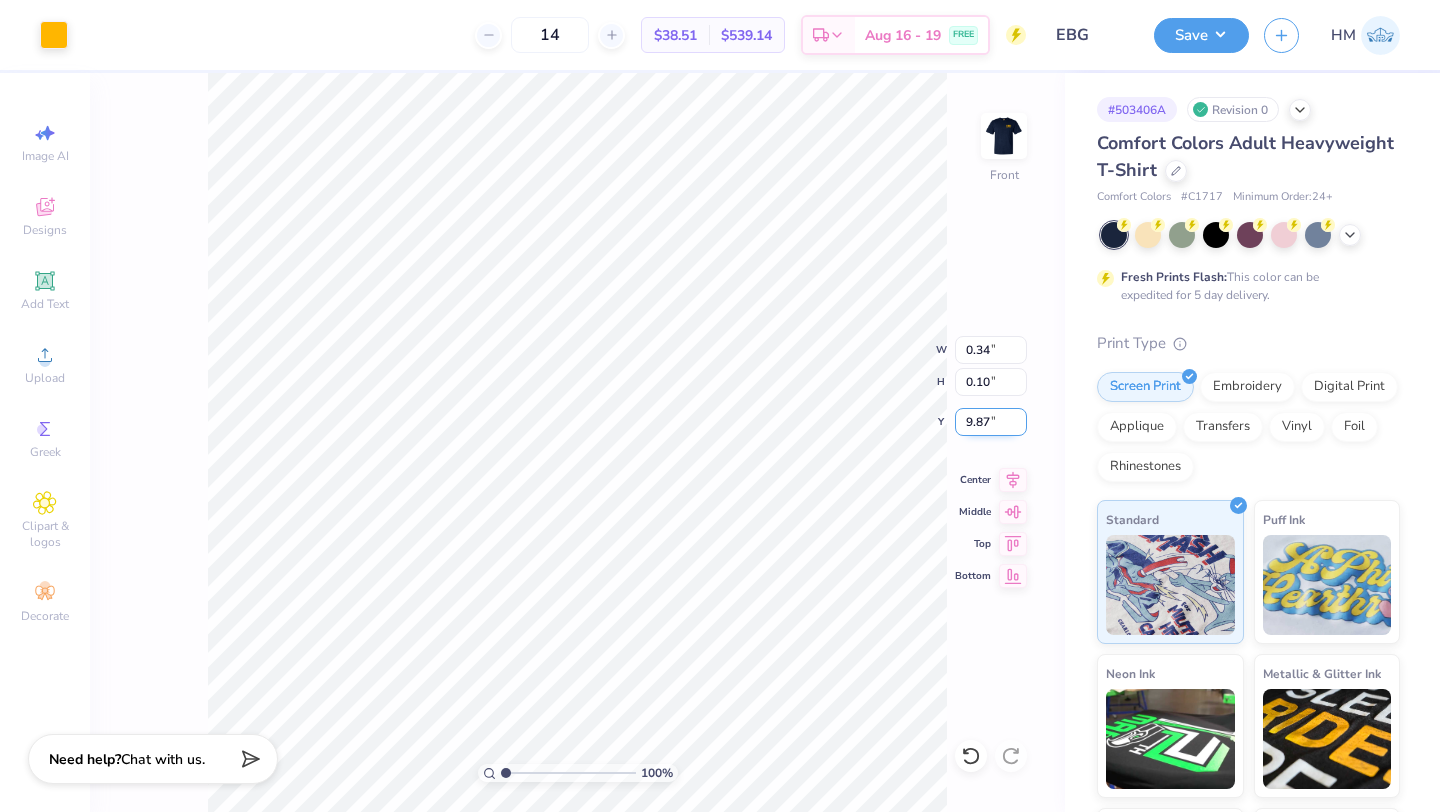 click on "9.87" at bounding box center [991, 422] 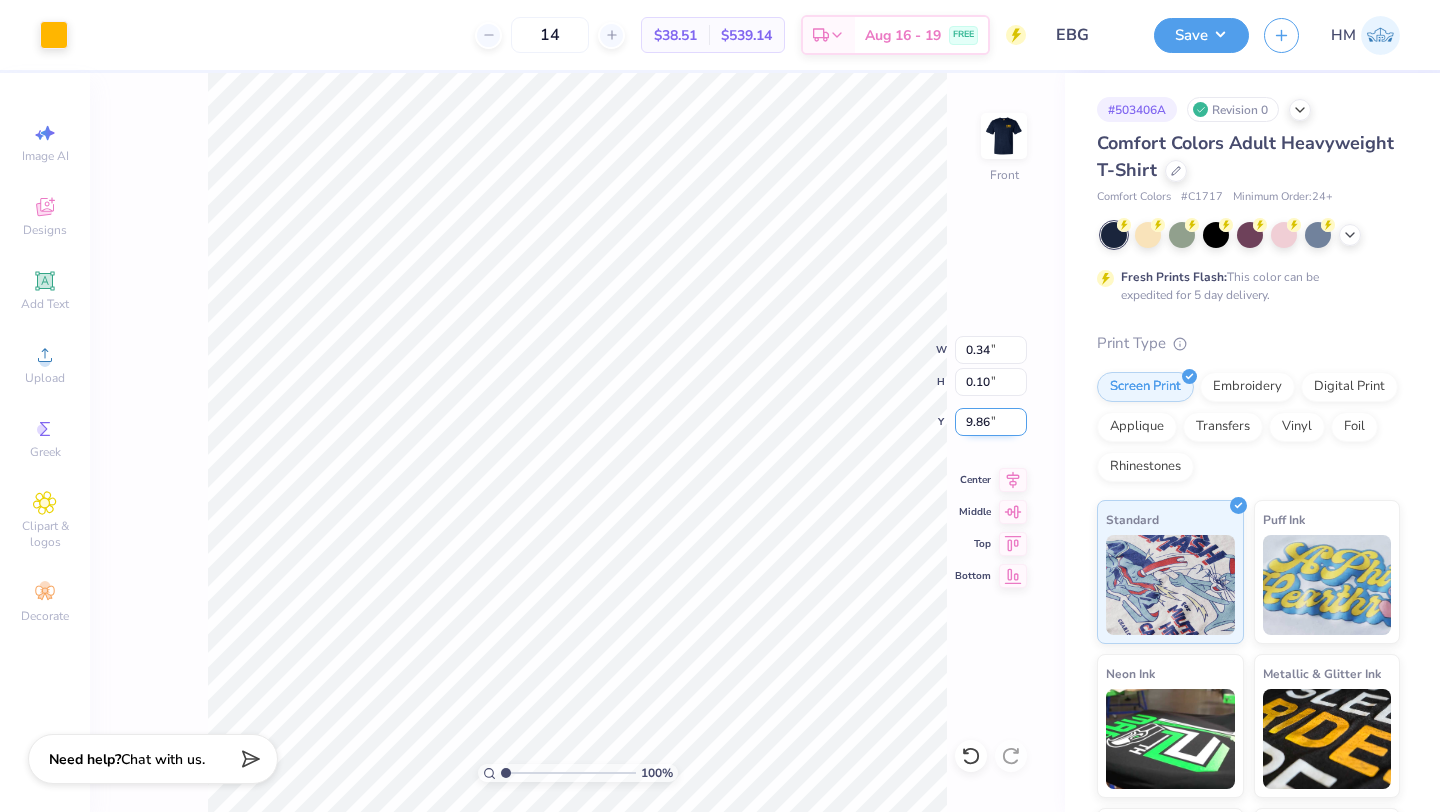 click on "9.86" at bounding box center (991, 422) 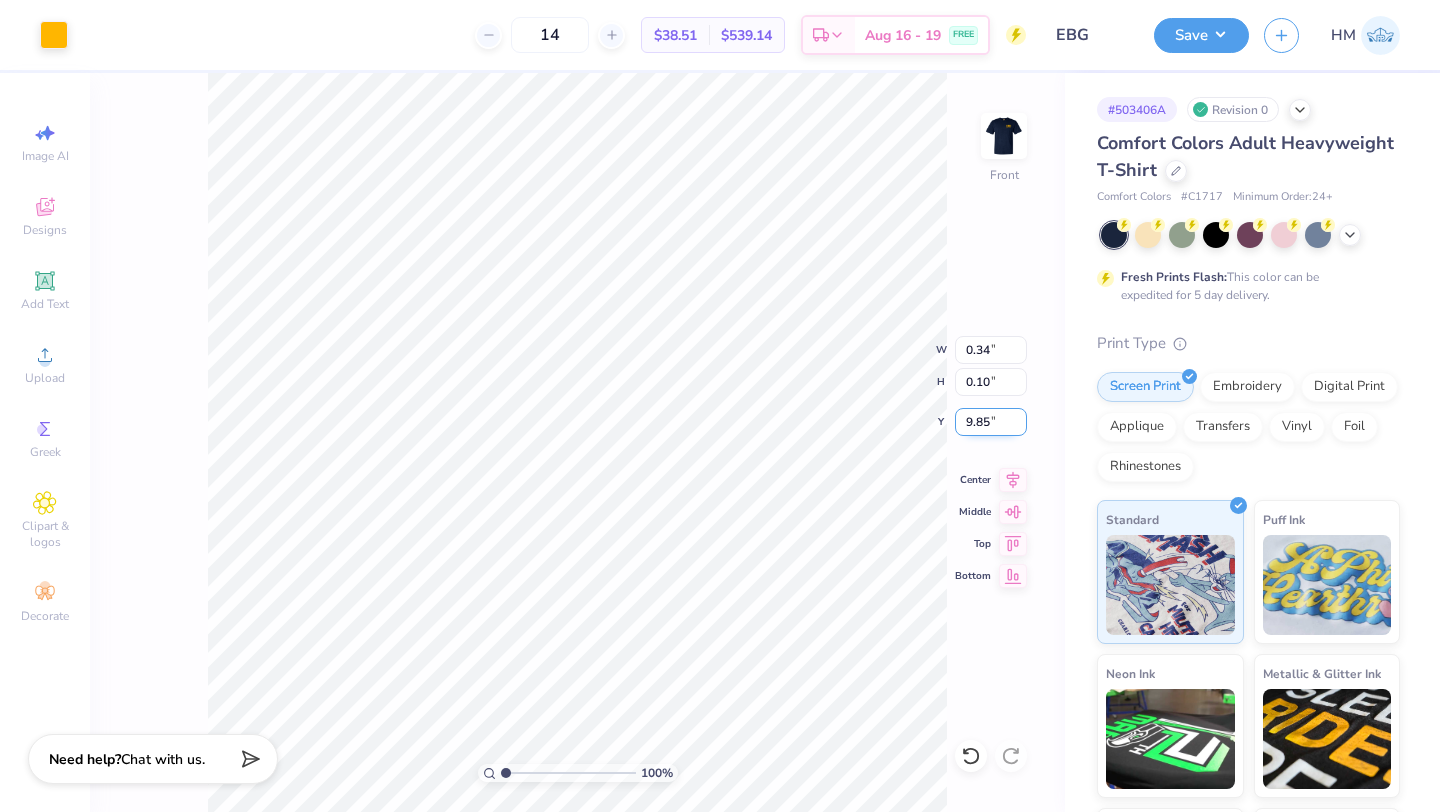 click on "9.85" at bounding box center [991, 422] 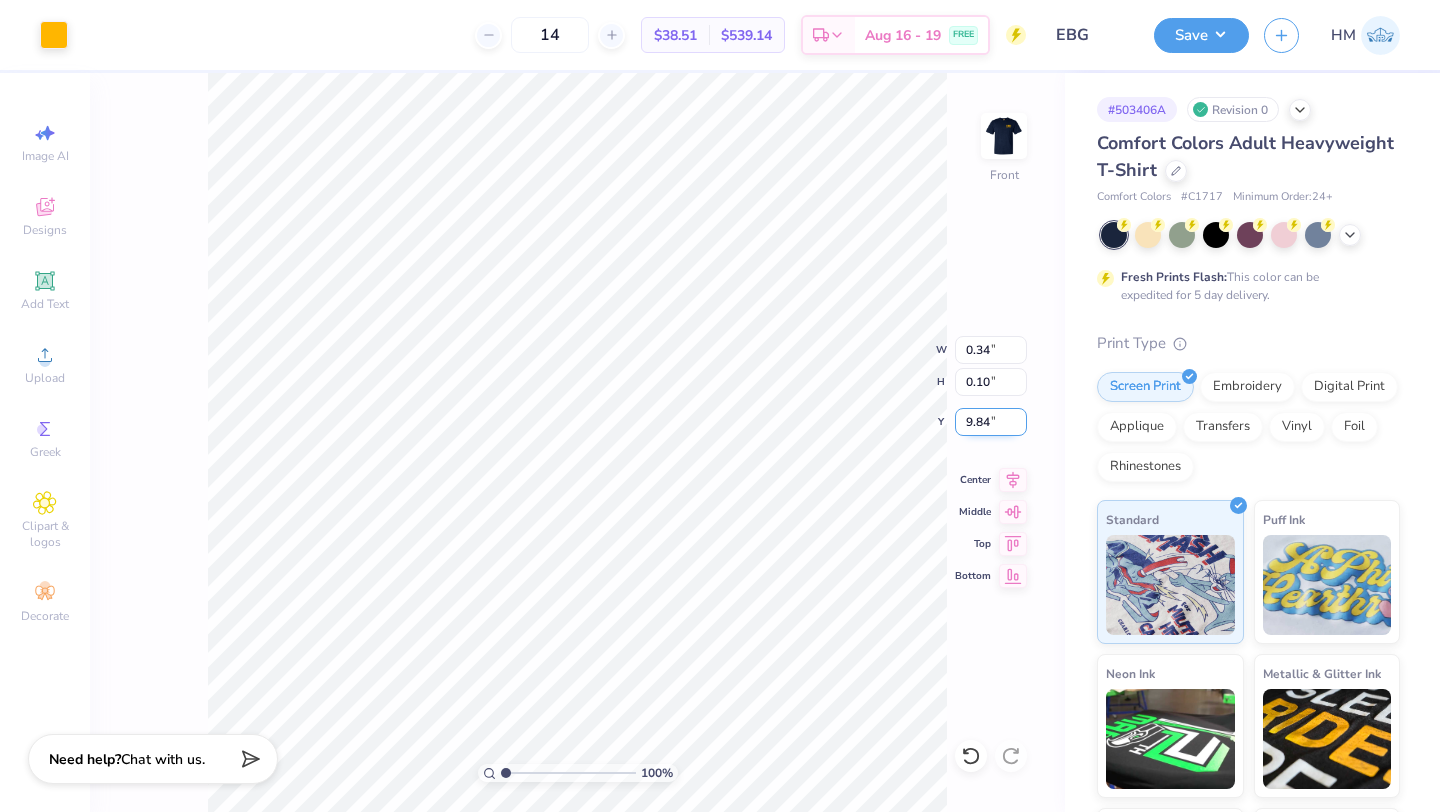 click on "9.84" at bounding box center (991, 422) 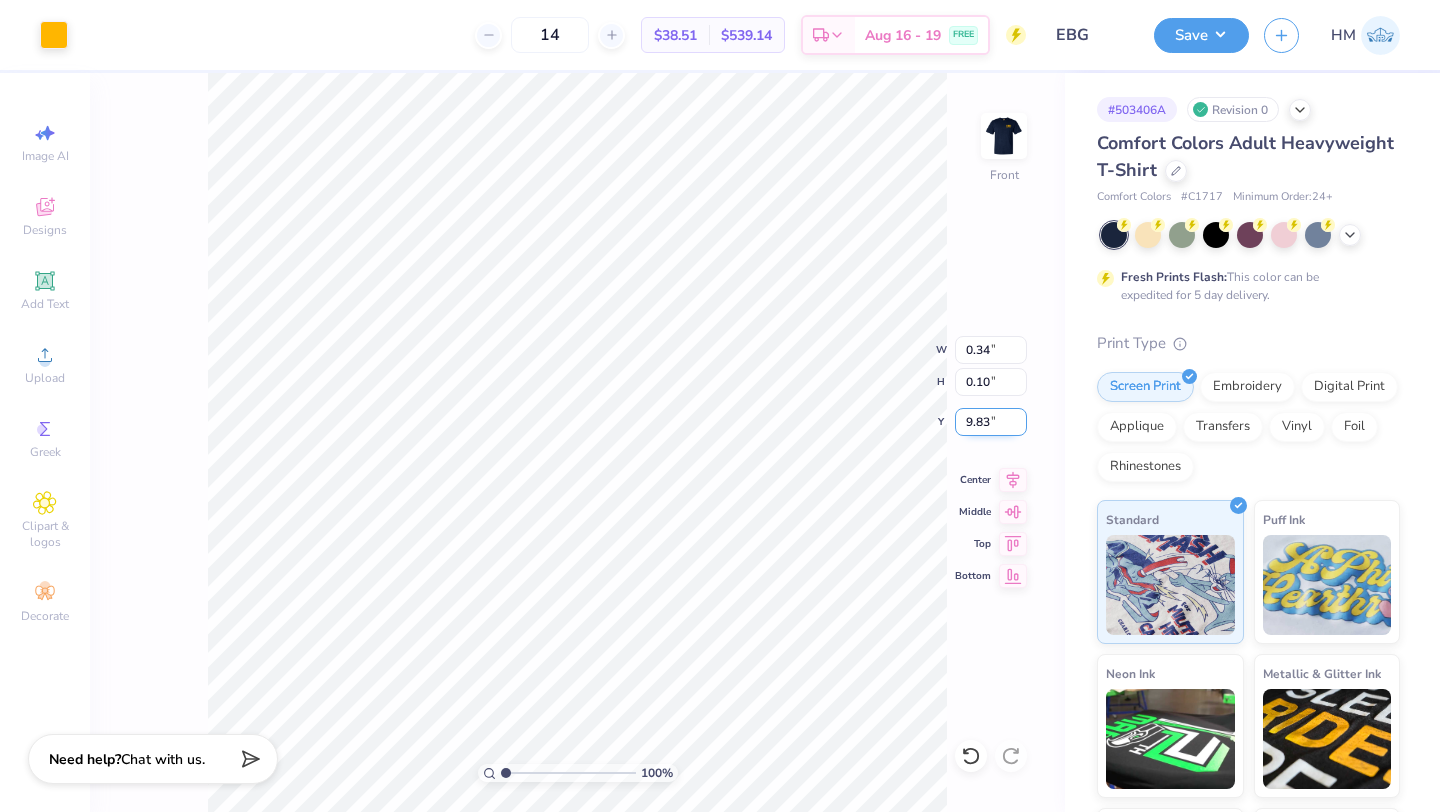 click on "9.83" at bounding box center (991, 422) 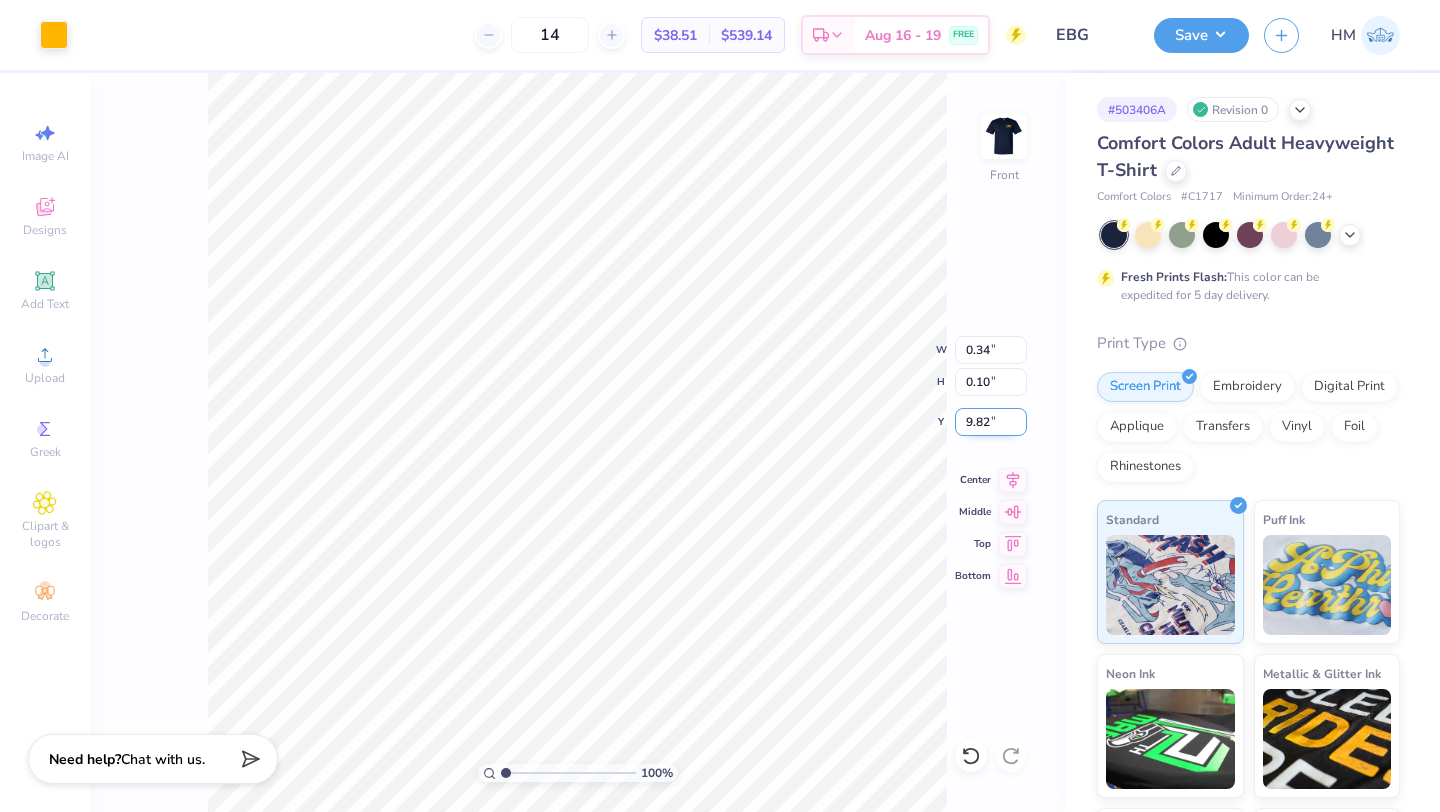 click on "9.82" at bounding box center (991, 422) 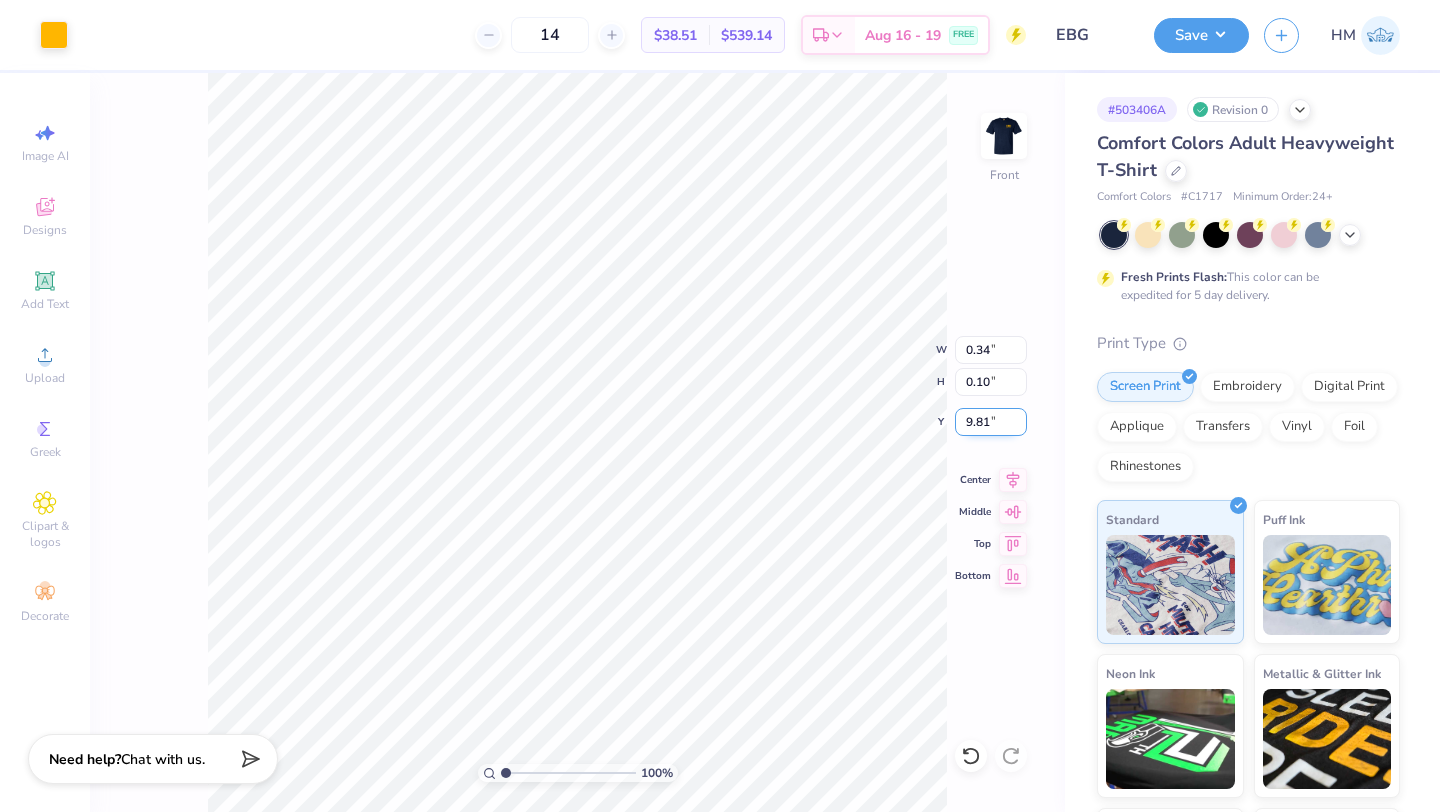 click on "9.81" at bounding box center (991, 422) 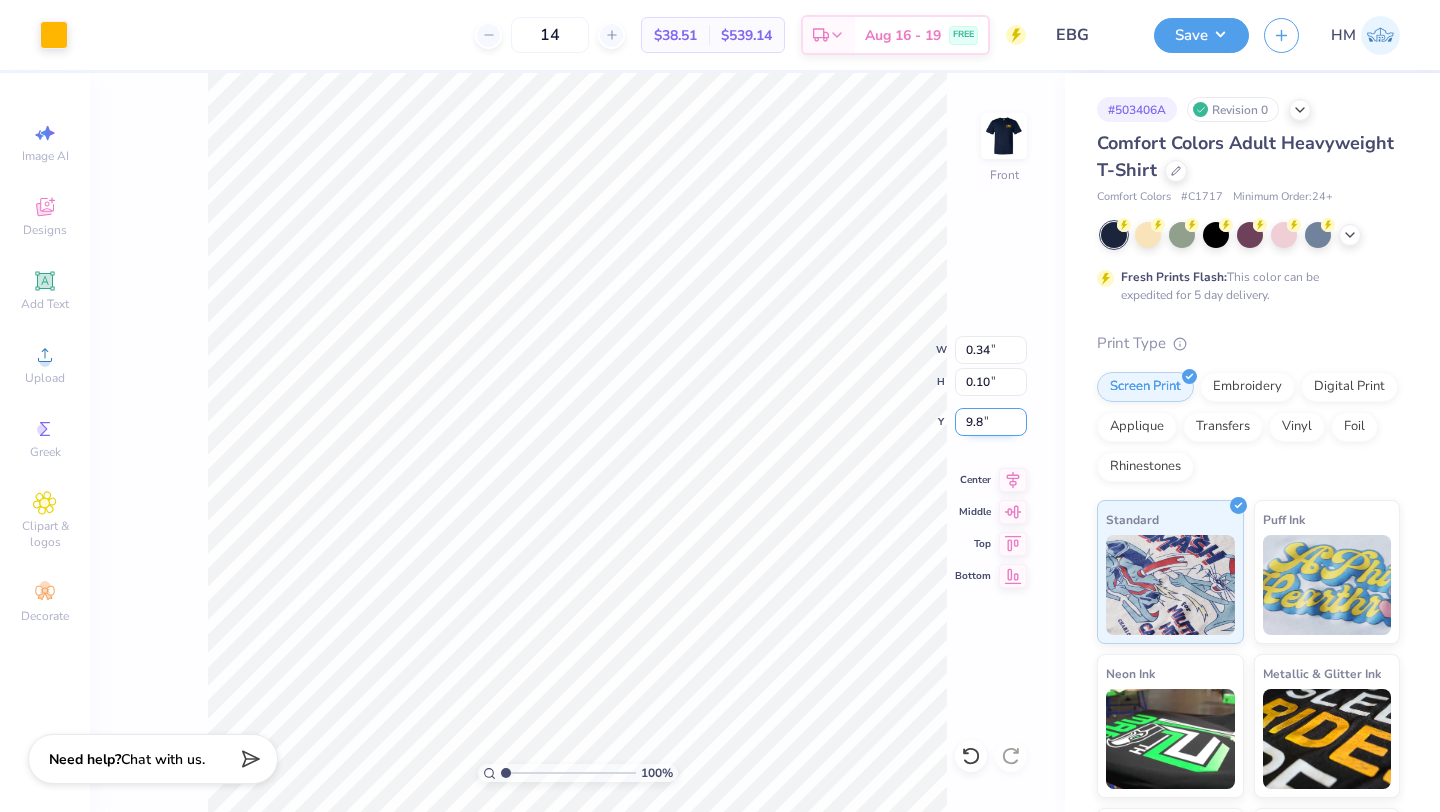 click on "9.8" at bounding box center [991, 422] 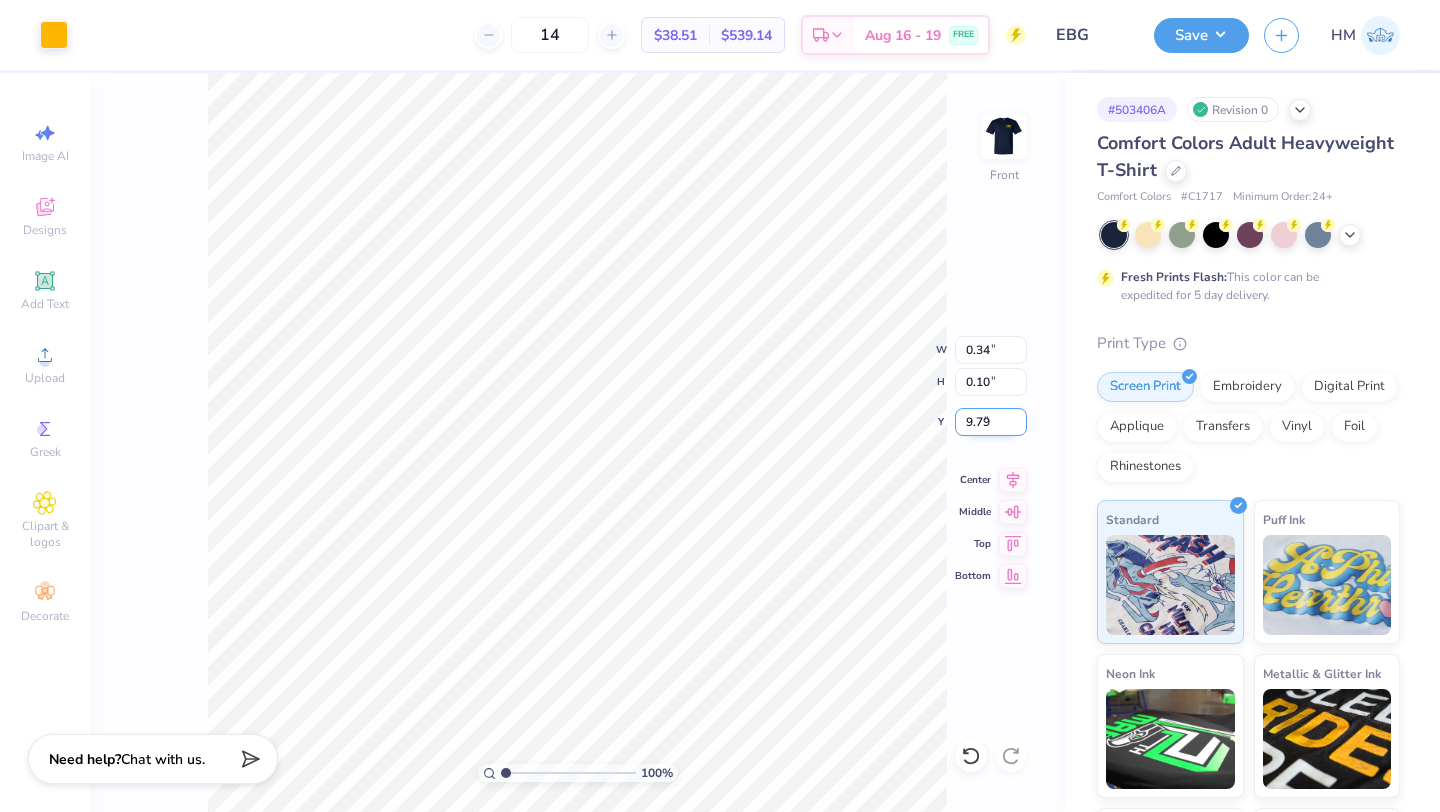 click on "9.79" at bounding box center (991, 422) 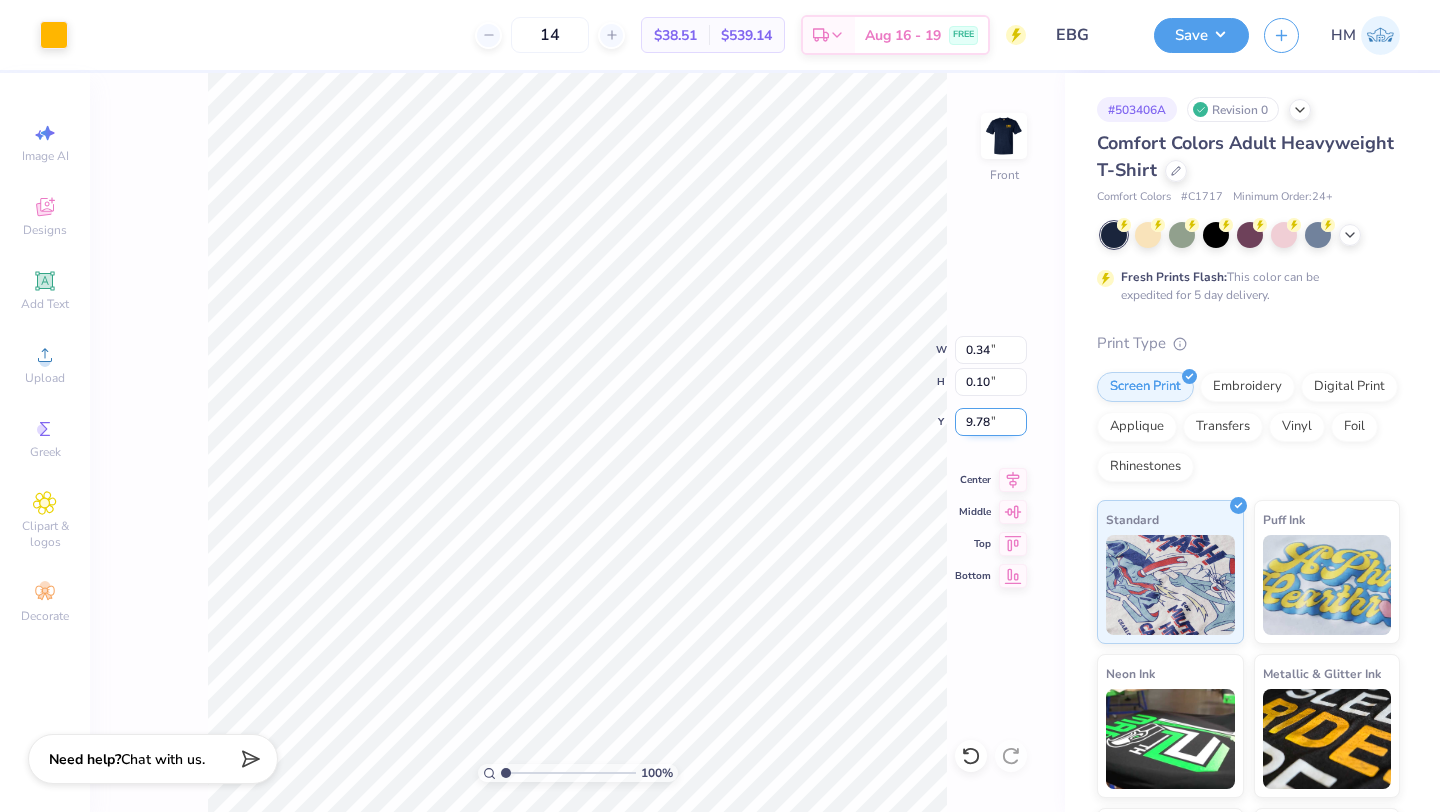 click on "9.78" at bounding box center (991, 422) 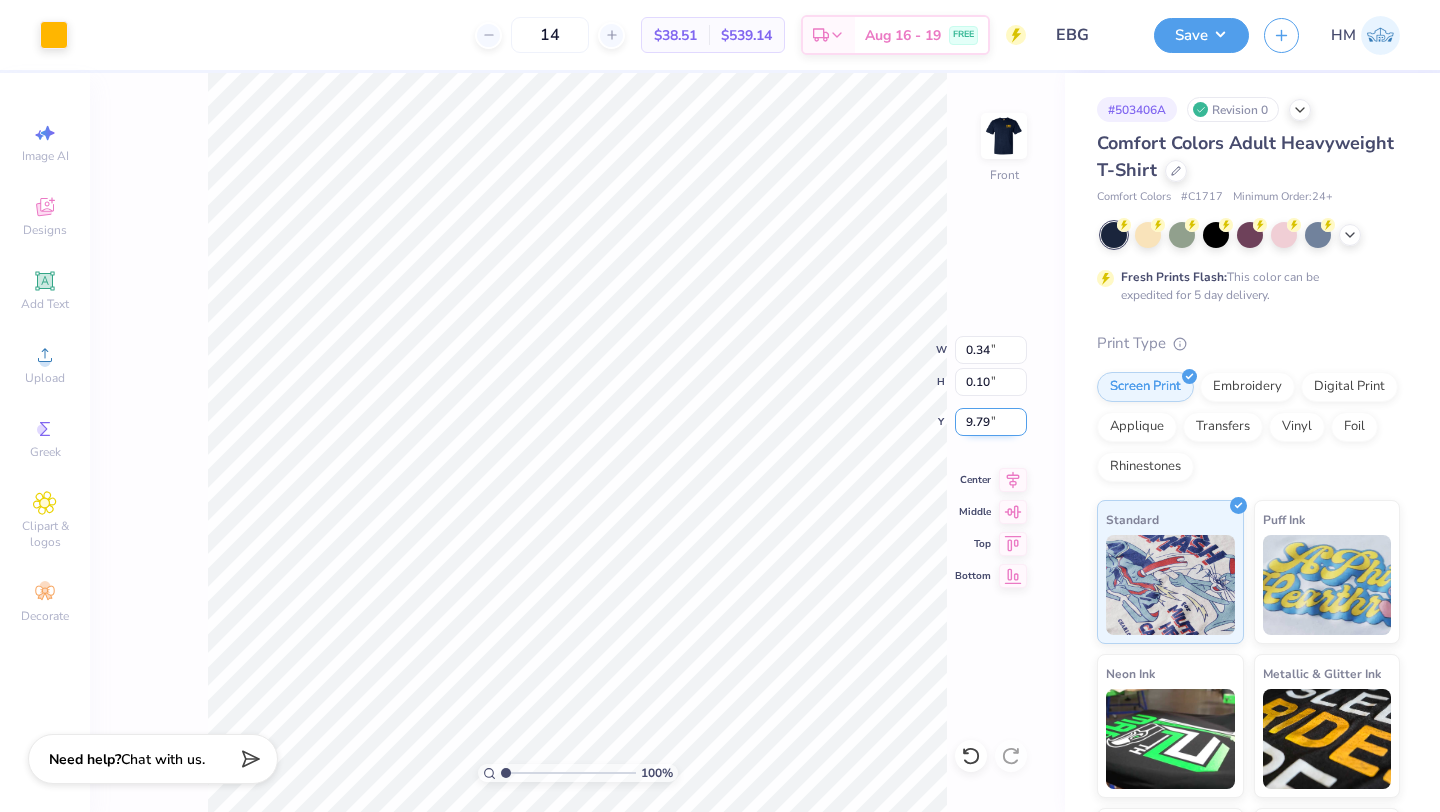 type on "9.79" 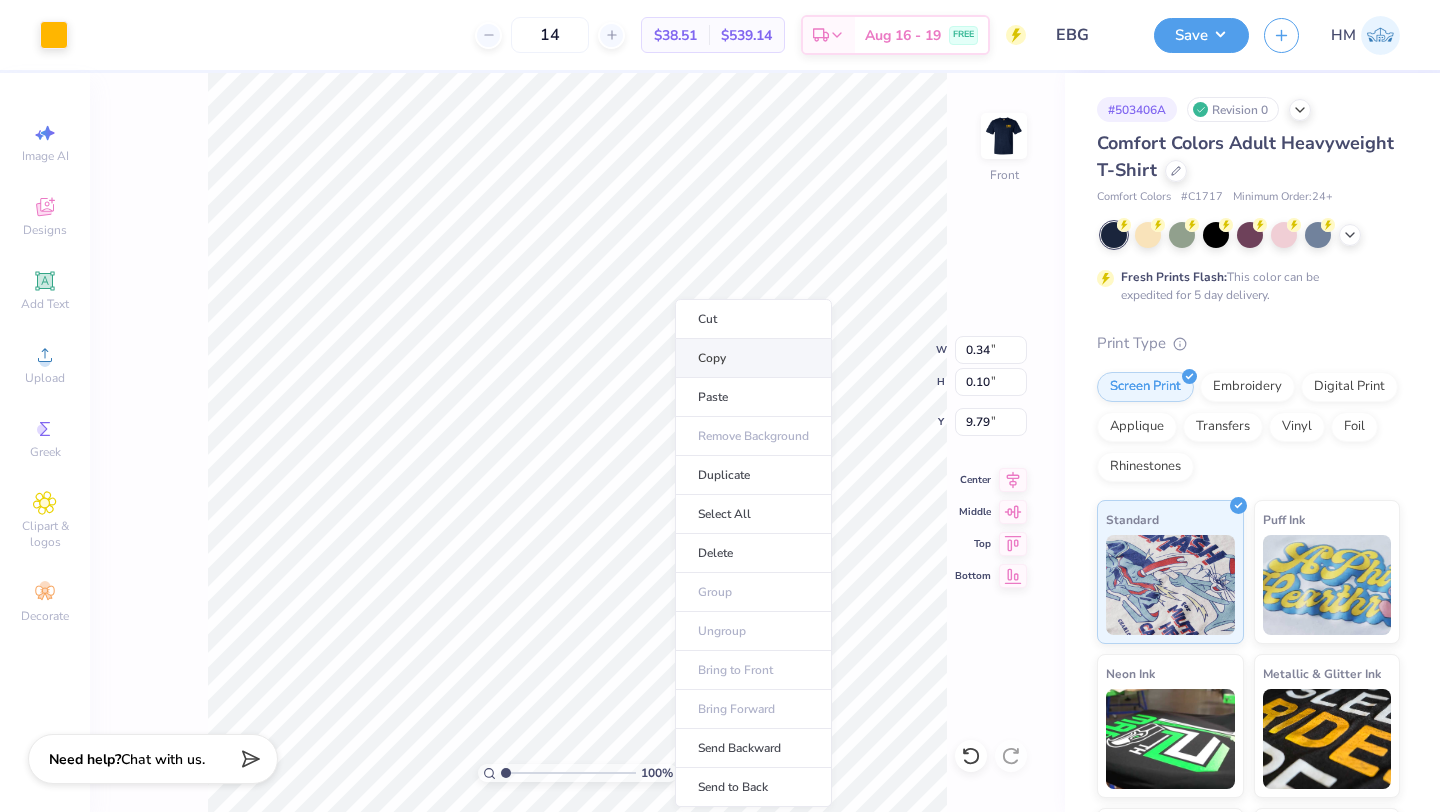 click on "Copy" at bounding box center [753, 358] 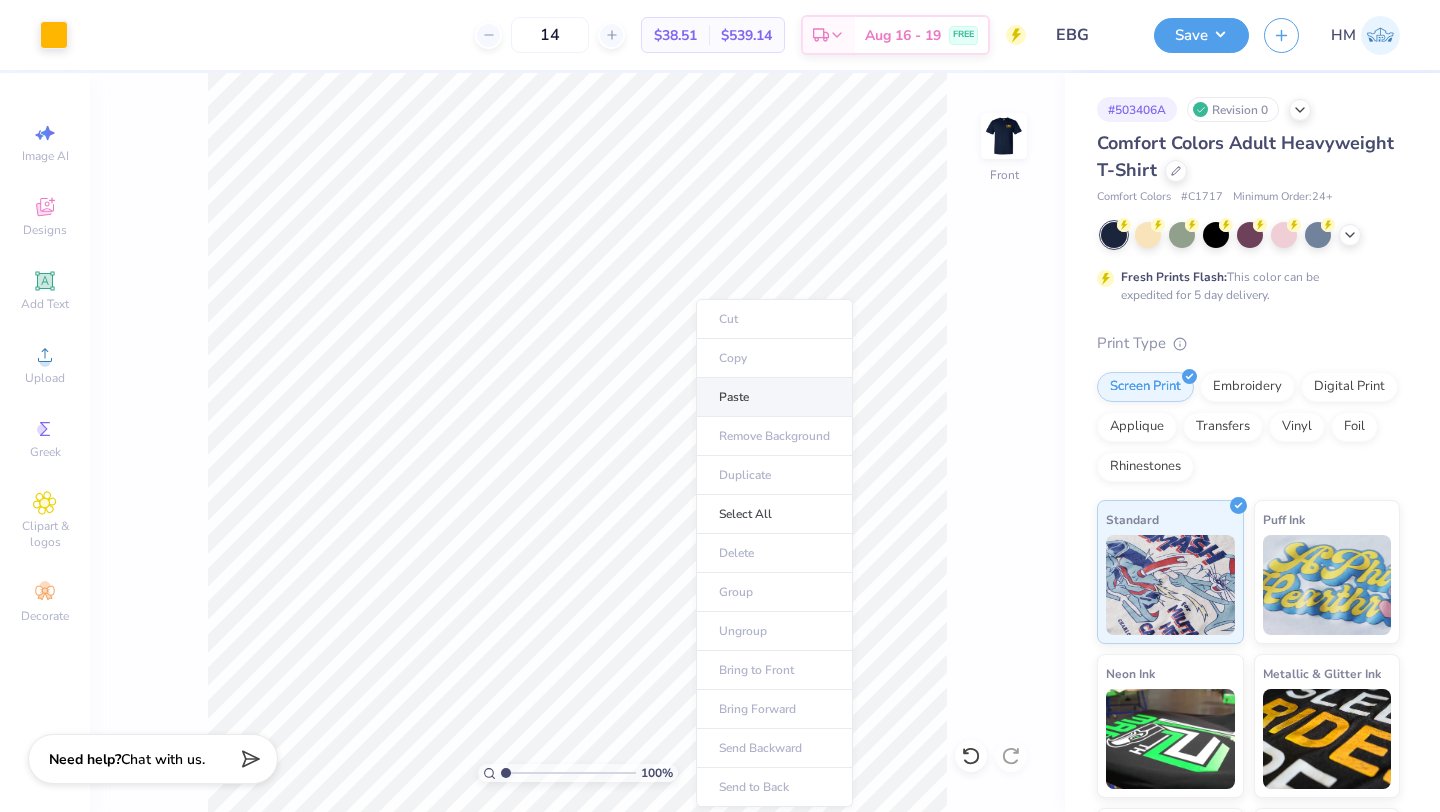 click on "Paste" at bounding box center [774, 397] 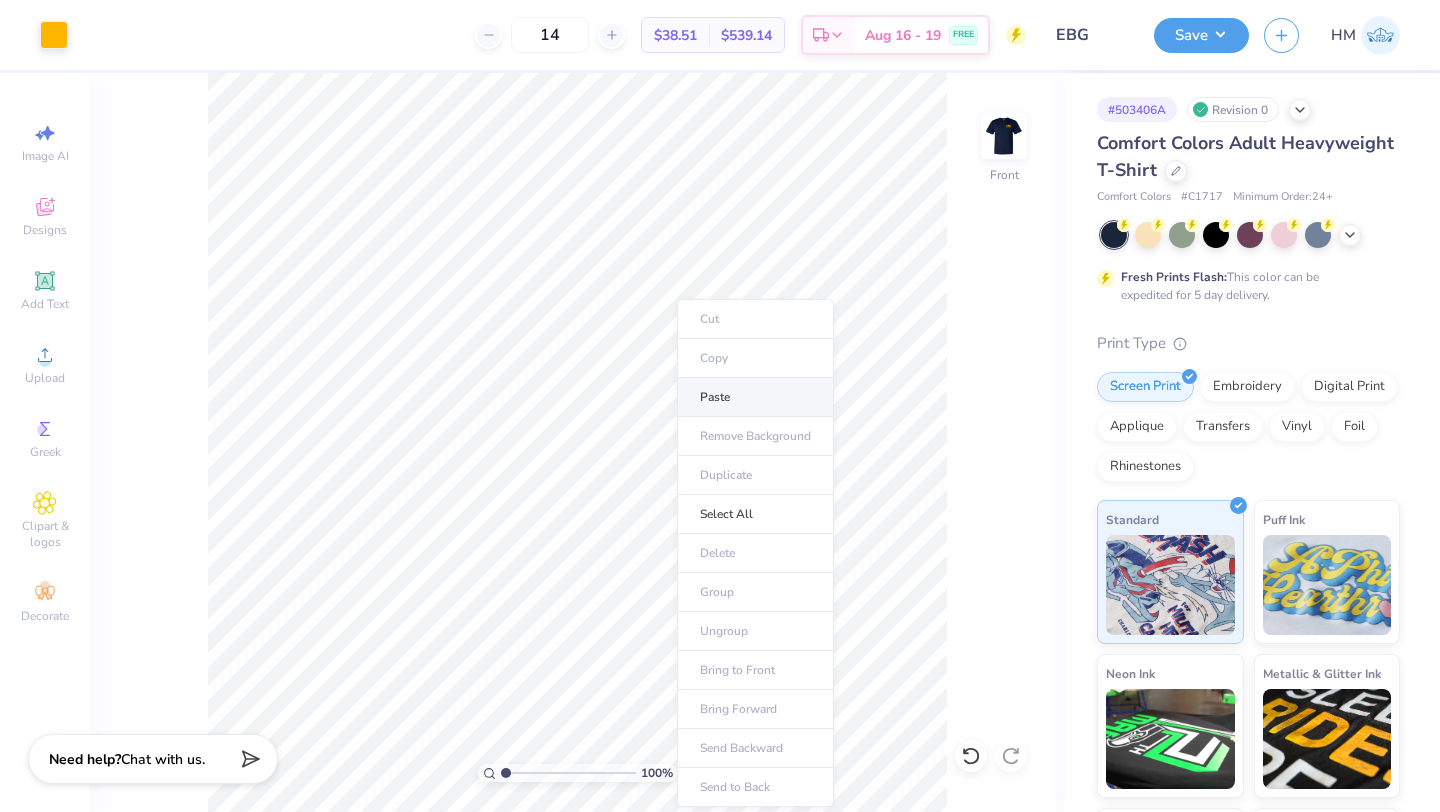 click on "Paste" at bounding box center [755, 397] 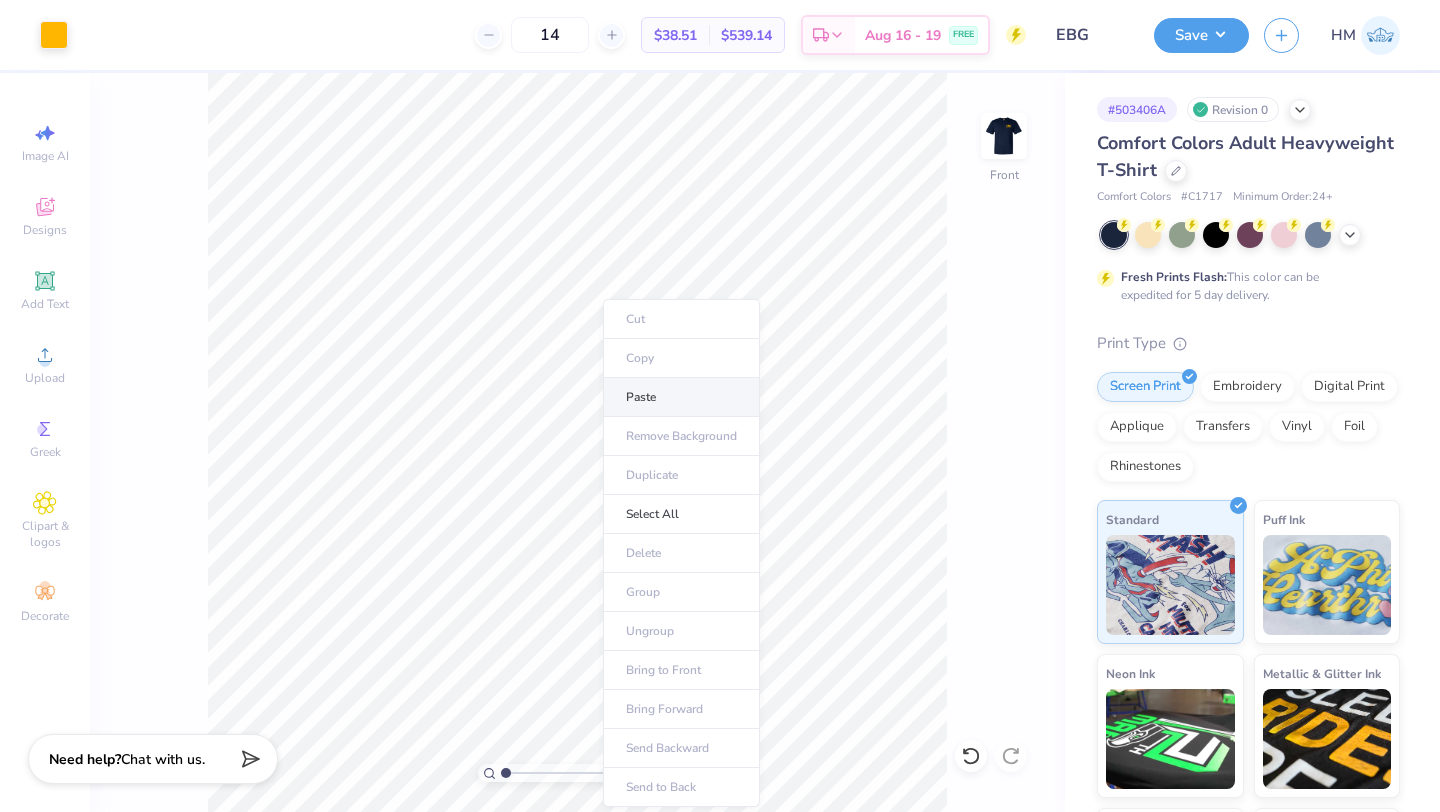 click on "Paste" at bounding box center [681, 397] 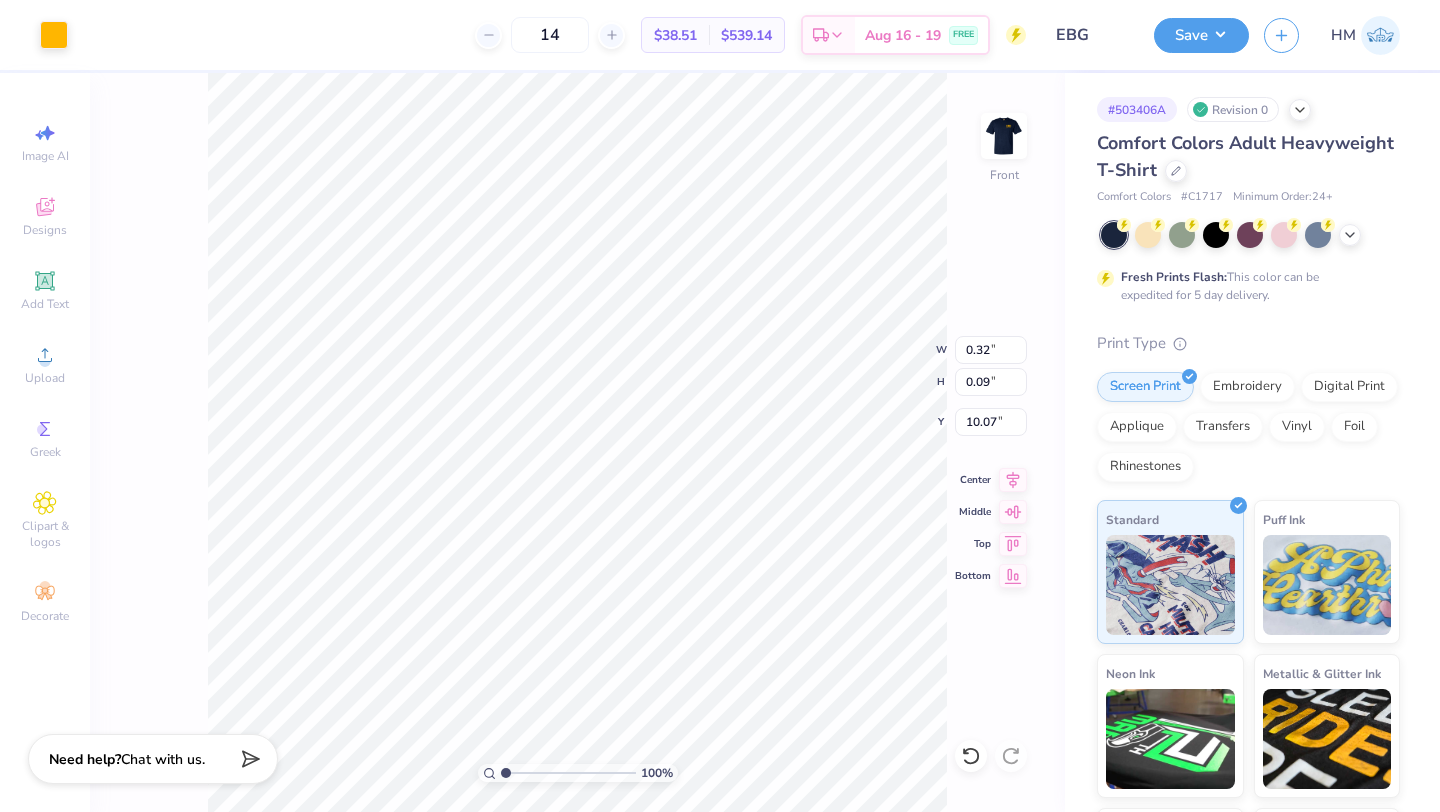 type on "0.32" 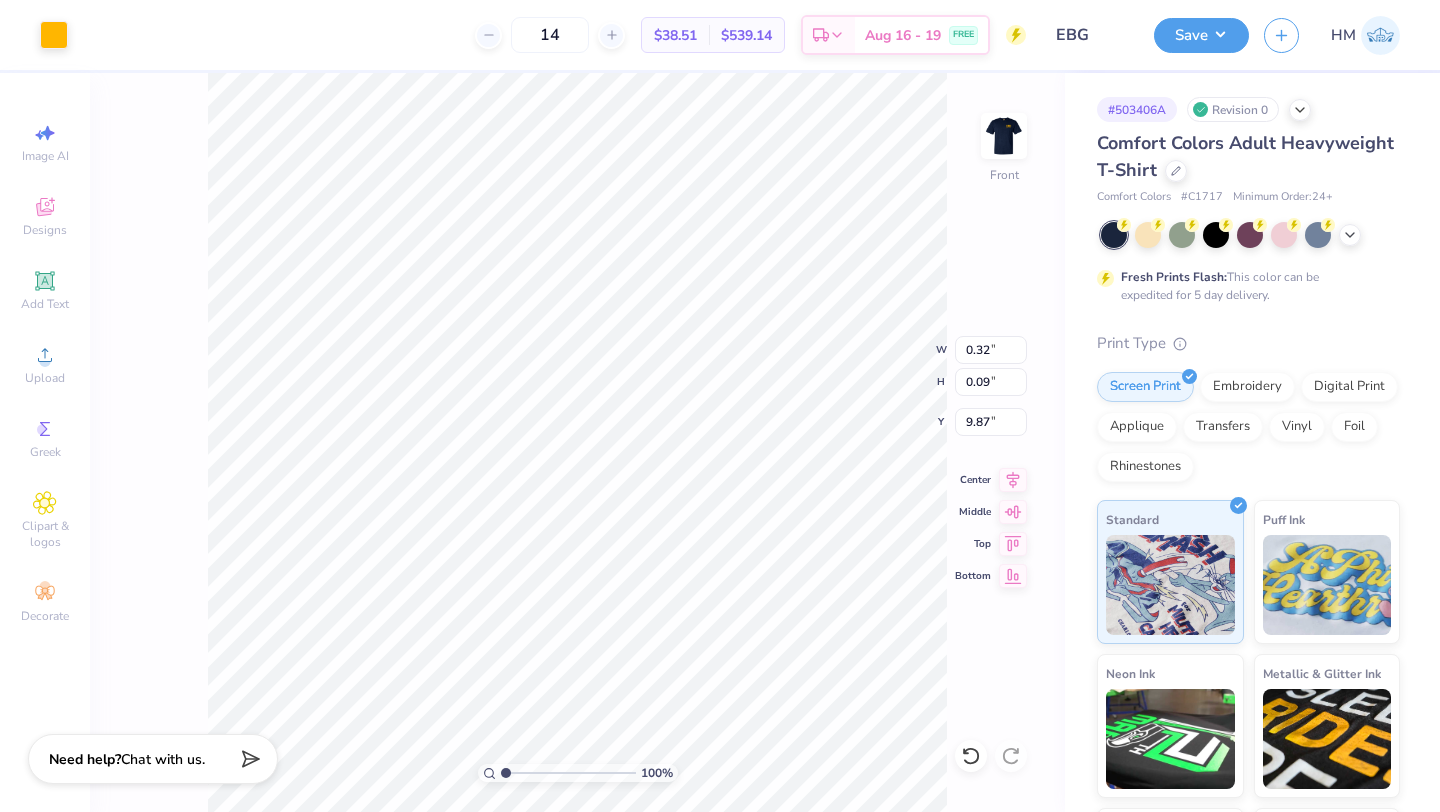 type on "0.37" 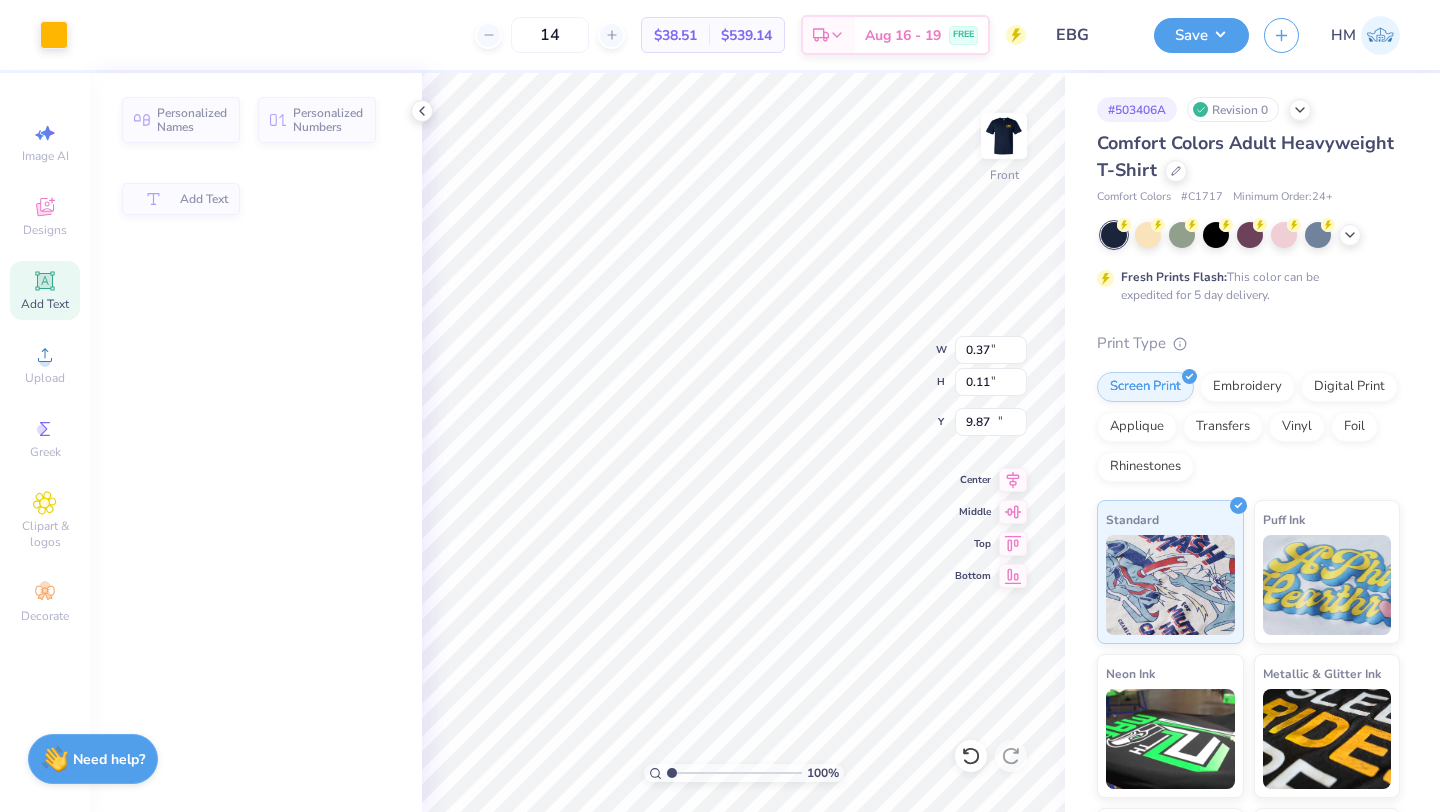 type on "6.69" 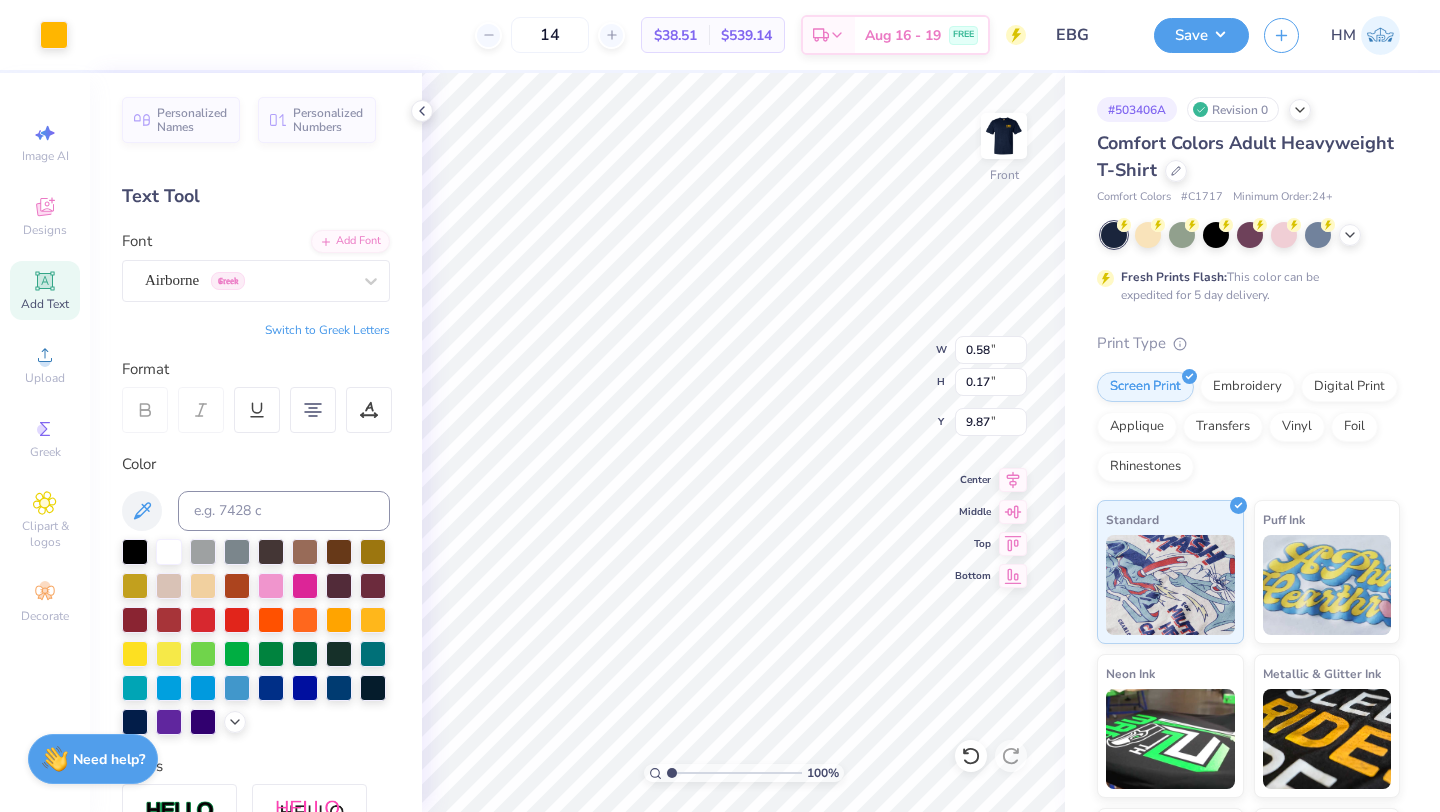 type on "0.58" 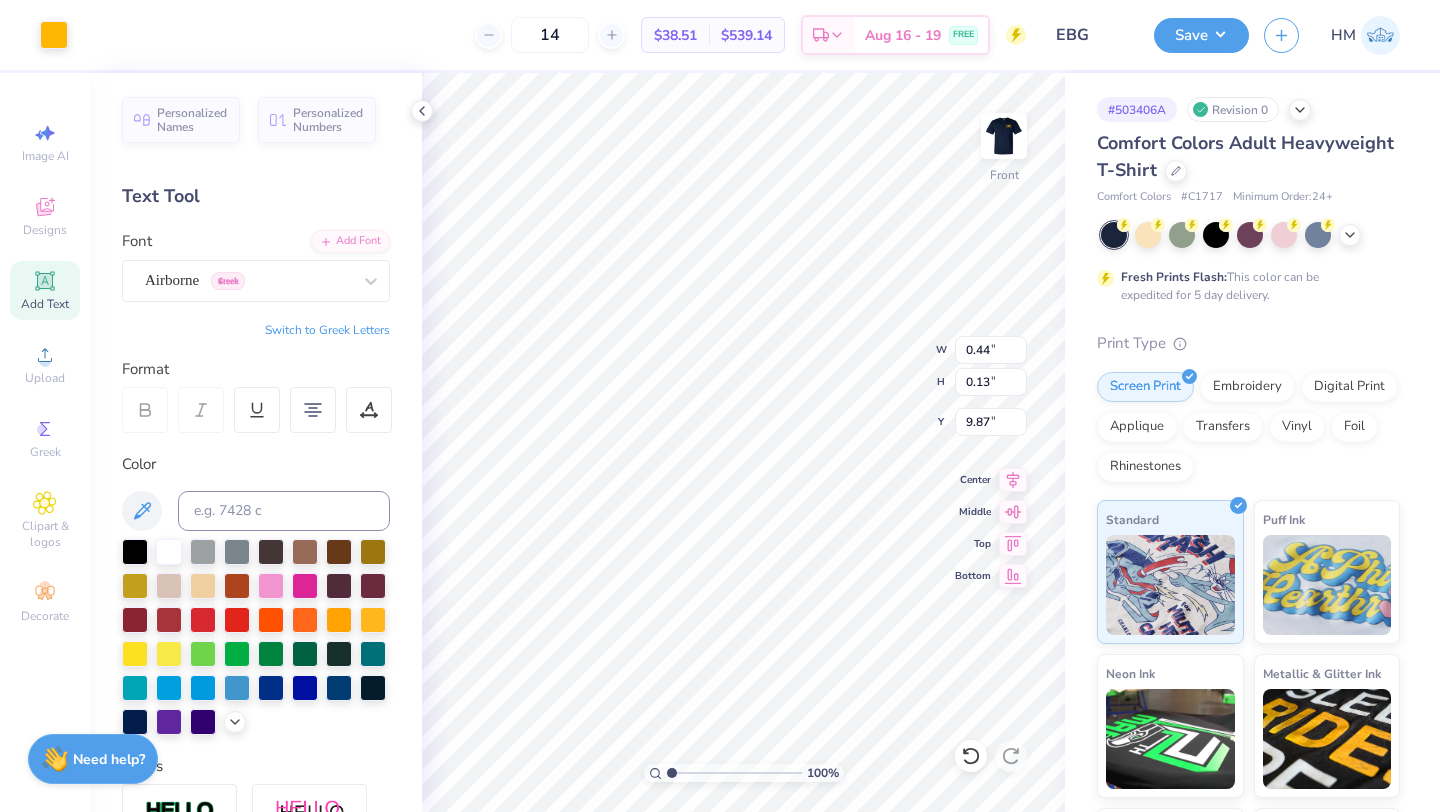 type on "0.44" 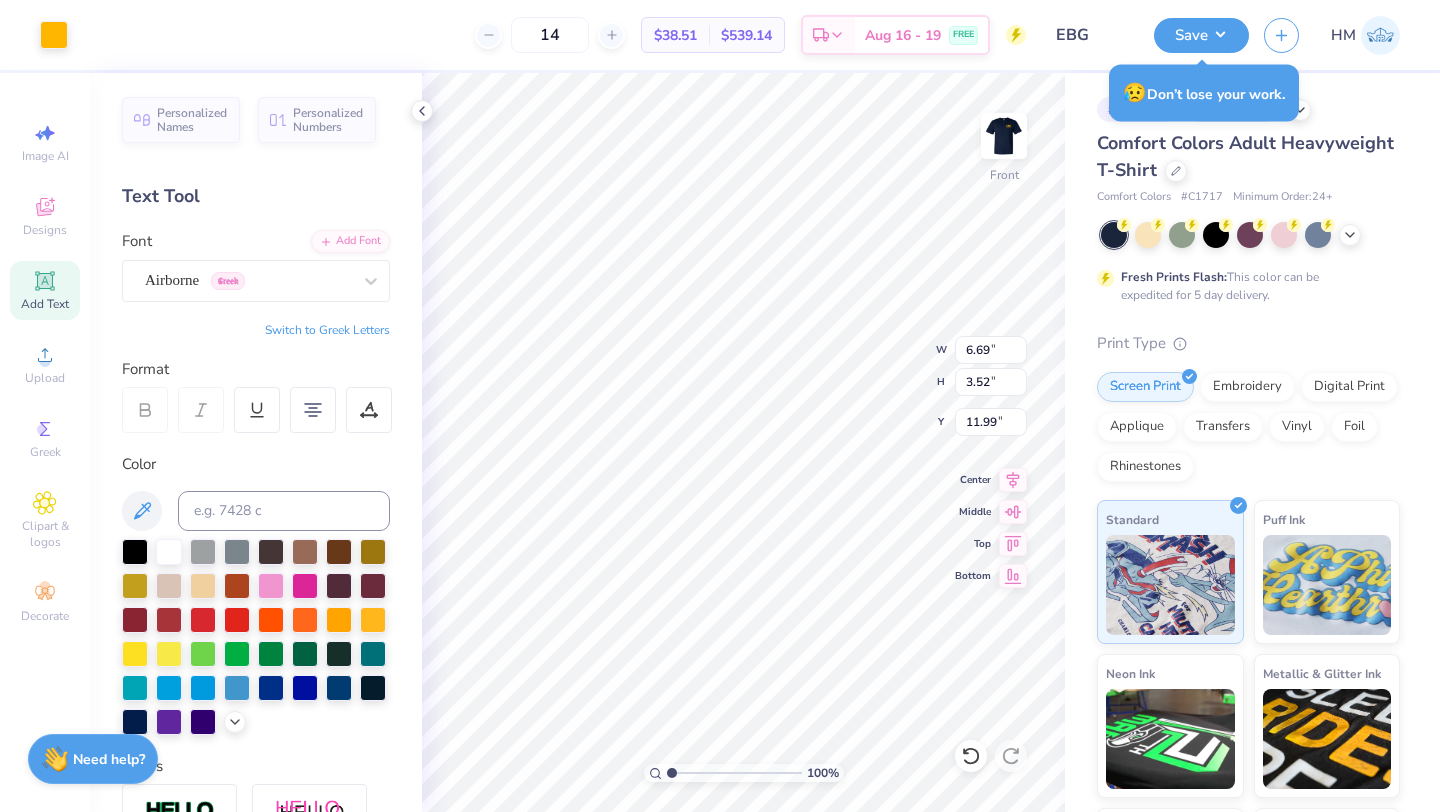 type on "6.69" 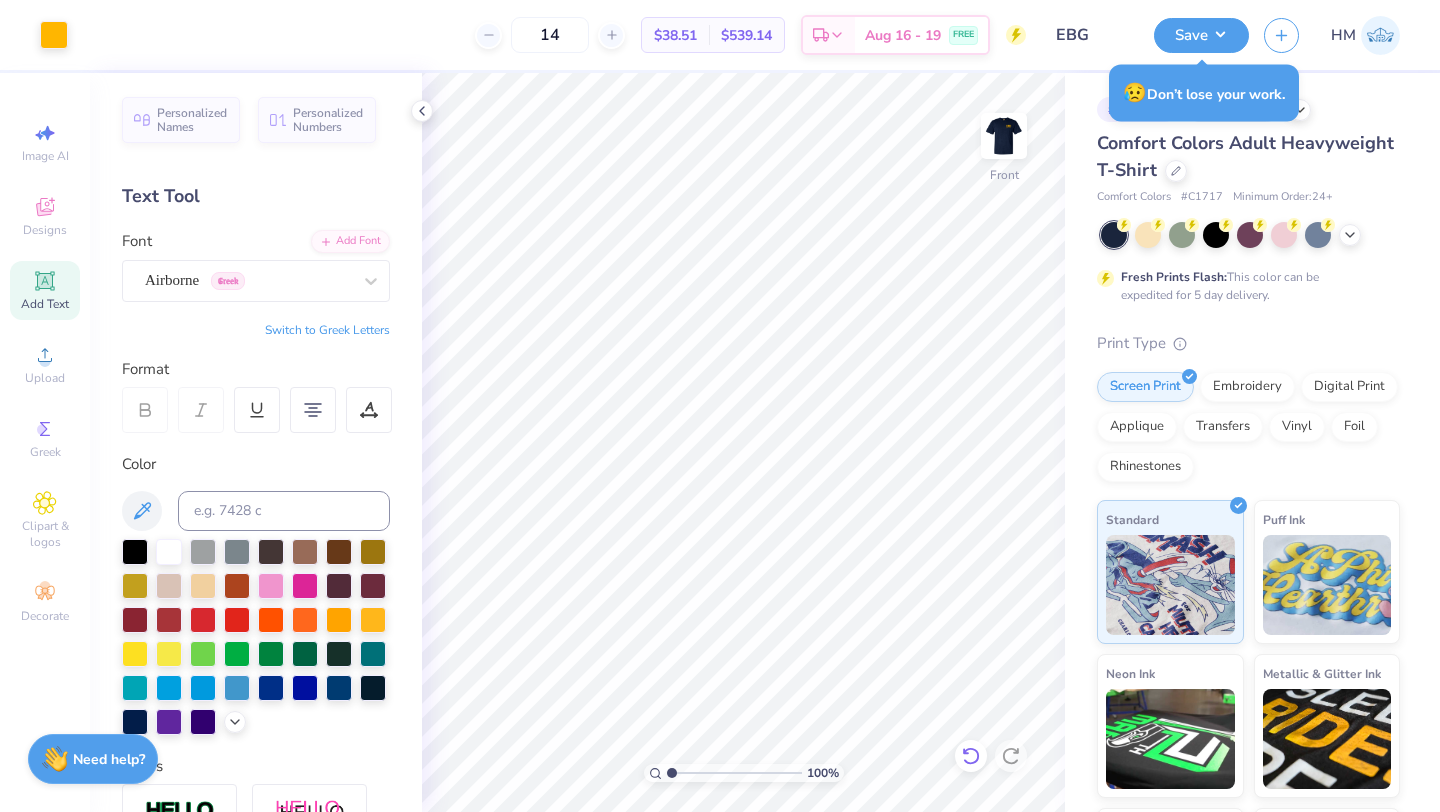 click 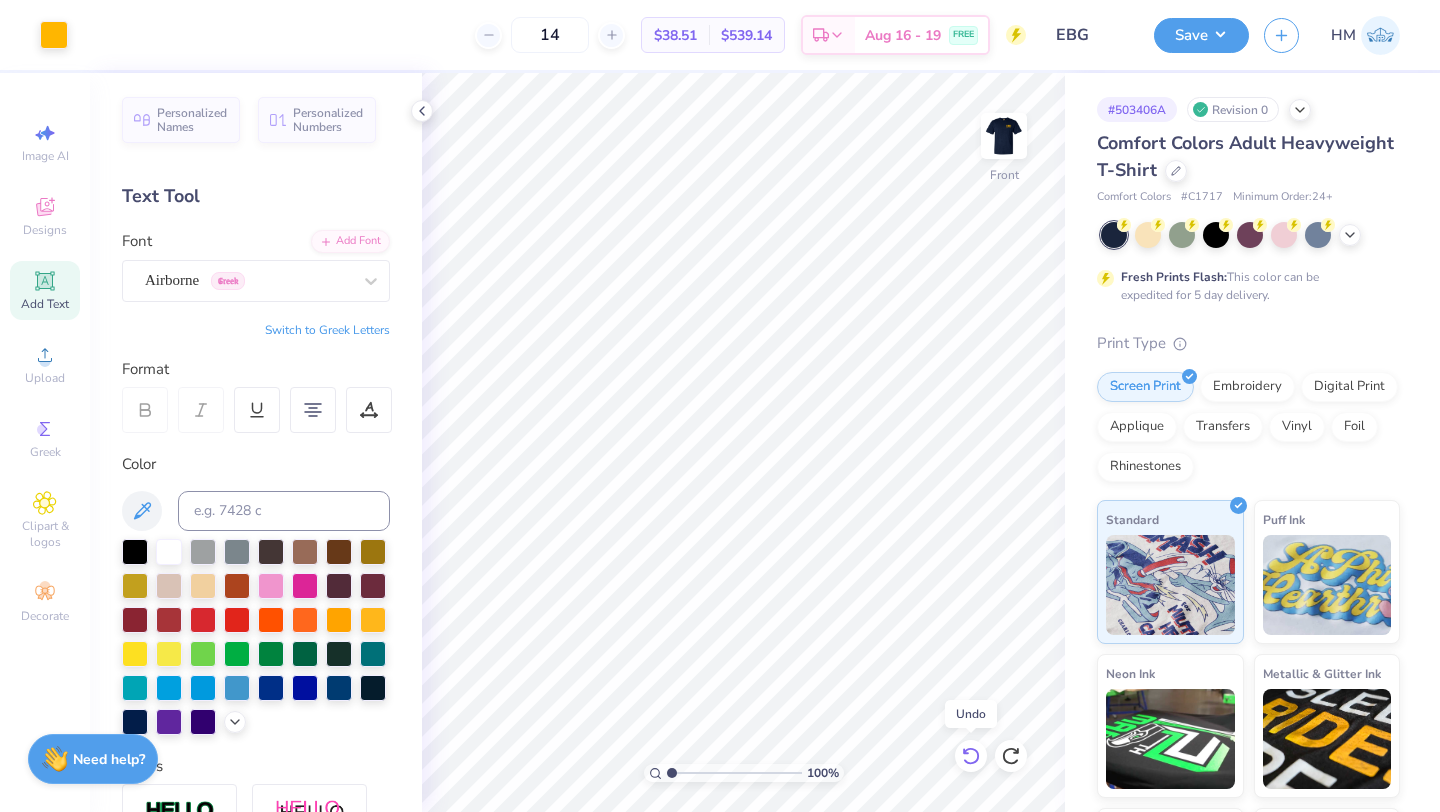 click 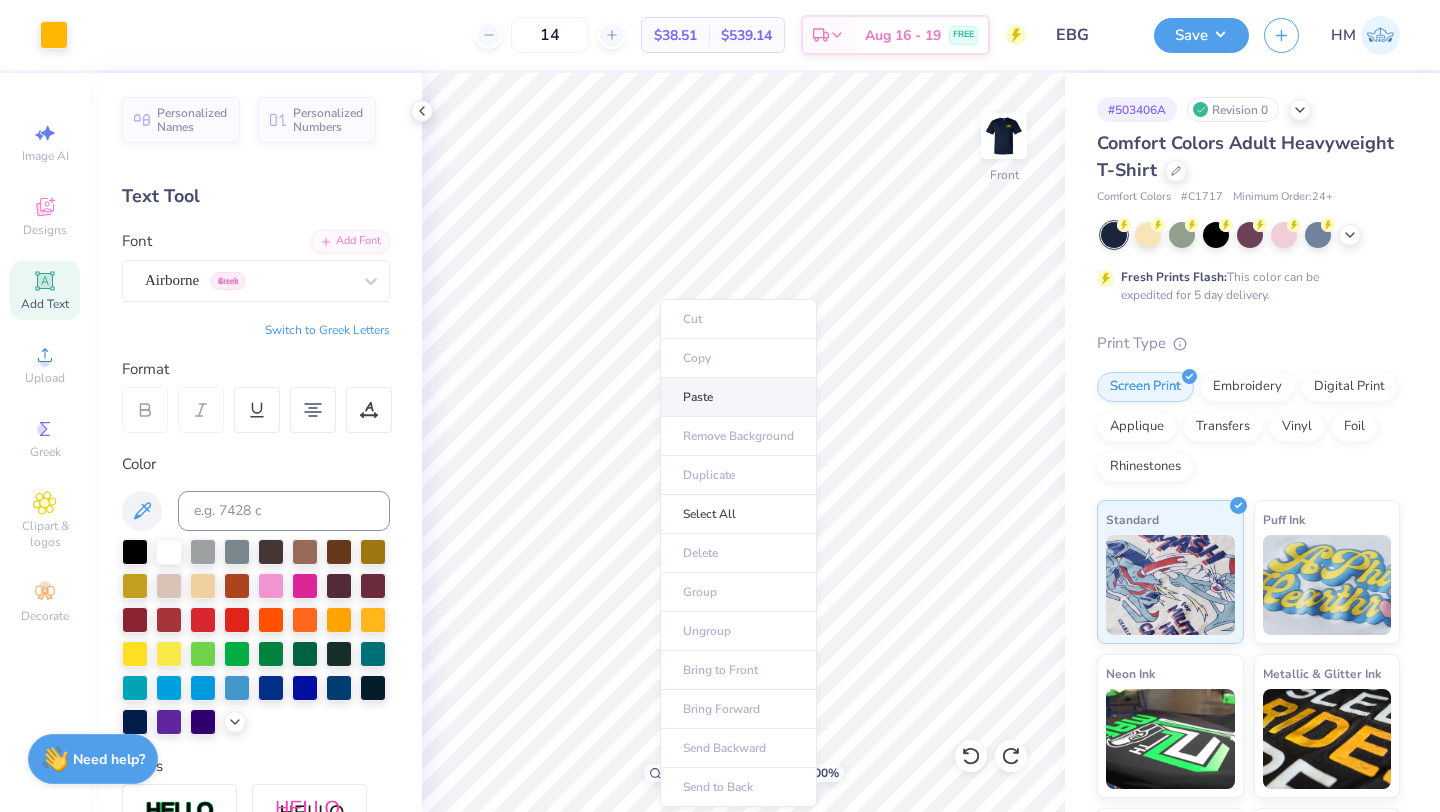click on "Paste" at bounding box center [738, 397] 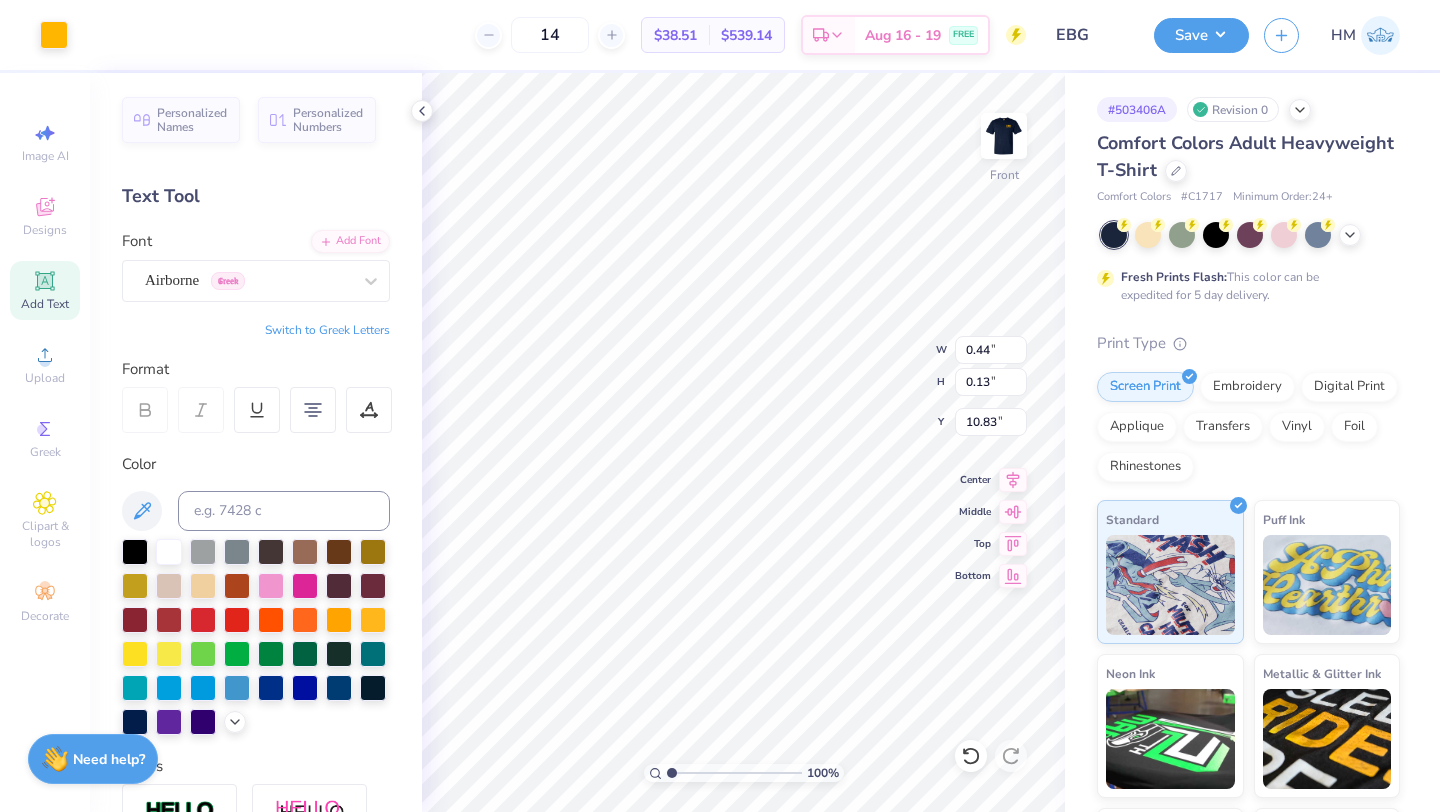 type on "0.44" 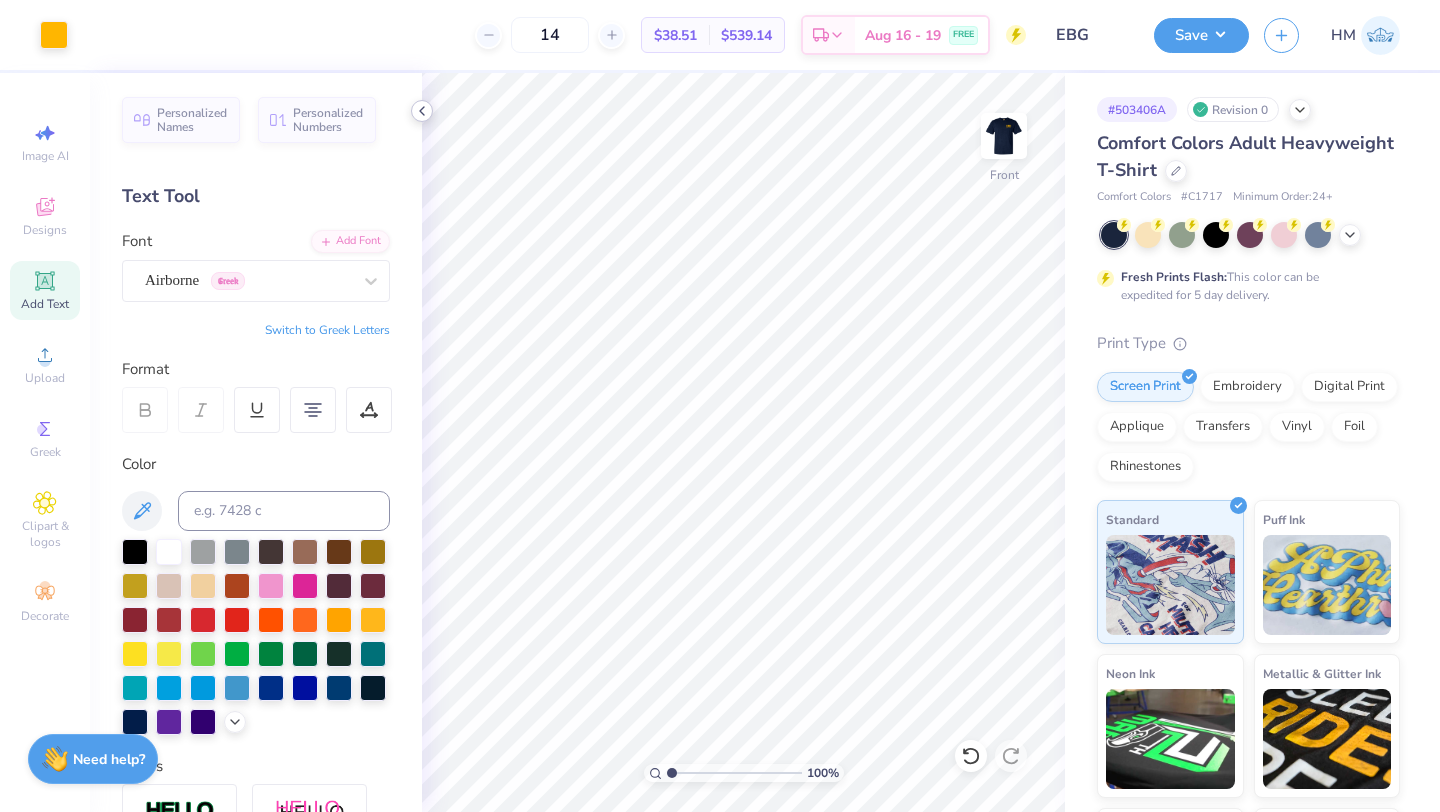 click 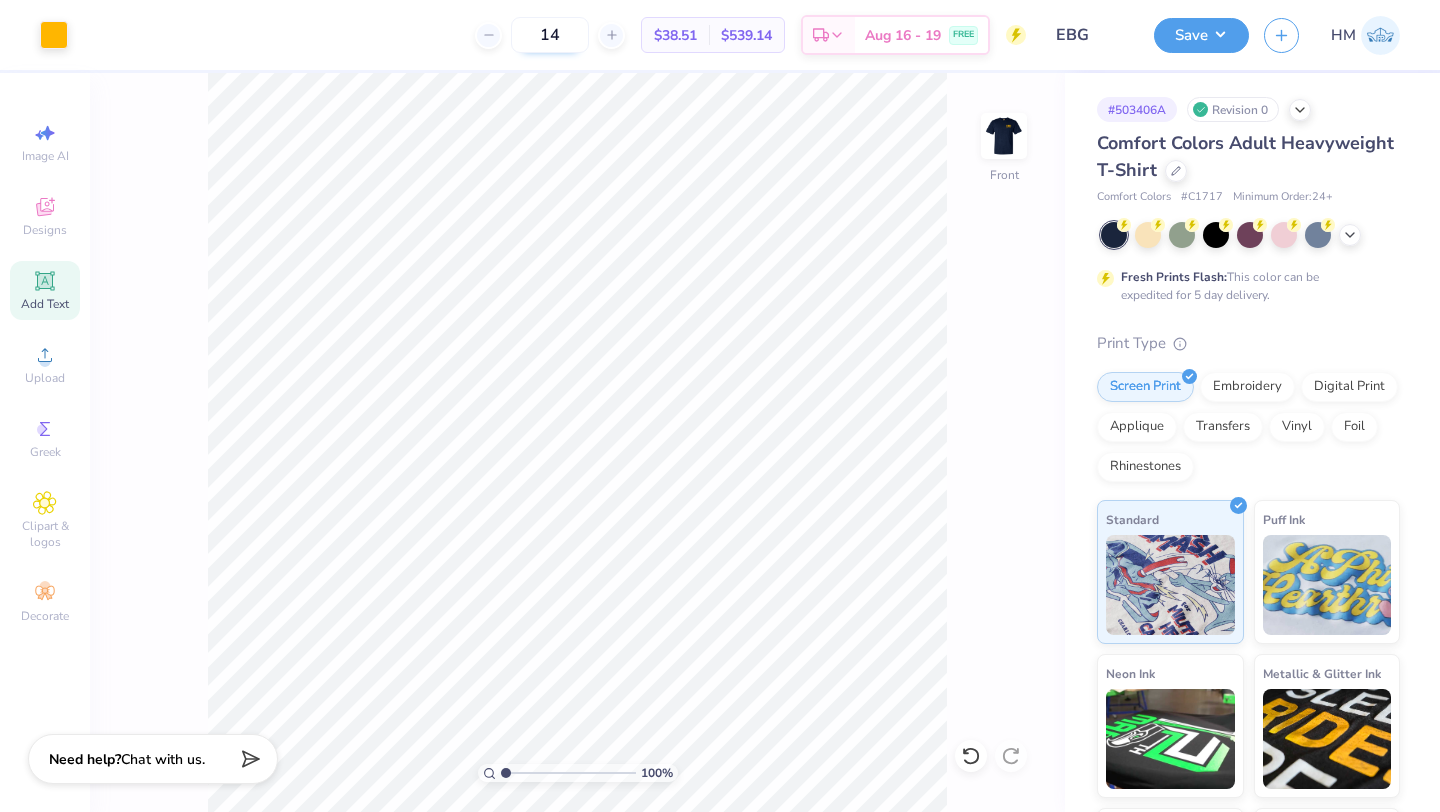 click on "14" at bounding box center (550, 35) 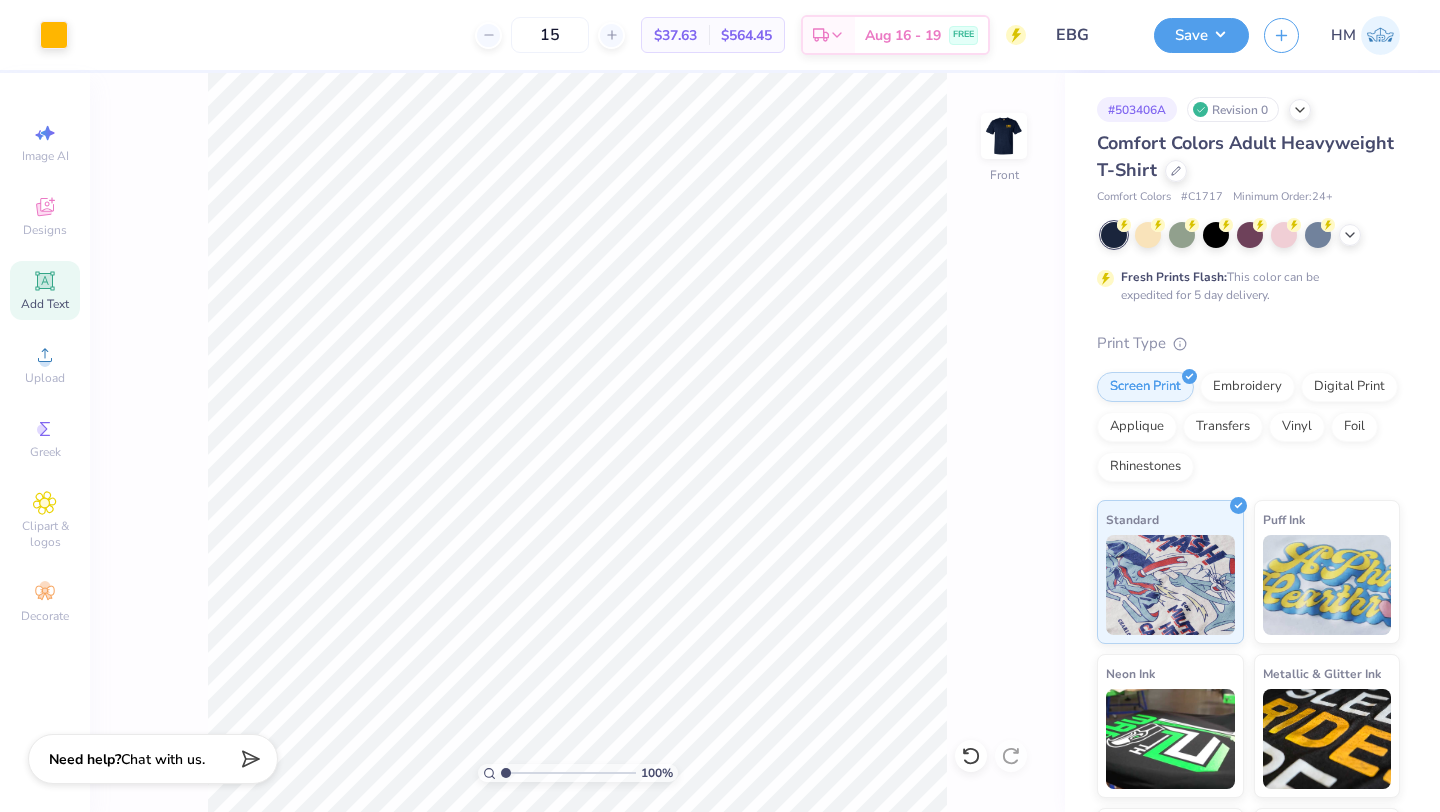 type on "15" 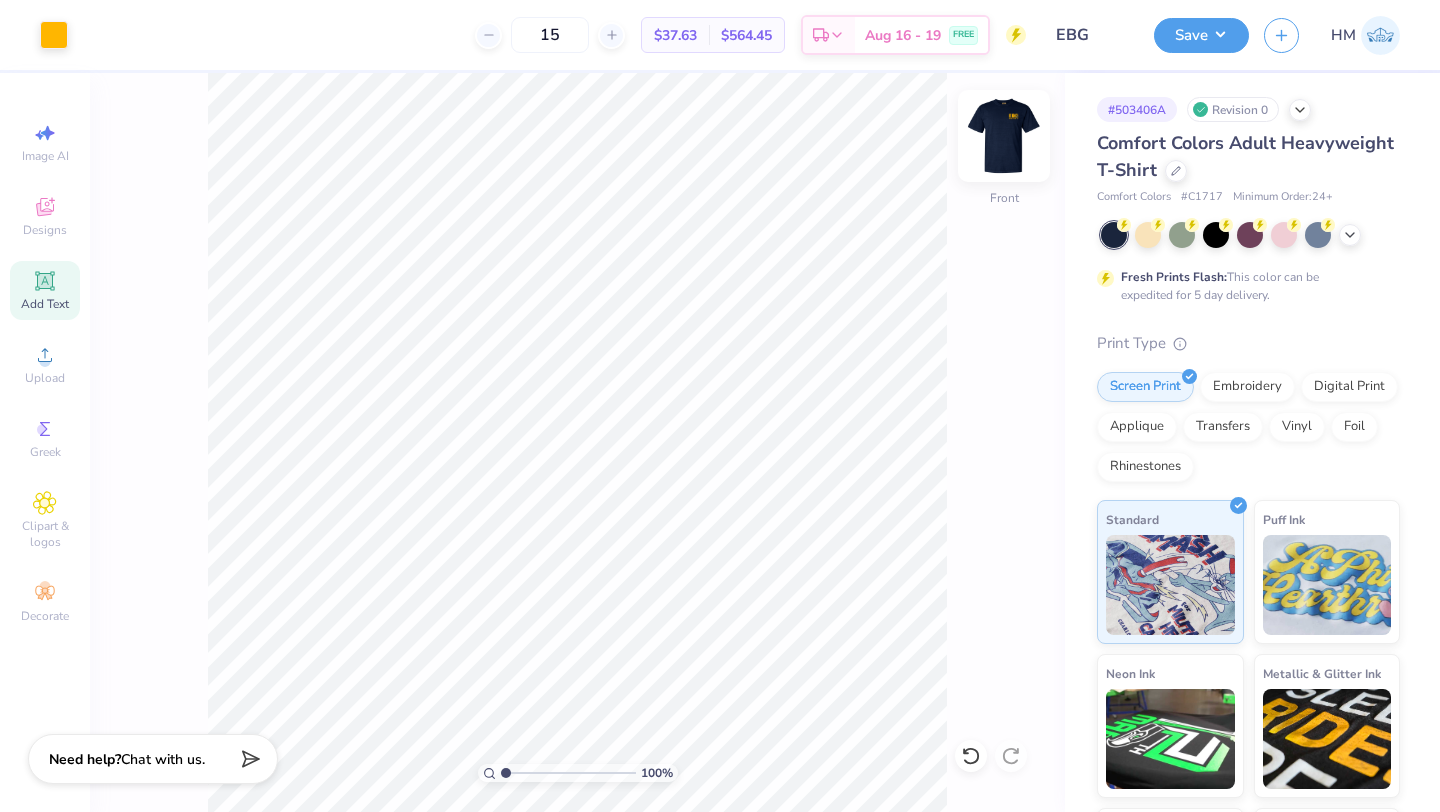 click at bounding box center (1004, 136) 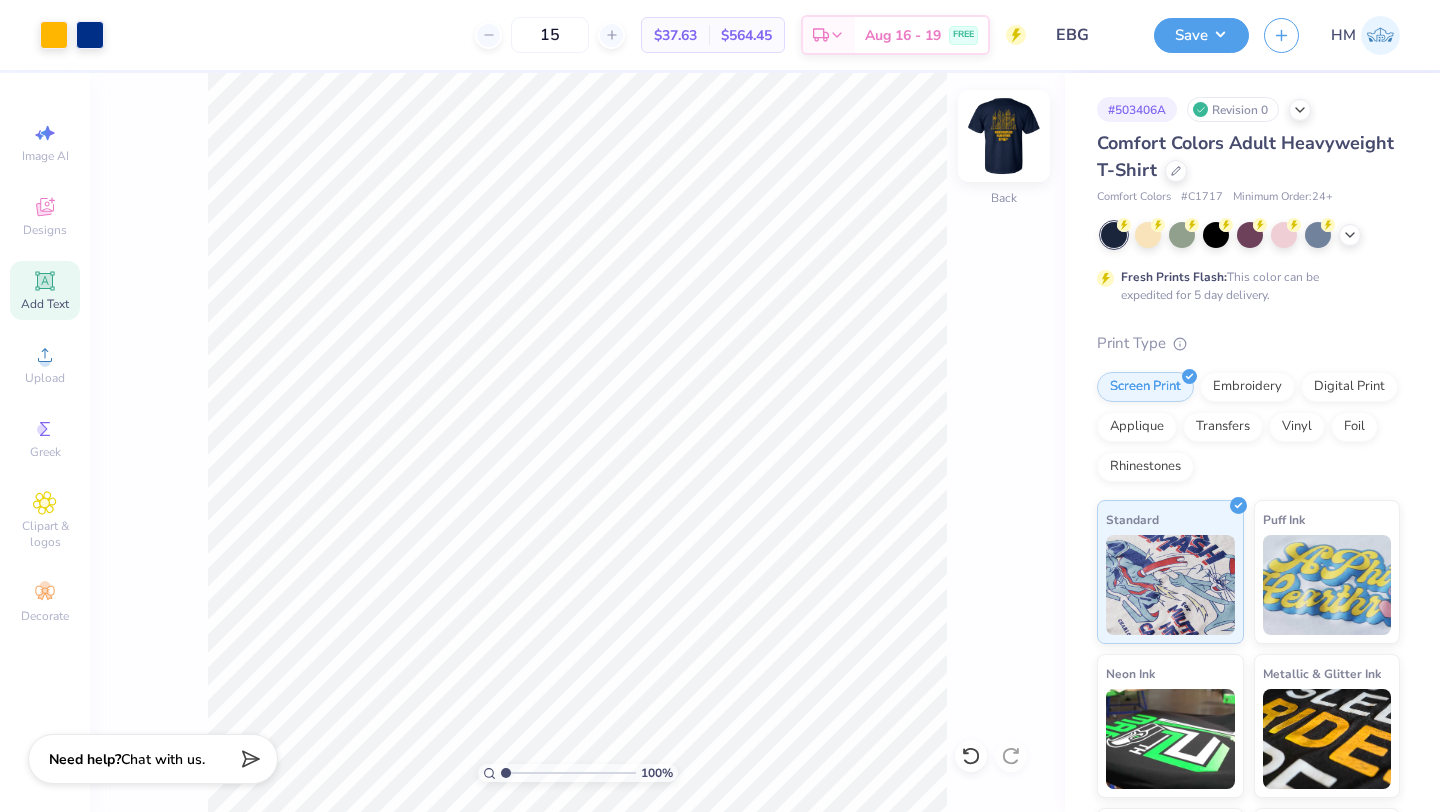 click at bounding box center [1004, 136] 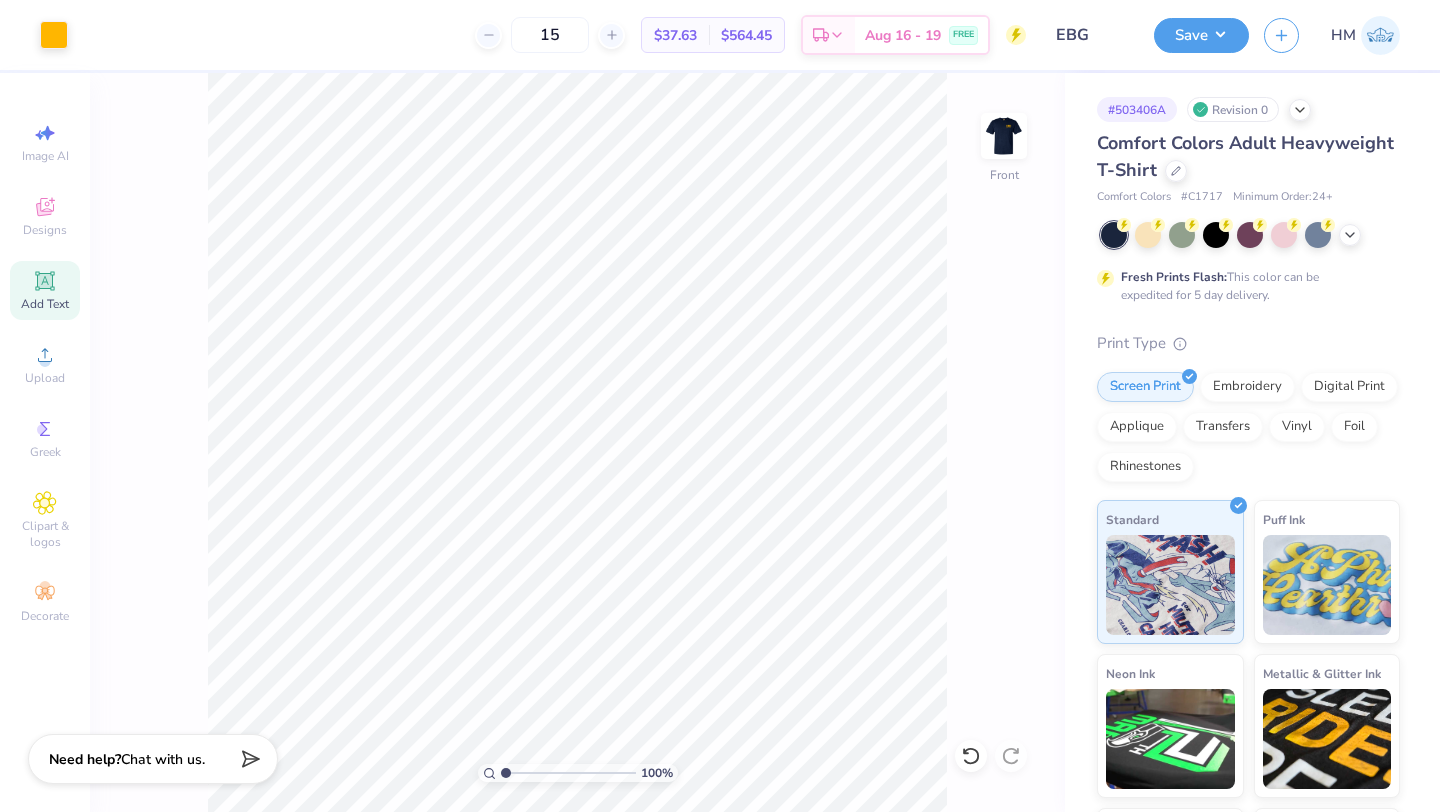 click on "# C1717" at bounding box center [1202, 197] 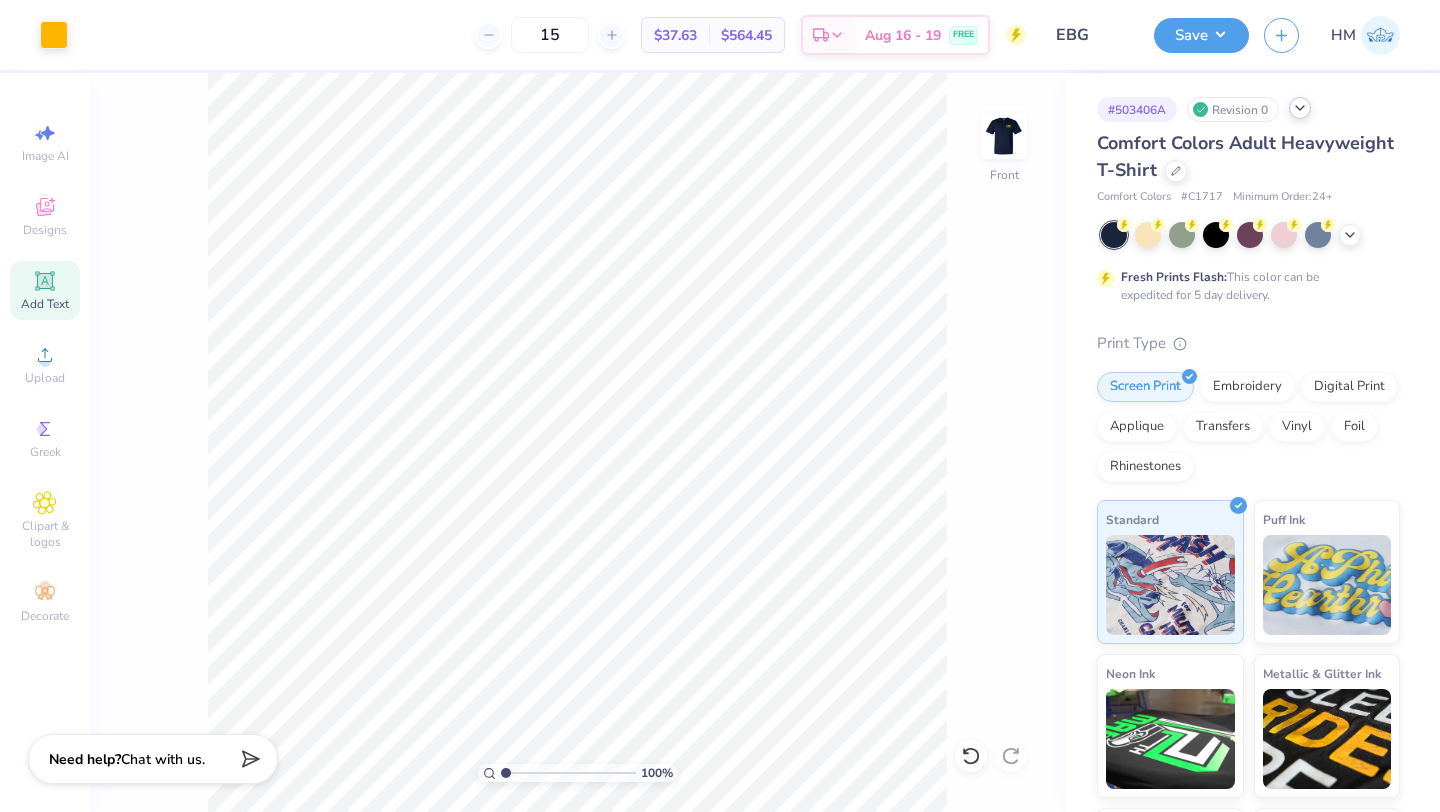 click 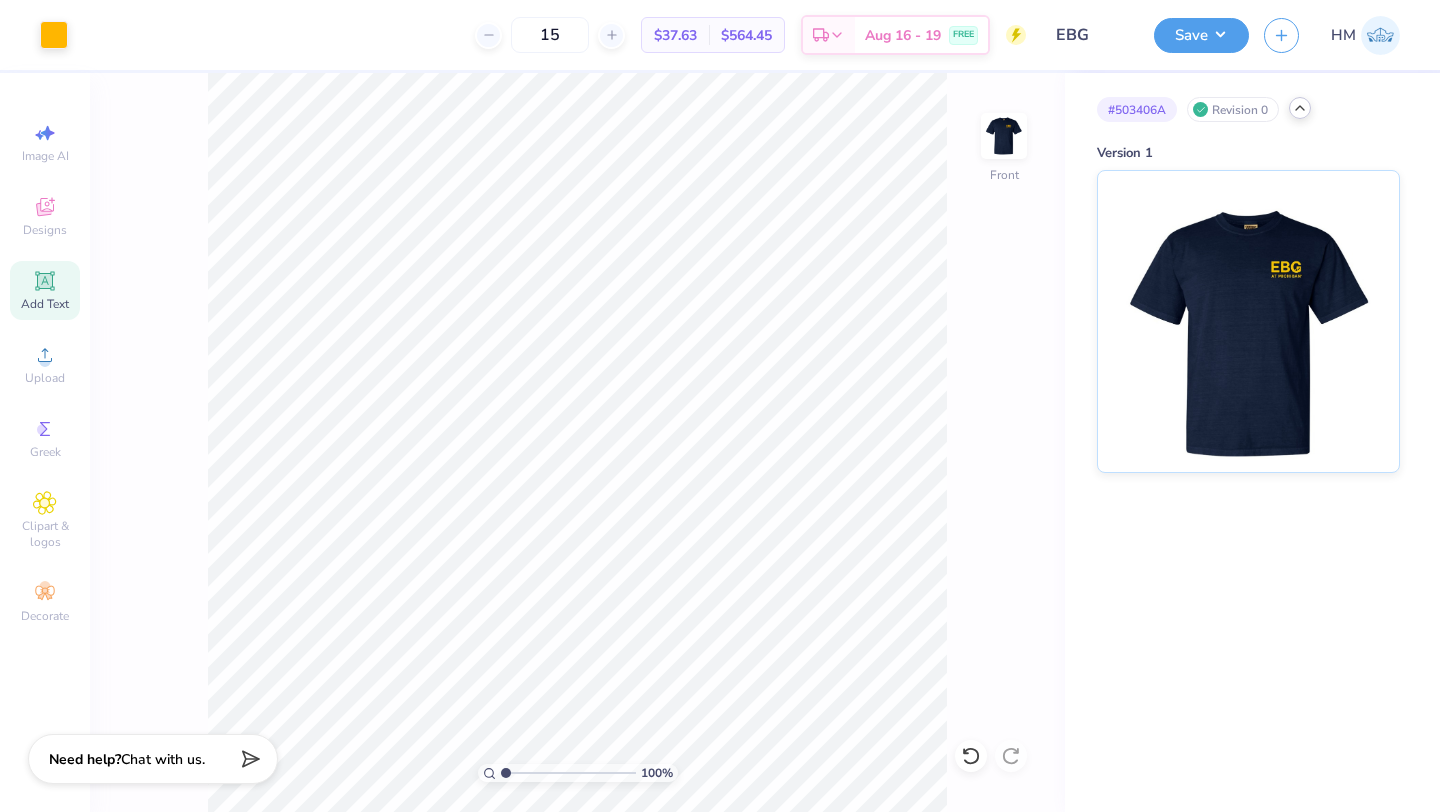 click on "100  % Front" at bounding box center [577, 442] 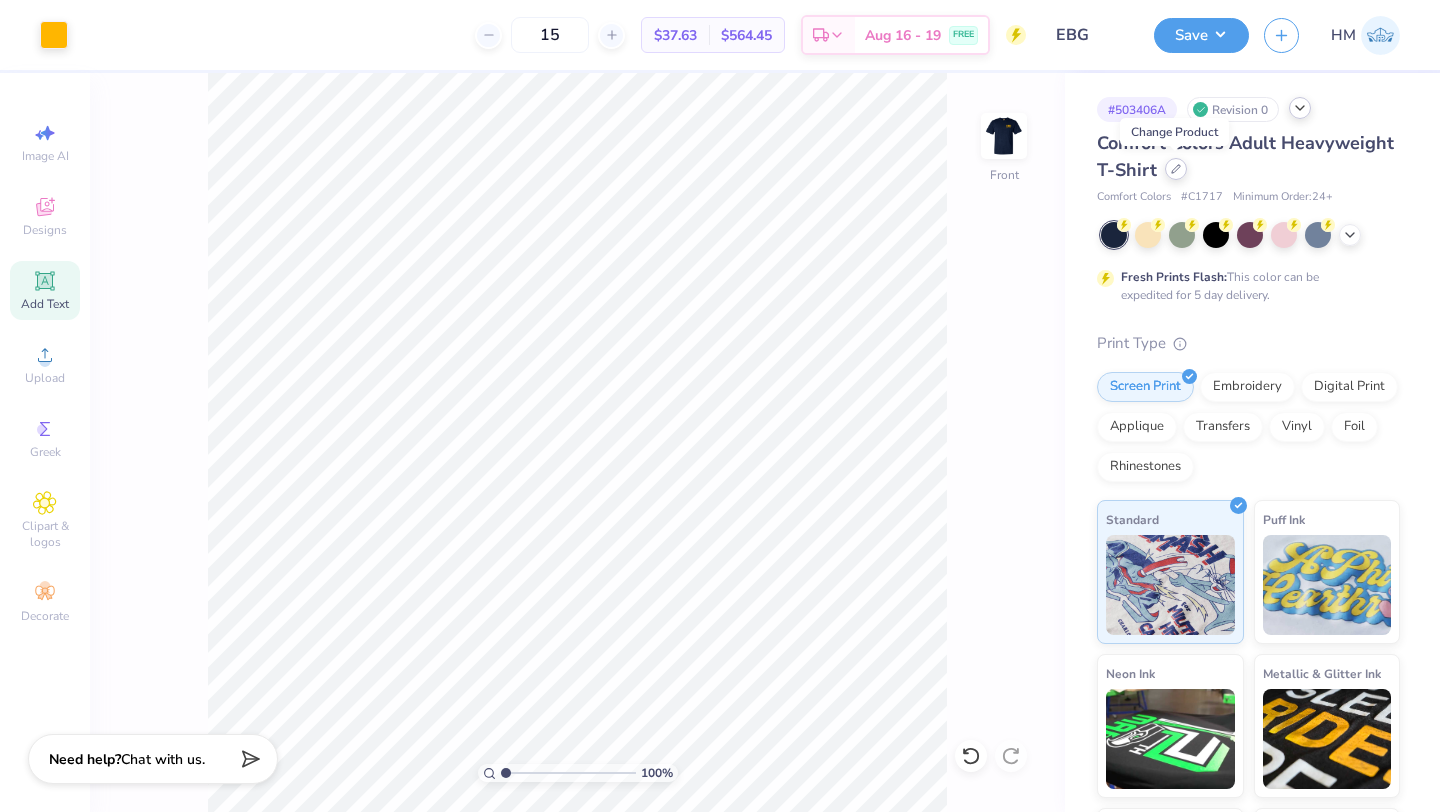 click 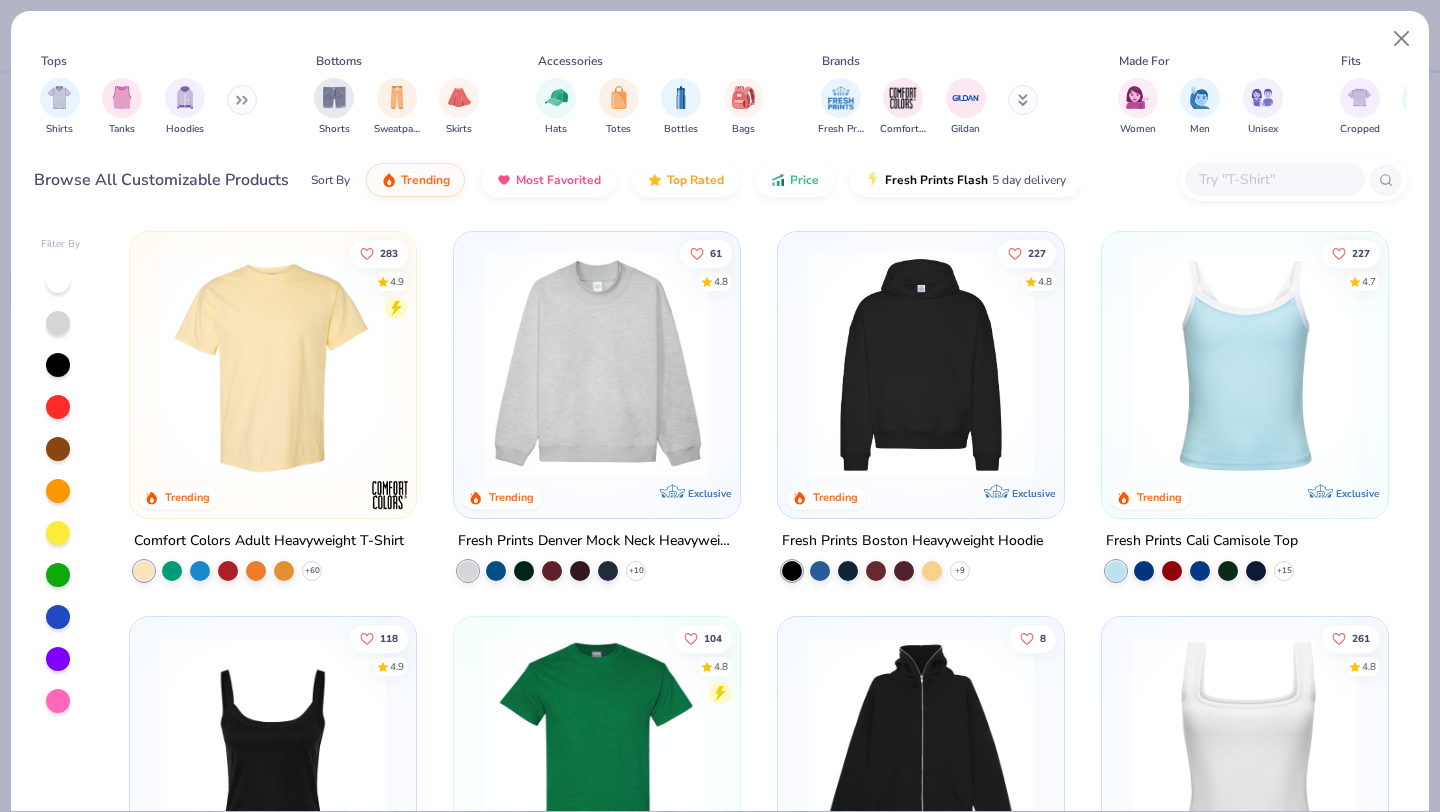 click at bounding box center [1274, 179] 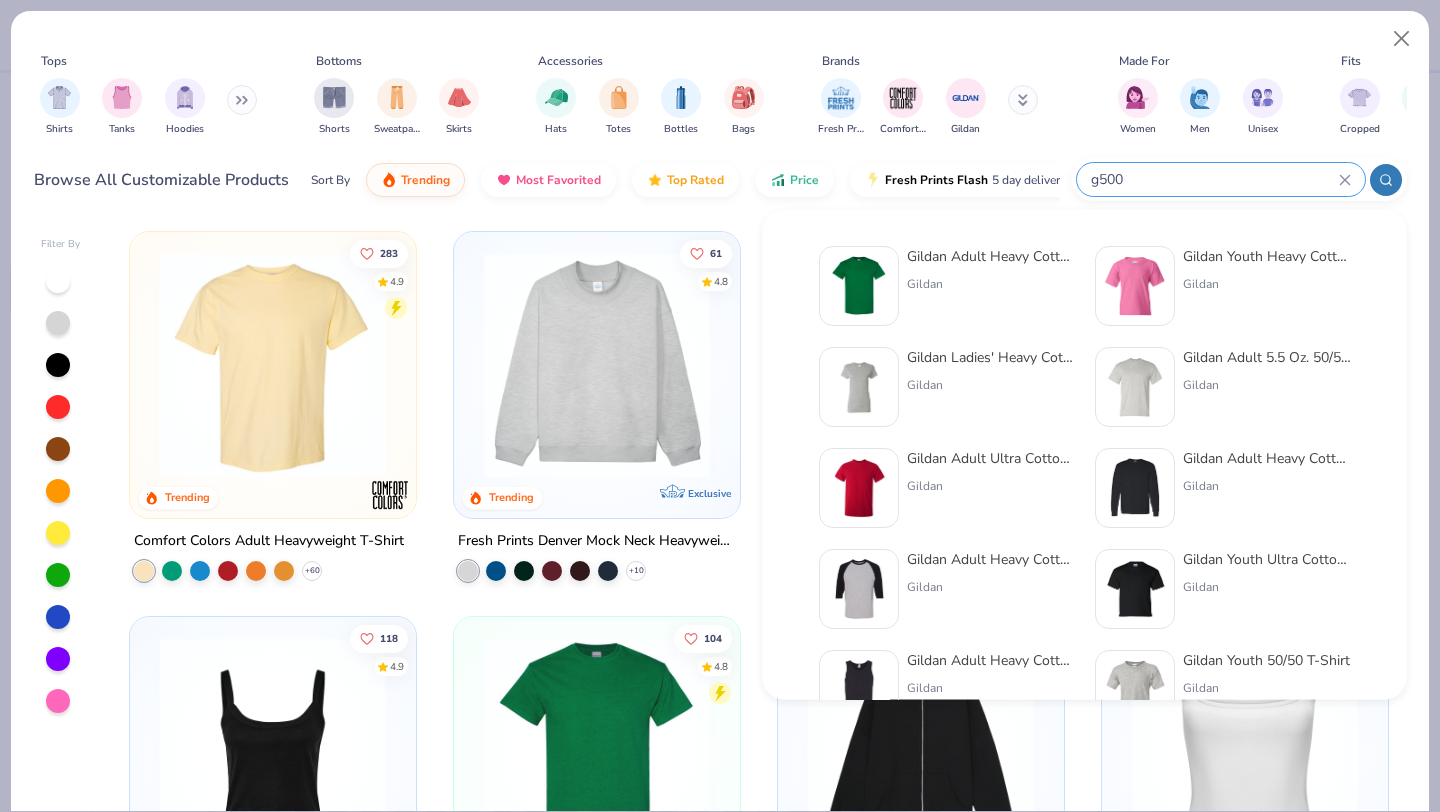 type on "g500" 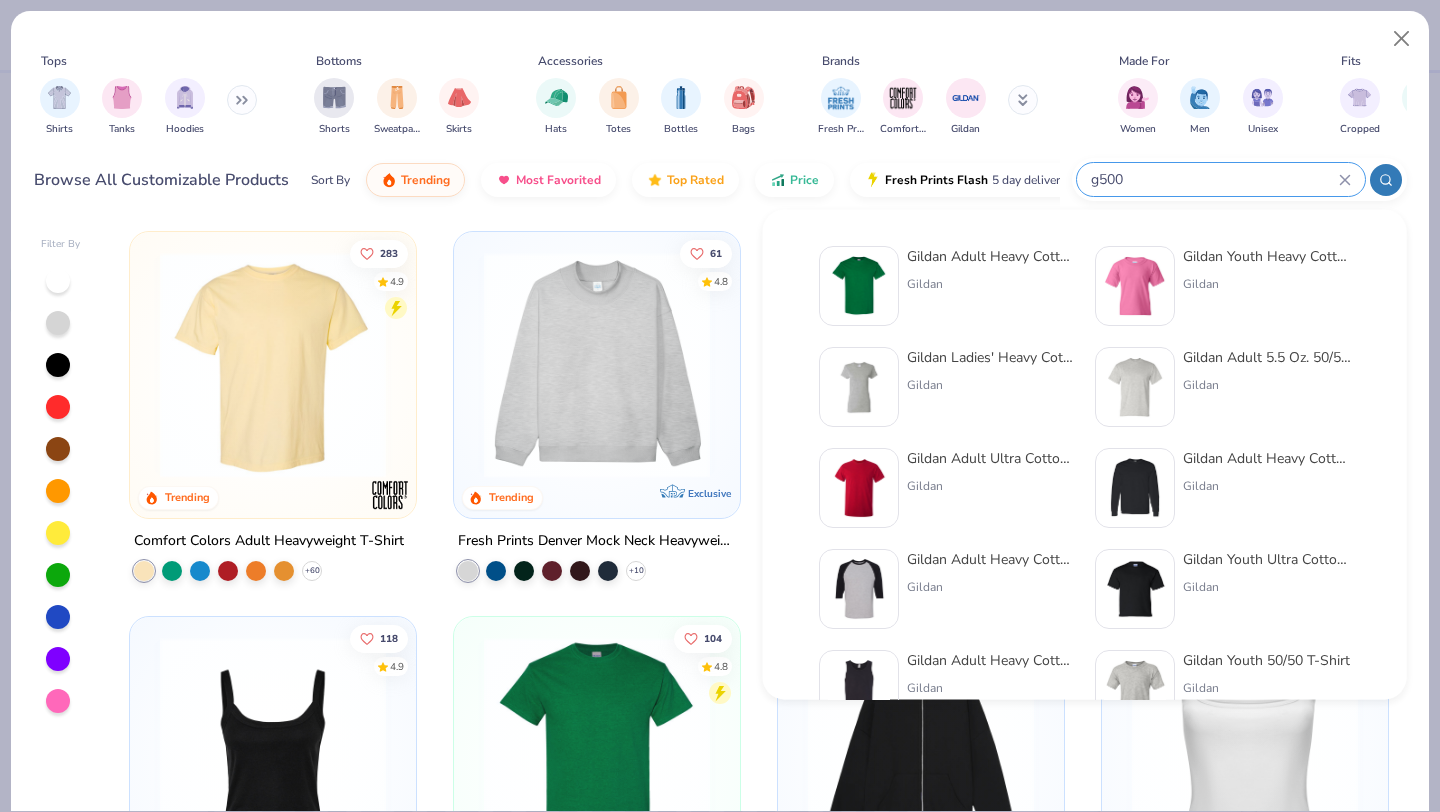 click on "Gildan Adult Heavy Cotton T-Shirt" at bounding box center [991, 256] 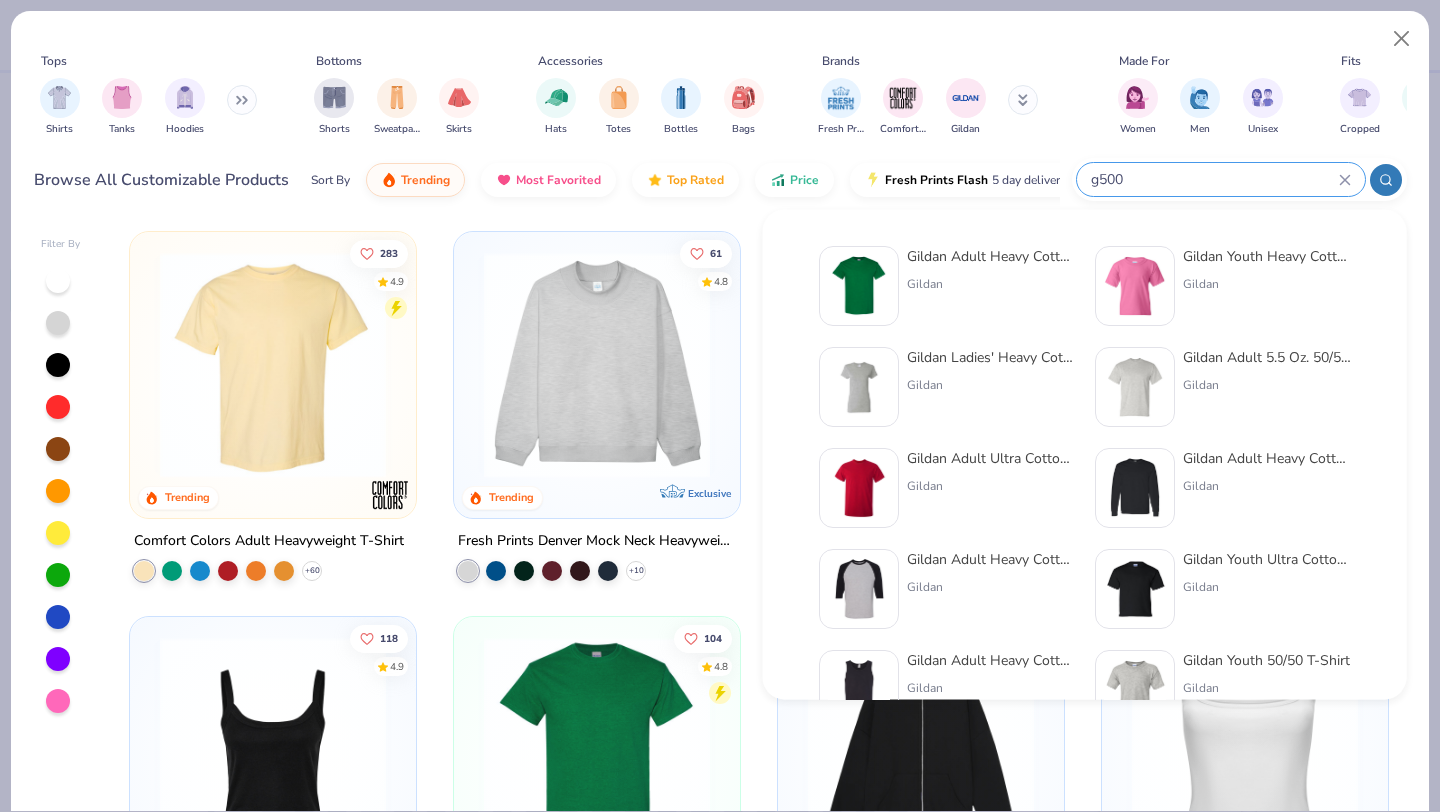 type 